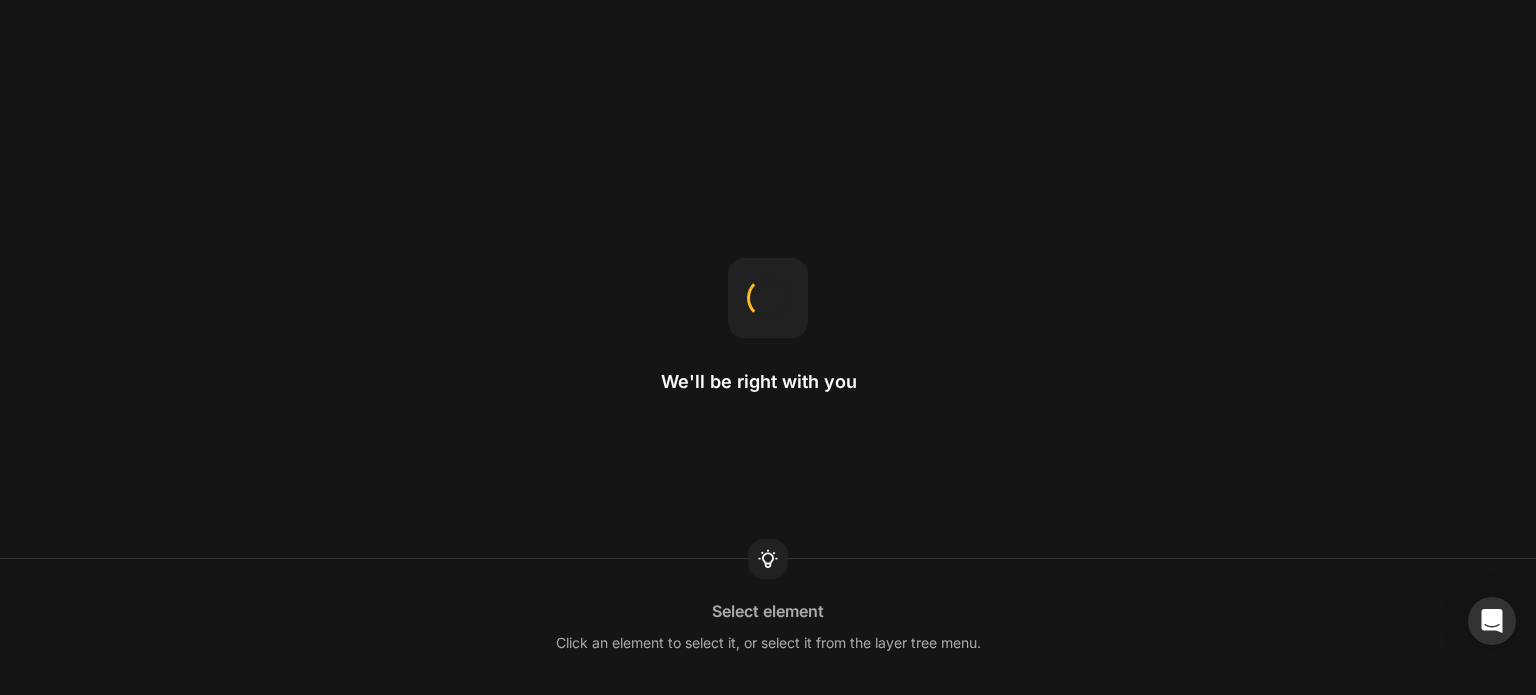 scroll, scrollTop: 0, scrollLeft: 0, axis: both 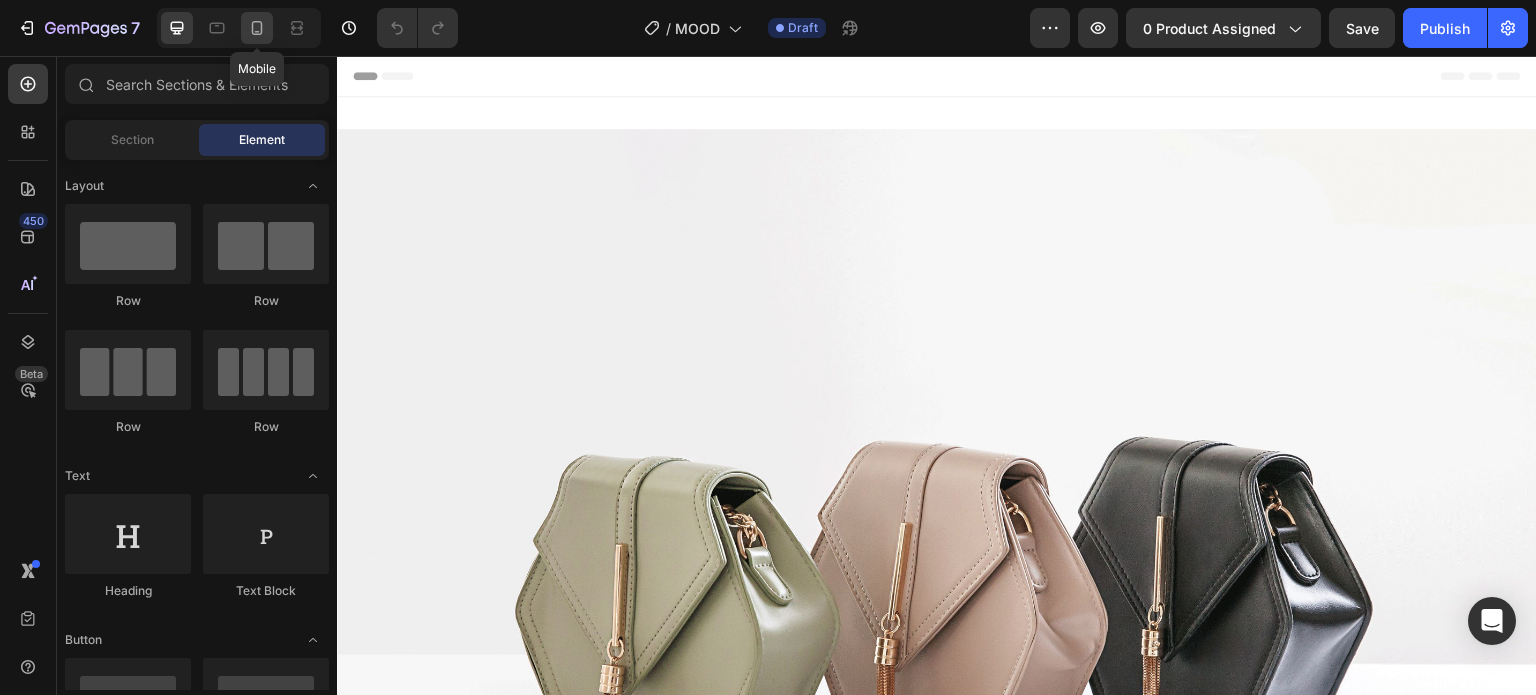 click 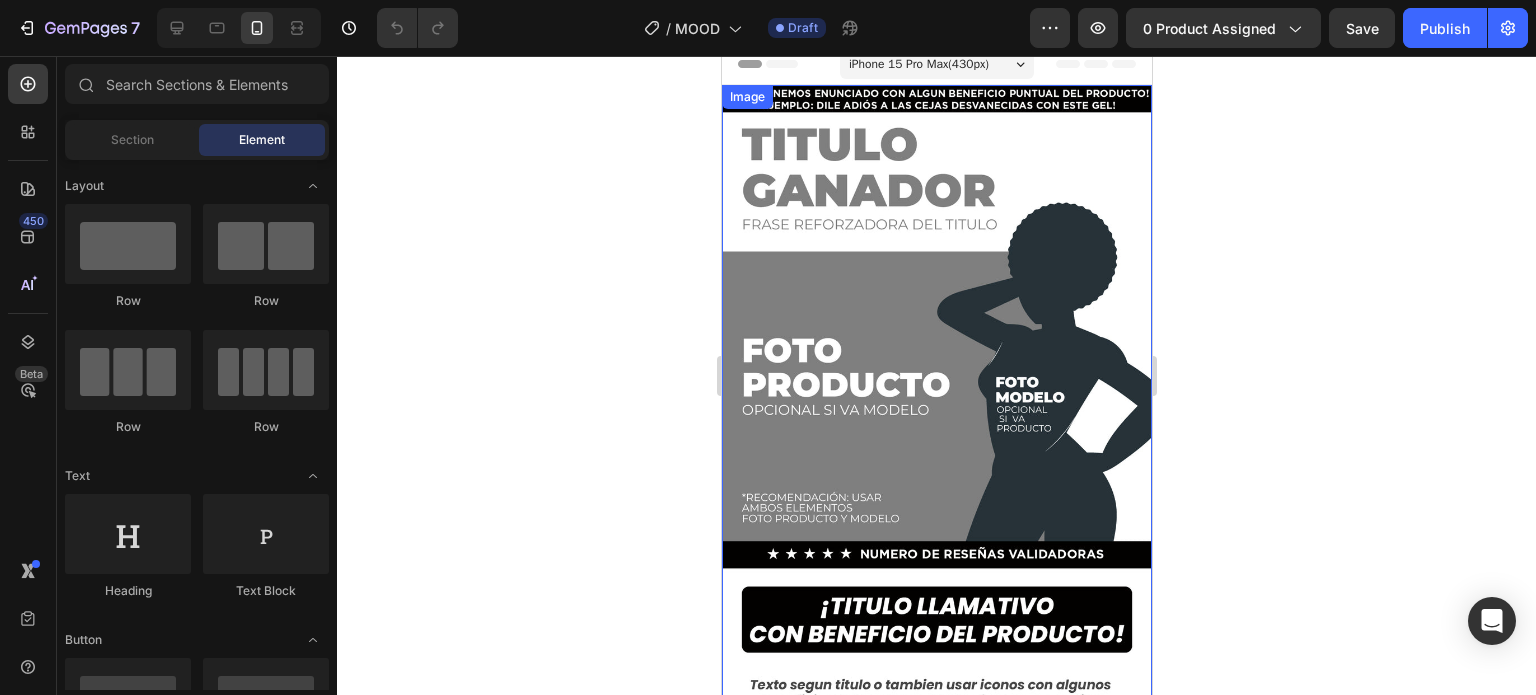 scroll, scrollTop: 0, scrollLeft: 0, axis: both 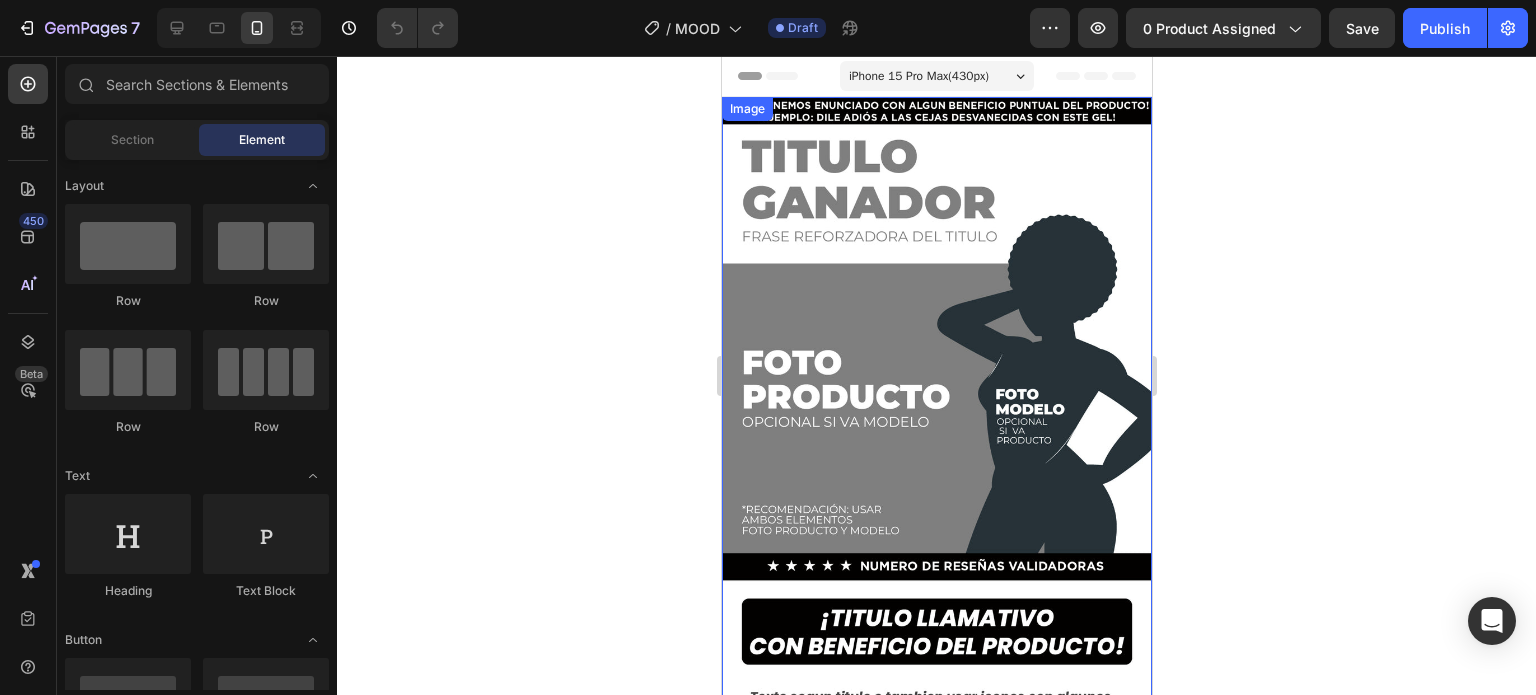click at bounding box center [936, 479] 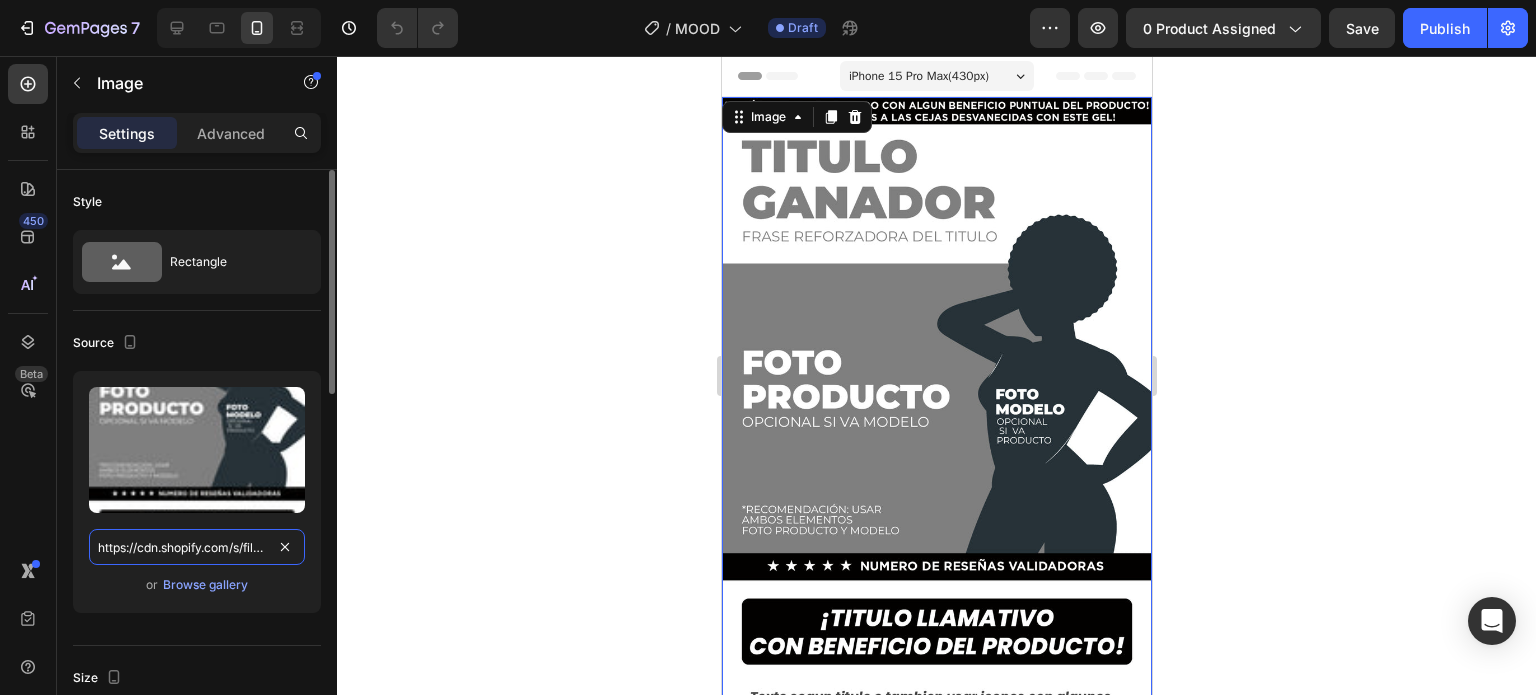 click on "https://cdn.shopify.com/s/files/1/0631/2057/2500/files/gempages_562701027434824715-55493e81-9b09-4a92-be37-af5b193c5f0e.jpg" at bounding box center [197, 547] 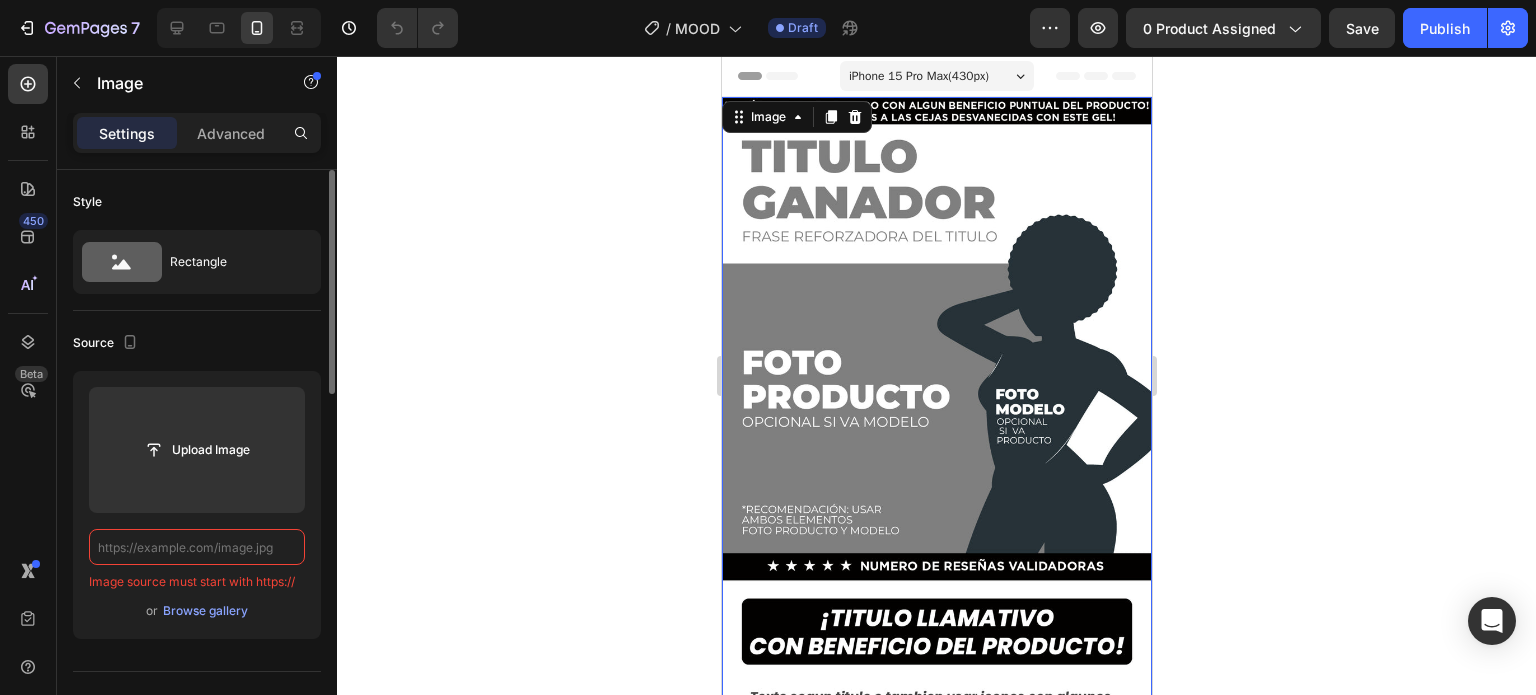 paste on "https://i.postimg.cc/BZKg2DzW/Natural-mood-support-for-kids-with-concentration-problems-1.png" 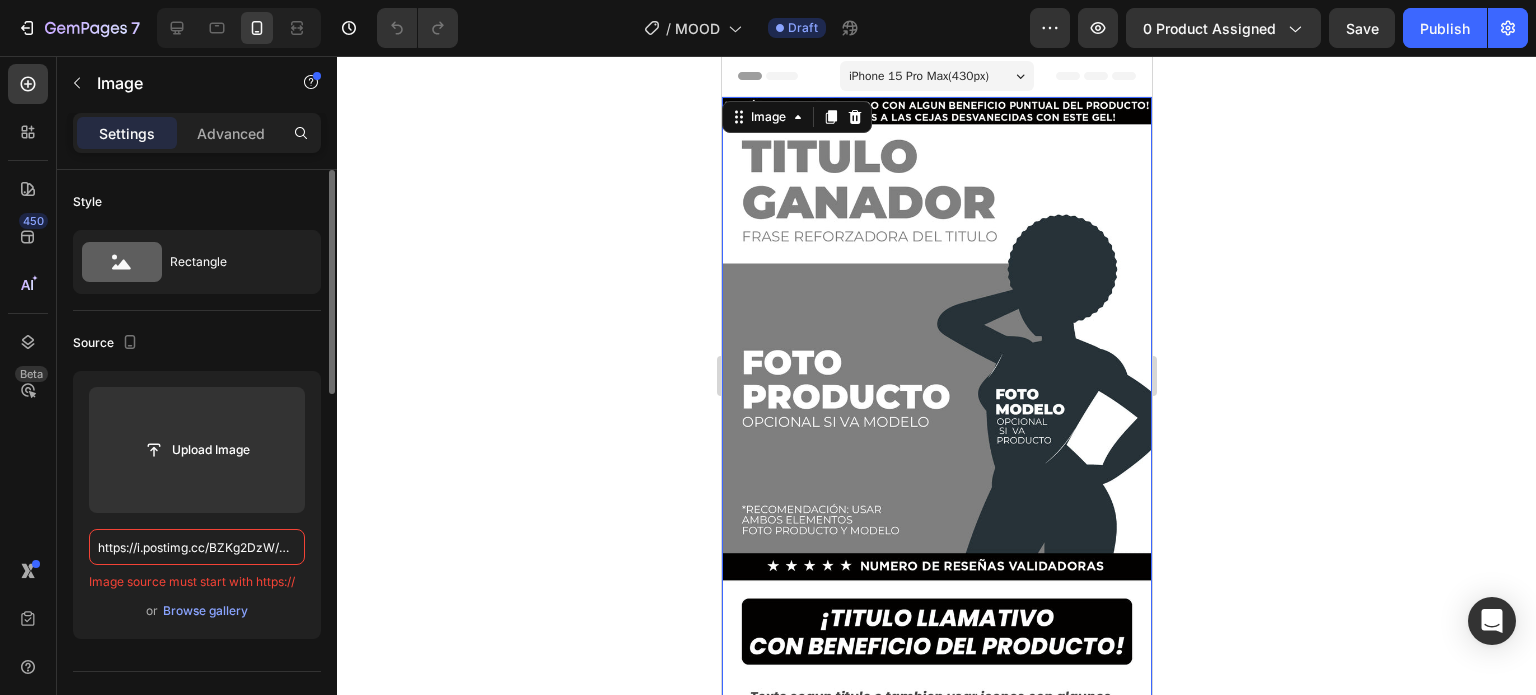 scroll, scrollTop: 0, scrollLeft: 401, axis: horizontal 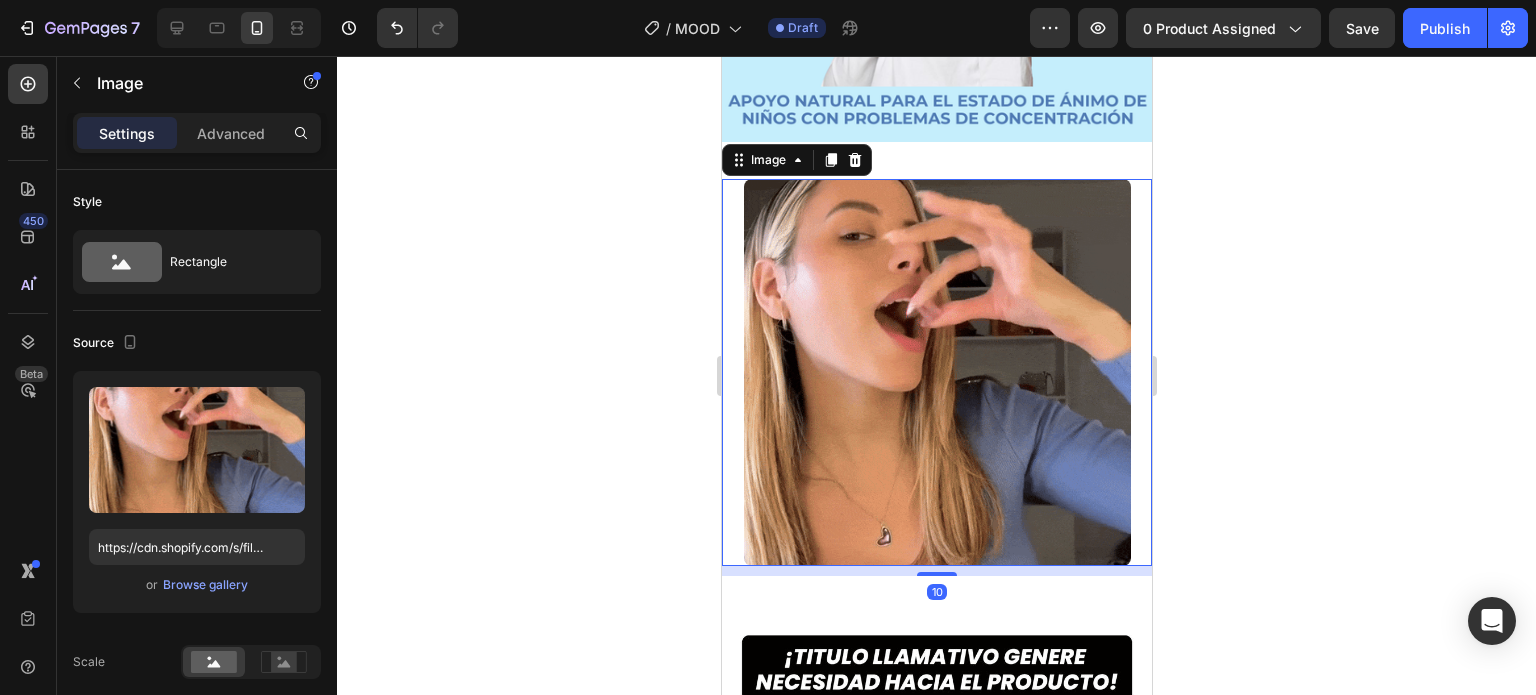 click at bounding box center (936, 372) 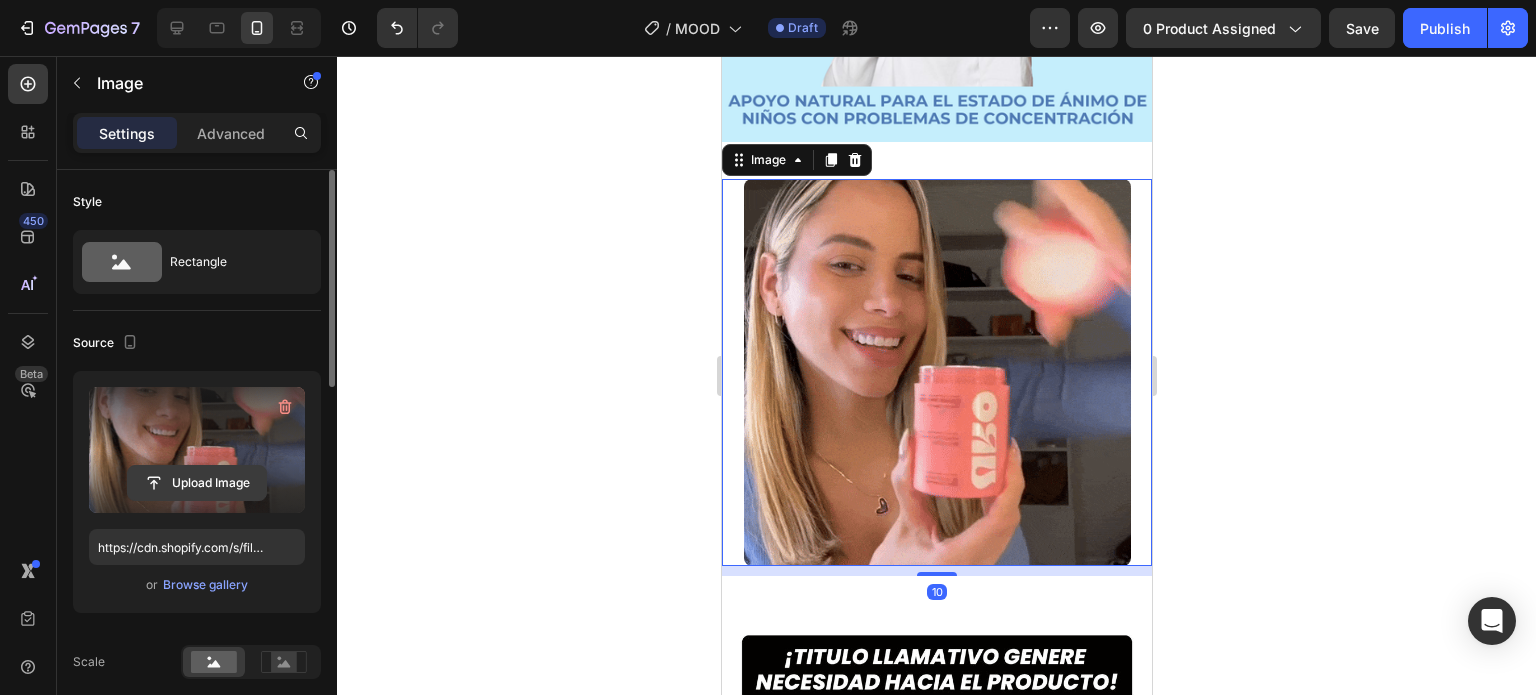 click 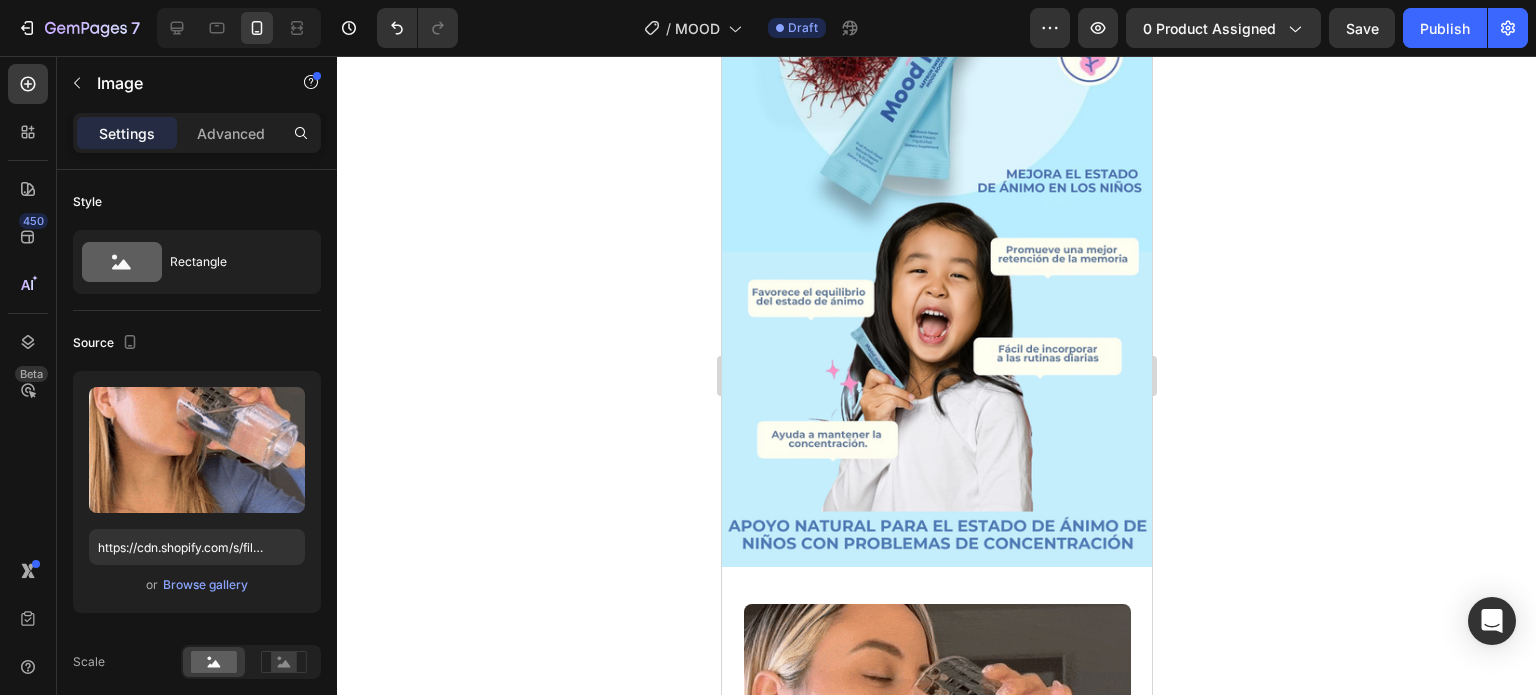 scroll, scrollTop: 400, scrollLeft: 0, axis: vertical 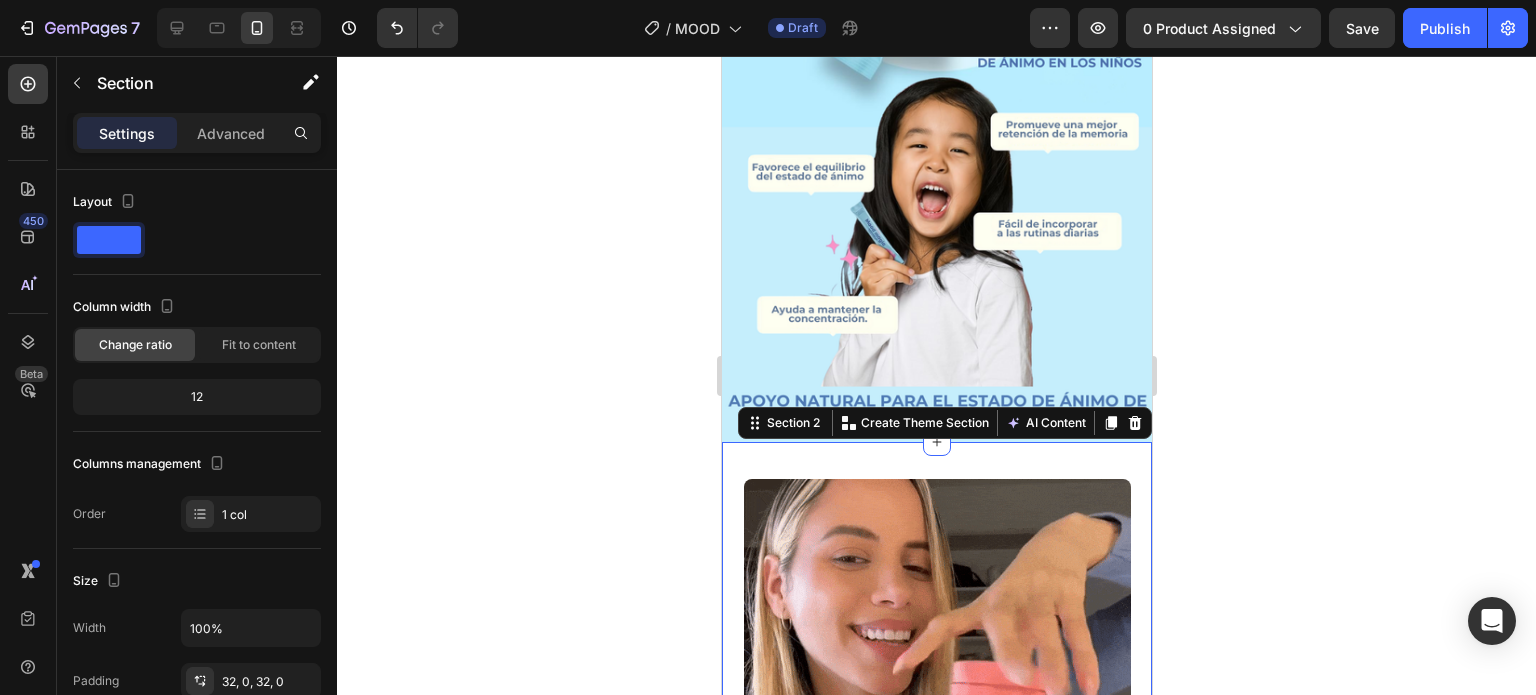 click on "Image Section 2   You can create reusable sections Create Theme Section AI Content Write with GemAI What would you like to describe here? Tone and Voice Persuasive Product Getting products... Show more Generate" at bounding box center [936, 675] 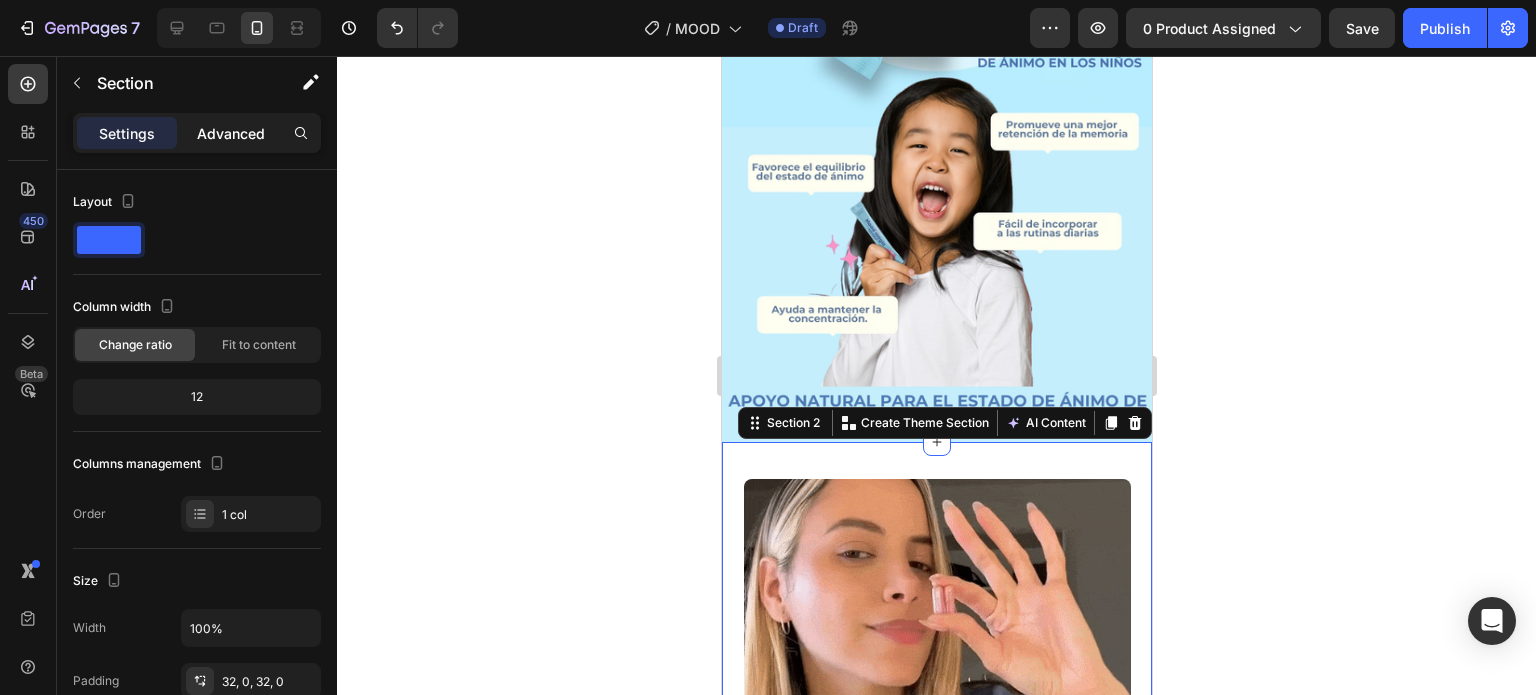 click on "Advanced" 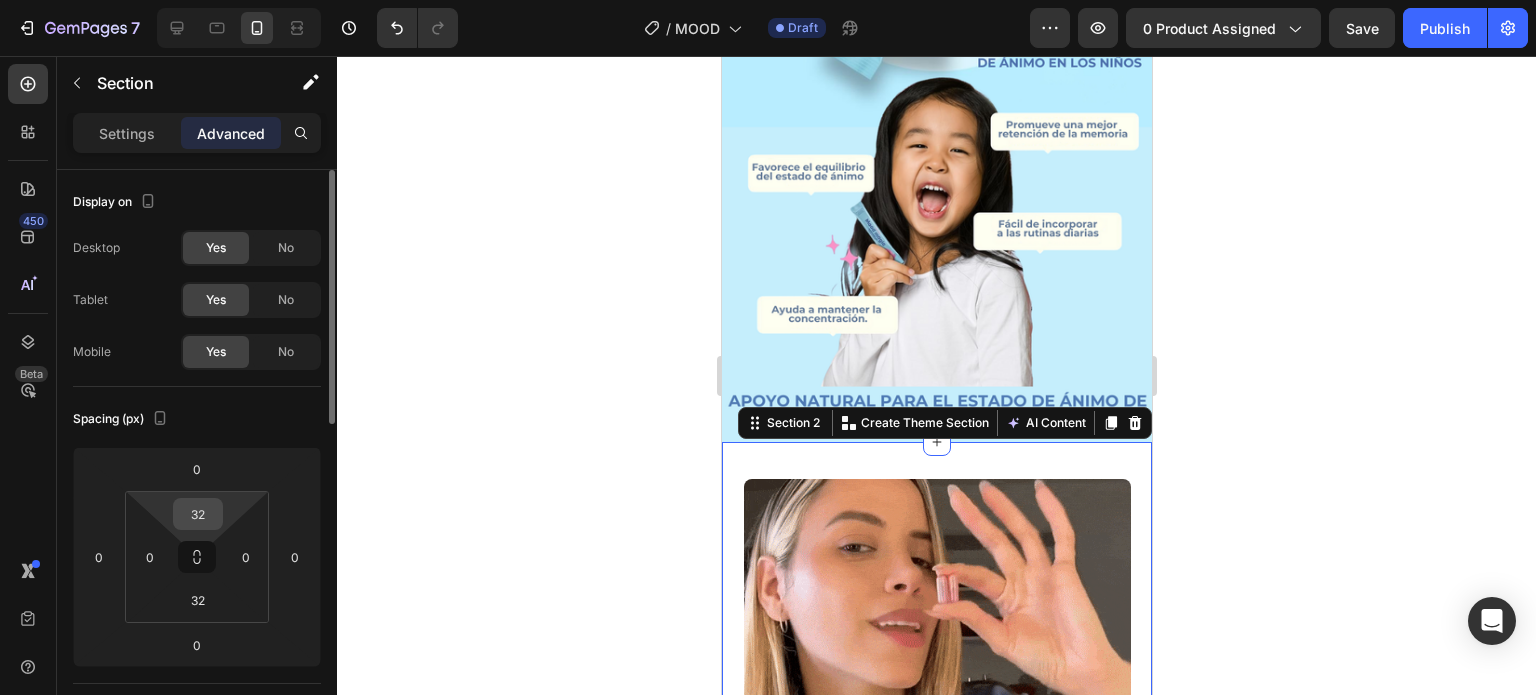 click on "32" at bounding box center [198, 514] 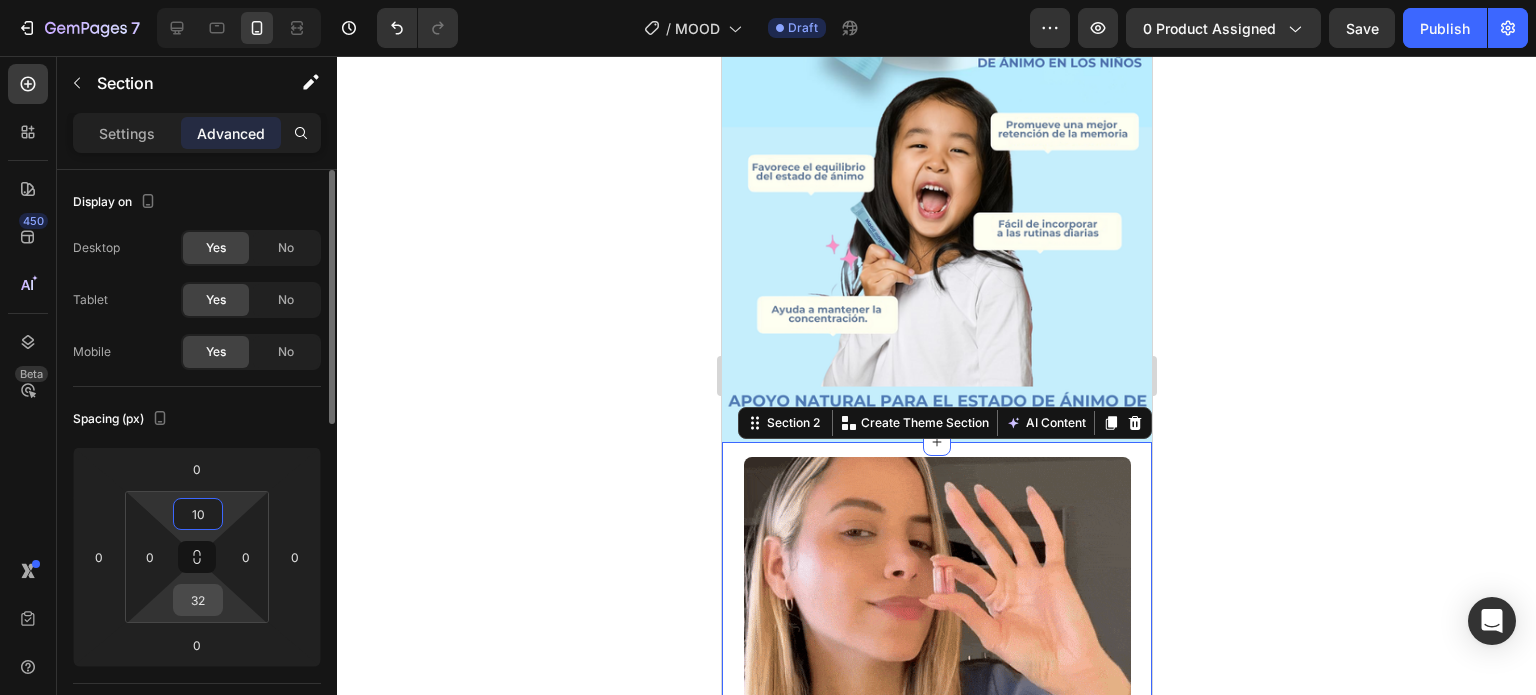 type on "10" 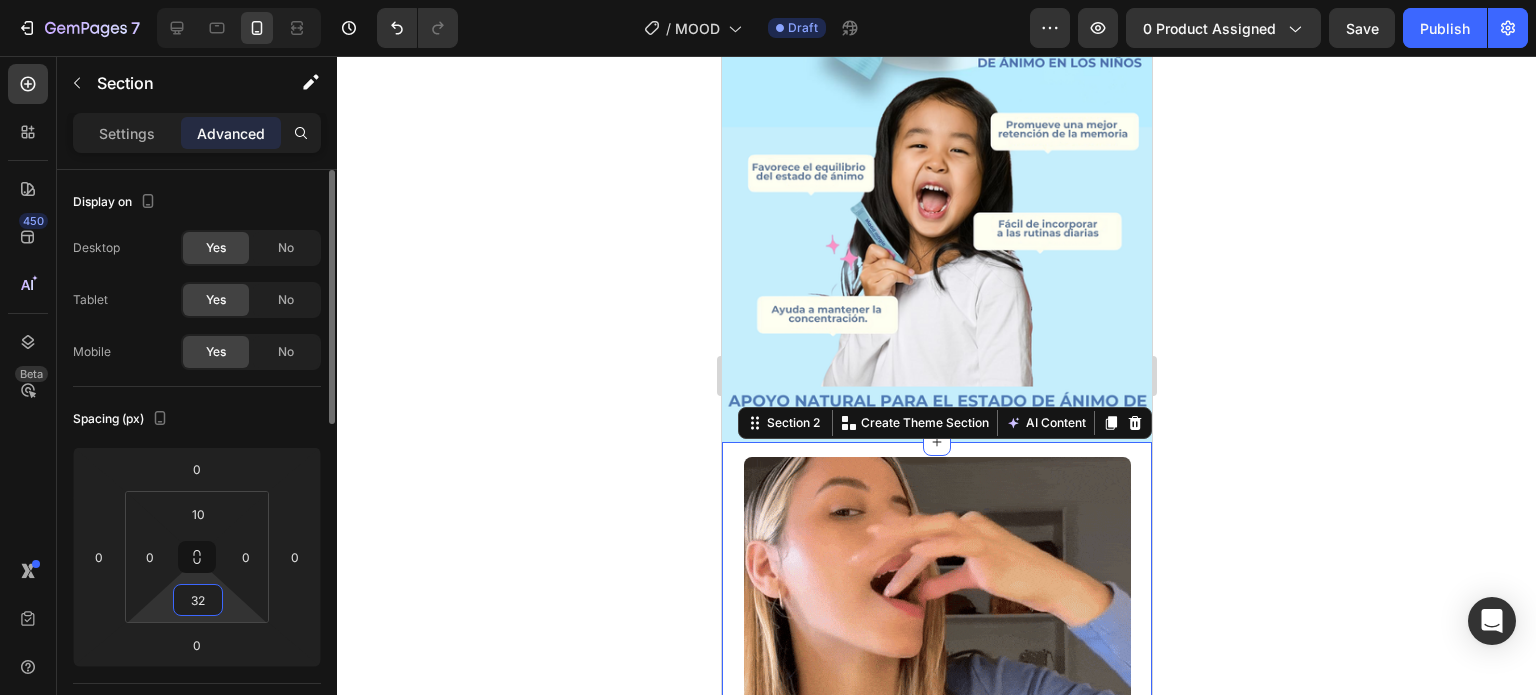 click on "32" at bounding box center [198, 600] 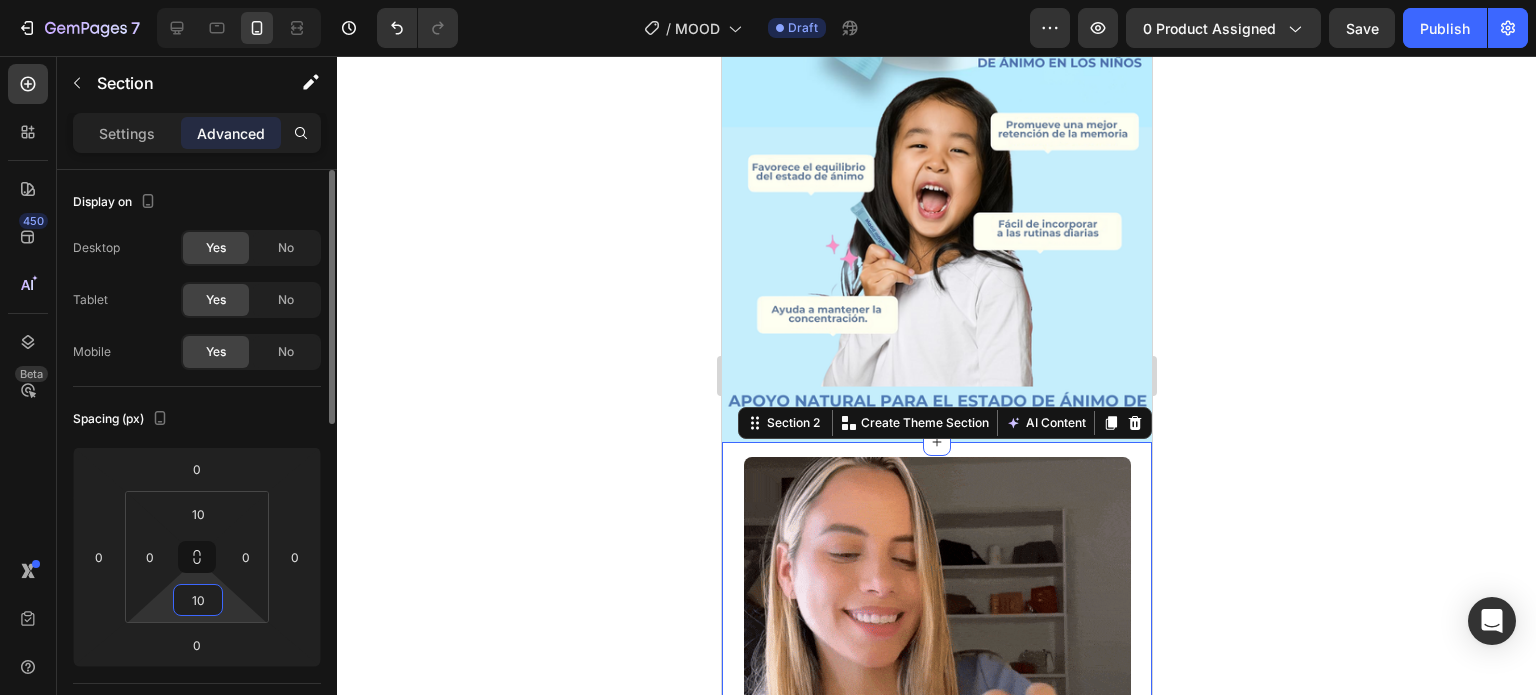type on "10" 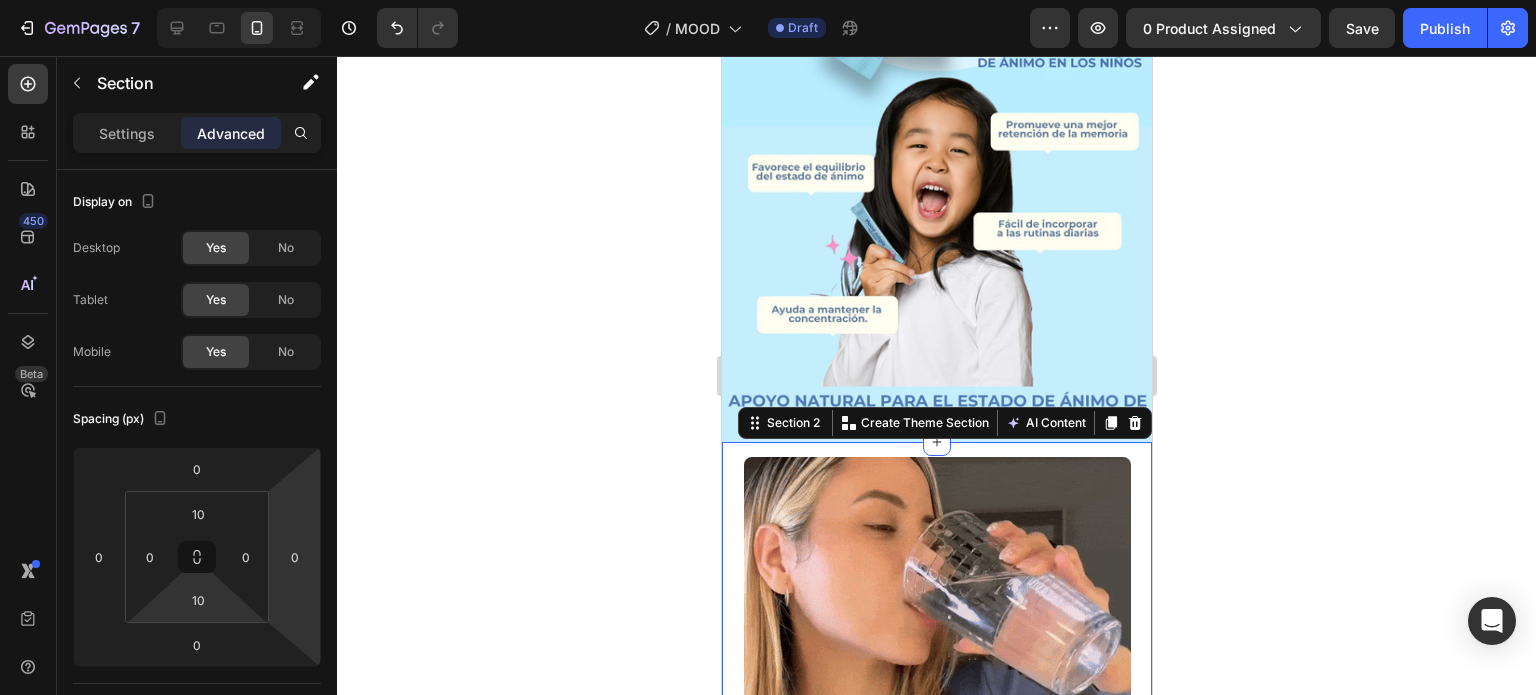 click 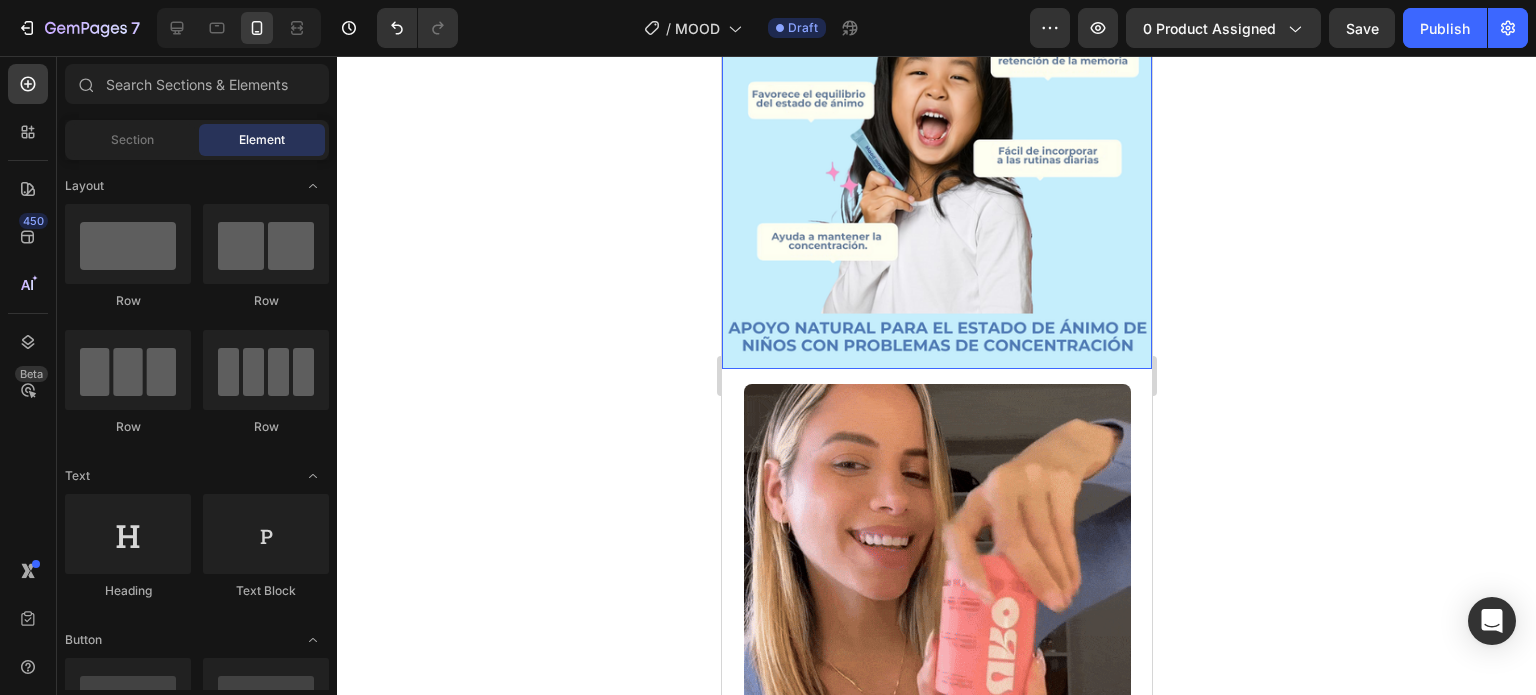 scroll, scrollTop: 500, scrollLeft: 0, axis: vertical 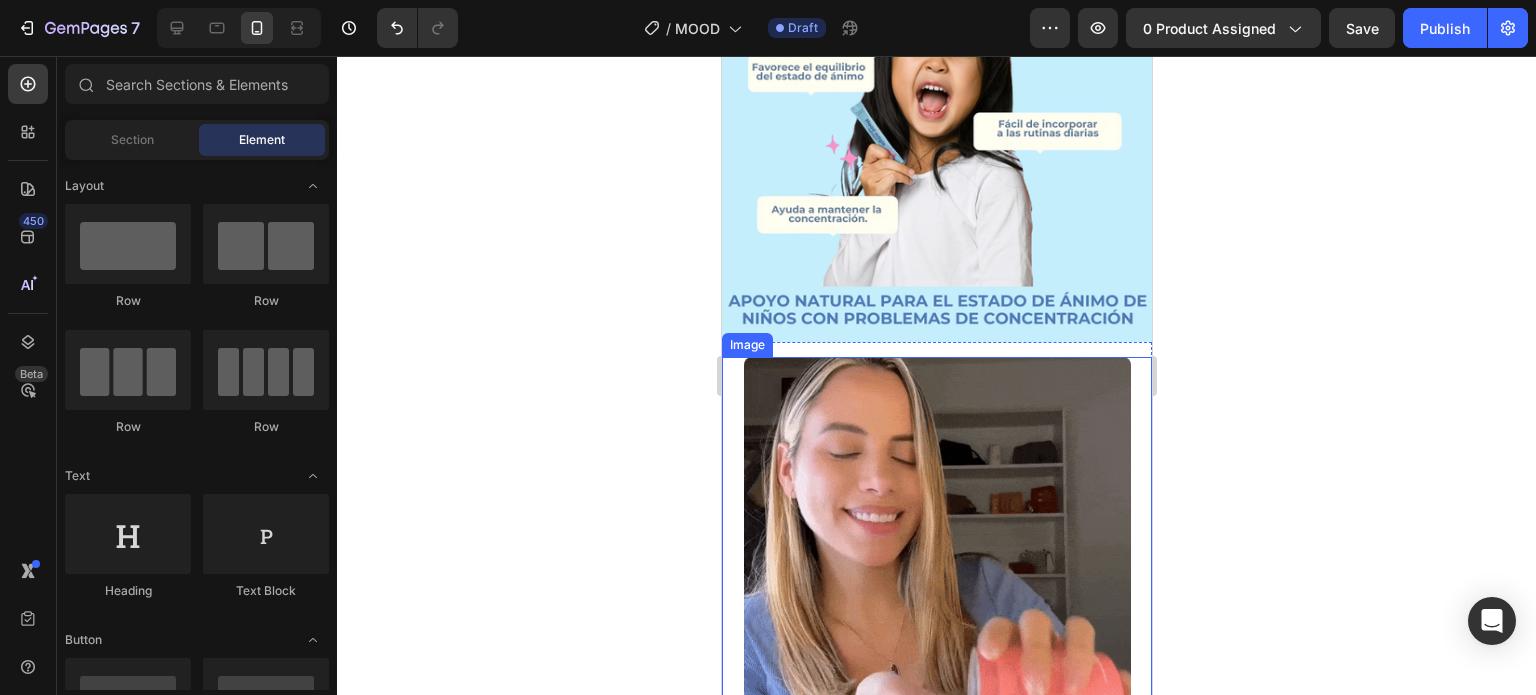 click at bounding box center [936, 550] 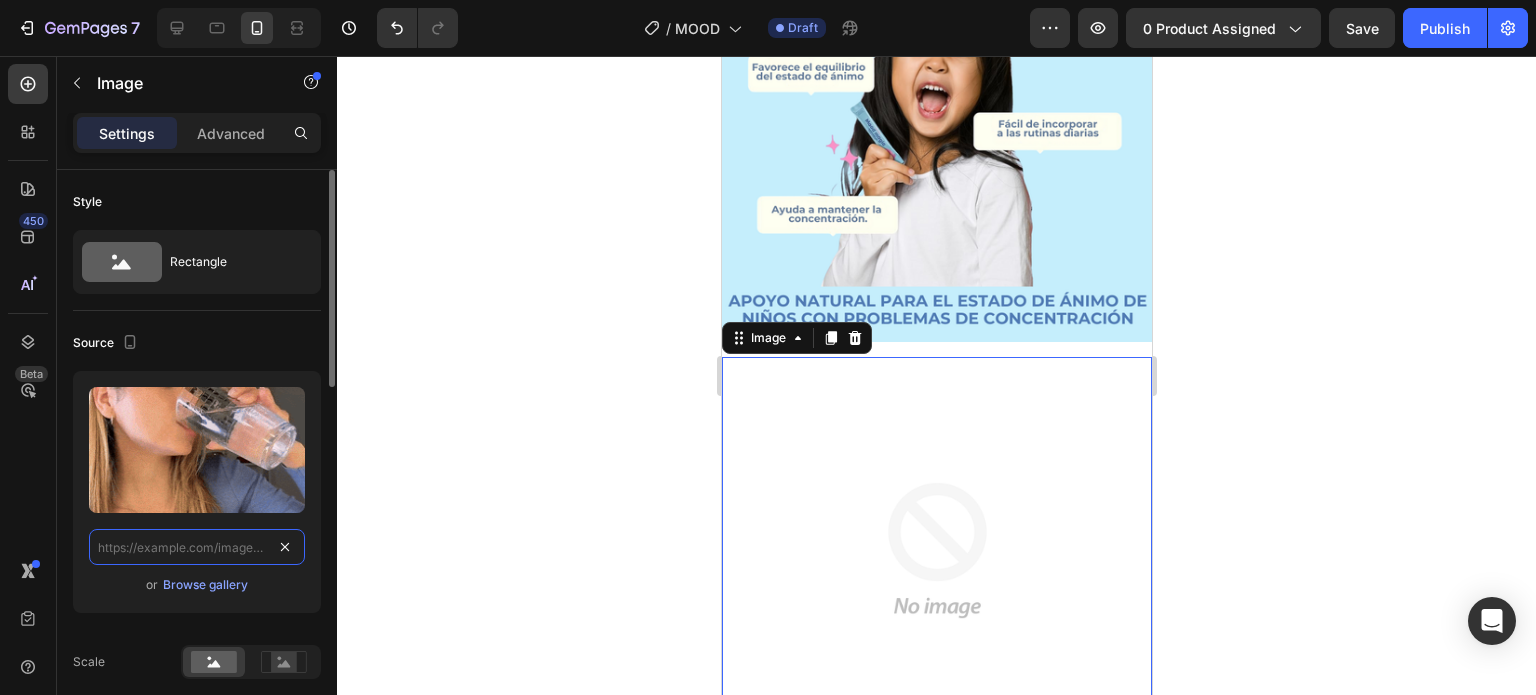 scroll, scrollTop: 0, scrollLeft: 0, axis: both 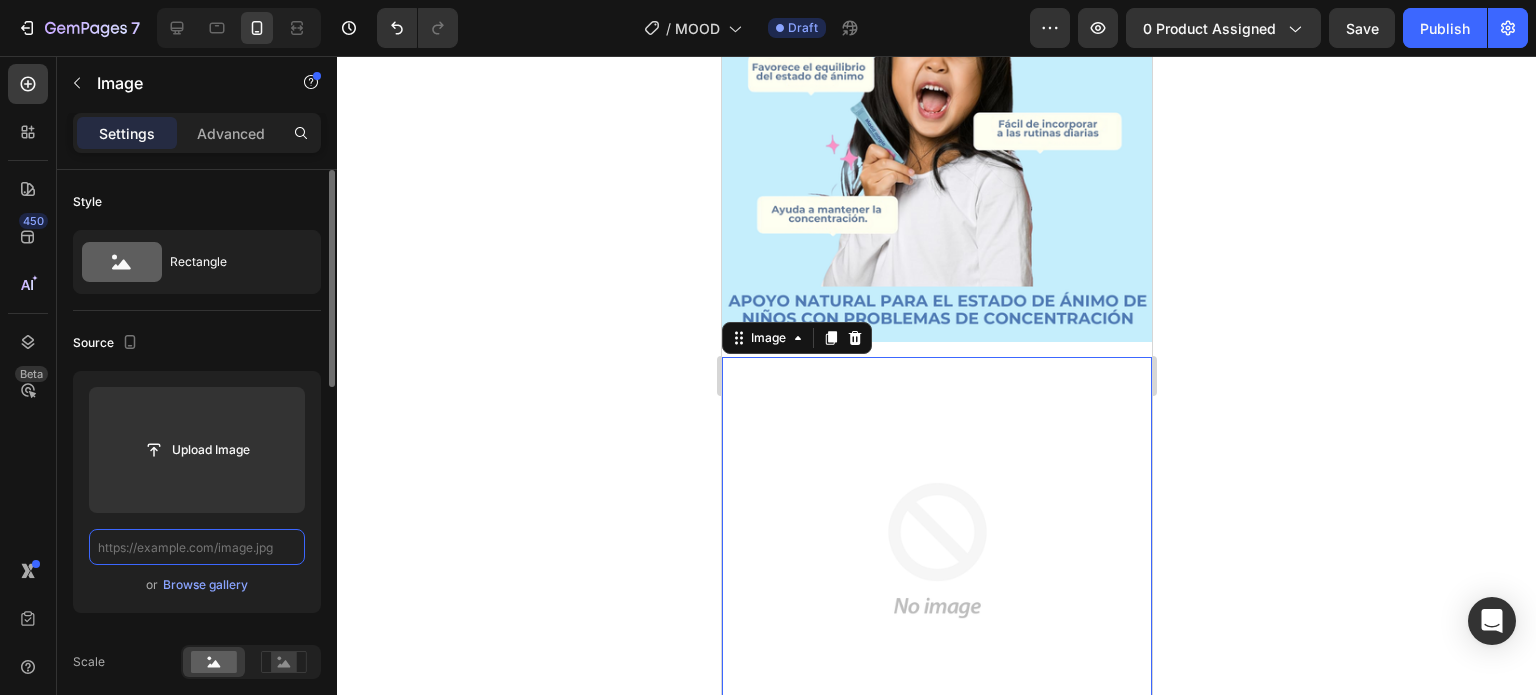 paste on "https://media4.giphy.com/media/v1.Y2lkPTc5MGI3NjExYmpnNW5ibDQxcmdqbTBvcmN2MGNjc2t6bDNjZGZpNXBrZXVqdTB2YiZlcD12MV9pbnRlcm5hbF9naWZfYnlfaWQmY3Q9Zw/8N1VigNmWiWK8AR20k/giphy.gif" 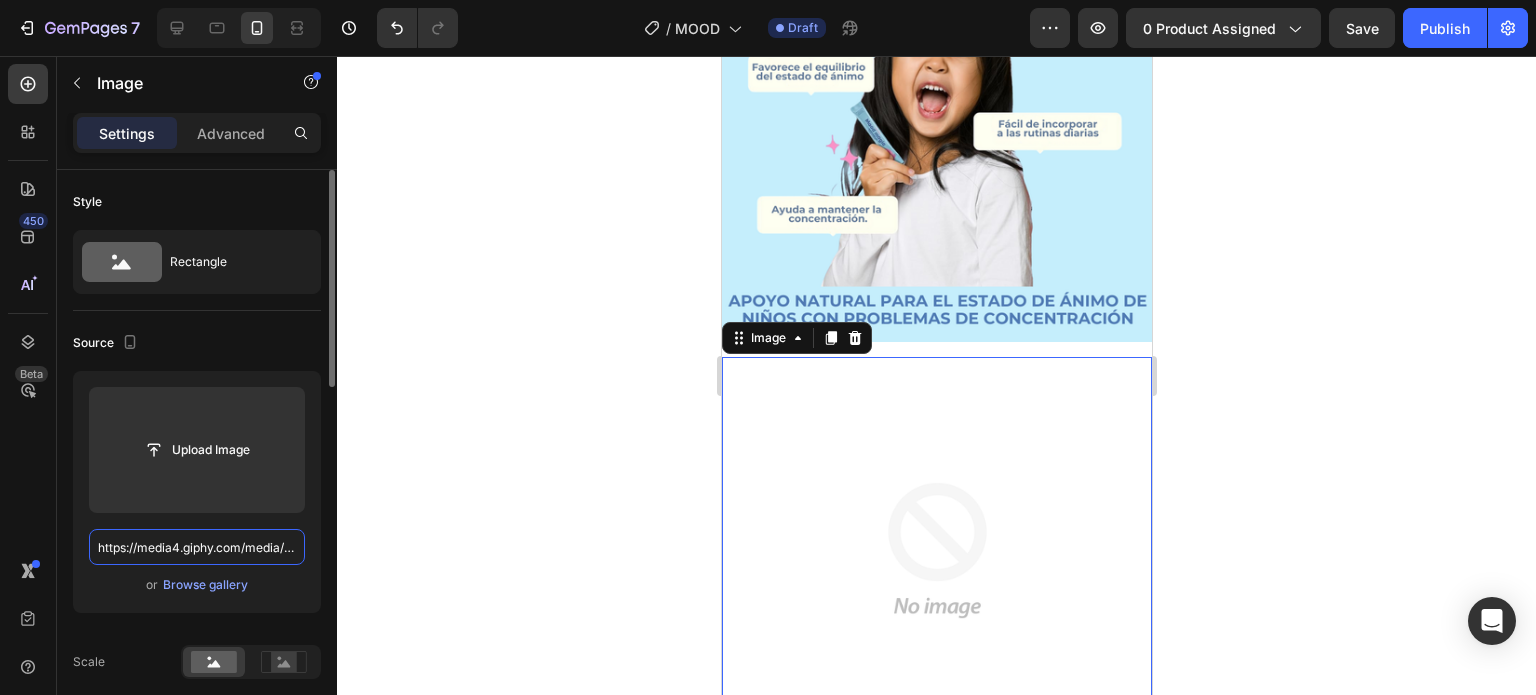scroll, scrollTop: 0, scrollLeft: 1044, axis: horizontal 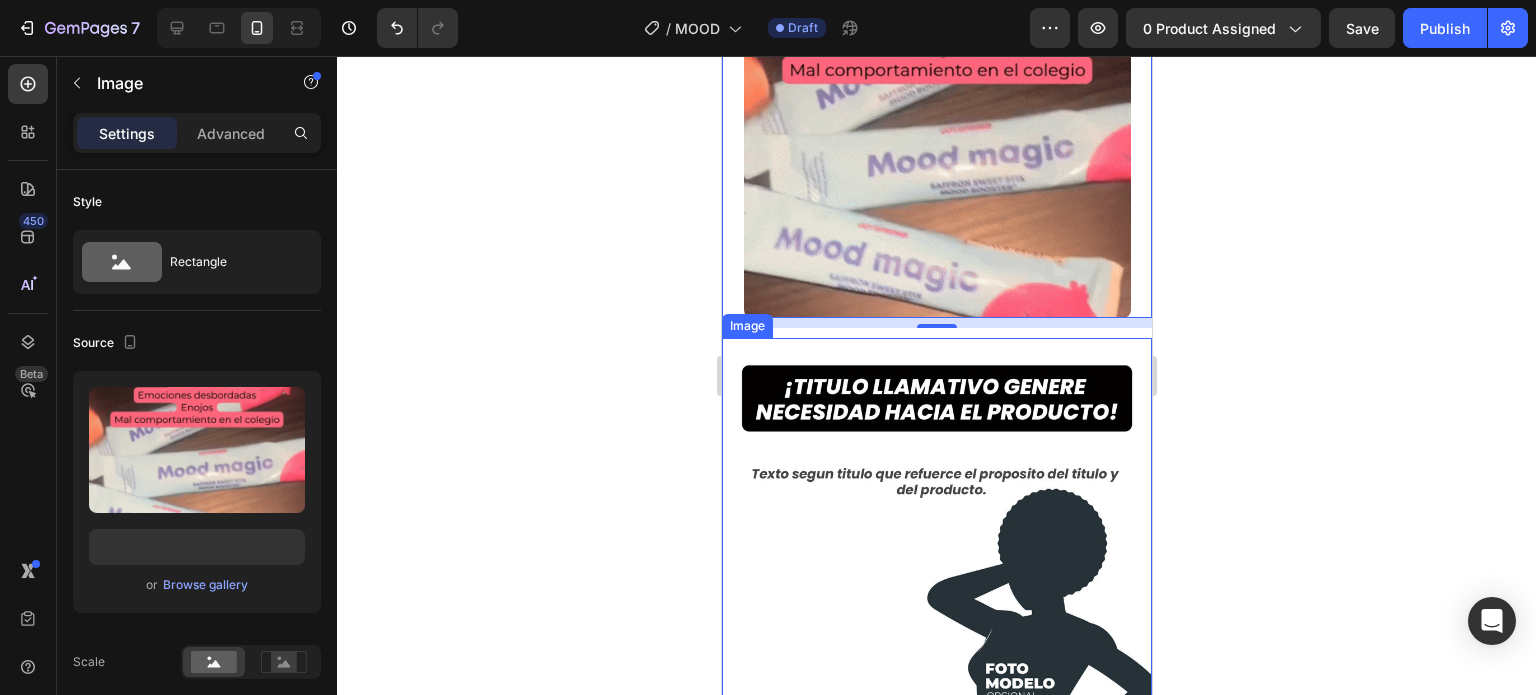 click at bounding box center (936, 553) 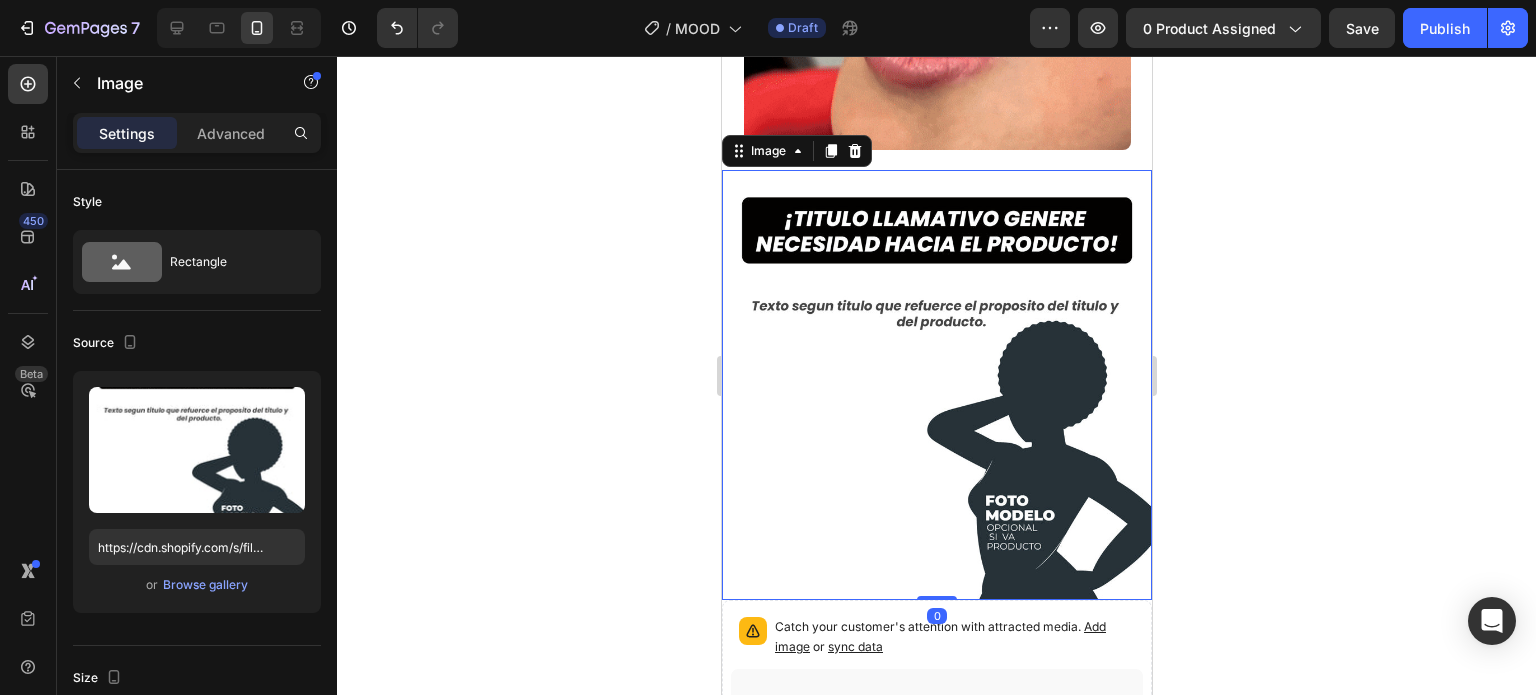 scroll, scrollTop: 1000, scrollLeft: 0, axis: vertical 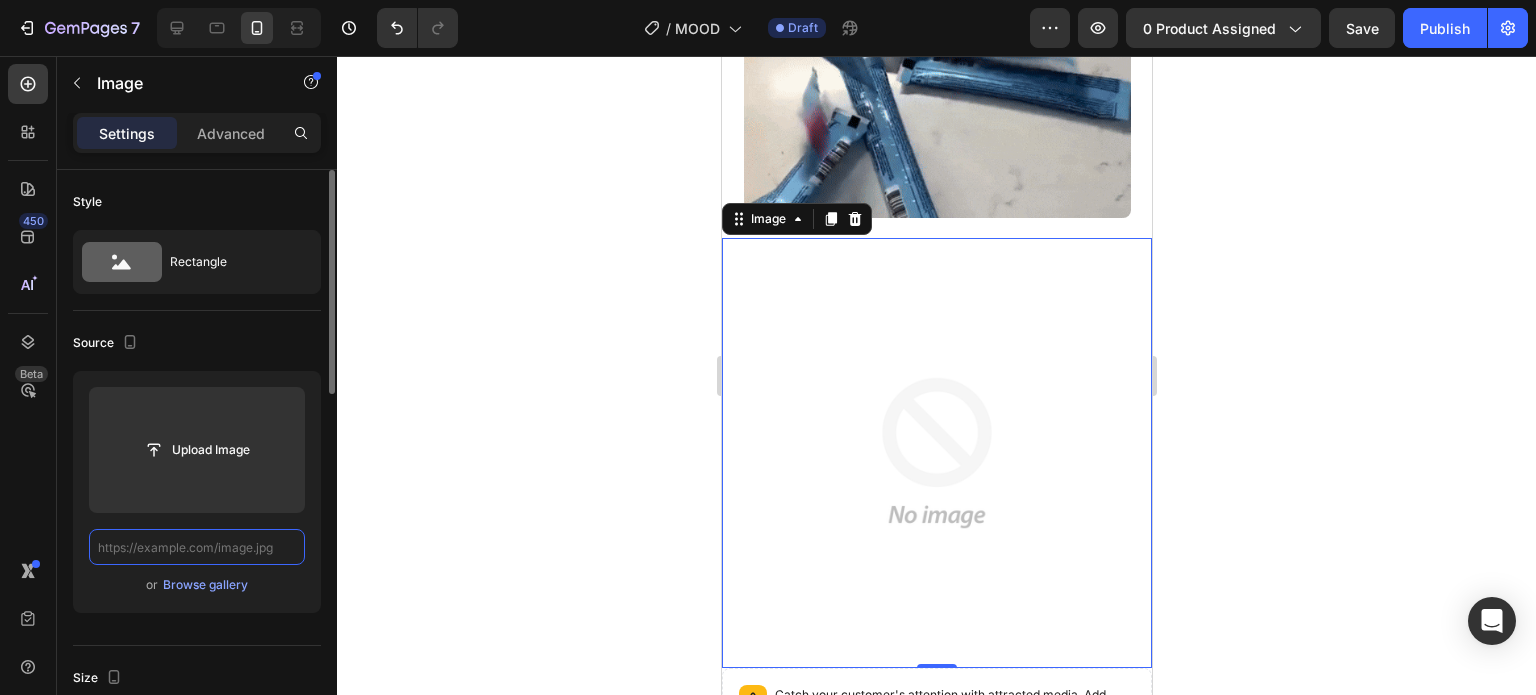 paste on "https://i.postimg.cc/FRFM7ppQ/Natural-mood-support-for-kids-with-concentration-problems-2.png" 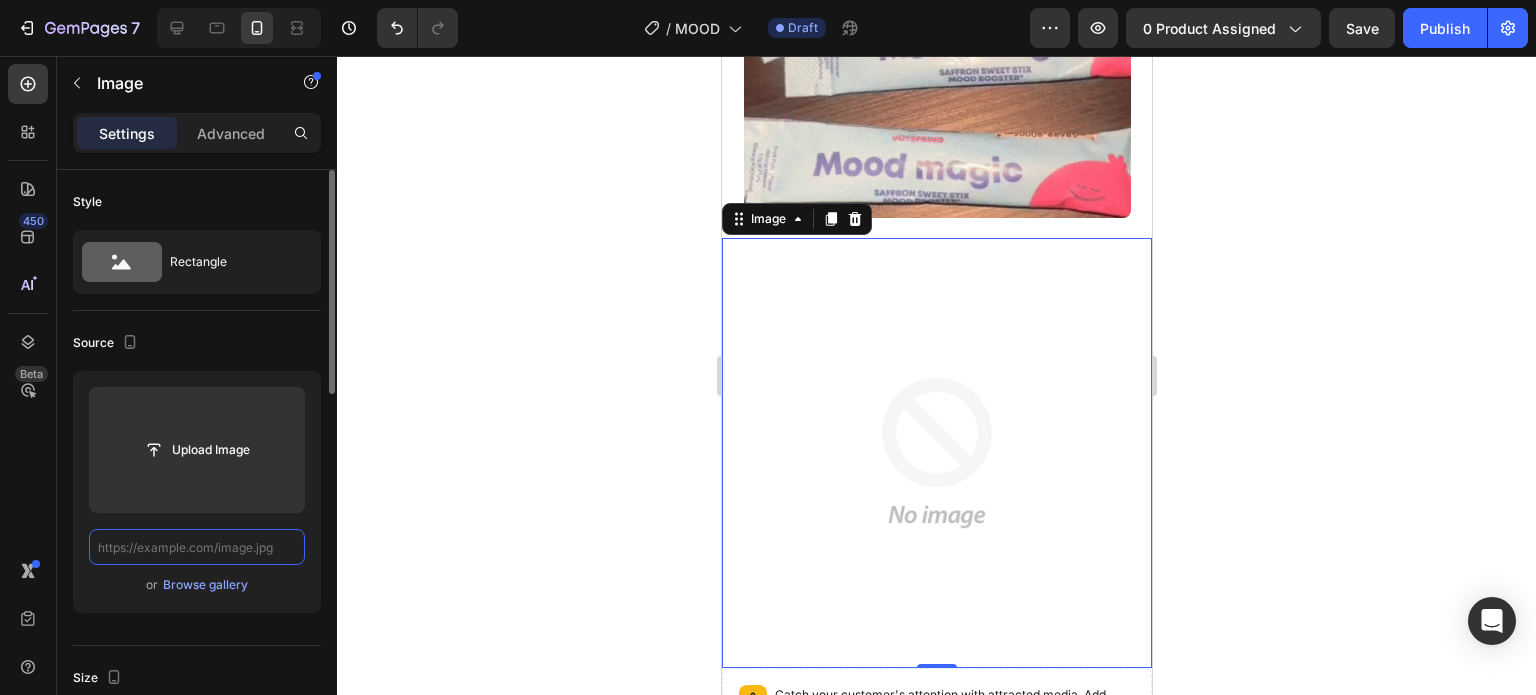 type on "https://i.postimg.cc/FRFM7ppQ/Natural-mood-support-for-kids-with-concentration-problems-2.png" 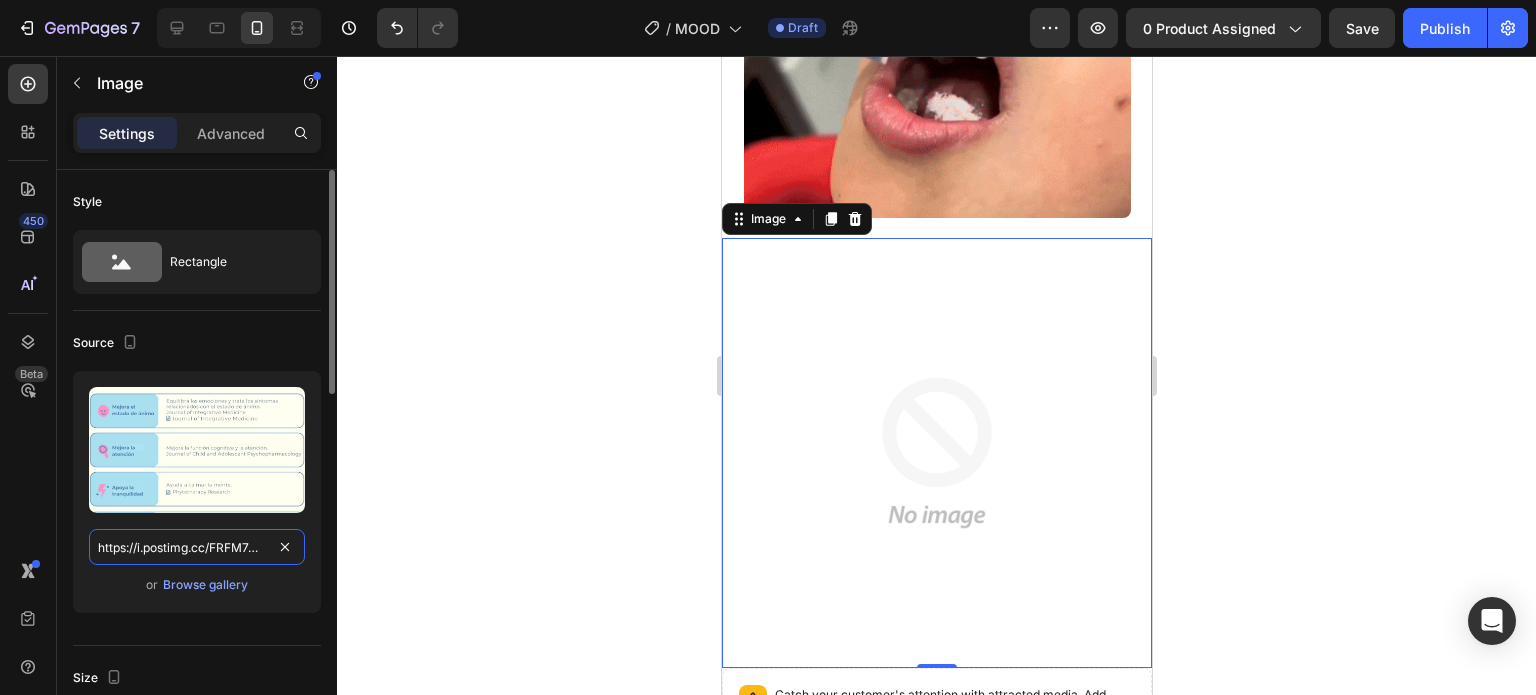 scroll, scrollTop: 0, scrollLeft: 401, axis: horizontal 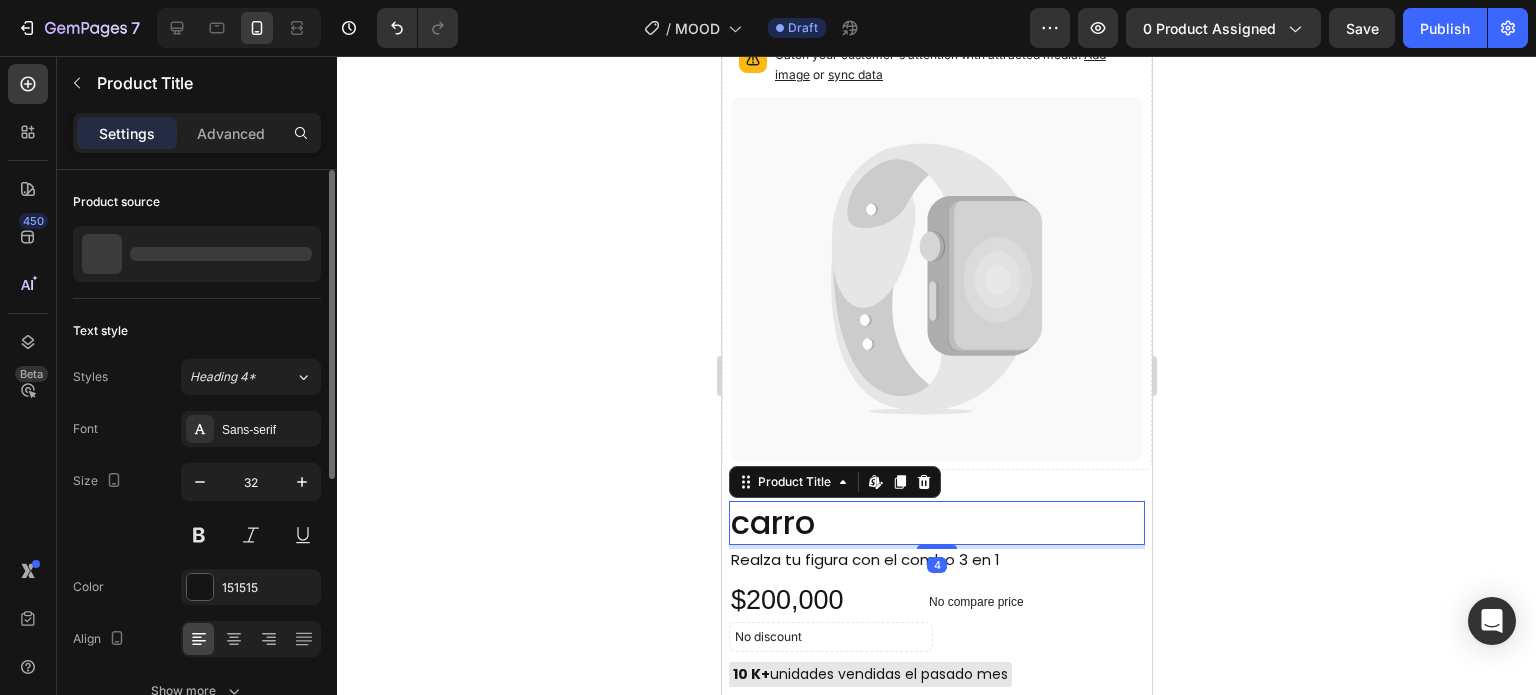 click on "carro" at bounding box center [936, 523] 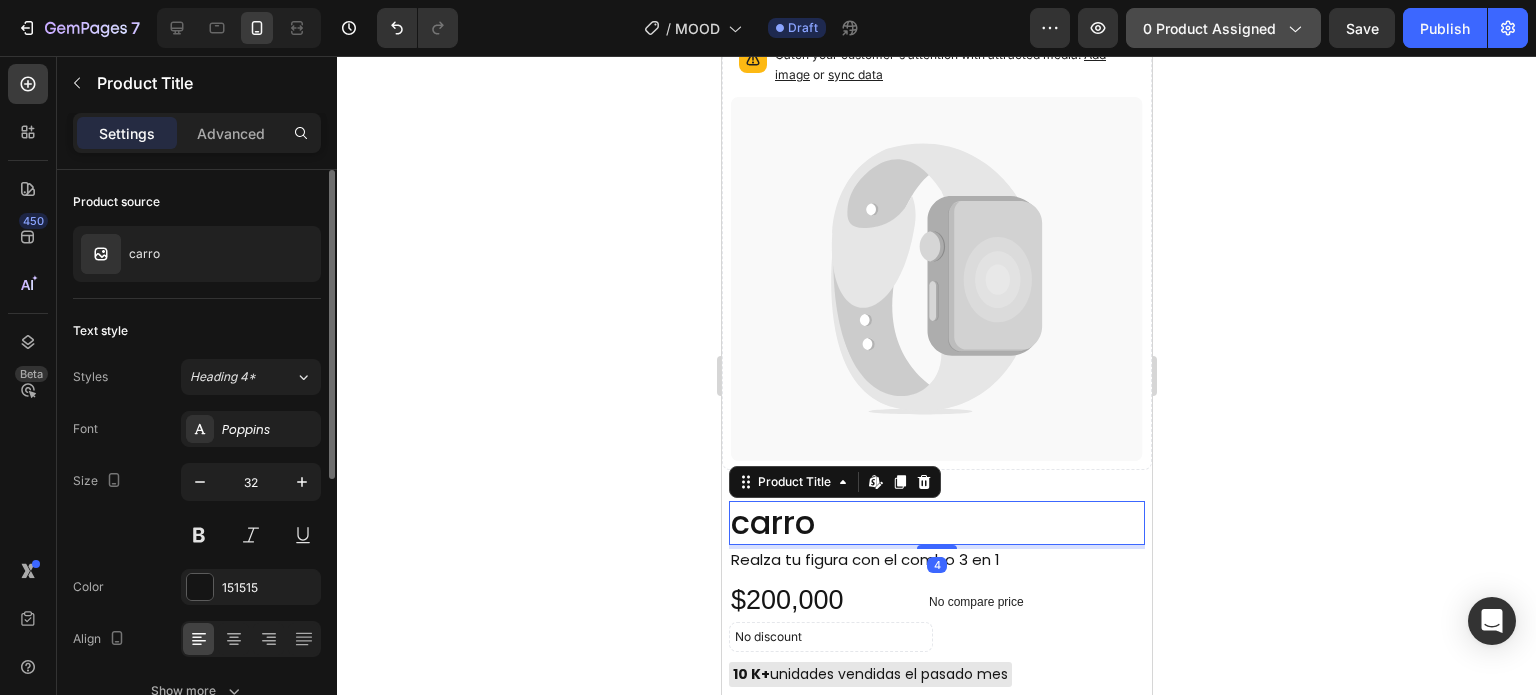 click on "0 product assigned" 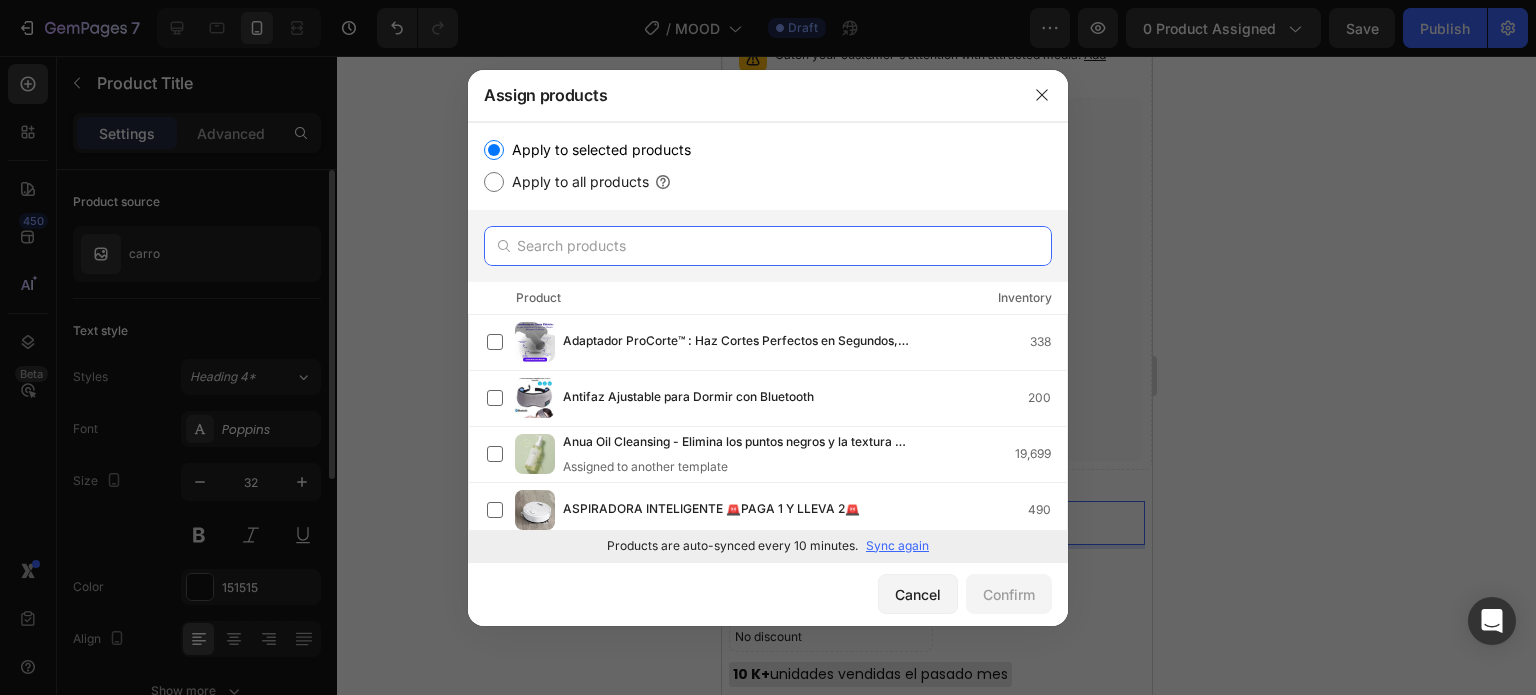 click at bounding box center [768, 246] 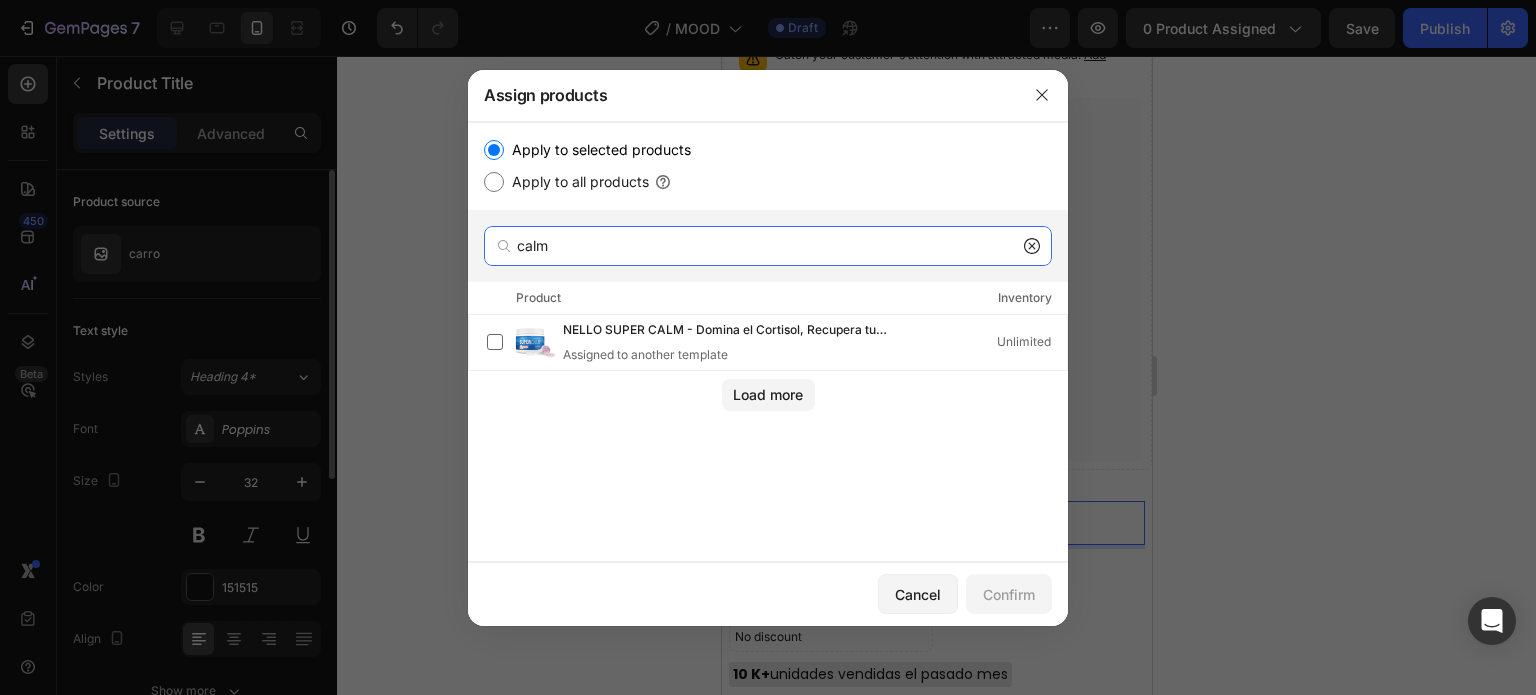 type on "calm" 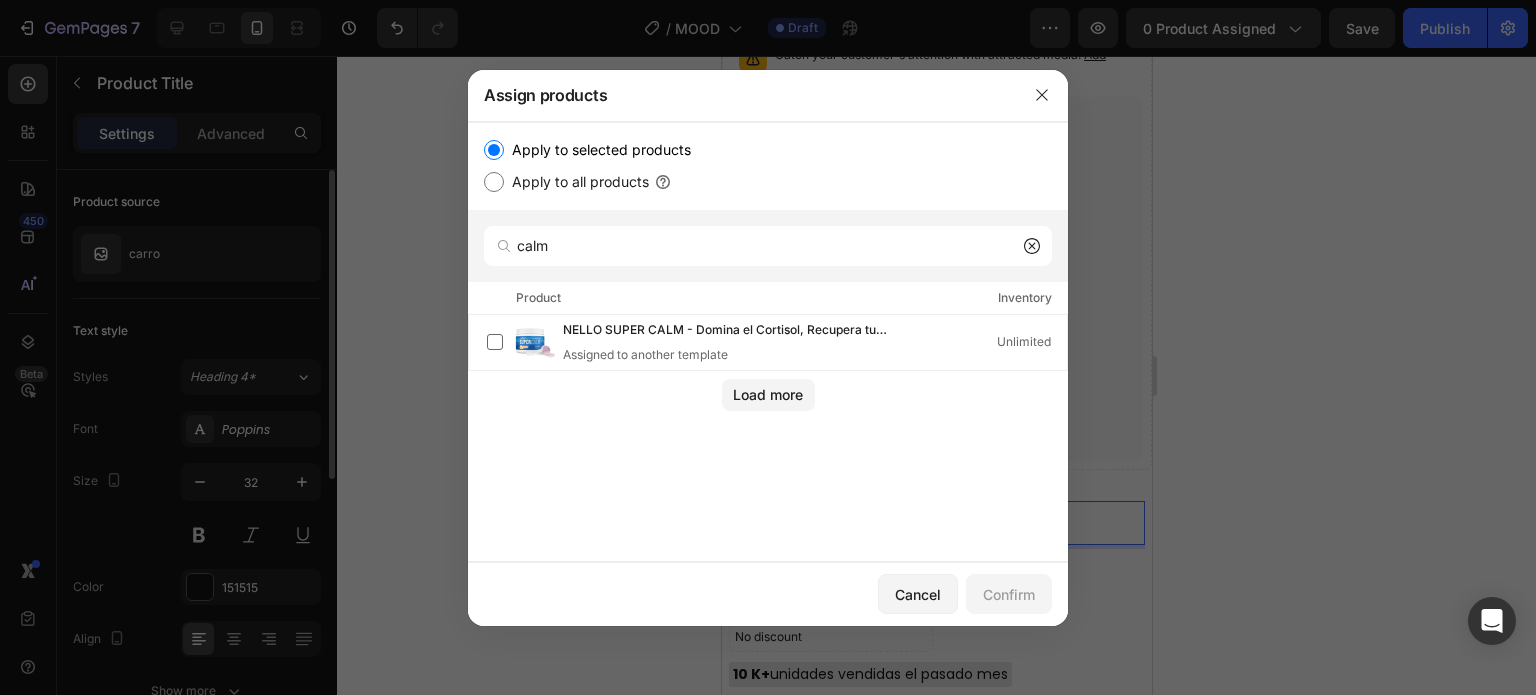 click 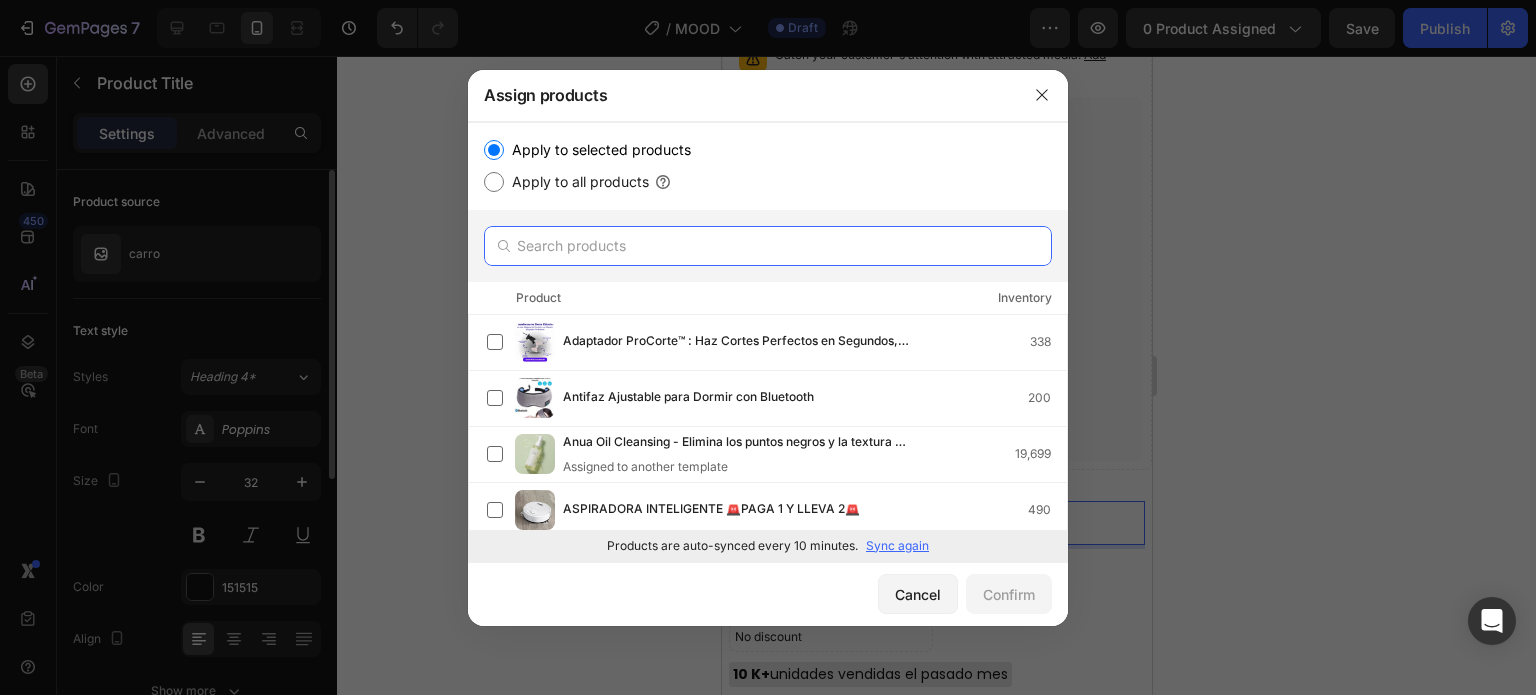 click at bounding box center [768, 246] 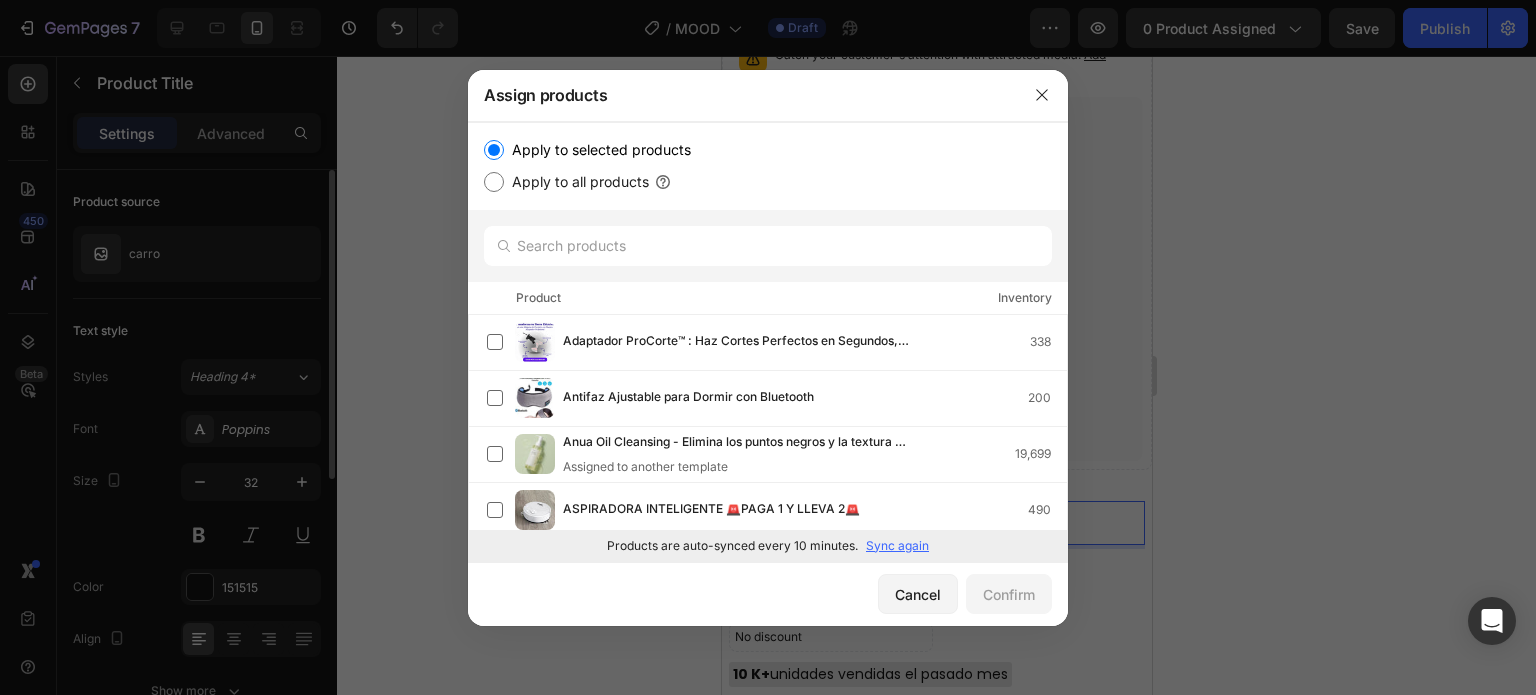 click on "Products are auto-synced every 10 minutes. Sync again" 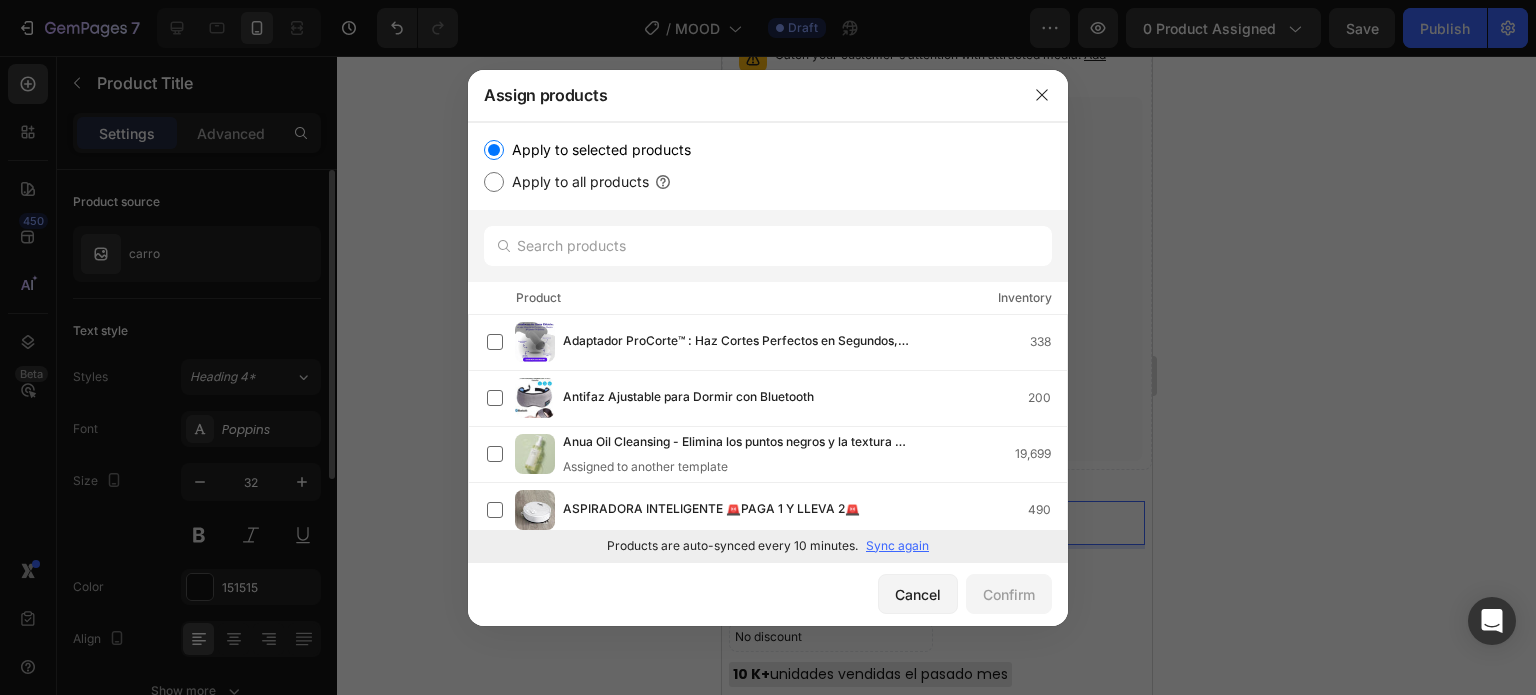 click on "Sync again" at bounding box center [897, 546] 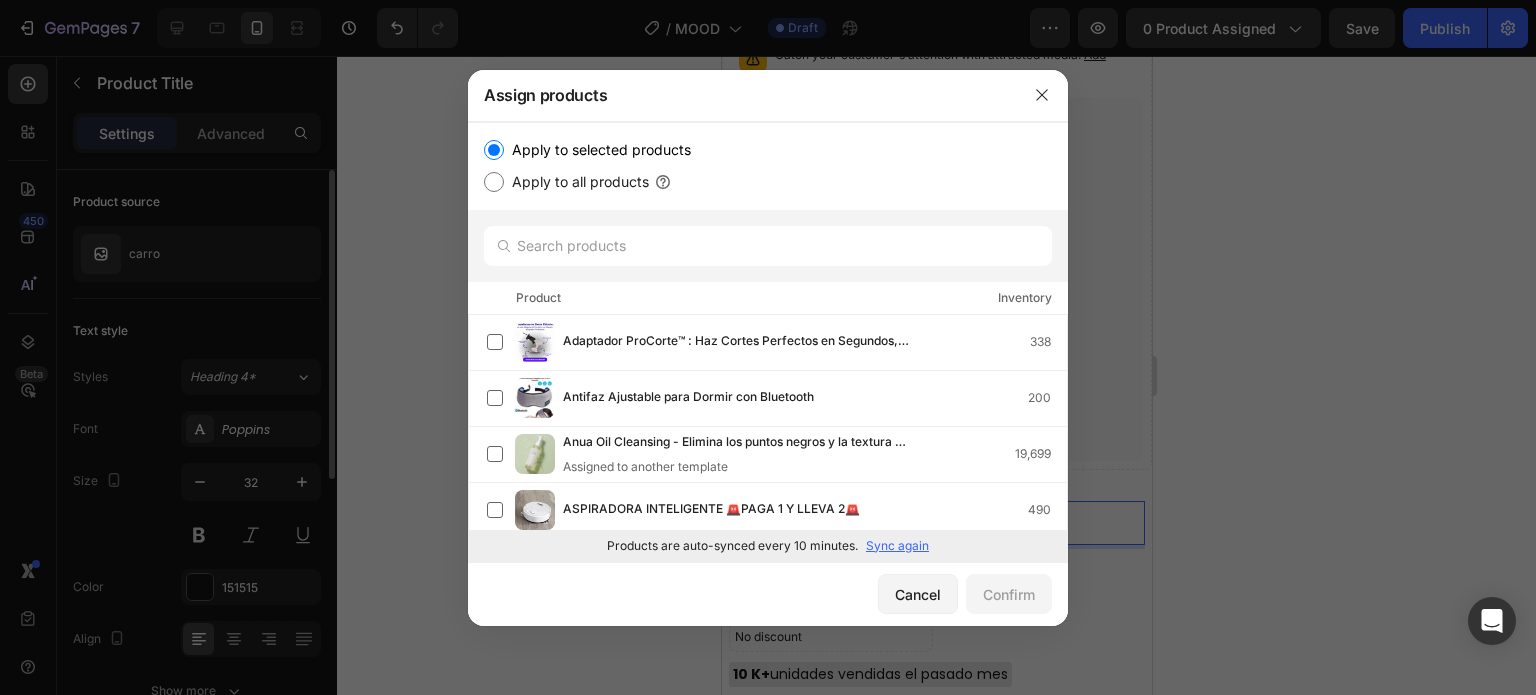 click 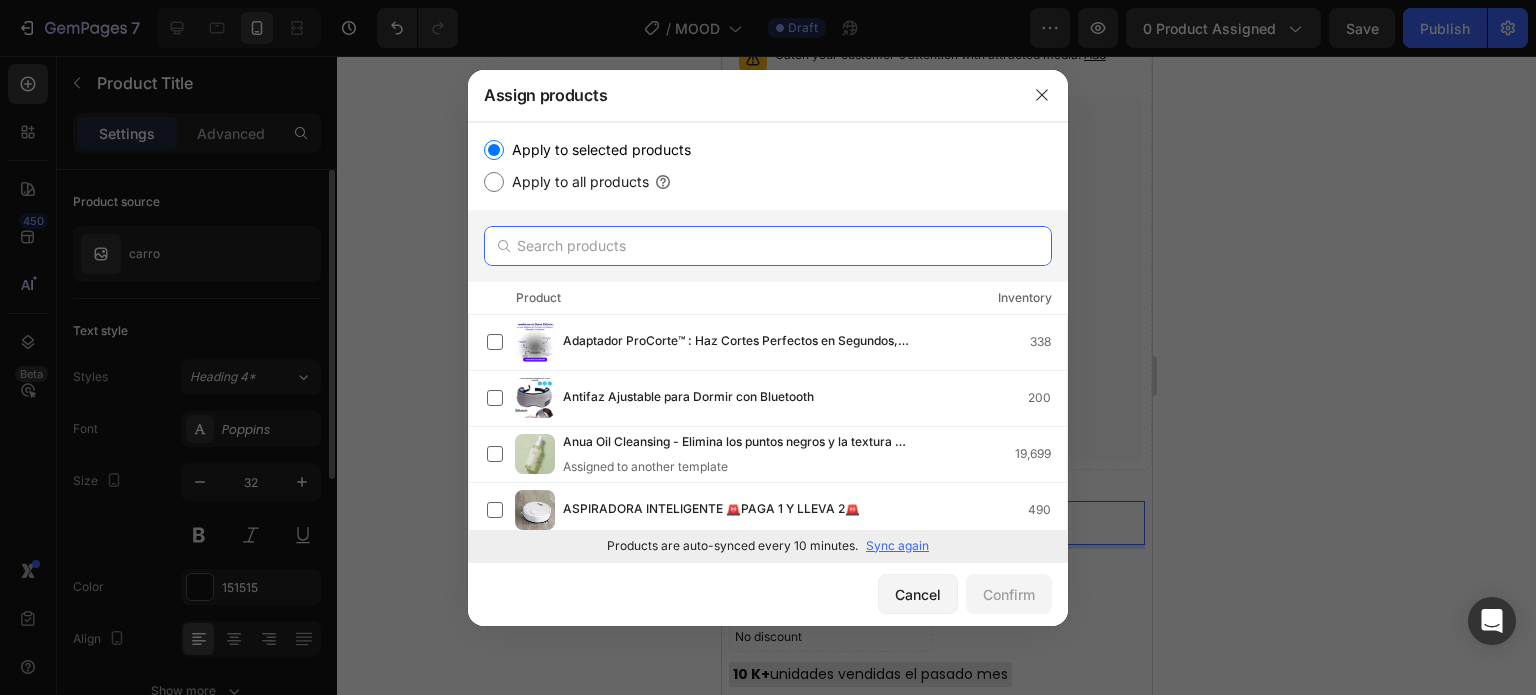 click at bounding box center [768, 246] 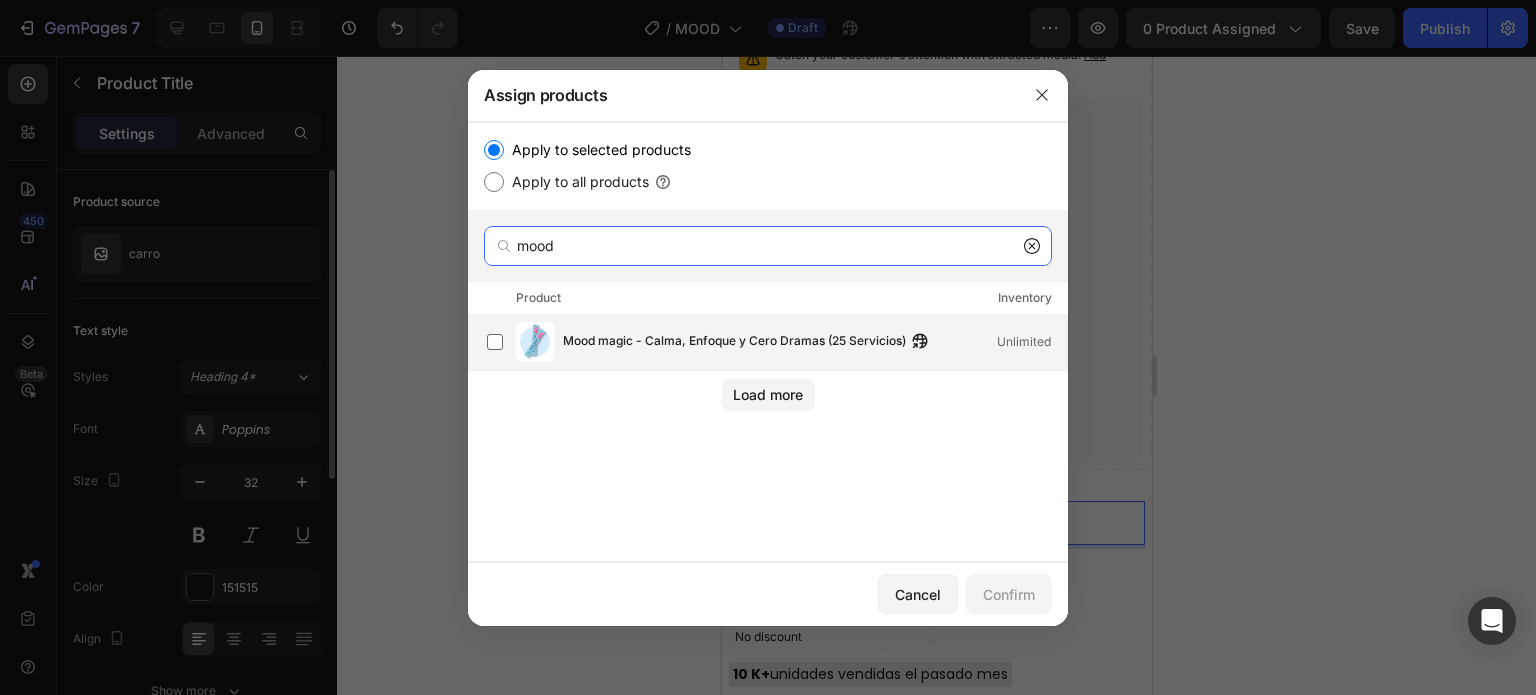 type on "mood" 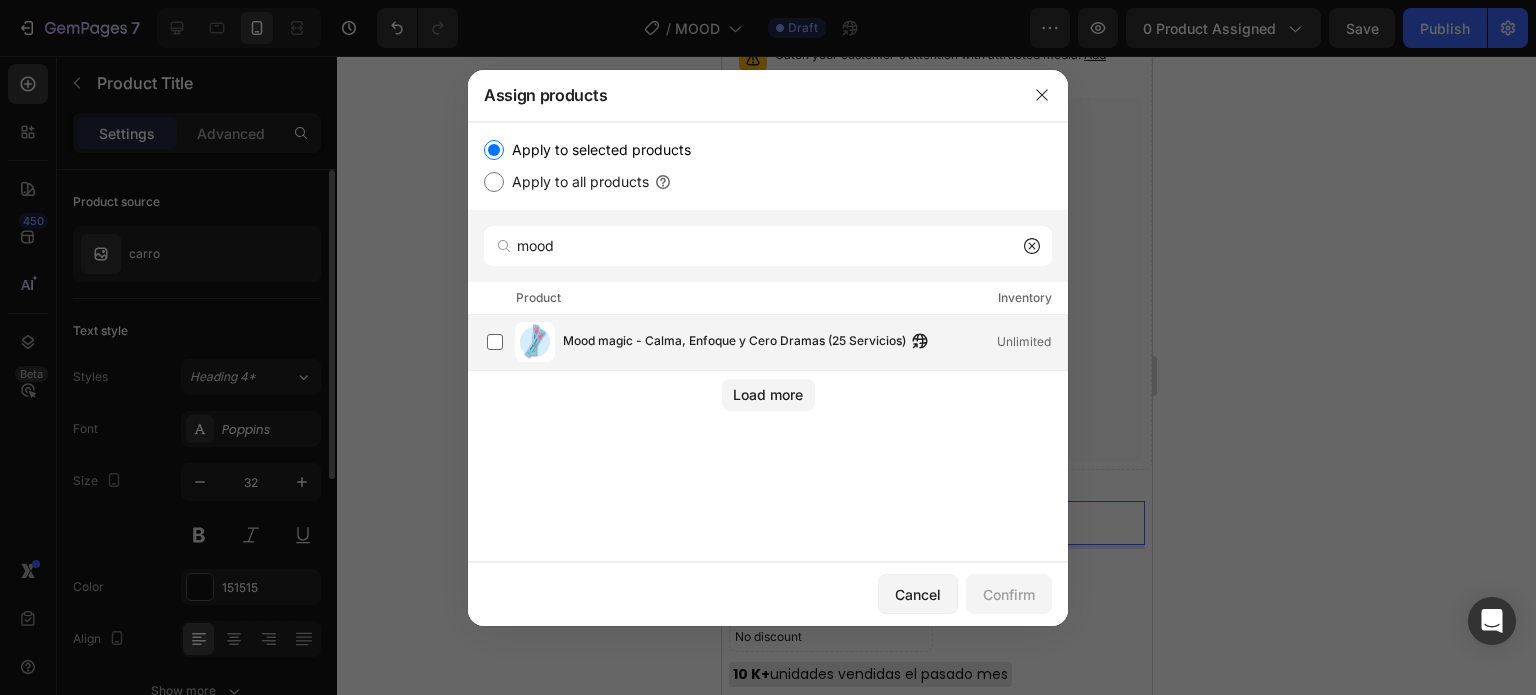 click on "Mood magic - Calma, Enfoque y Cero Dramas (25 Servicios) Unlimited" at bounding box center [777, 342] 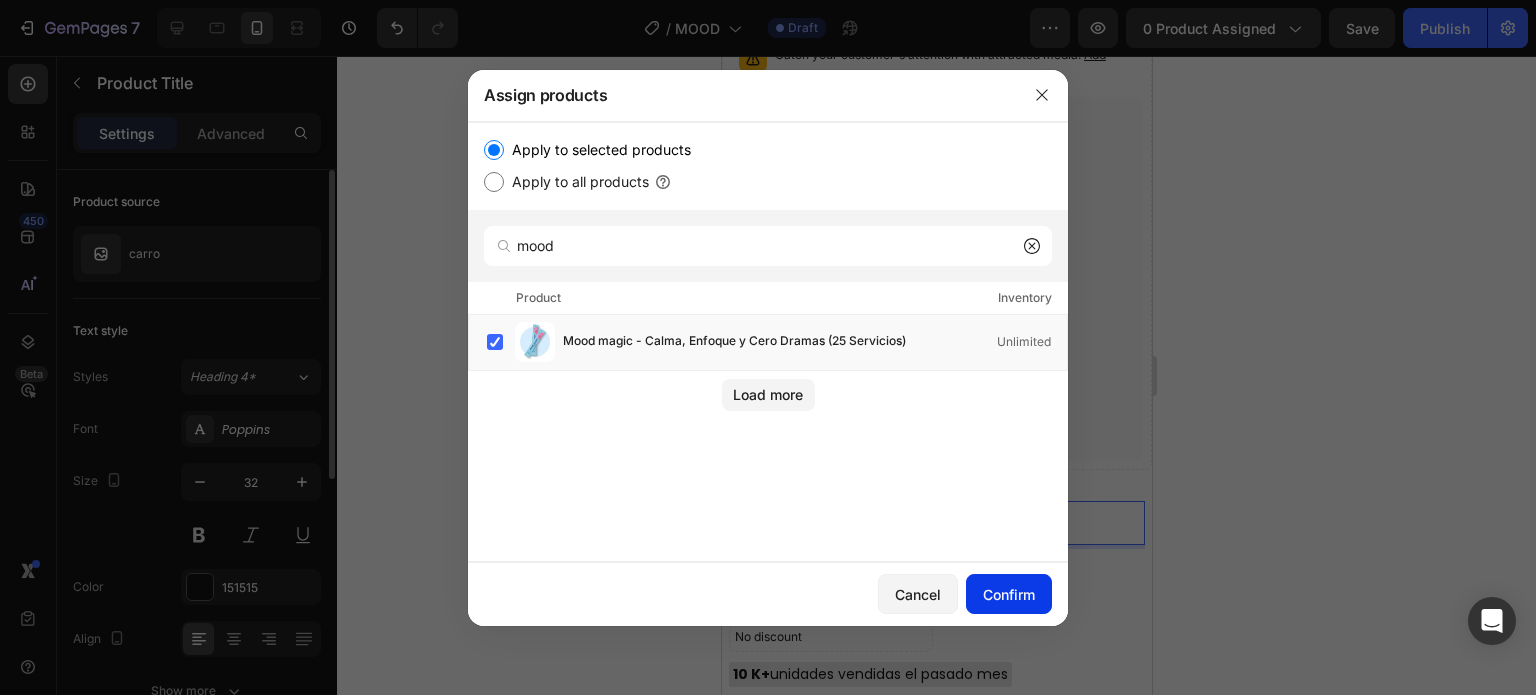 click on "Confirm" 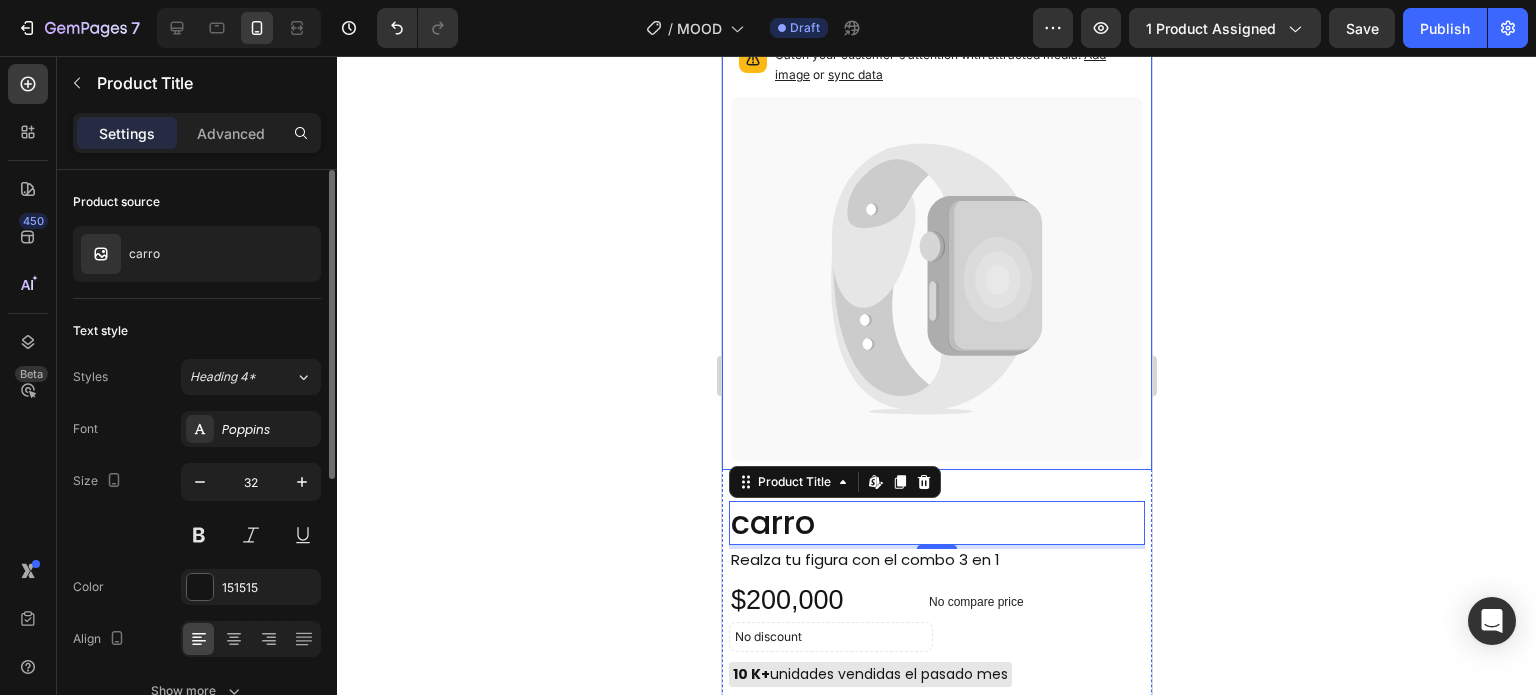 click on "Product source carro" 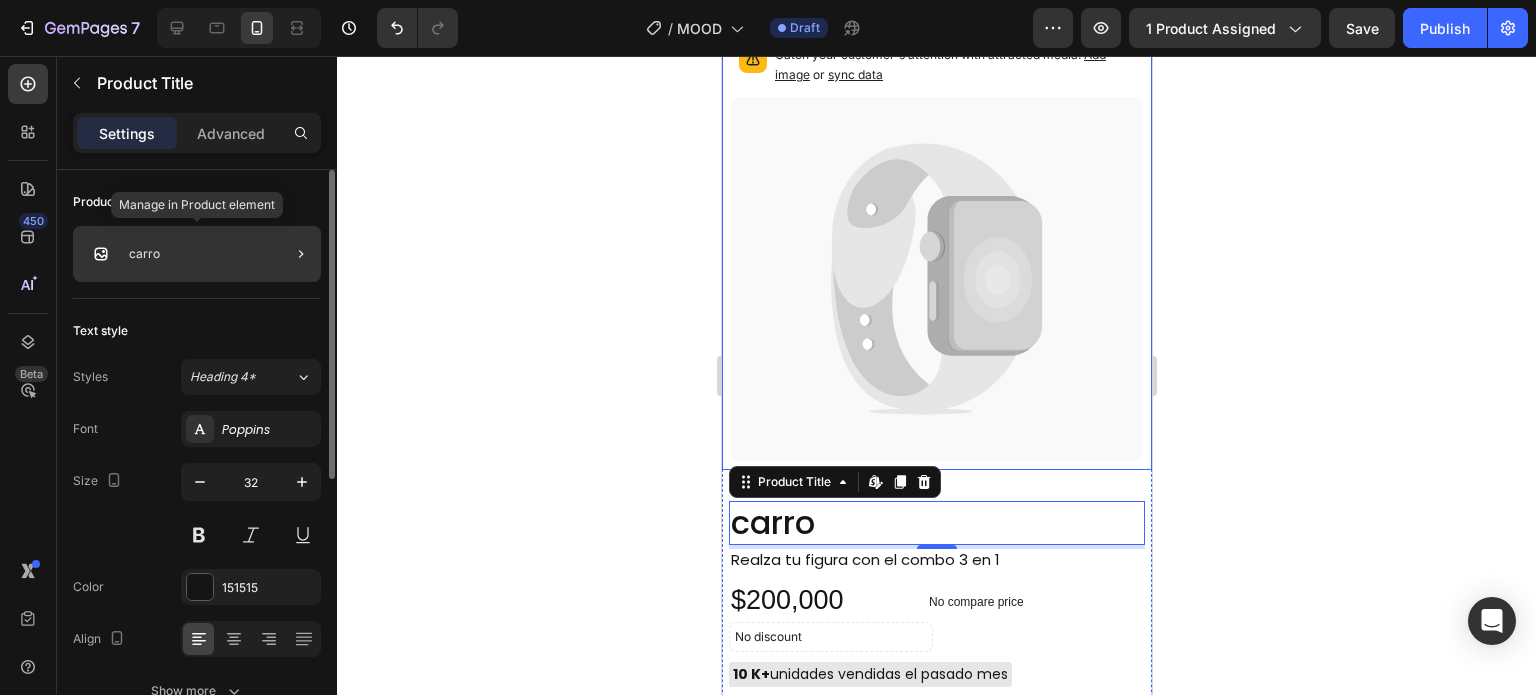 click on "carro" 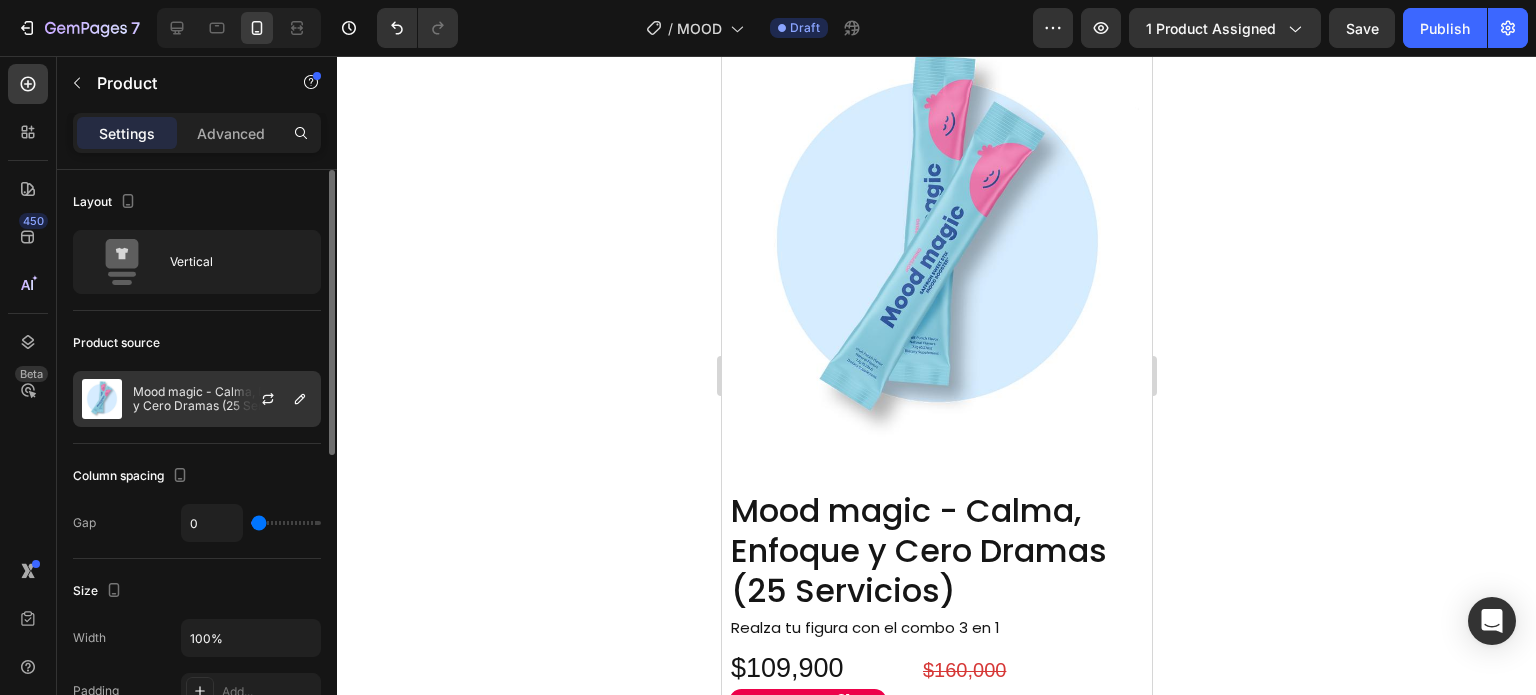 click on "Mood magic - Calma, Enfoque y Cero Dramas (25 Servicios)" at bounding box center (222, 399) 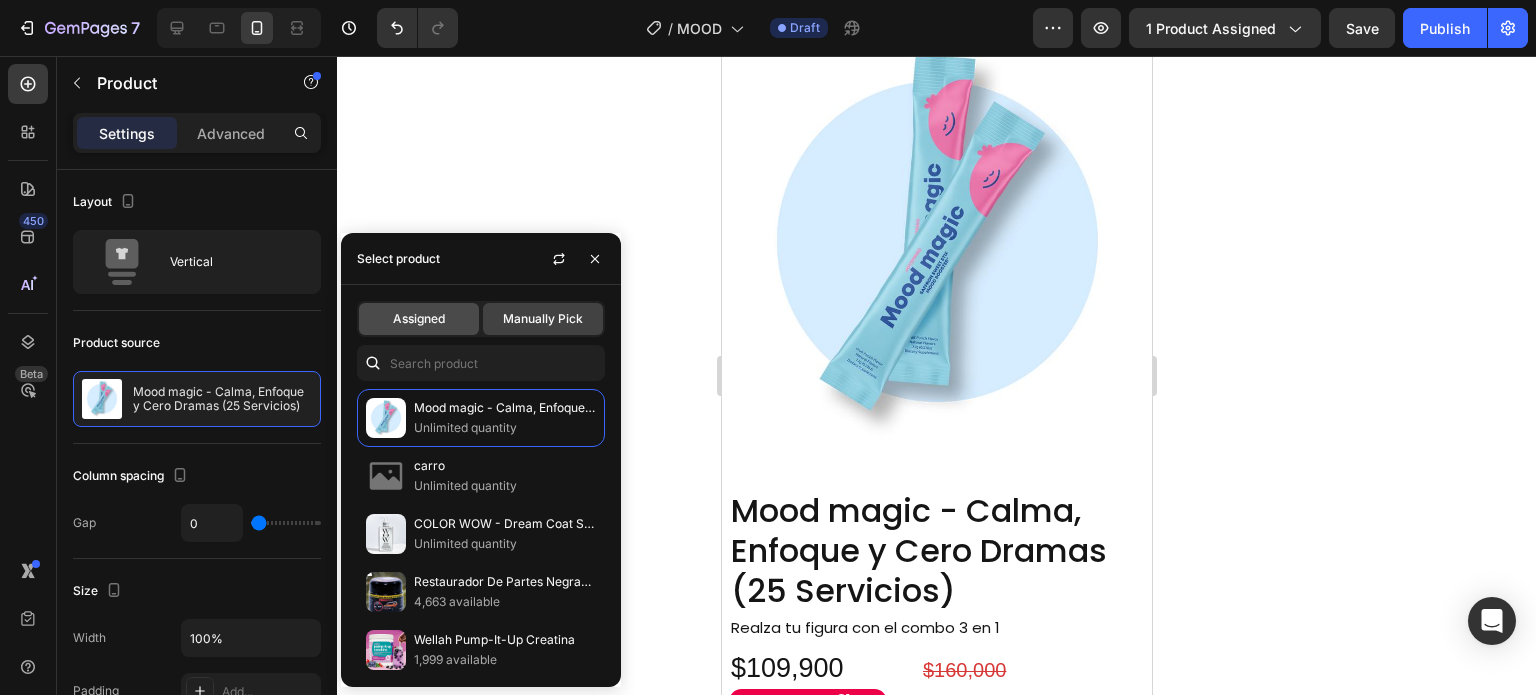 click on "Assigned" 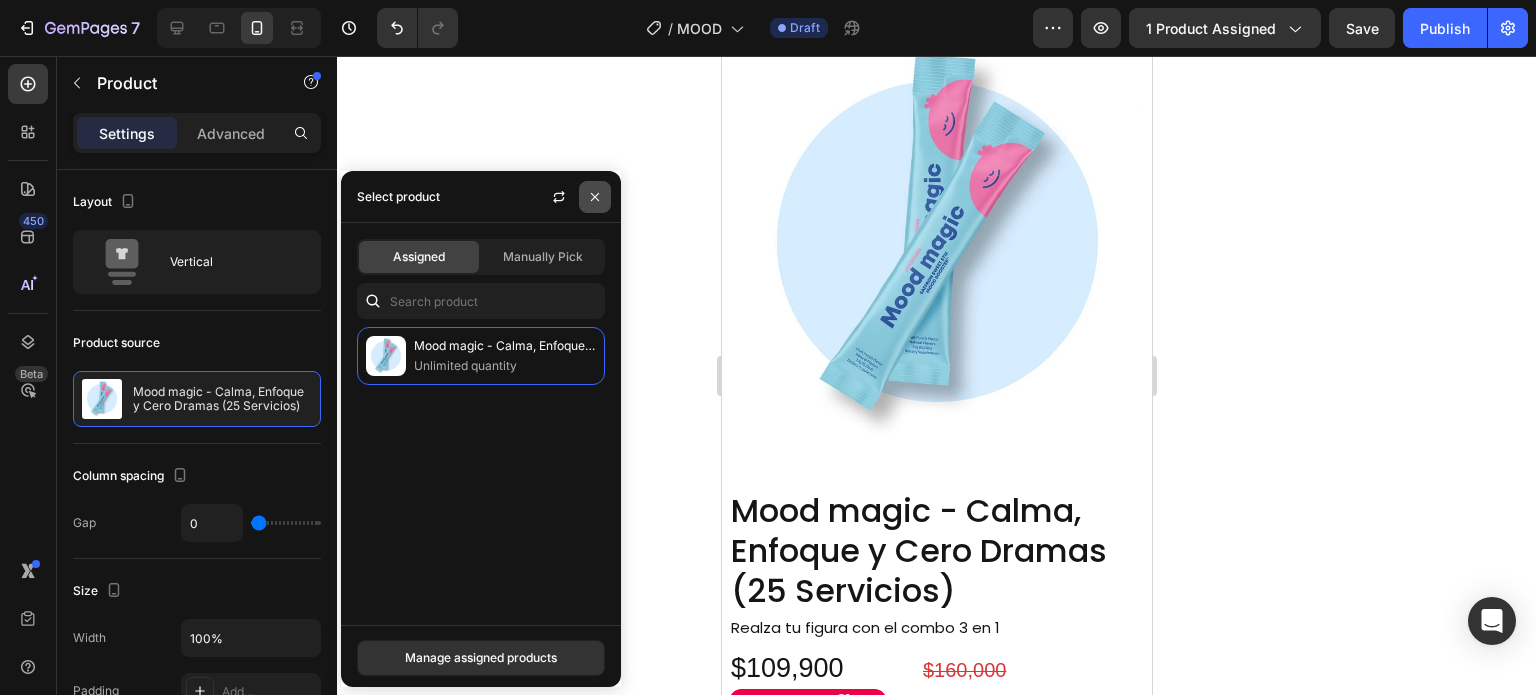 click 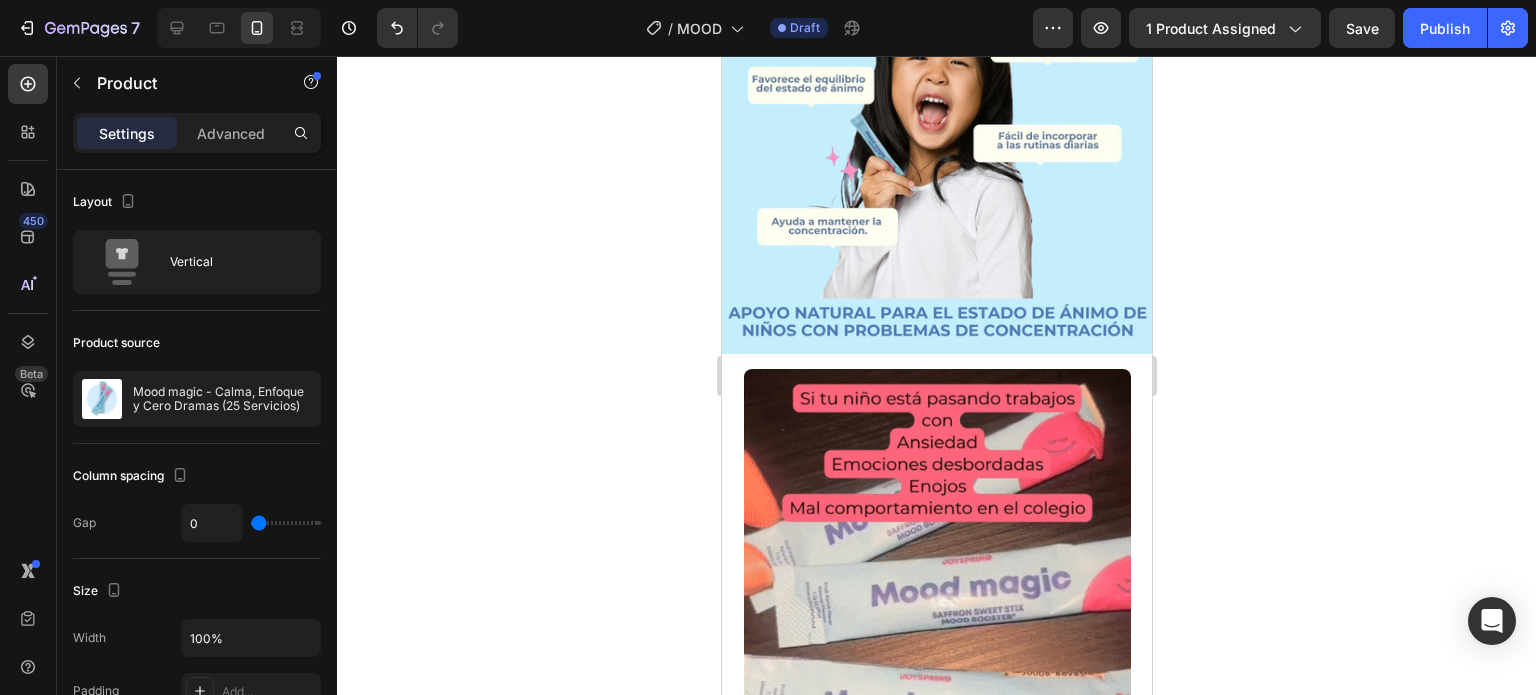 scroll, scrollTop: 0, scrollLeft: 0, axis: both 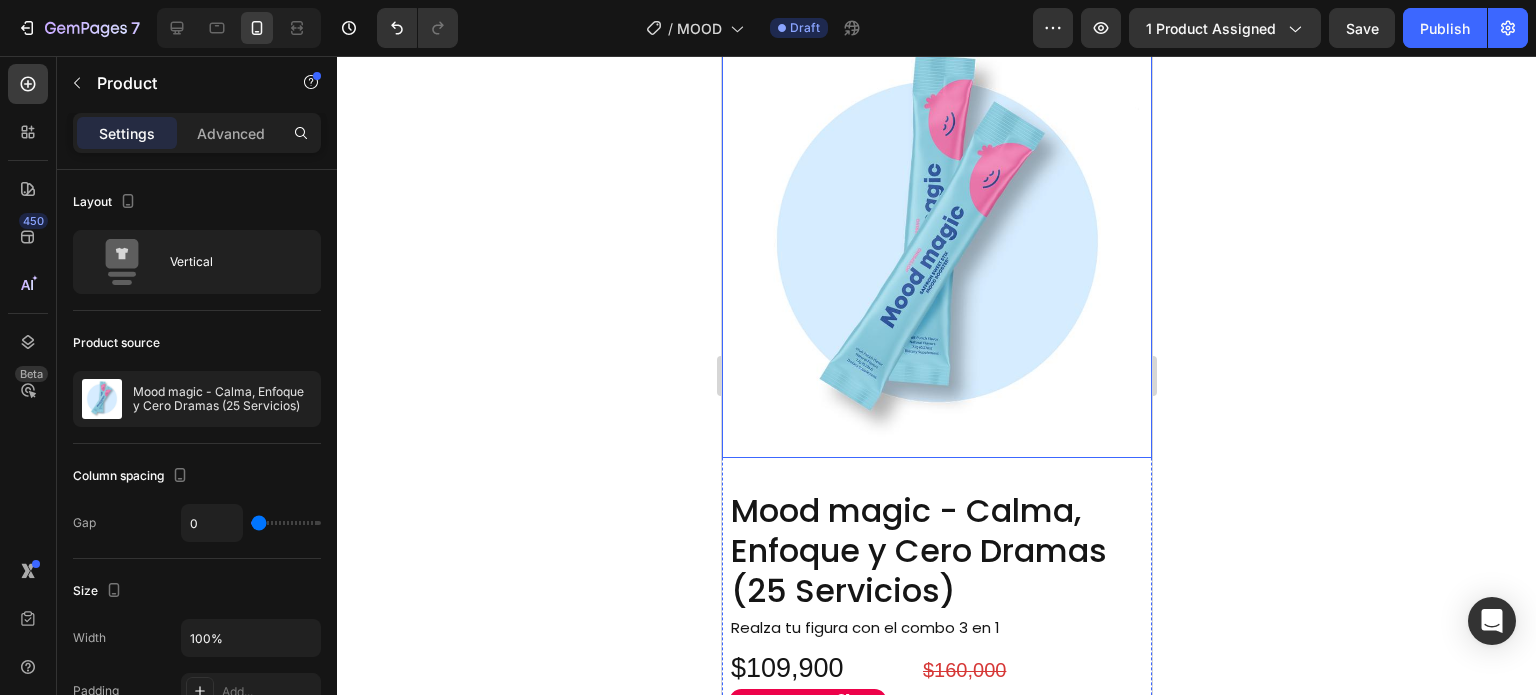 click at bounding box center [936, 243] 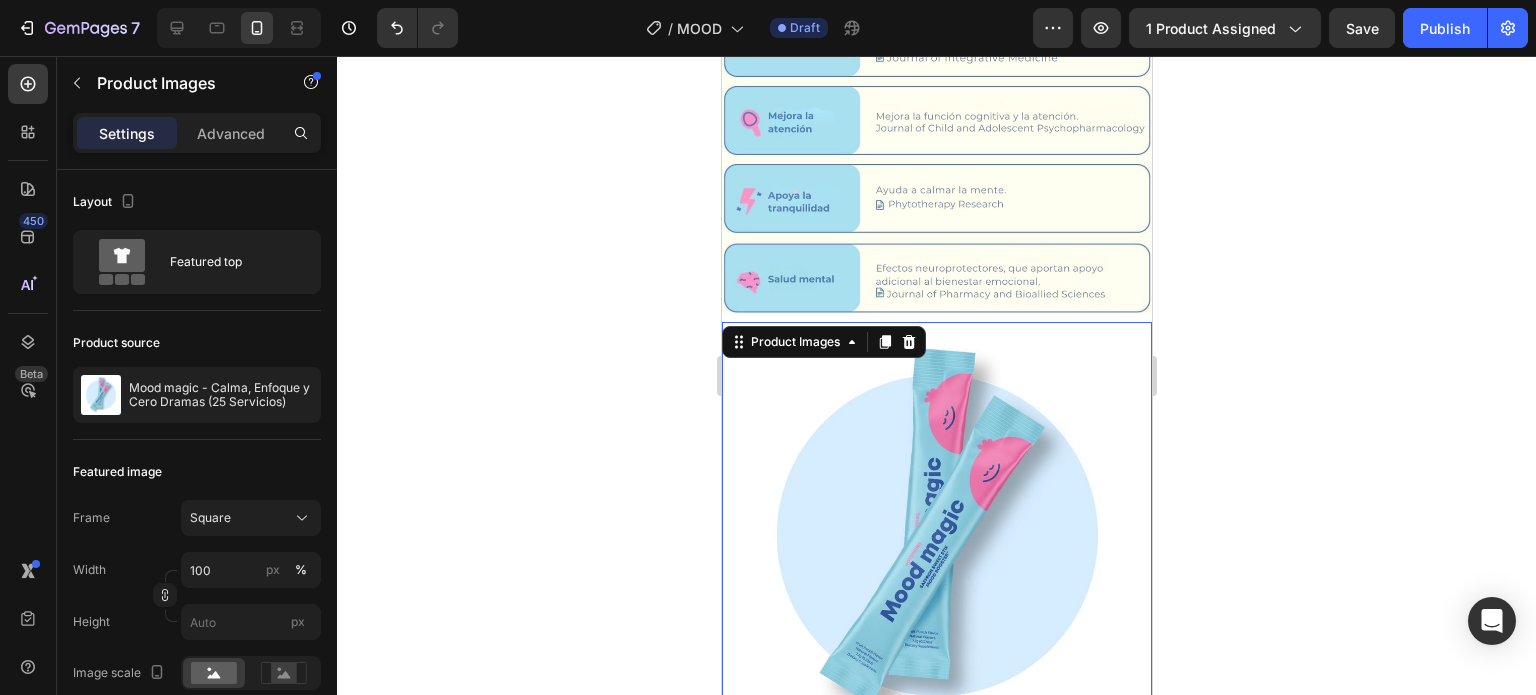 scroll, scrollTop: 1200, scrollLeft: 0, axis: vertical 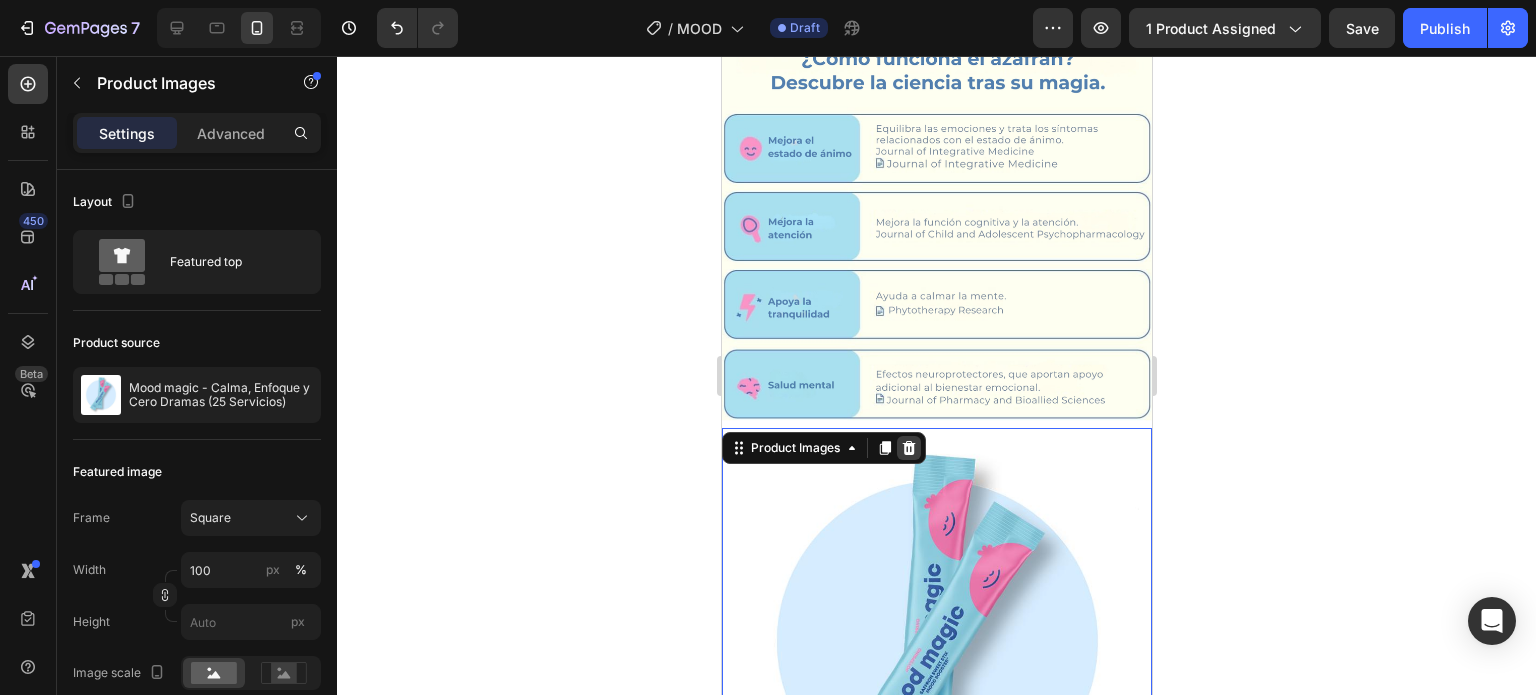 click 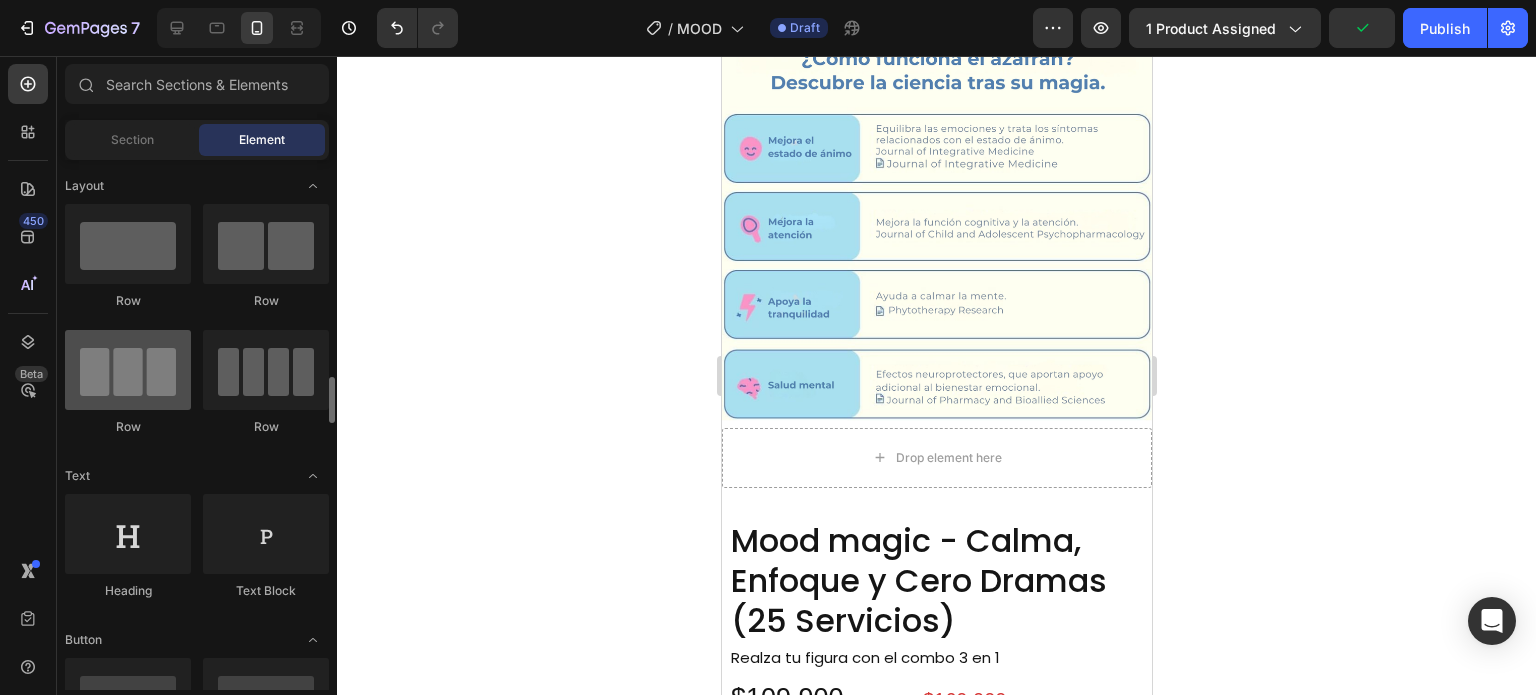 scroll, scrollTop: 400, scrollLeft: 0, axis: vertical 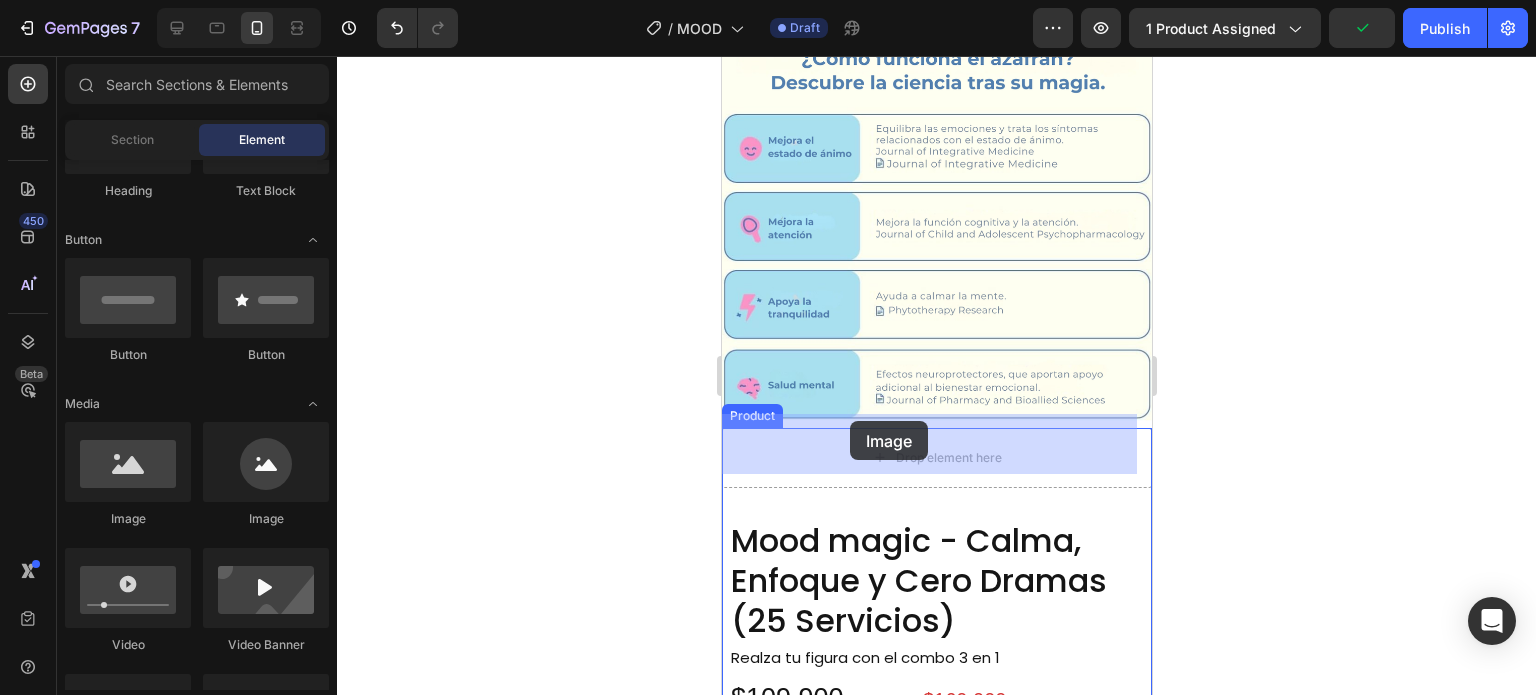 drag, startPoint x: 853, startPoint y: 549, endPoint x: 787, endPoint y: 432, distance: 134.33168 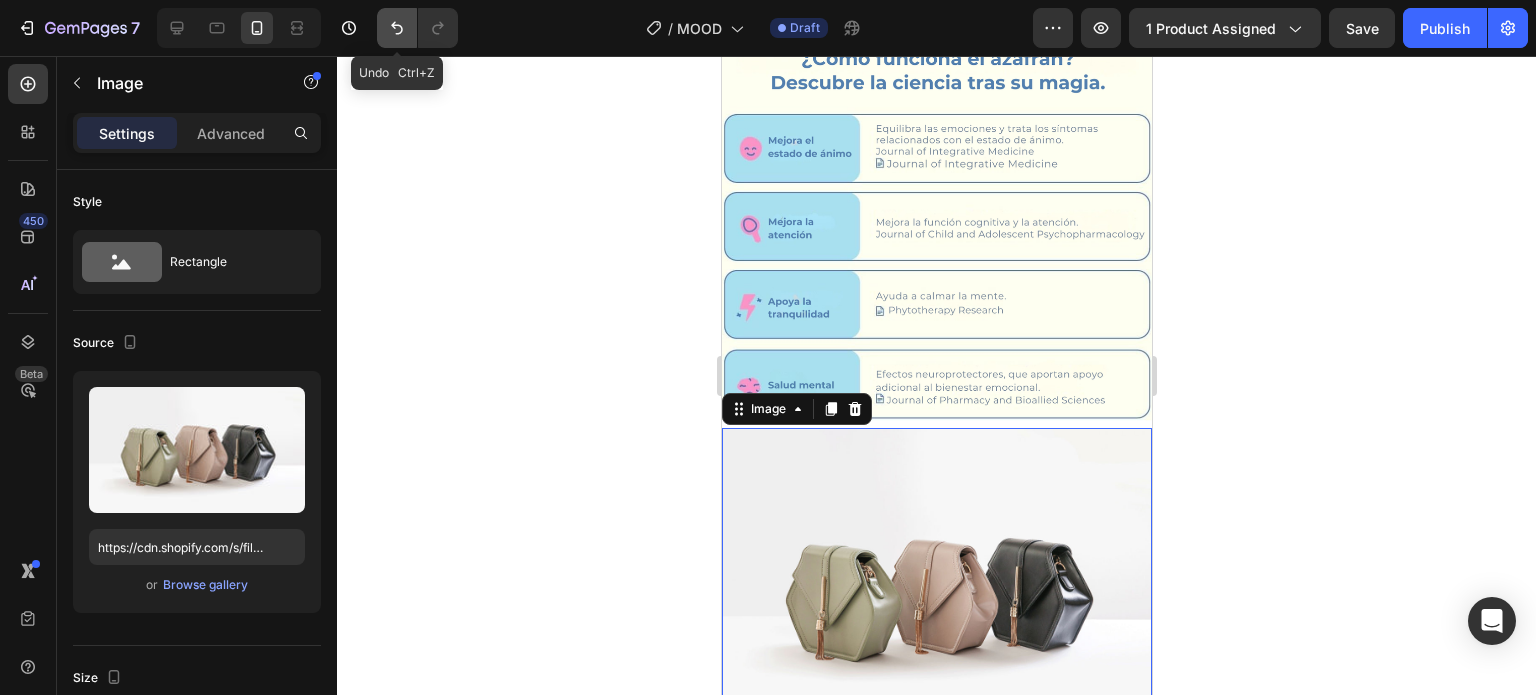 click 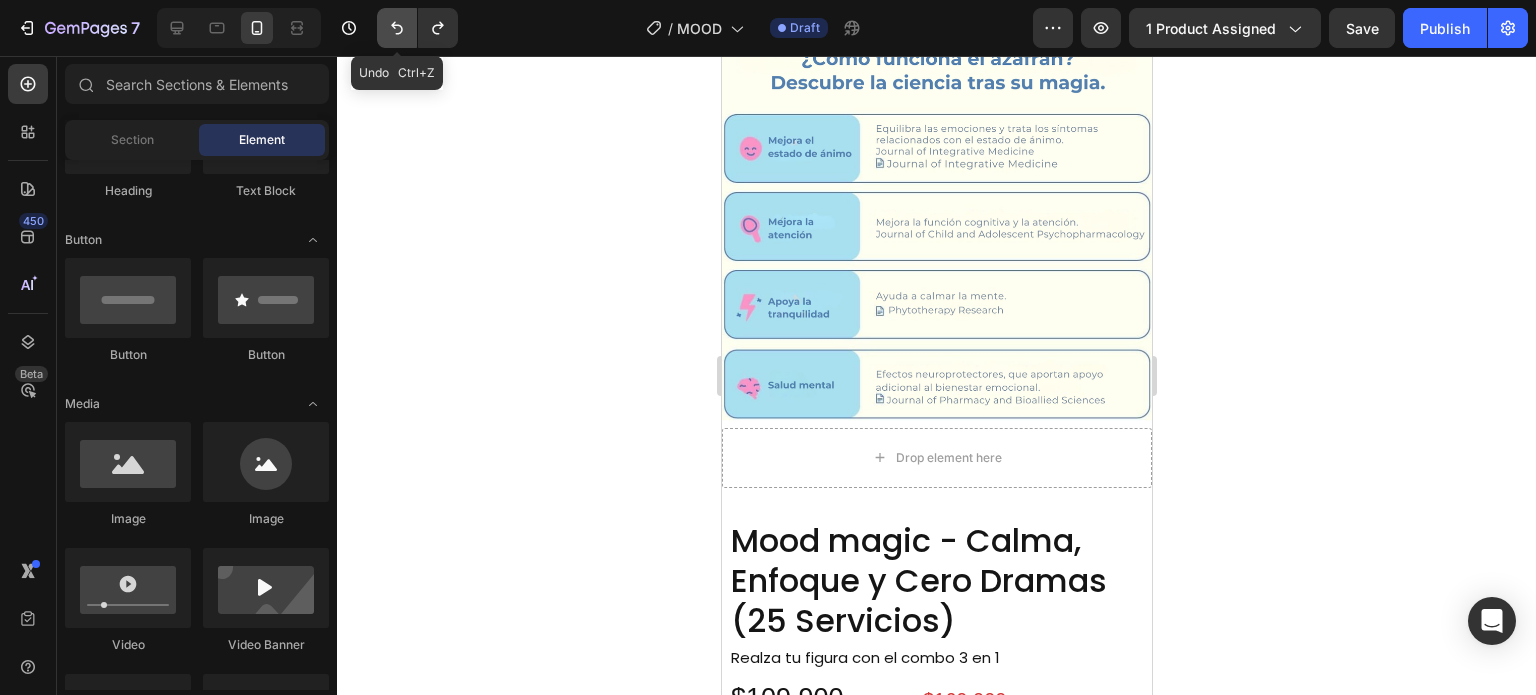 click 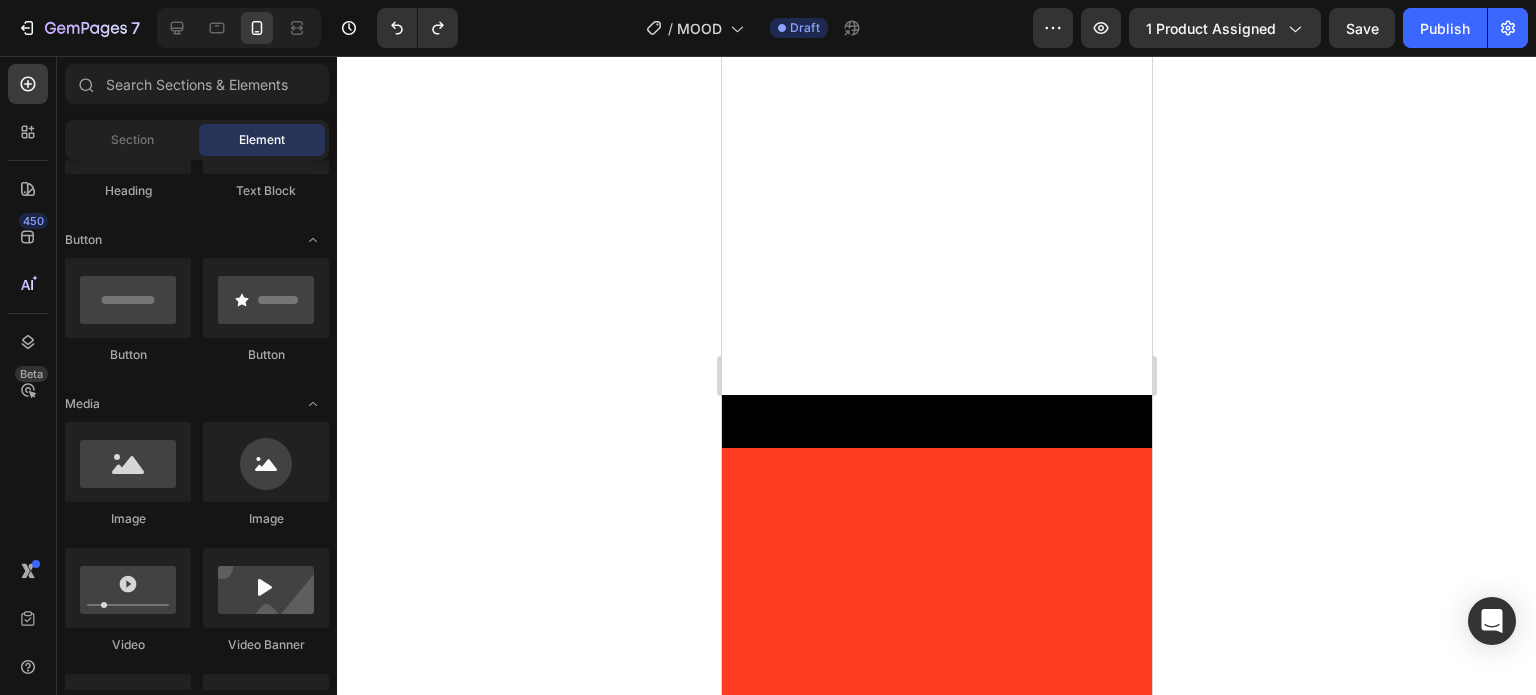 scroll, scrollTop: 3800, scrollLeft: 0, axis: vertical 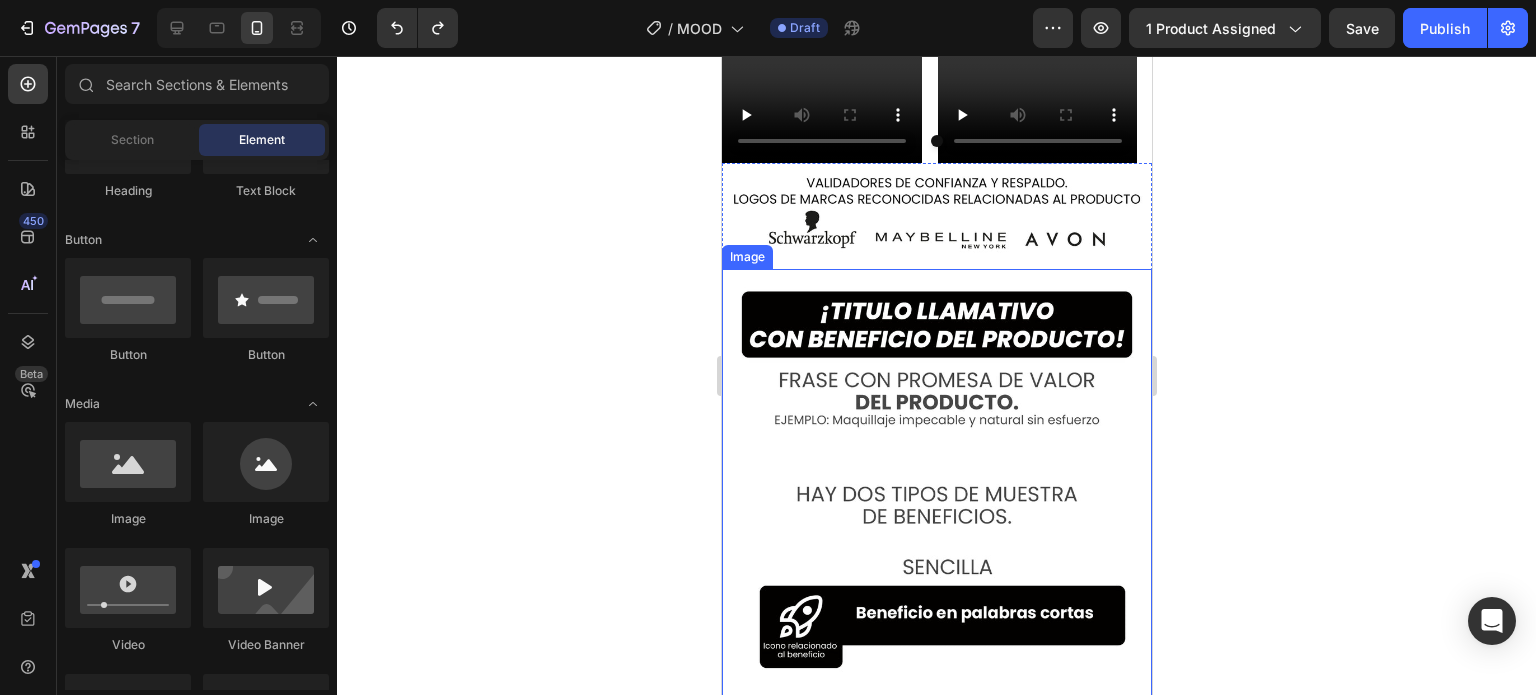 click at bounding box center [936, 616] 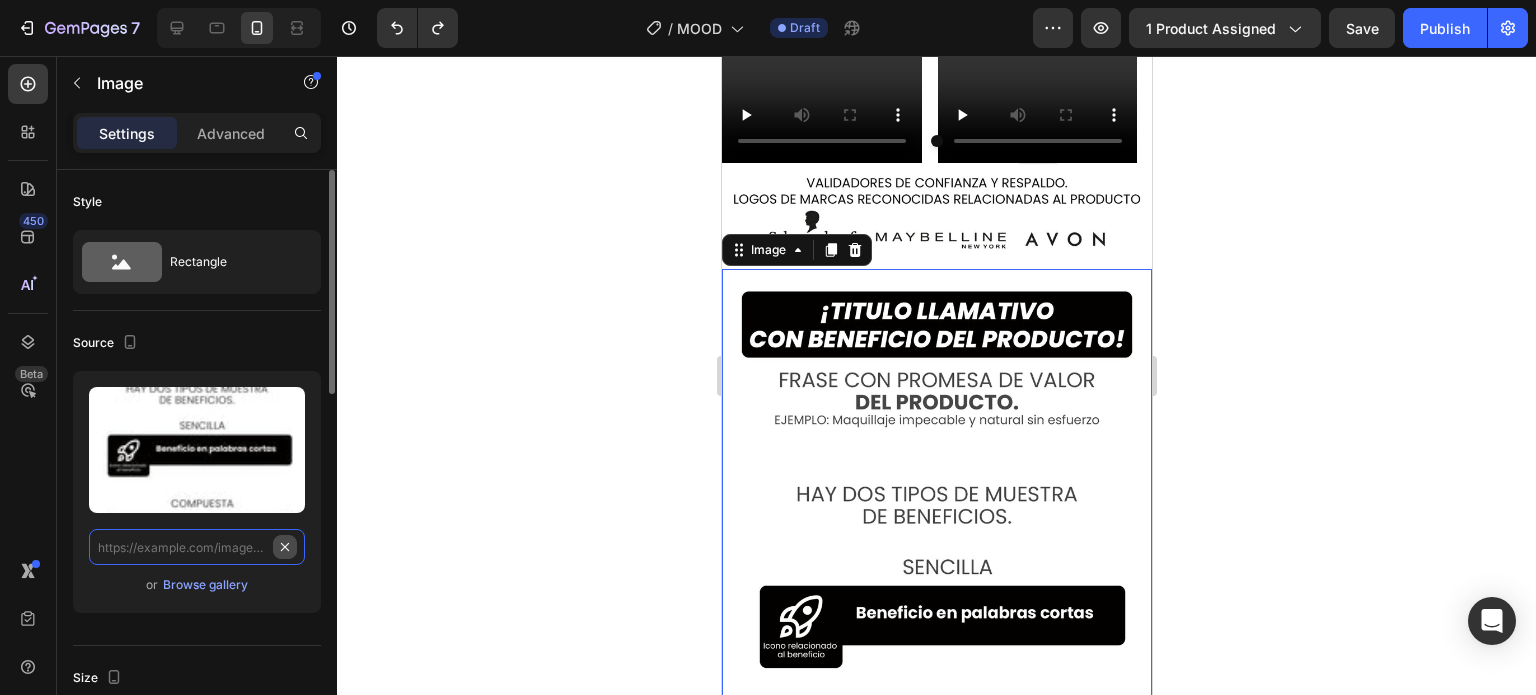 scroll, scrollTop: 0, scrollLeft: 0, axis: both 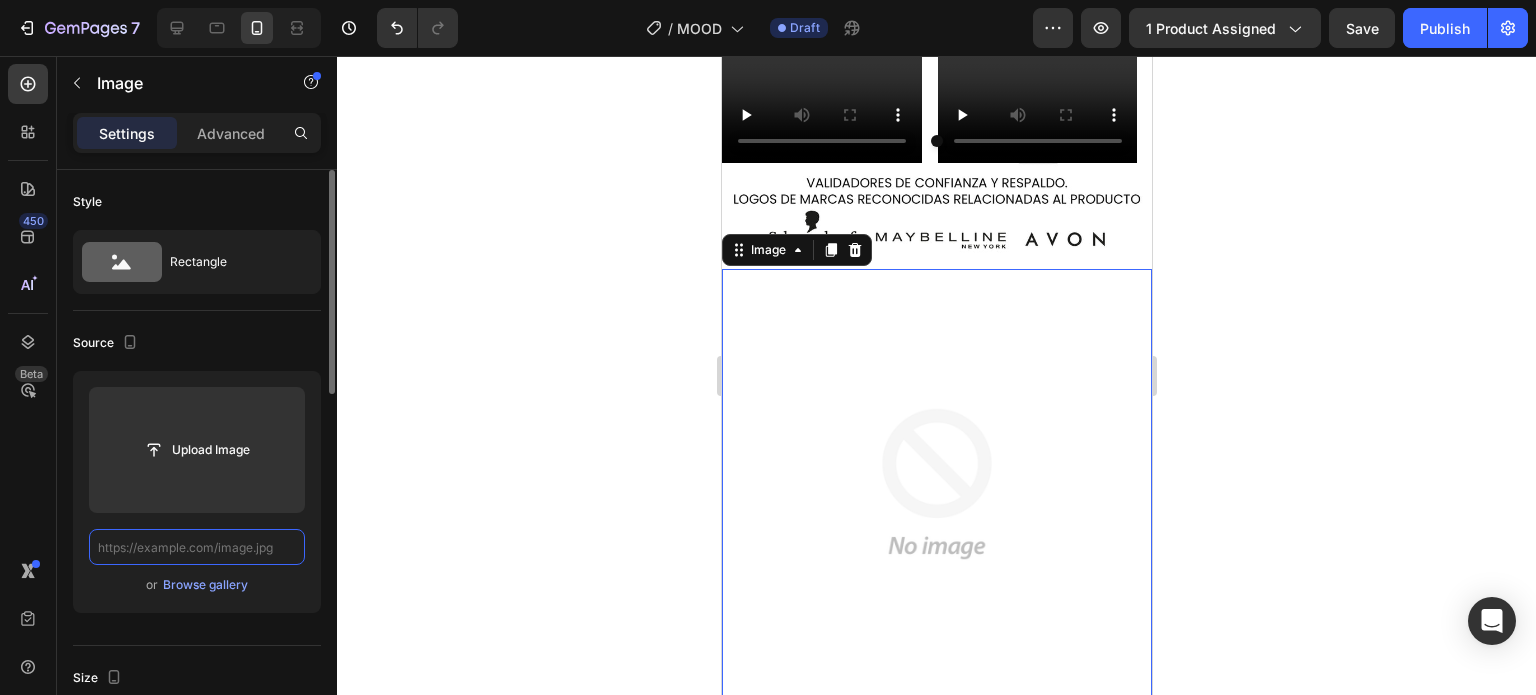 paste on "https://i.postimg.cc/2SrRsCW6/Natural-mood-support-for-kids-with-concentration-problems-3.png" 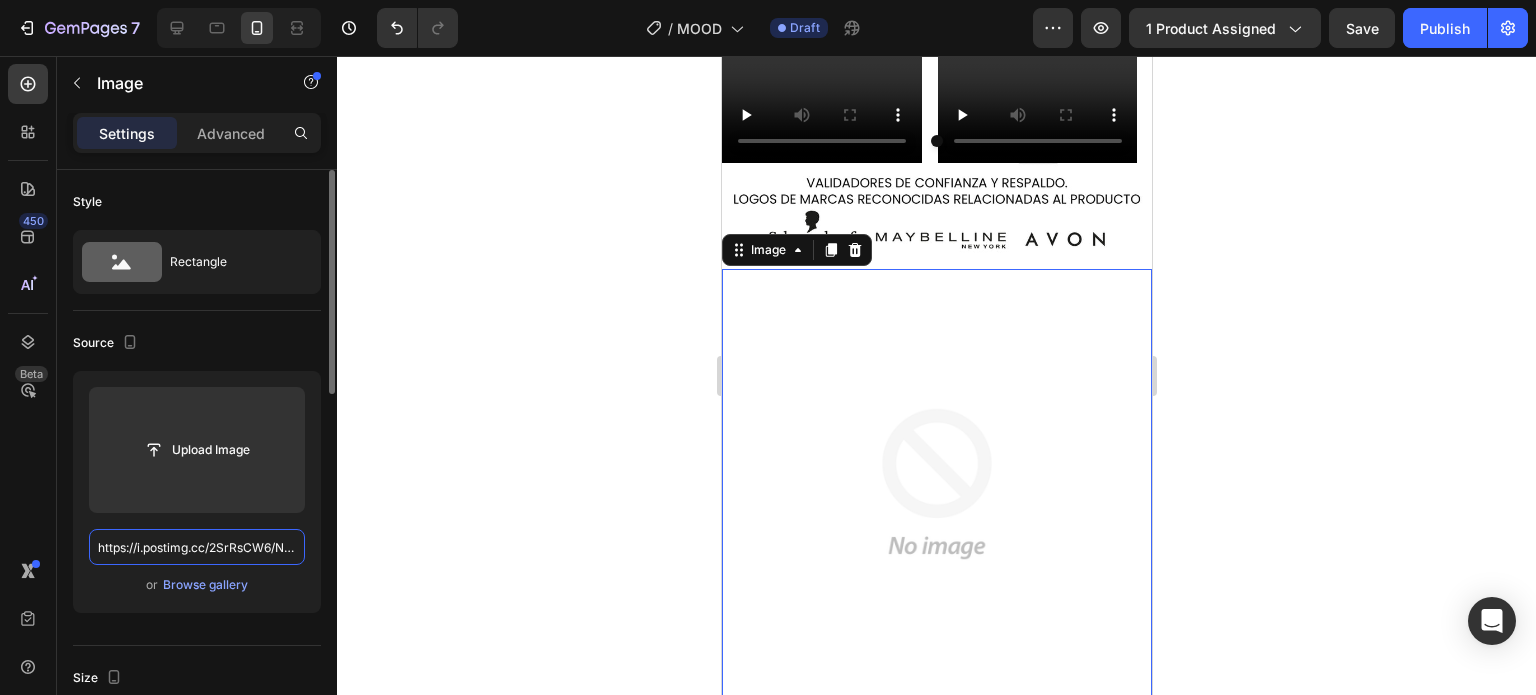 scroll, scrollTop: 0, scrollLeft: 400, axis: horizontal 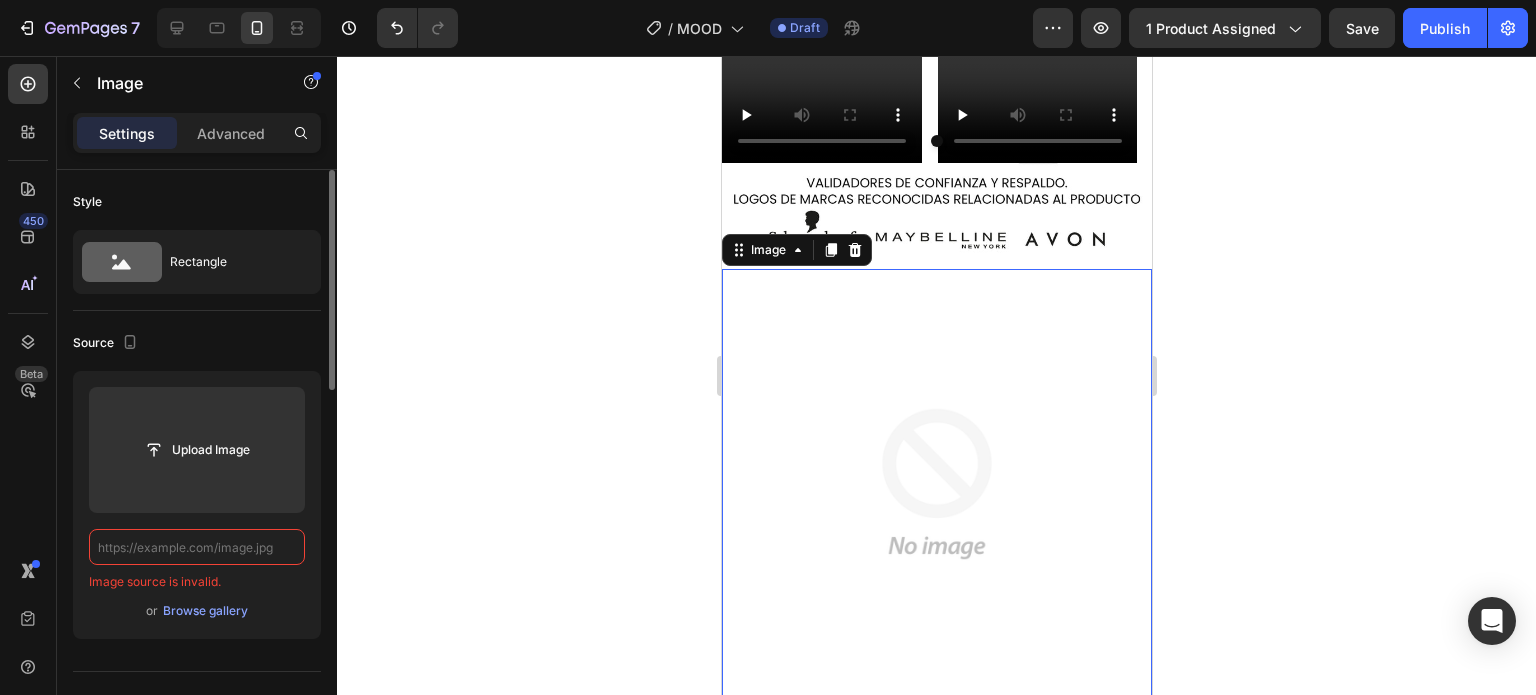 paste on "https://i.postimg.cc/2SrRsCW6/Natural-mood-support-for-kids-with-concentration-problems-3.png" 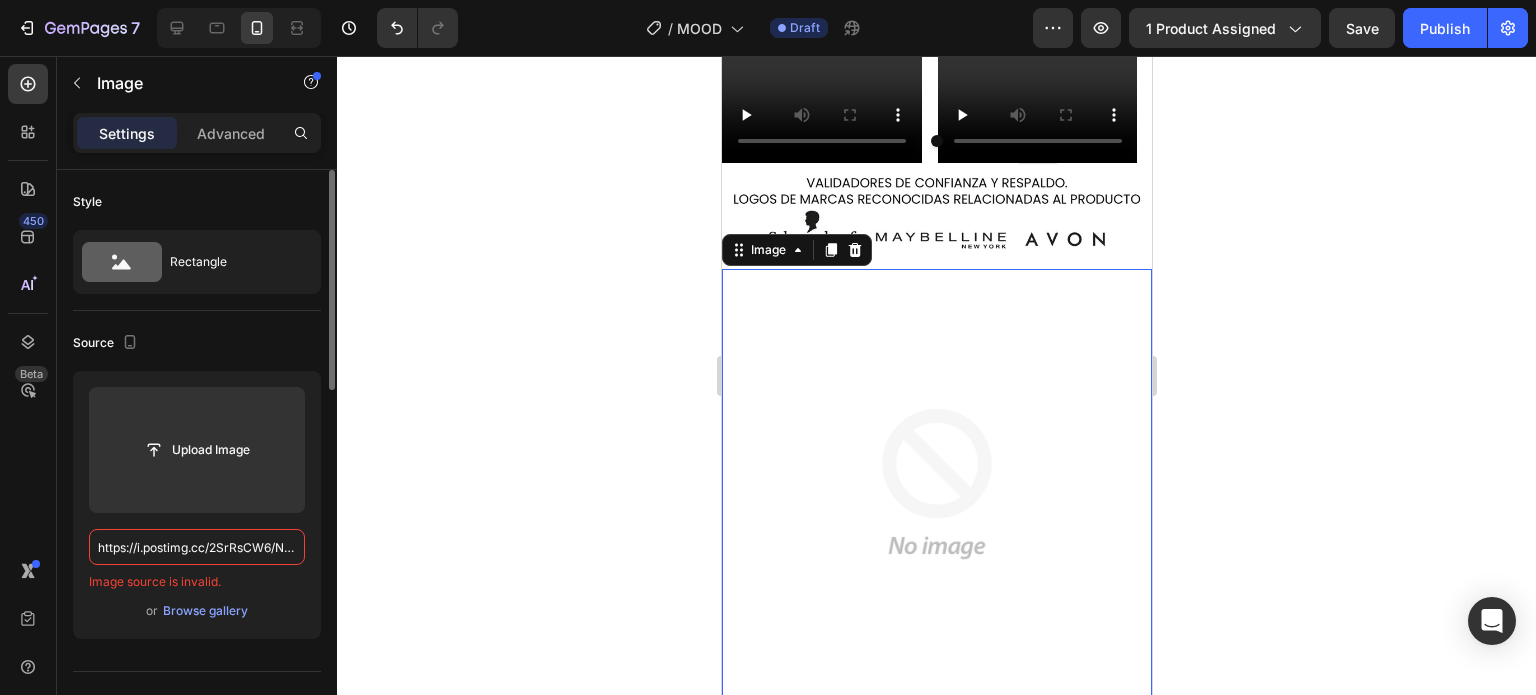 scroll, scrollTop: 0, scrollLeft: 400, axis: horizontal 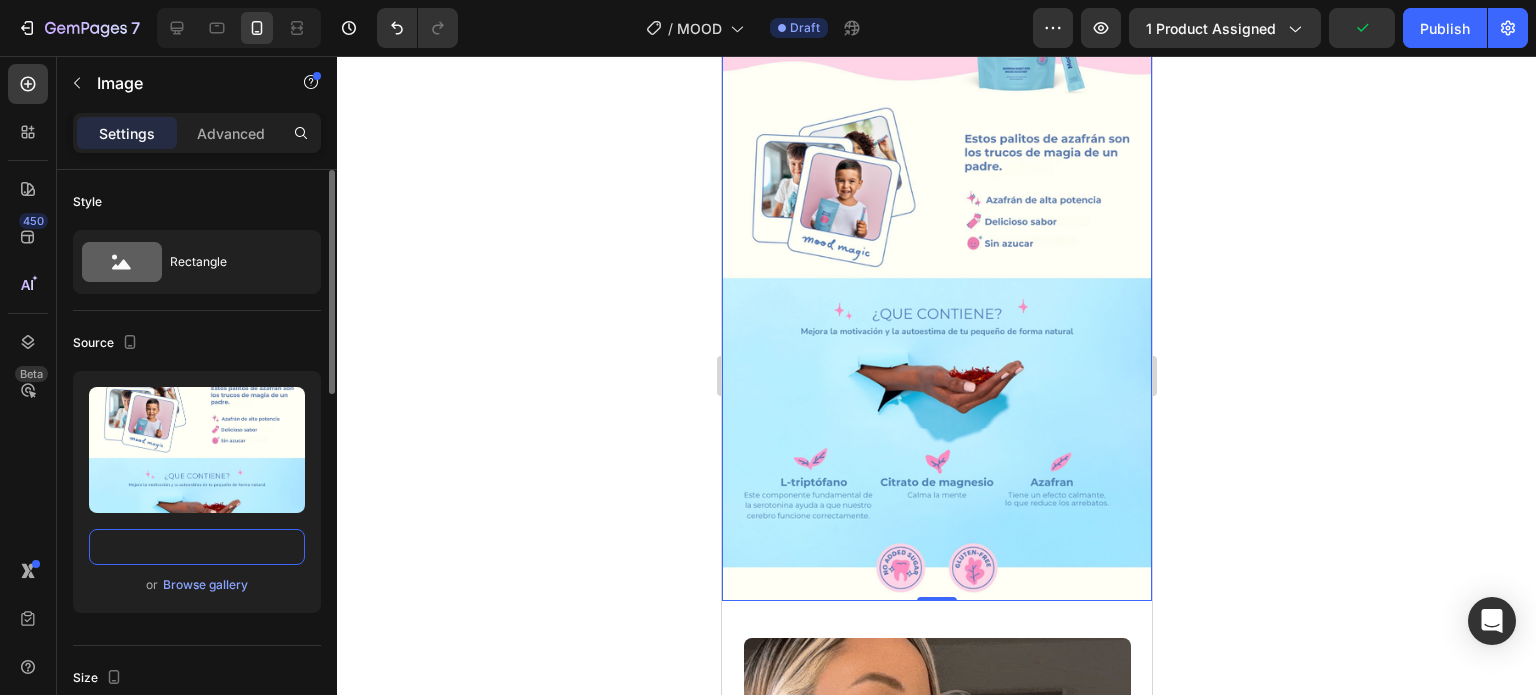 type on "https://i.postimg.cc/2SrRsCW6/Natural-mood-support-for-kids-with-concentration-problems-3.png" 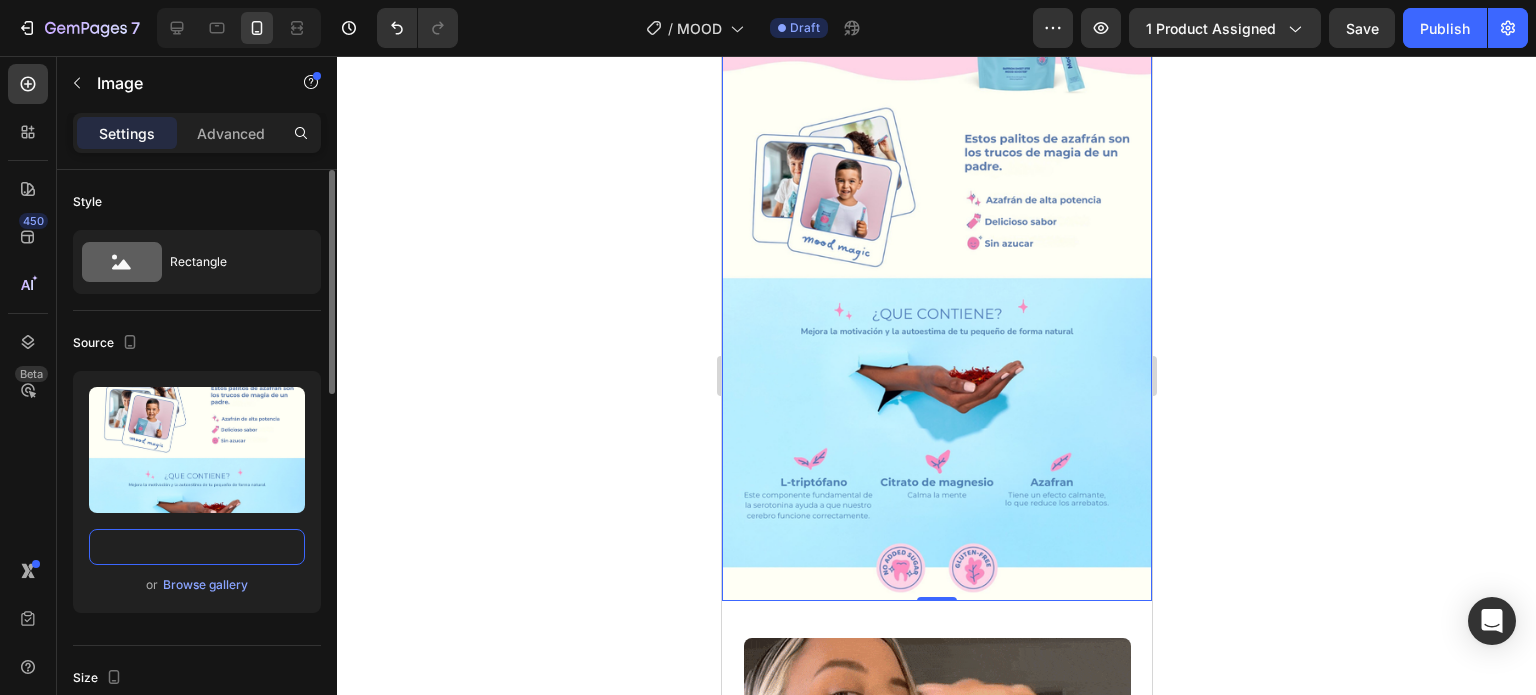 scroll, scrollTop: 0, scrollLeft: 0, axis: both 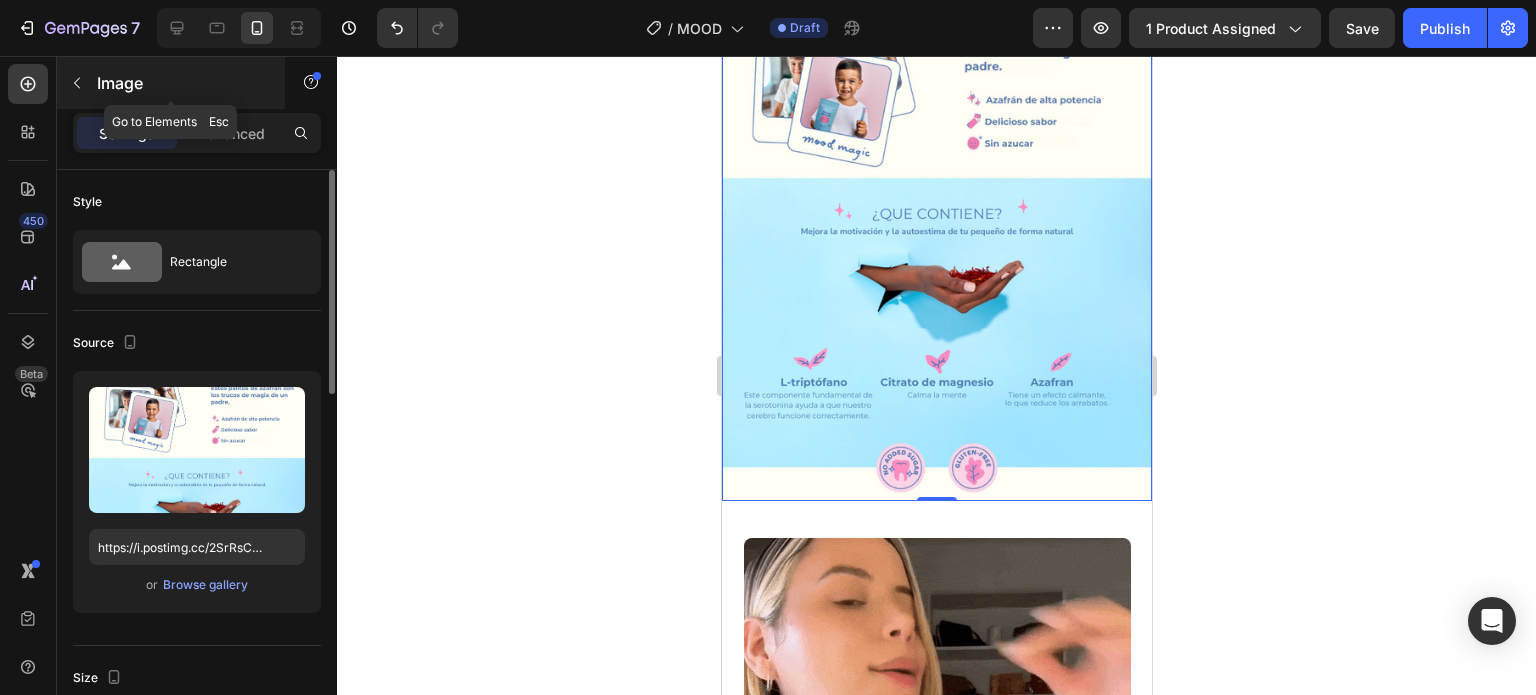 click at bounding box center (77, 83) 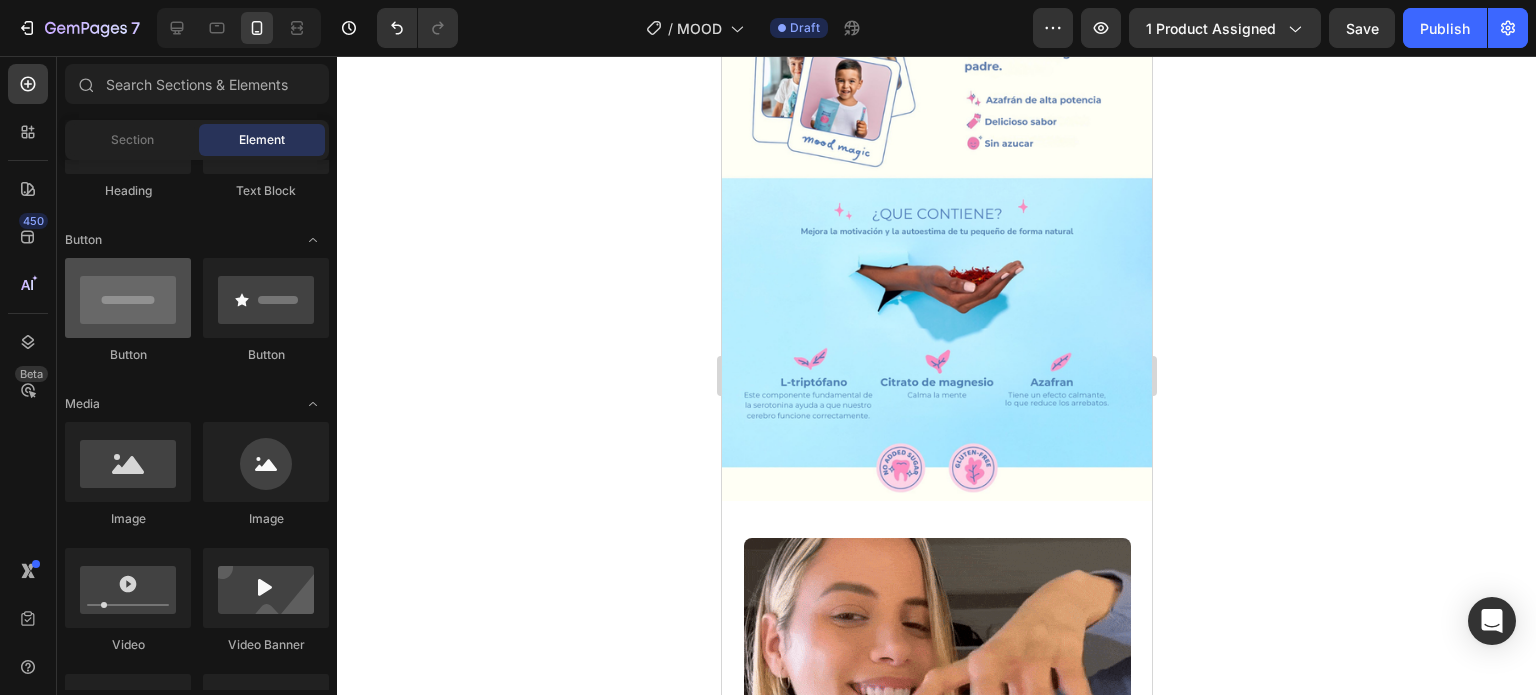 scroll, scrollTop: 0, scrollLeft: 0, axis: both 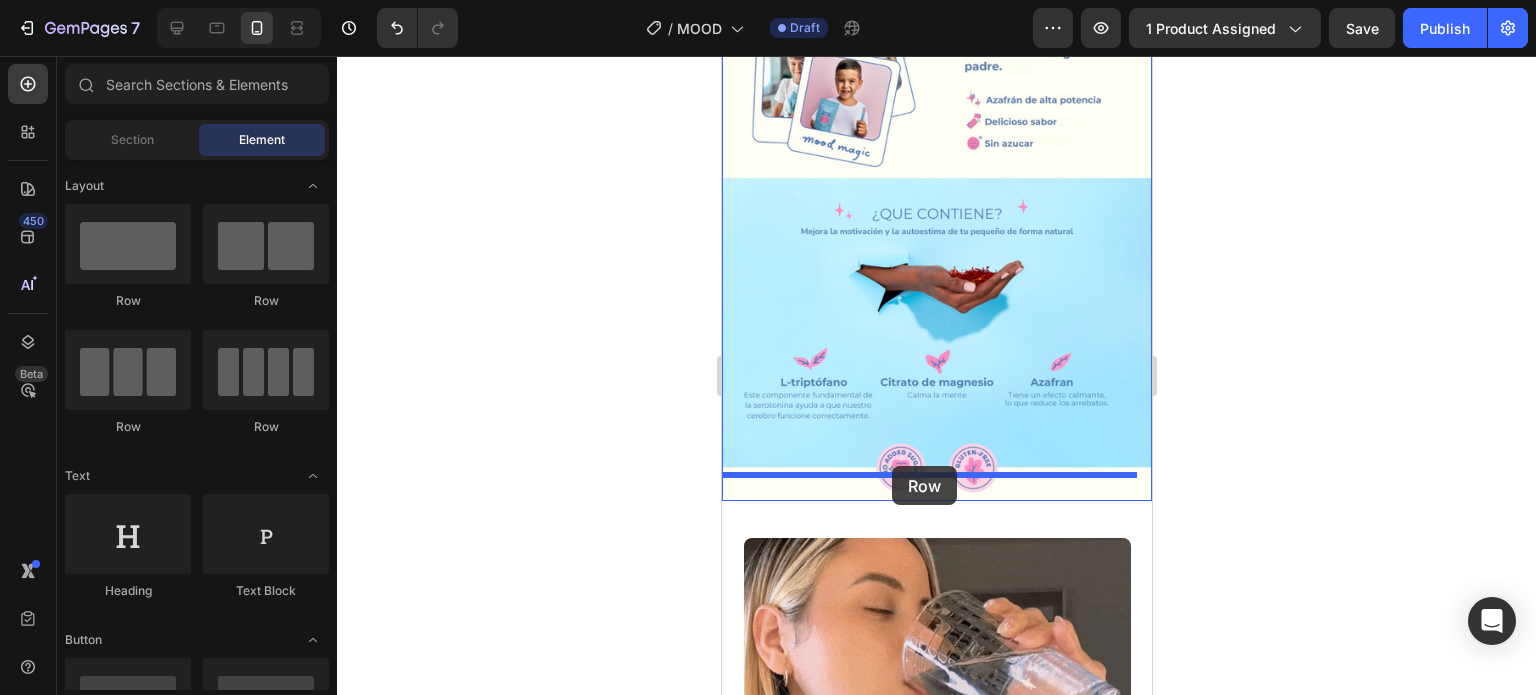 drag, startPoint x: 823, startPoint y: 319, endPoint x: 891, endPoint y: 466, distance: 161.96605 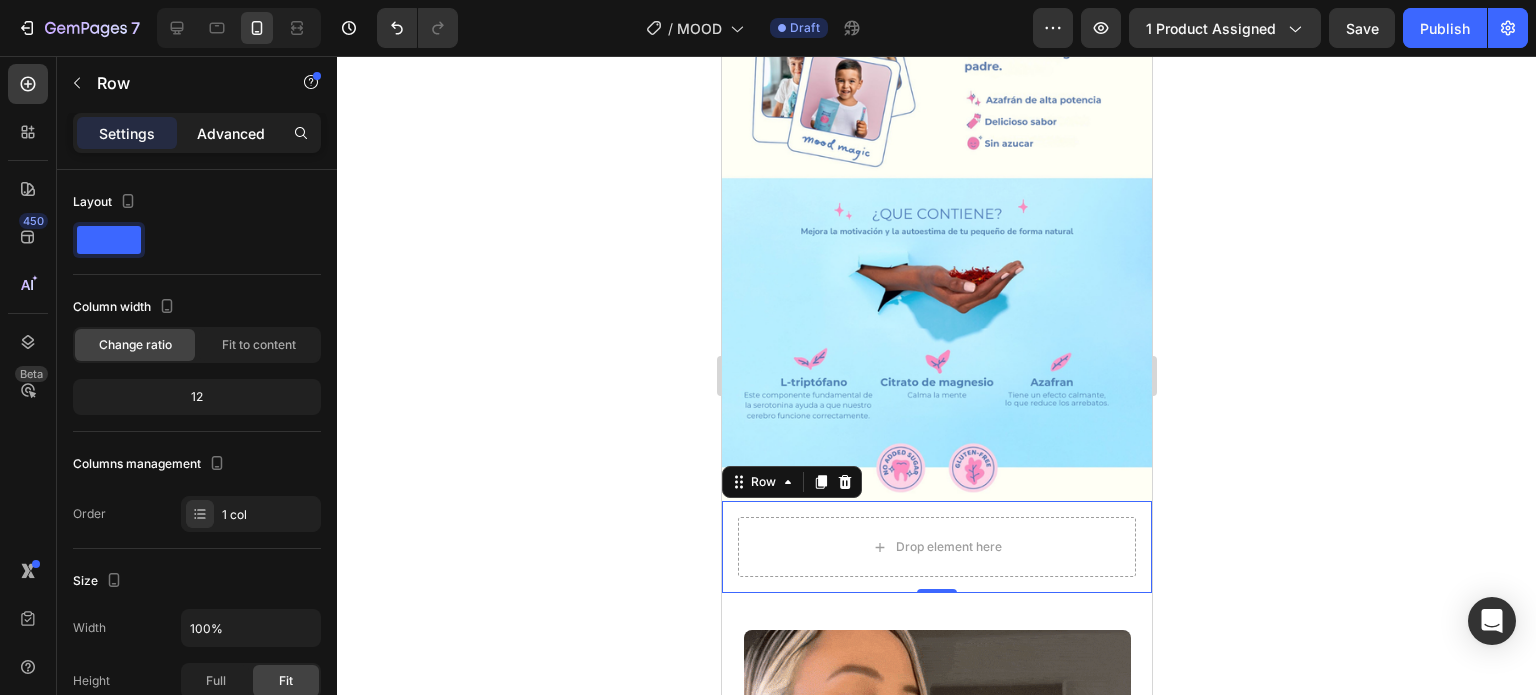 click on "Advanced" at bounding box center [231, 133] 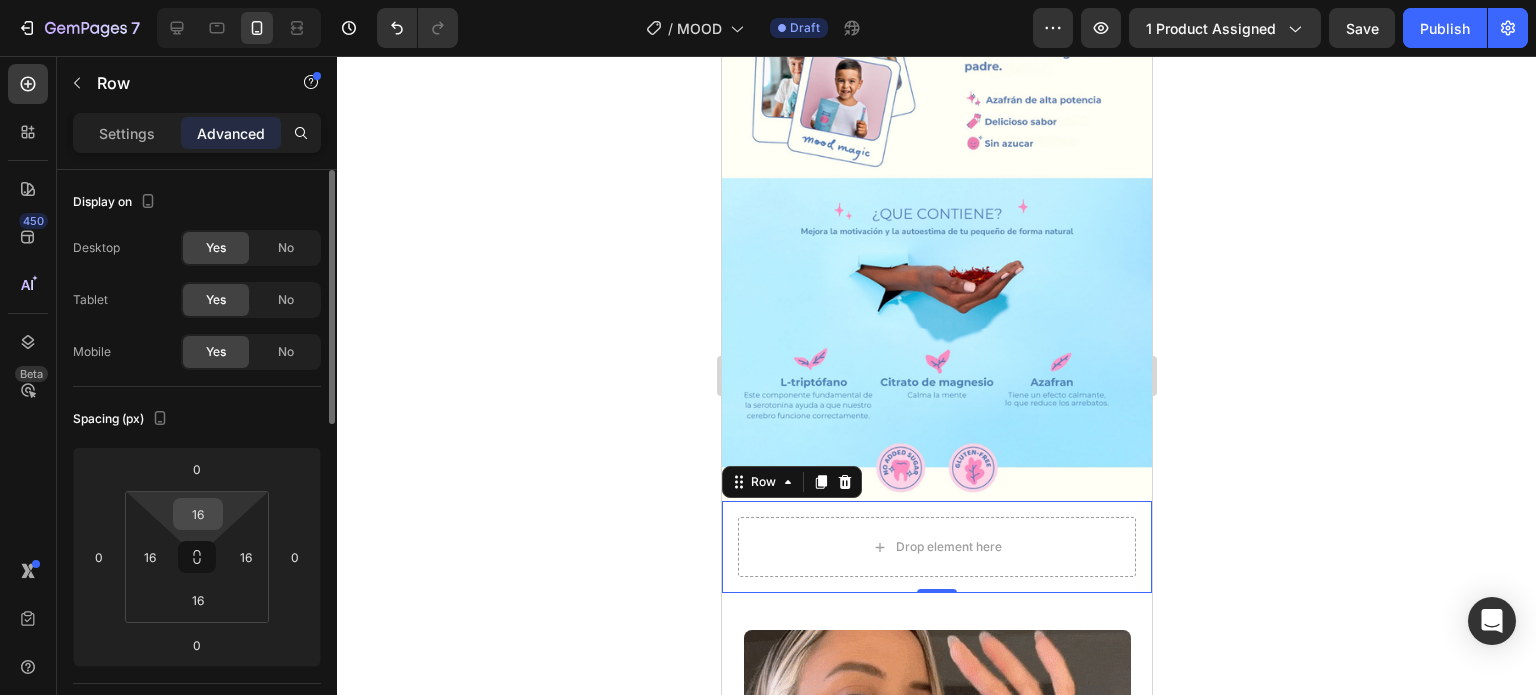 click on "16" at bounding box center (198, 514) 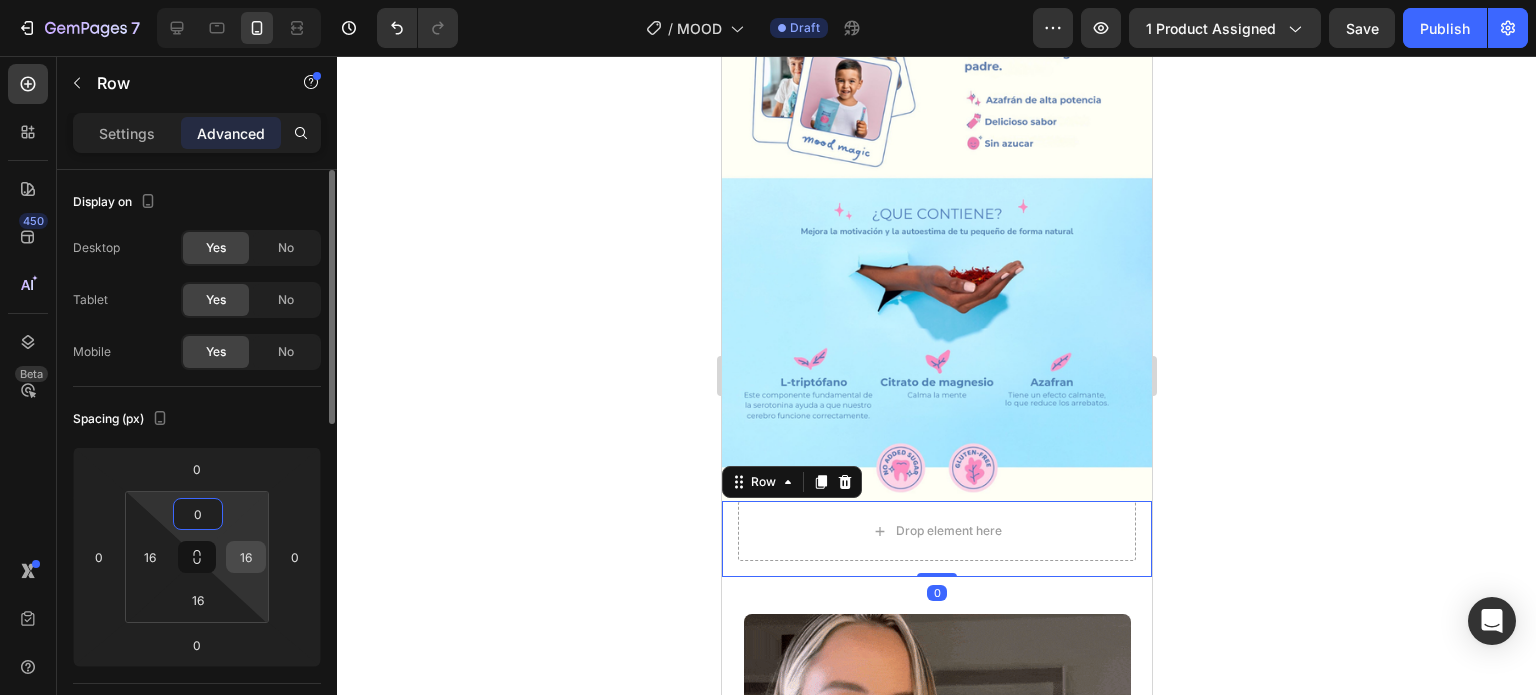 type on "0" 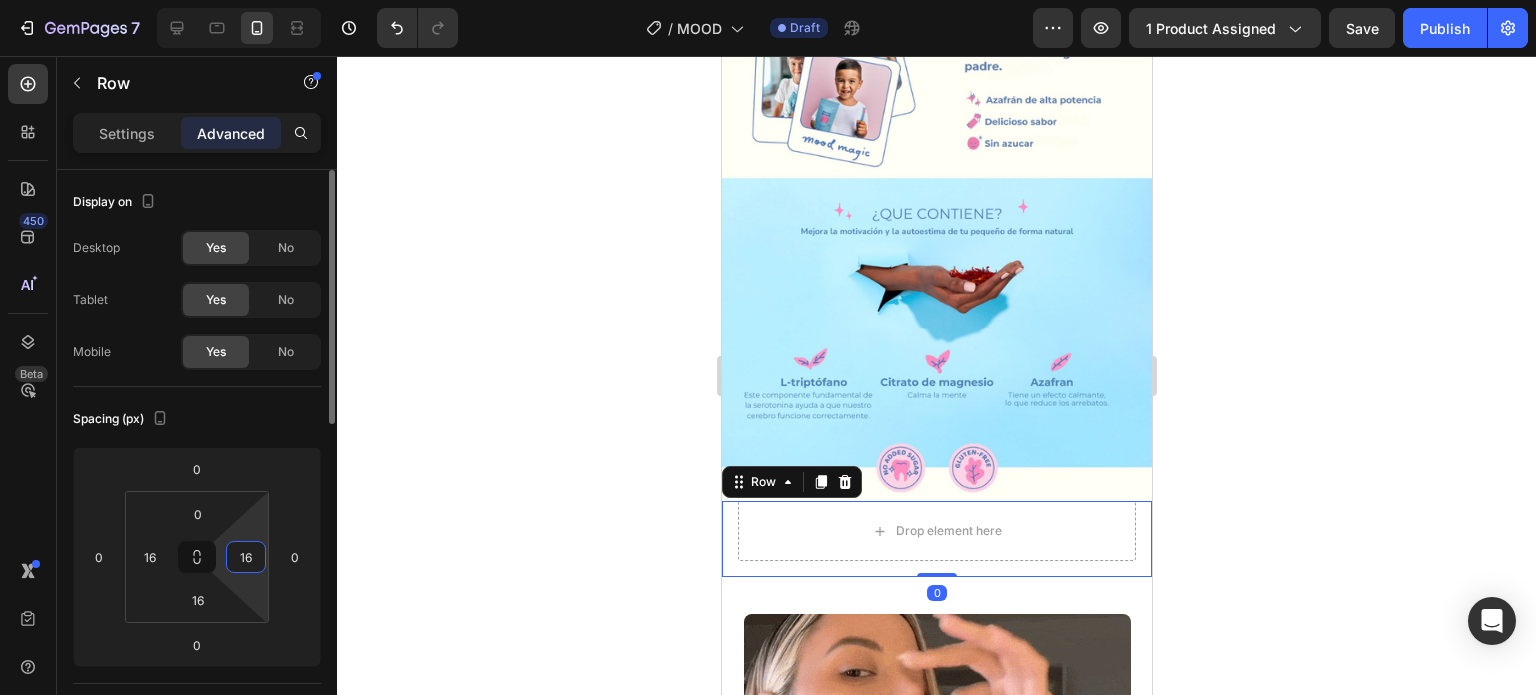 click on "16" at bounding box center (246, 557) 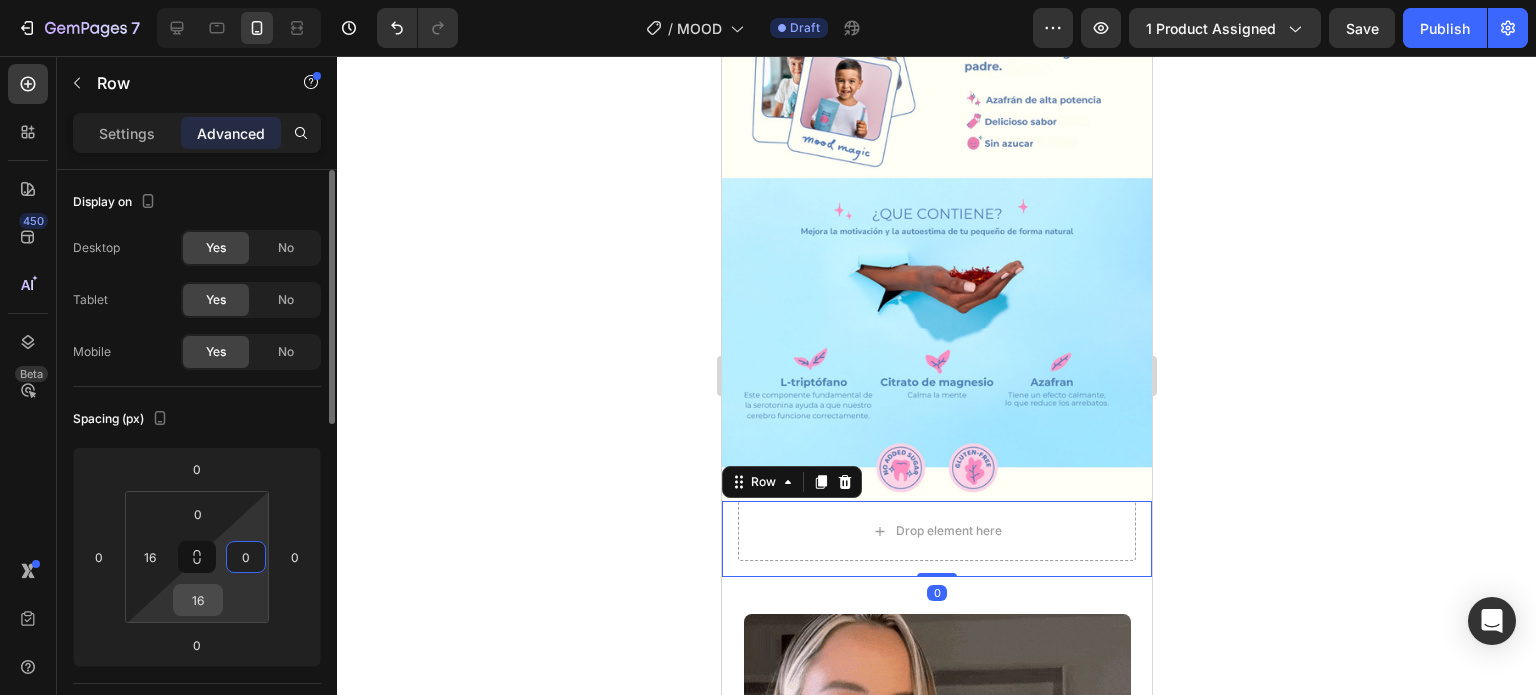 type on "0" 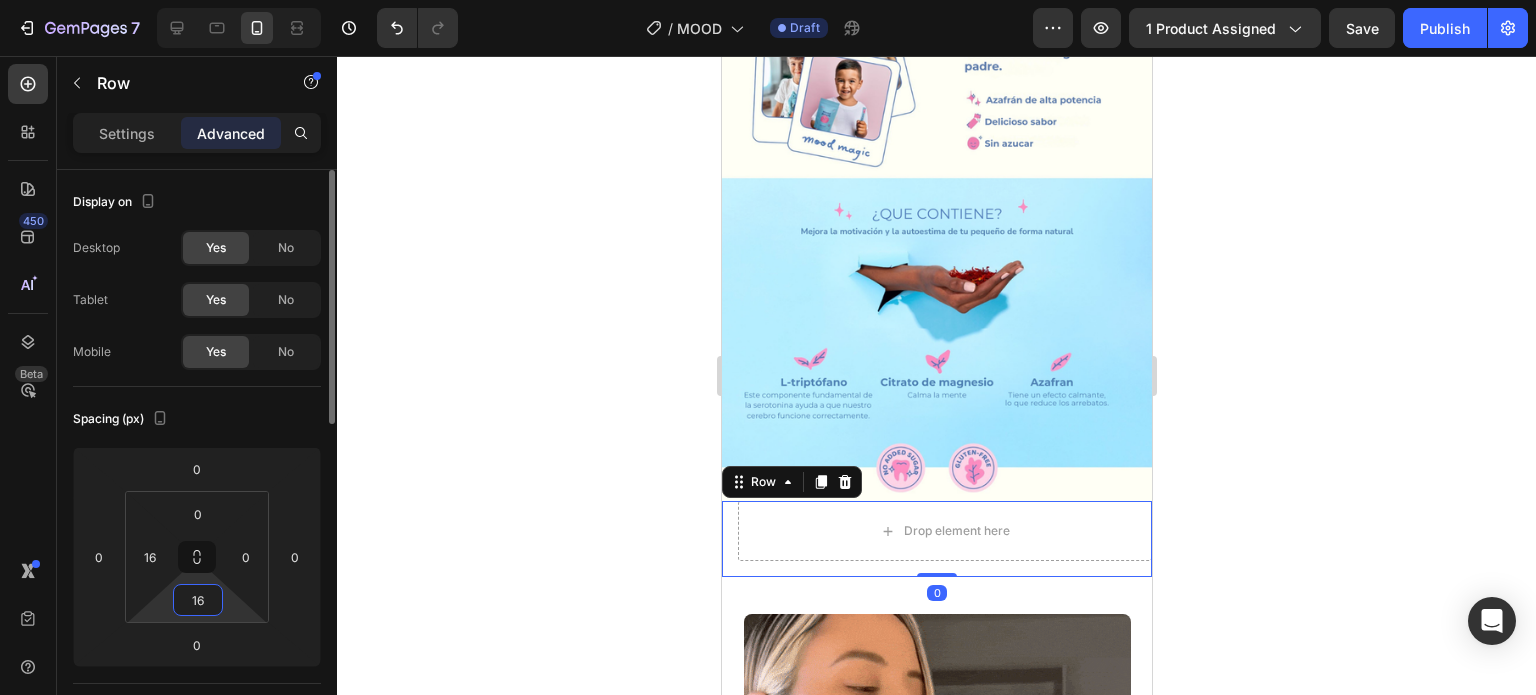 click on "16" at bounding box center [198, 600] 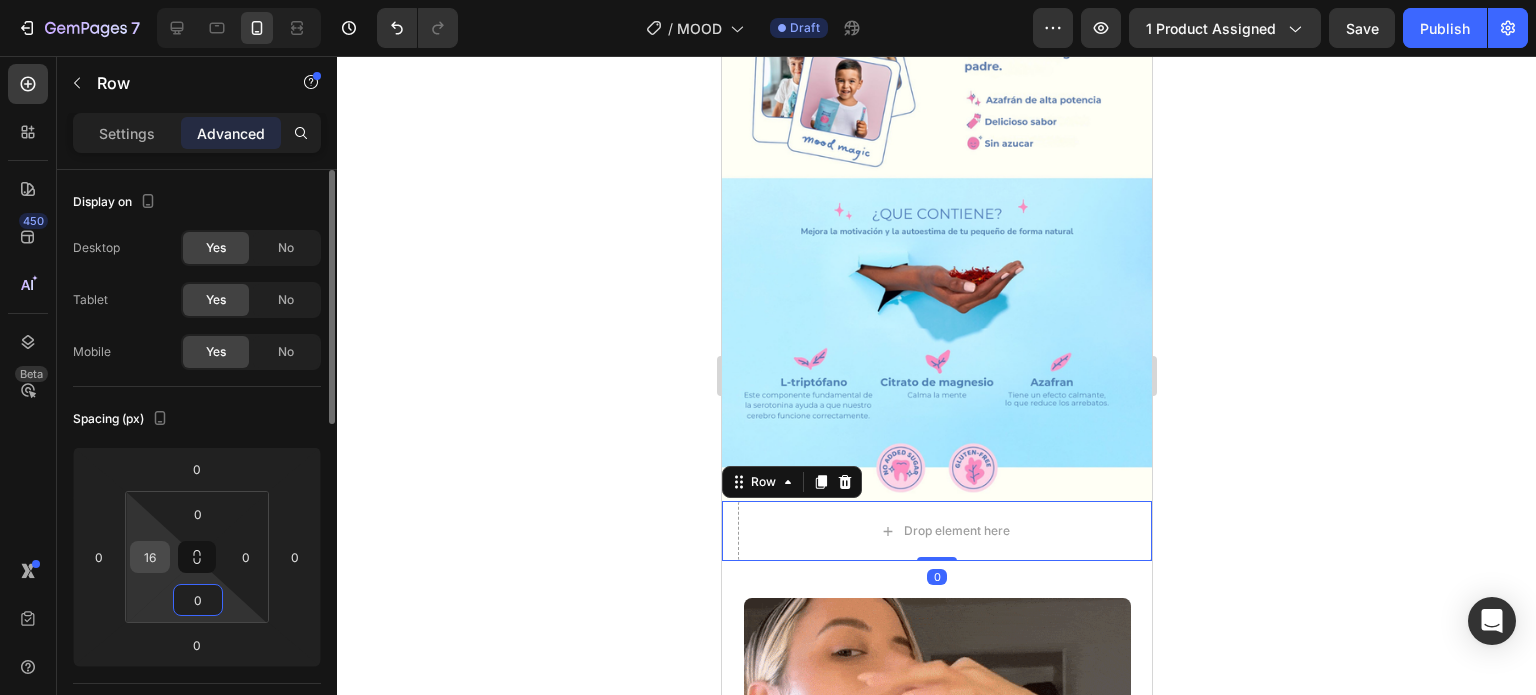 type on "0" 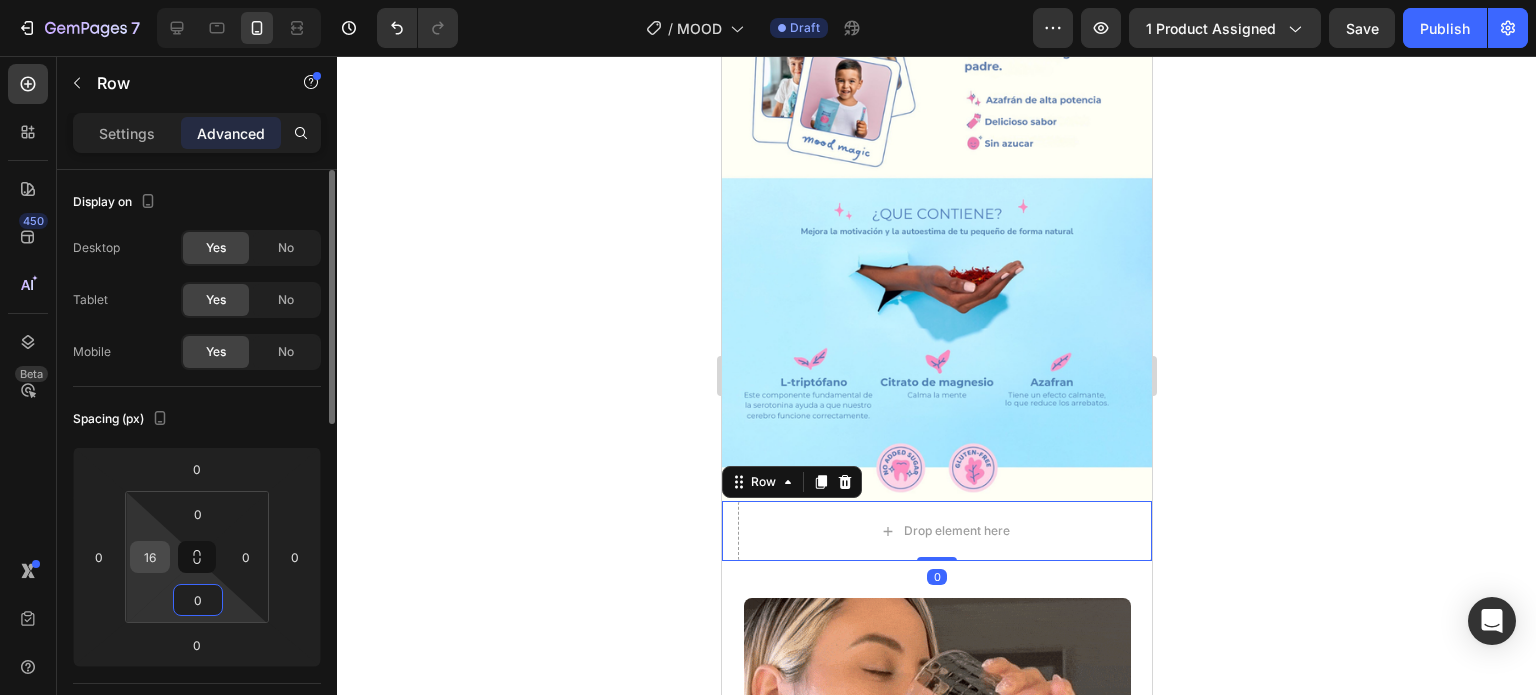 click on "16" at bounding box center [150, 557] 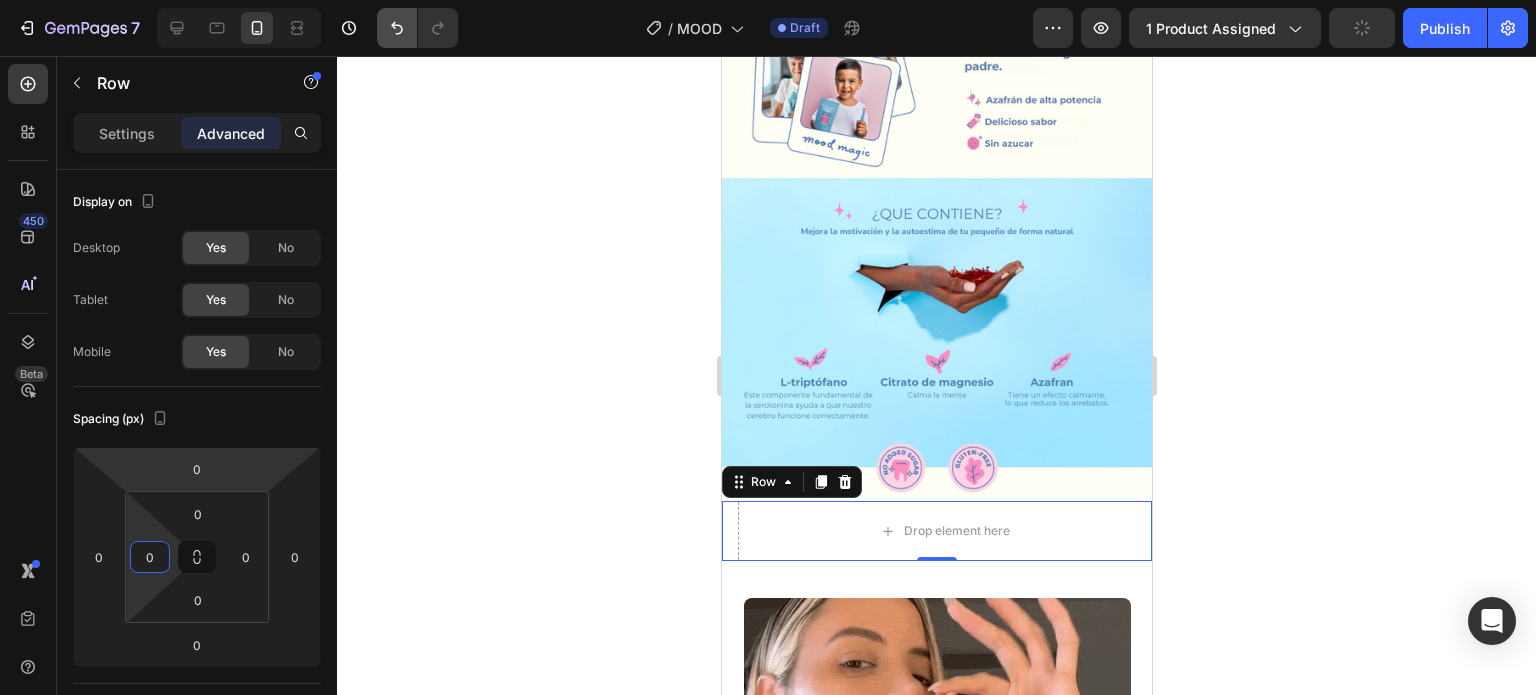 type on "0" 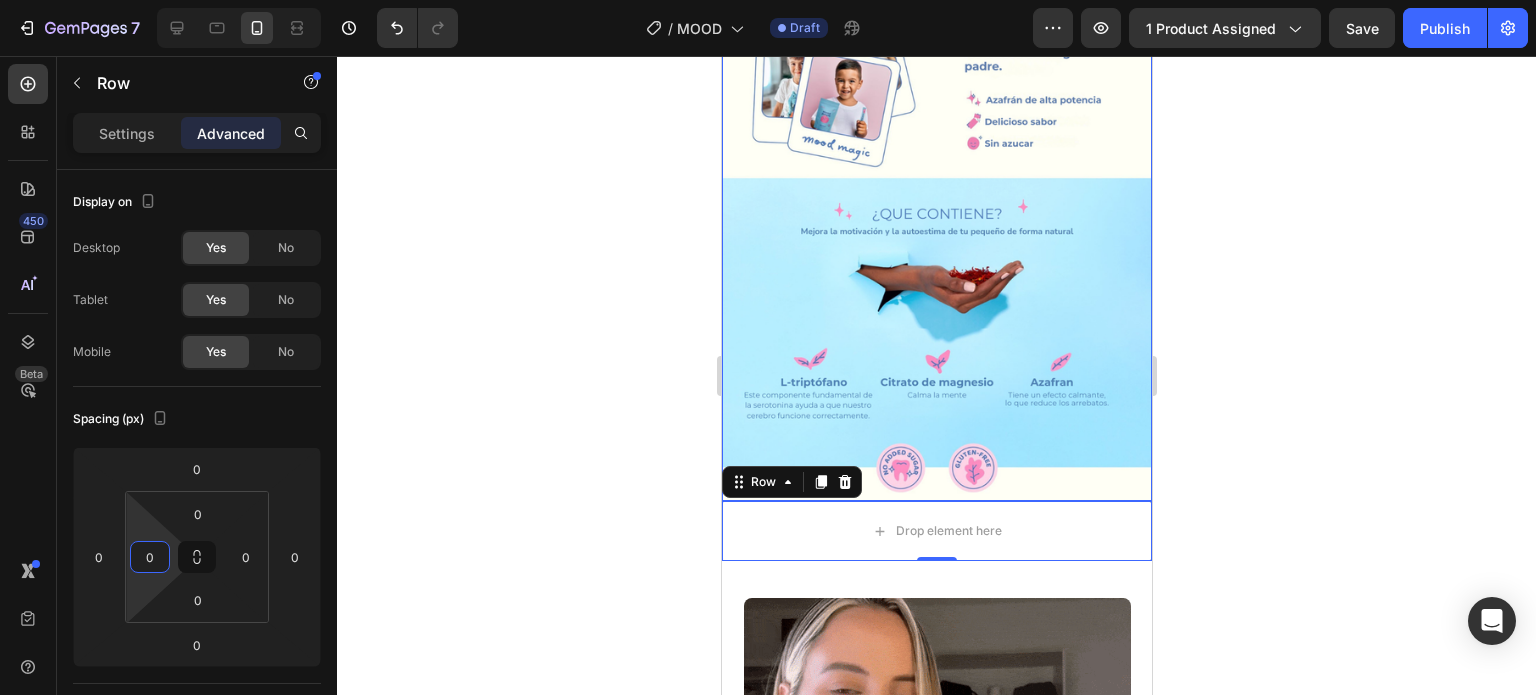 click at bounding box center [936, 162] 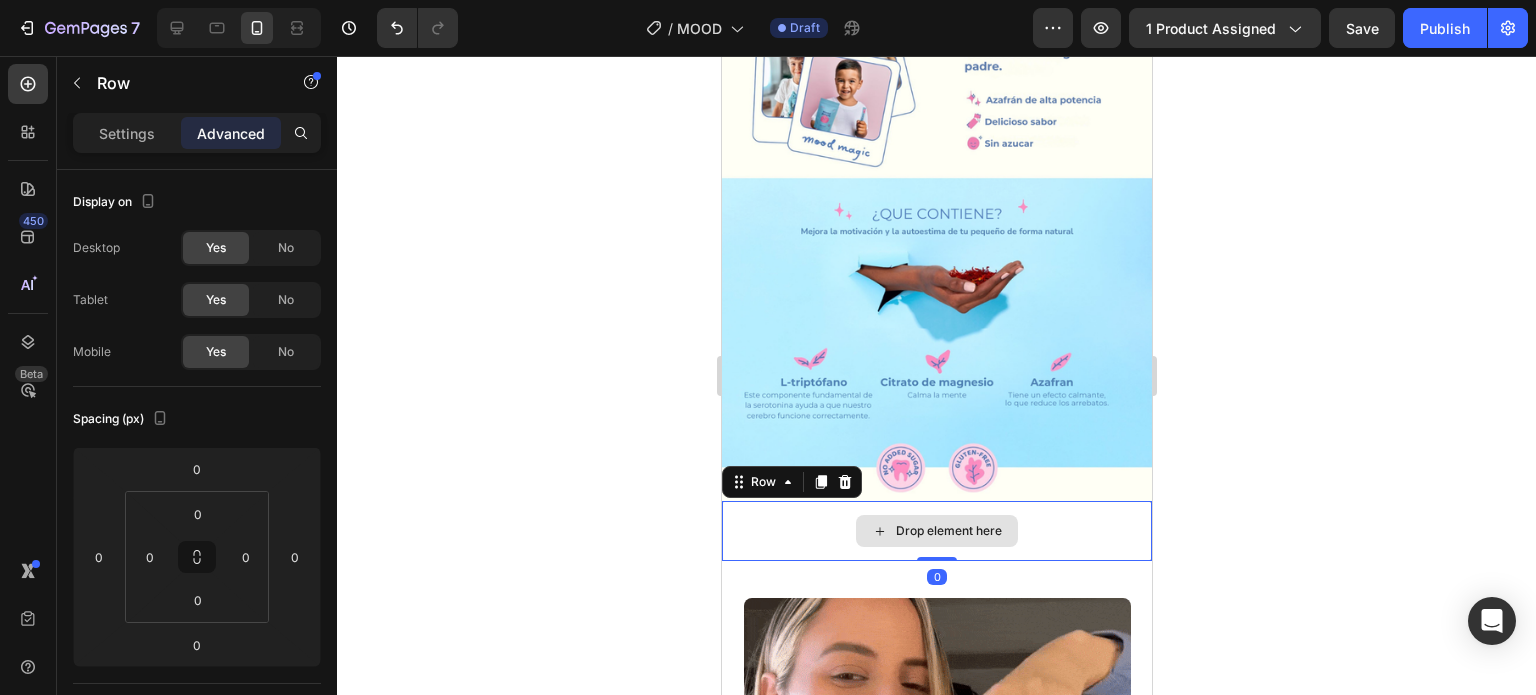 click on "Drop element here" at bounding box center (936, 531) 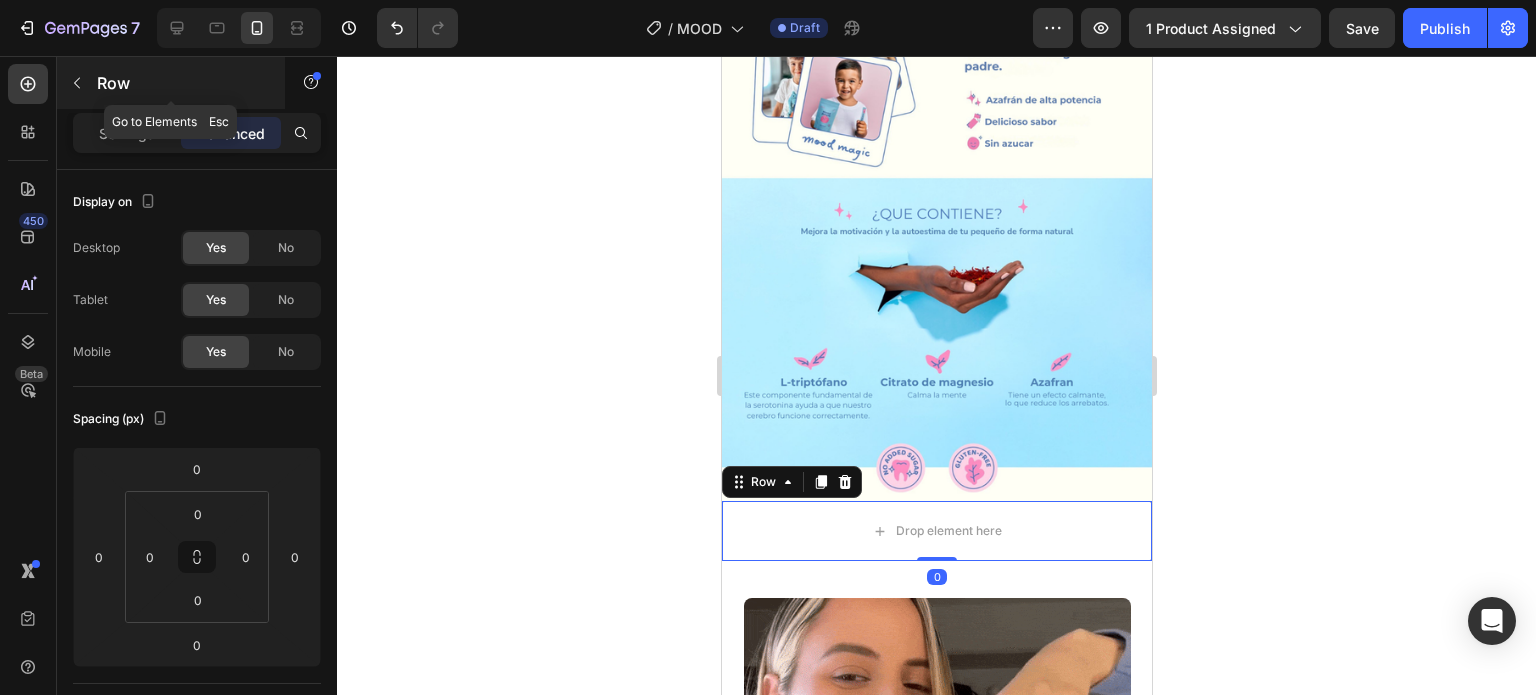 click 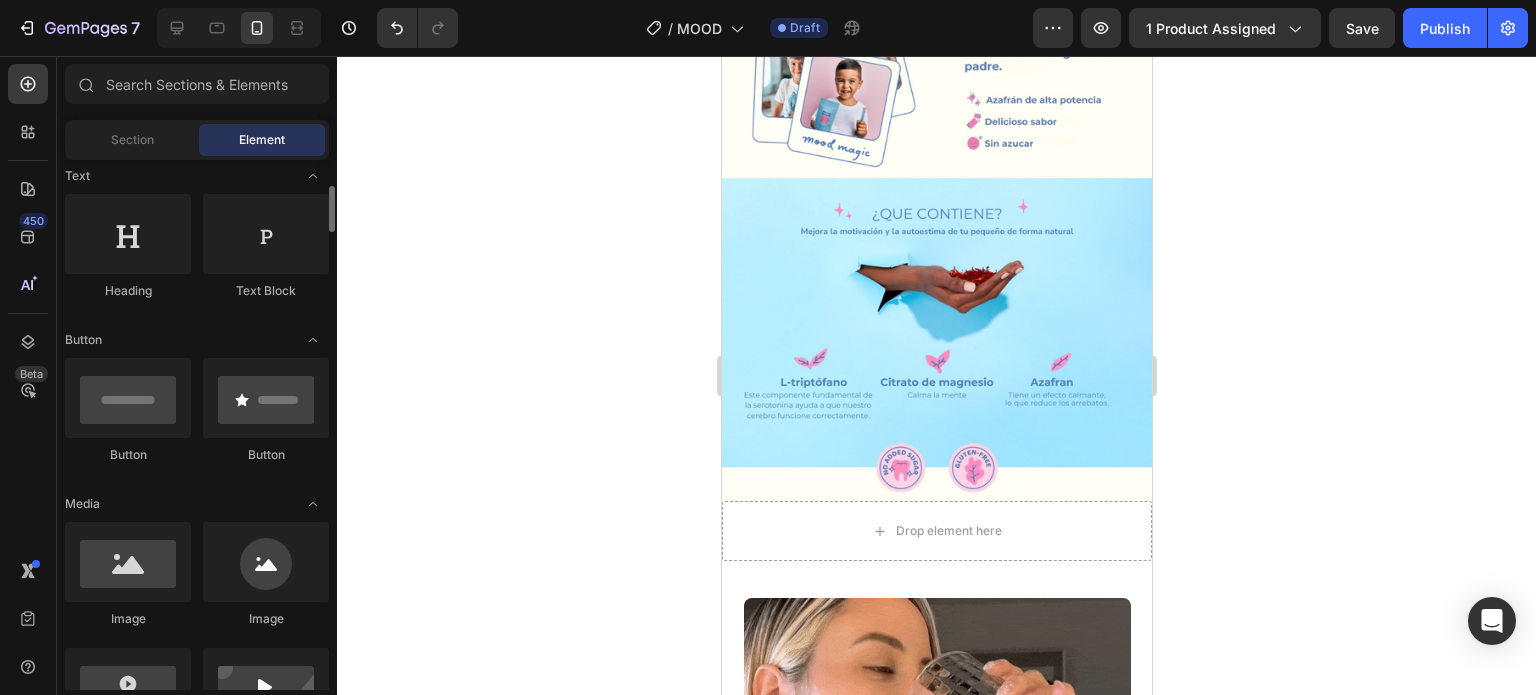 scroll, scrollTop: 400, scrollLeft: 0, axis: vertical 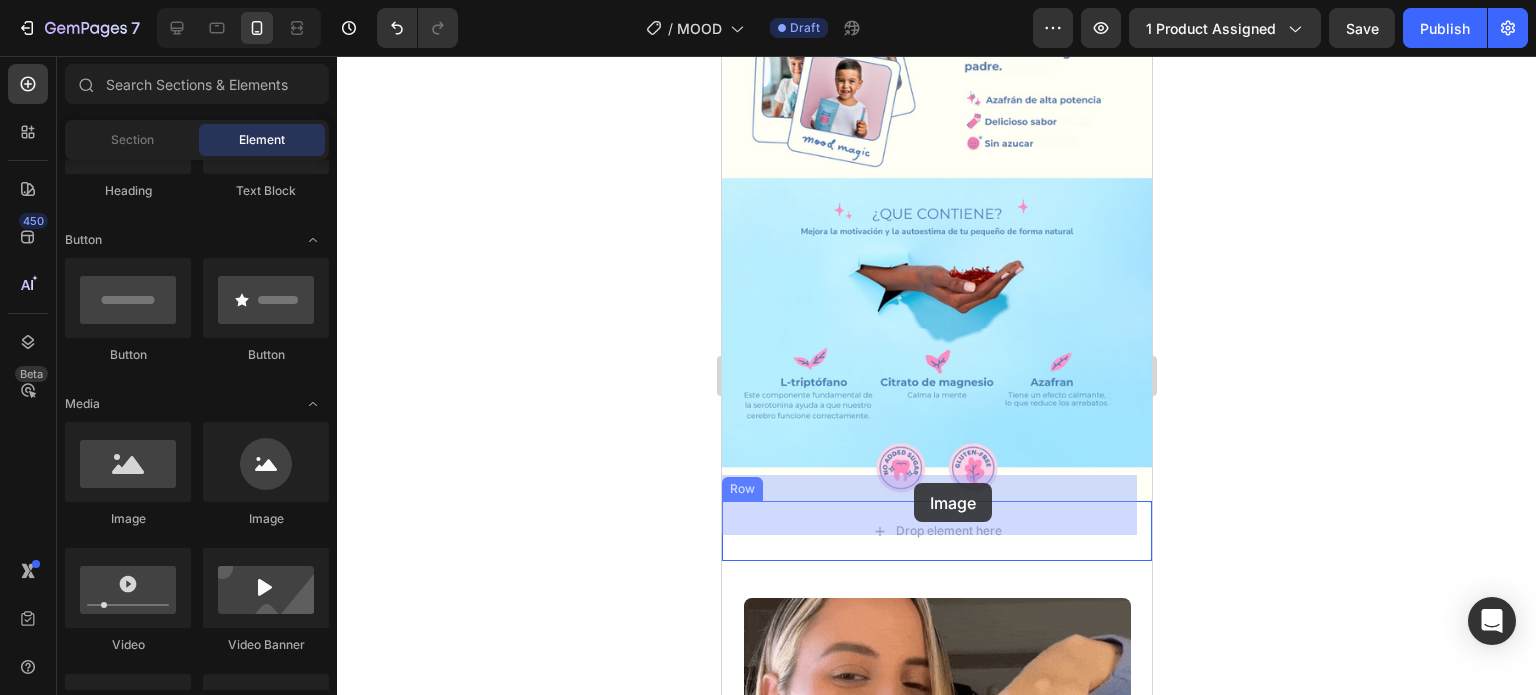 drag, startPoint x: 859, startPoint y: 525, endPoint x: 913, endPoint y: 483, distance: 68.41052 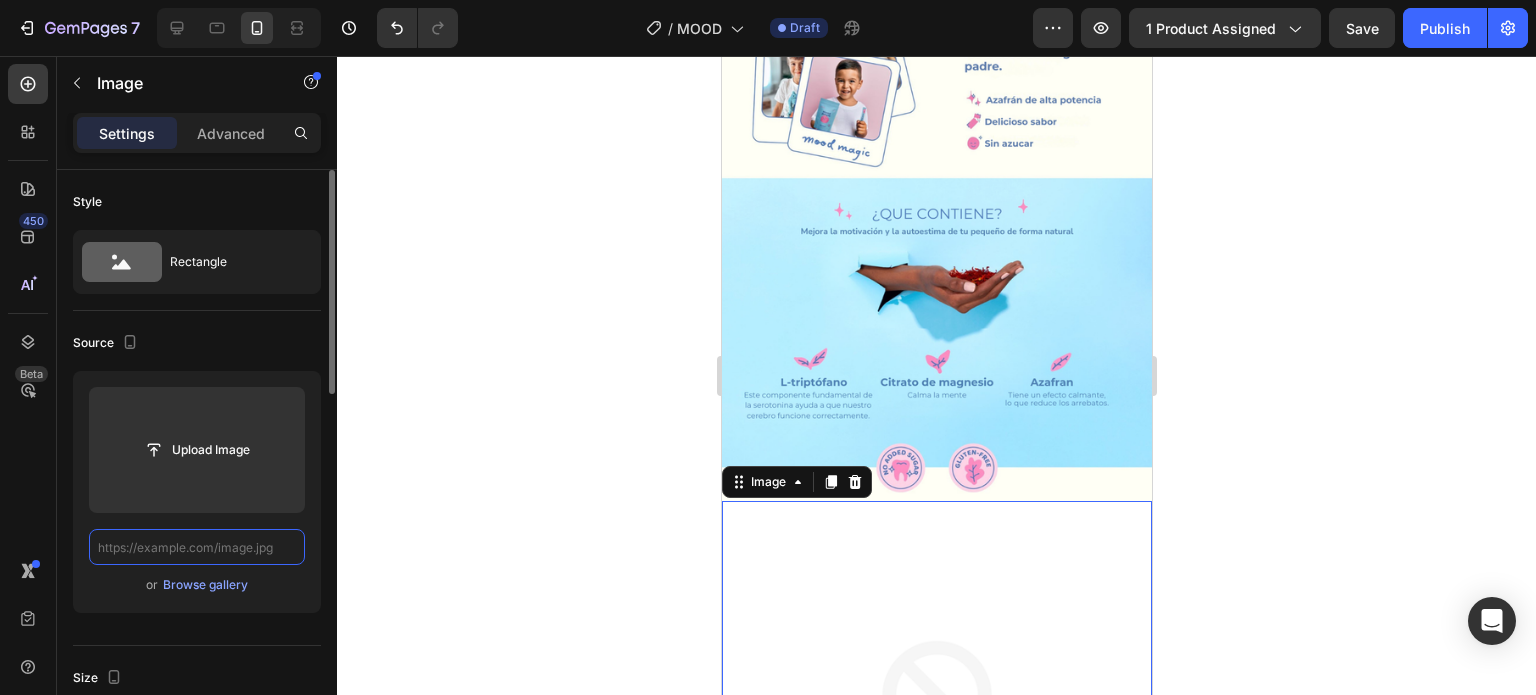 scroll, scrollTop: 0, scrollLeft: 0, axis: both 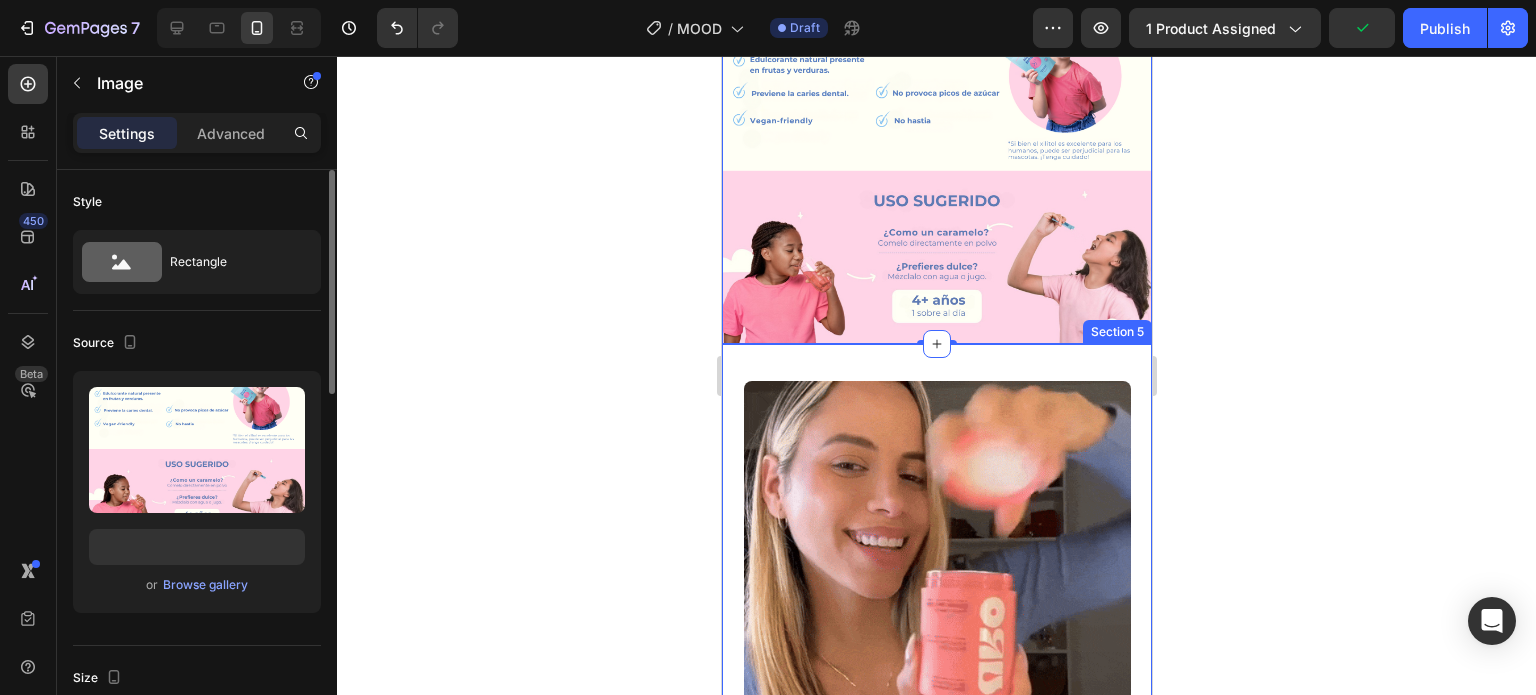 click on "Image Section 5" at bounding box center (936, 577) 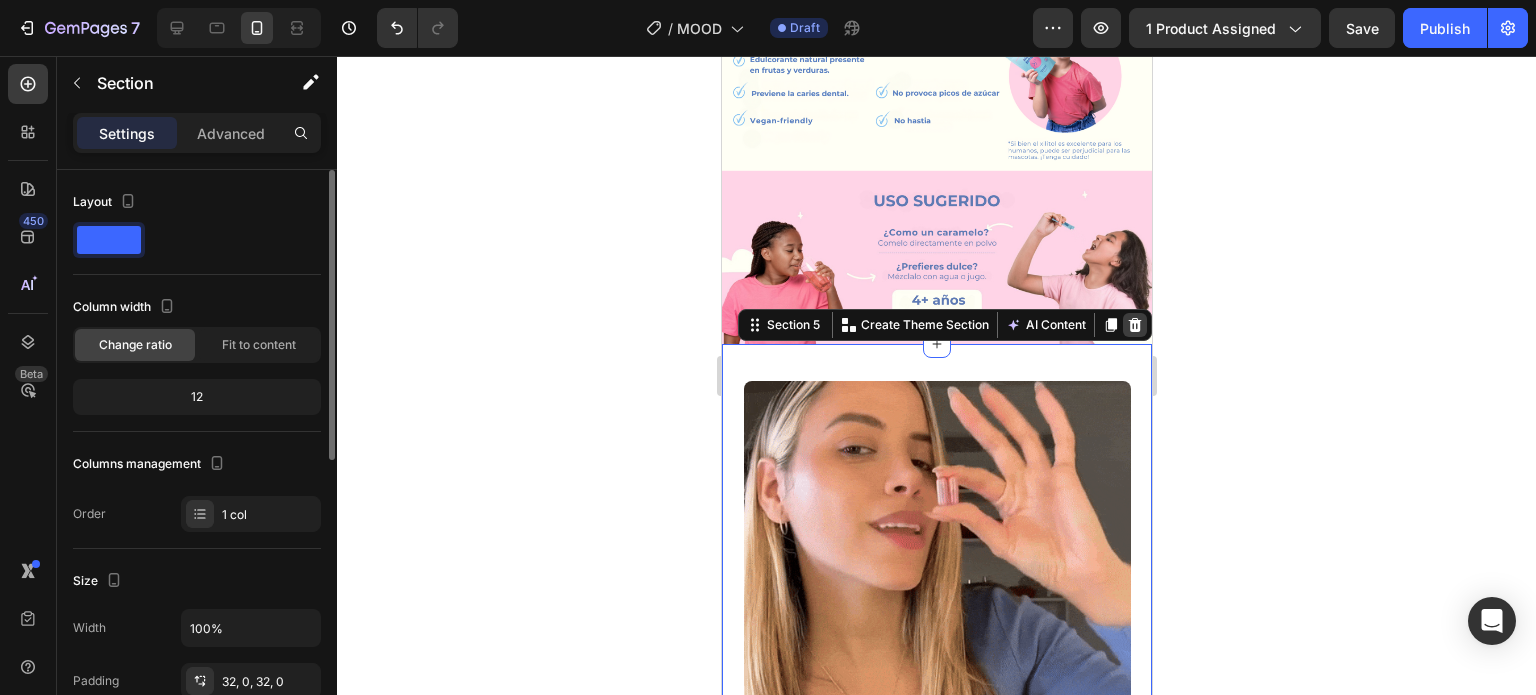 click 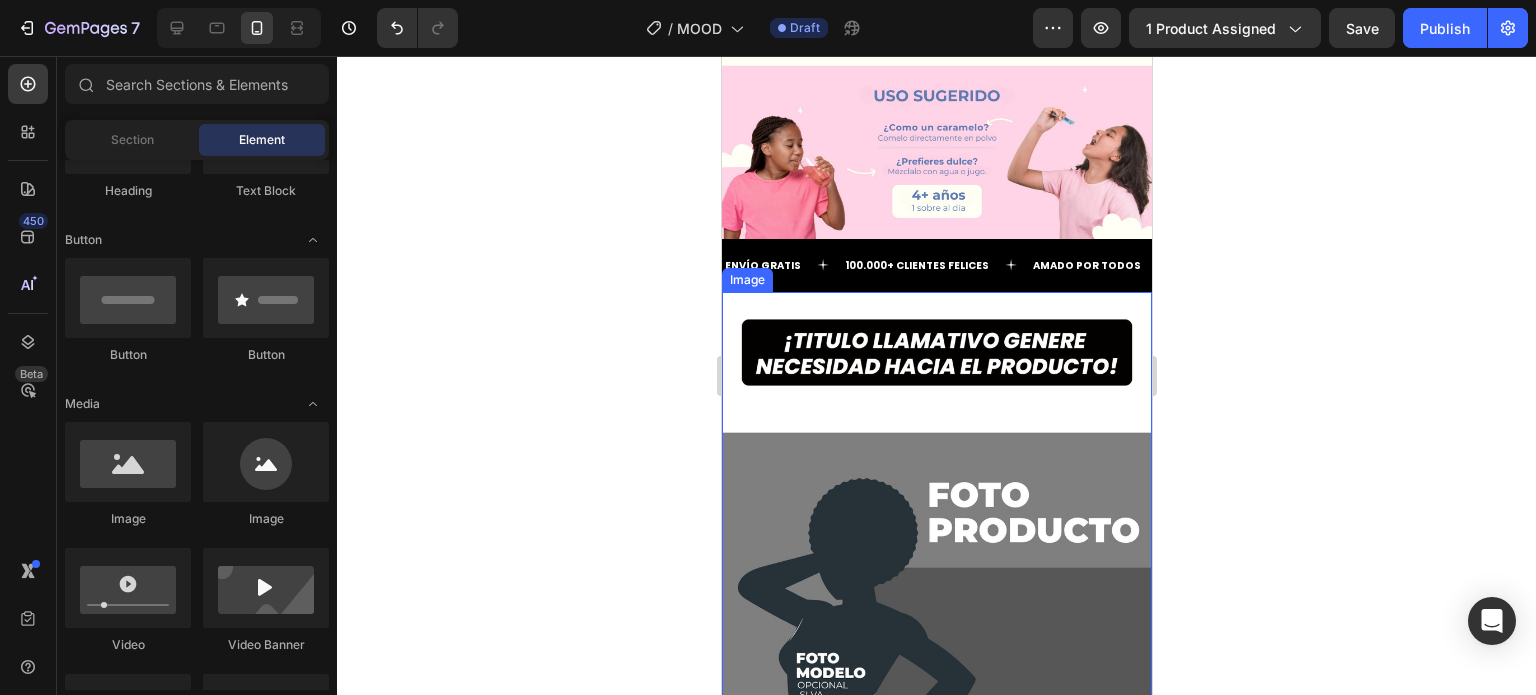 scroll, scrollTop: 4800, scrollLeft: 0, axis: vertical 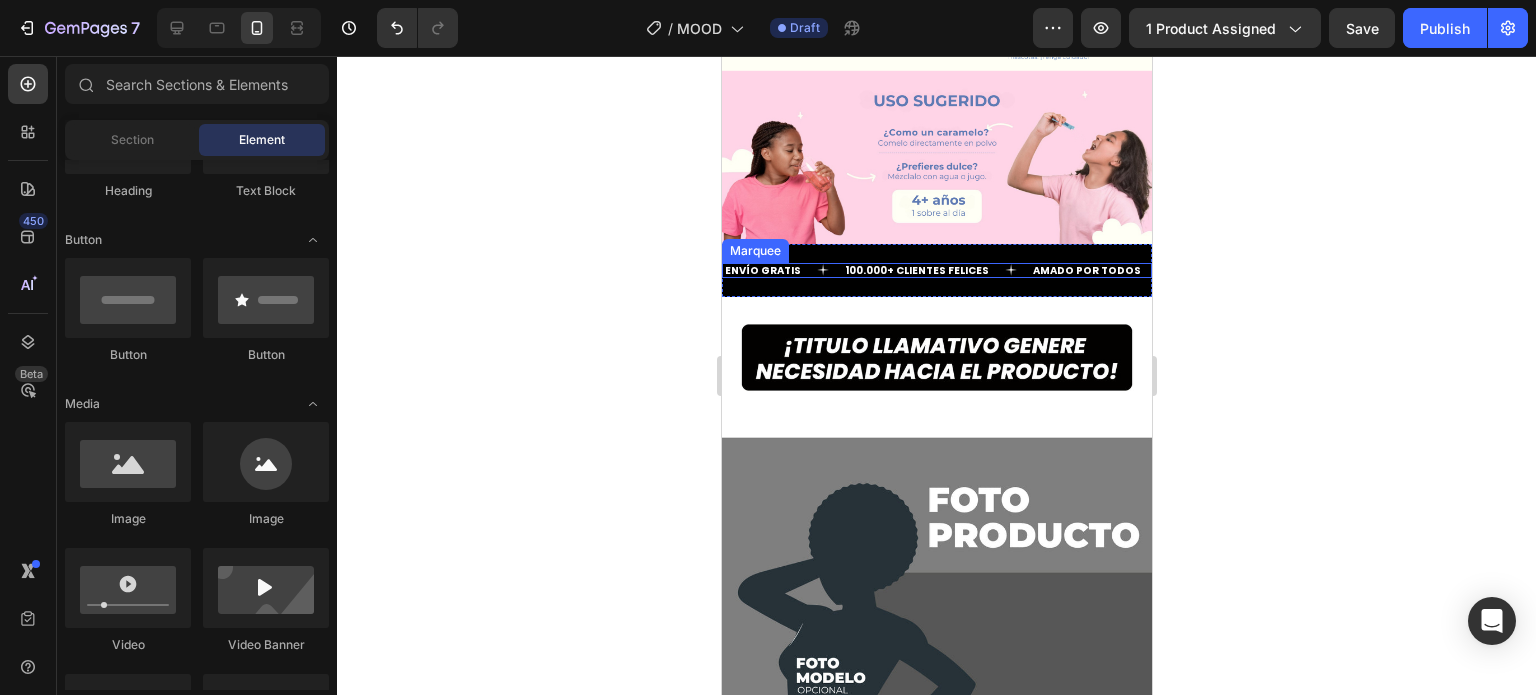 click on "ENVÍO GRATIS Text" at bounding box center [782, 270] 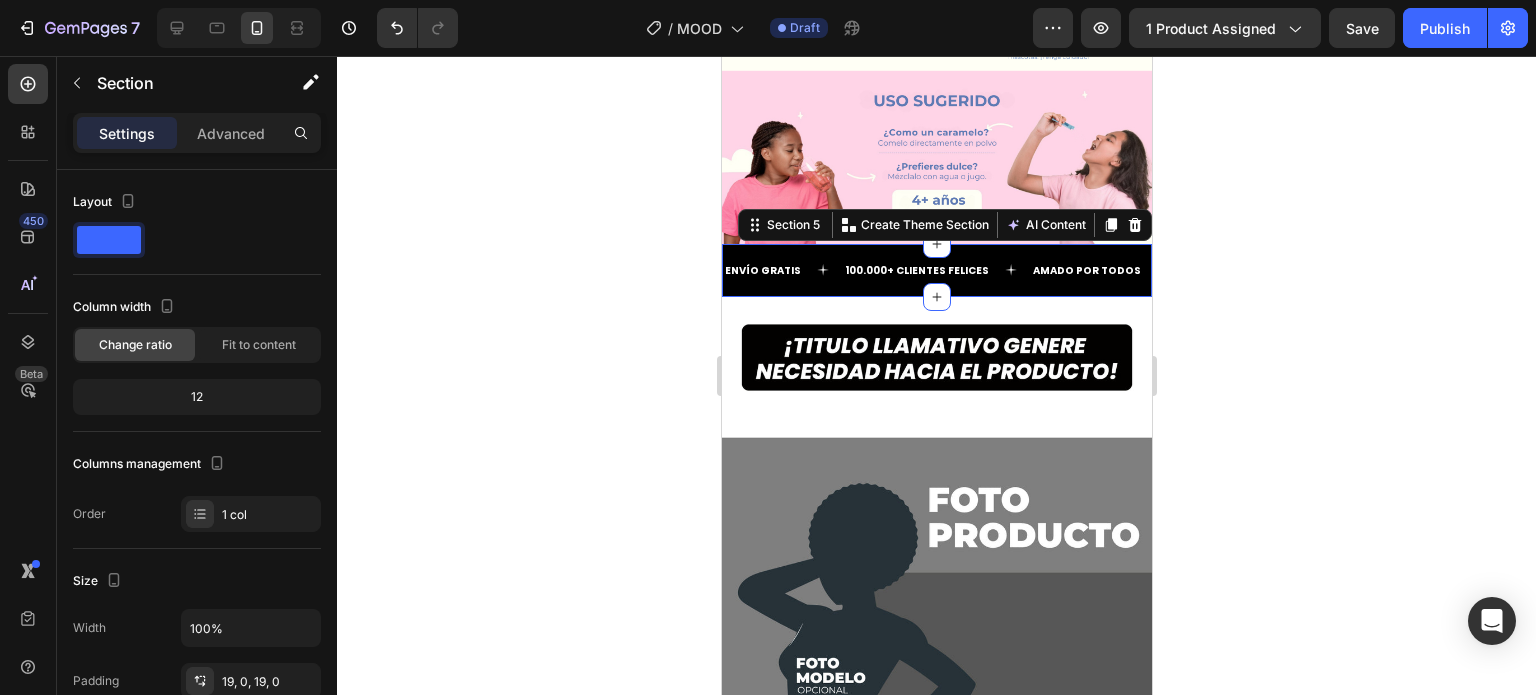 click on "ENVÍO GRATIS Text
100.000+ CLIENTES FELICES Text
AMADO POR TODOS Text
ENVÍO GRATIS Text
100.000+ CLIENTES FELICES Text
AMADO POR TODOS Text
Marquee Section 5   You can create reusable sections Create Theme Section AI Content Write with GemAI What would you like to describe here? Tone and Voice Persuasive Product Show more Generate" at bounding box center (936, 270) 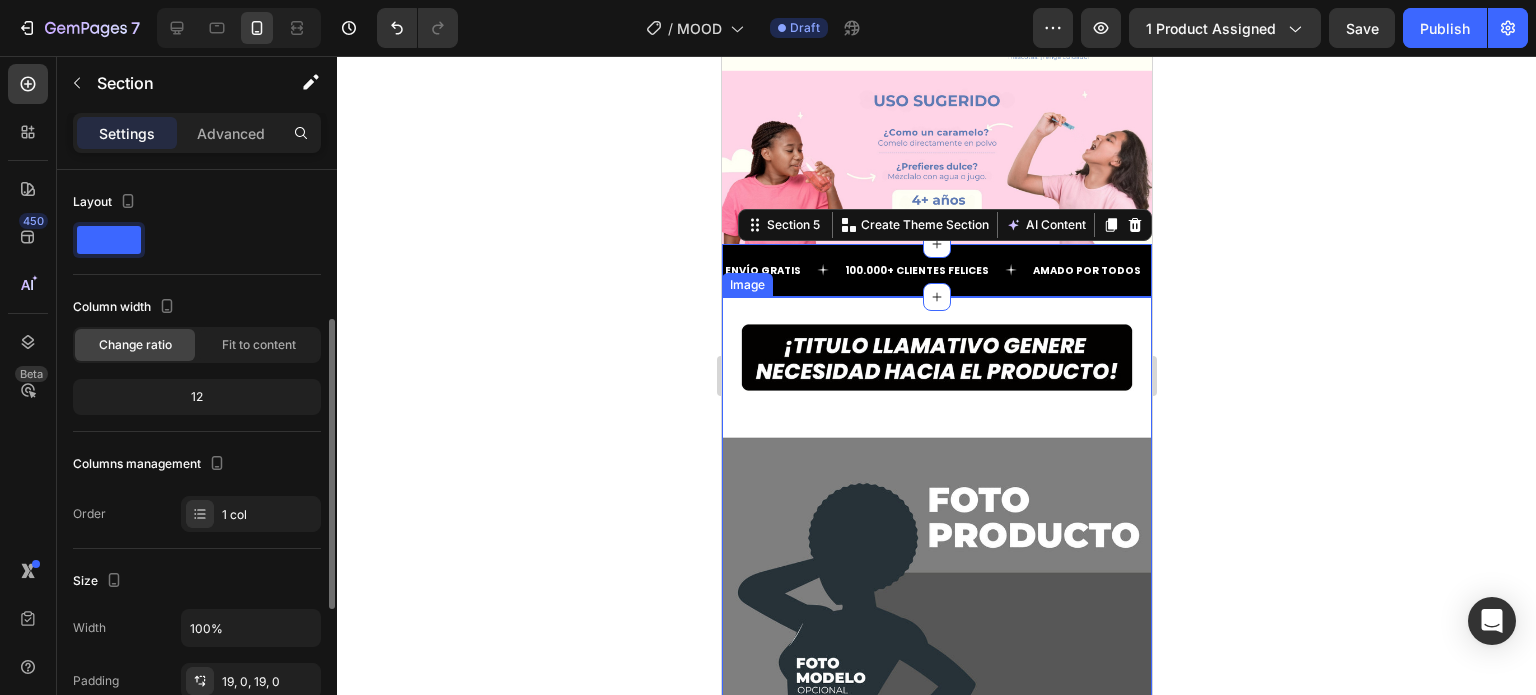 scroll, scrollTop: 200, scrollLeft: 0, axis: vertical 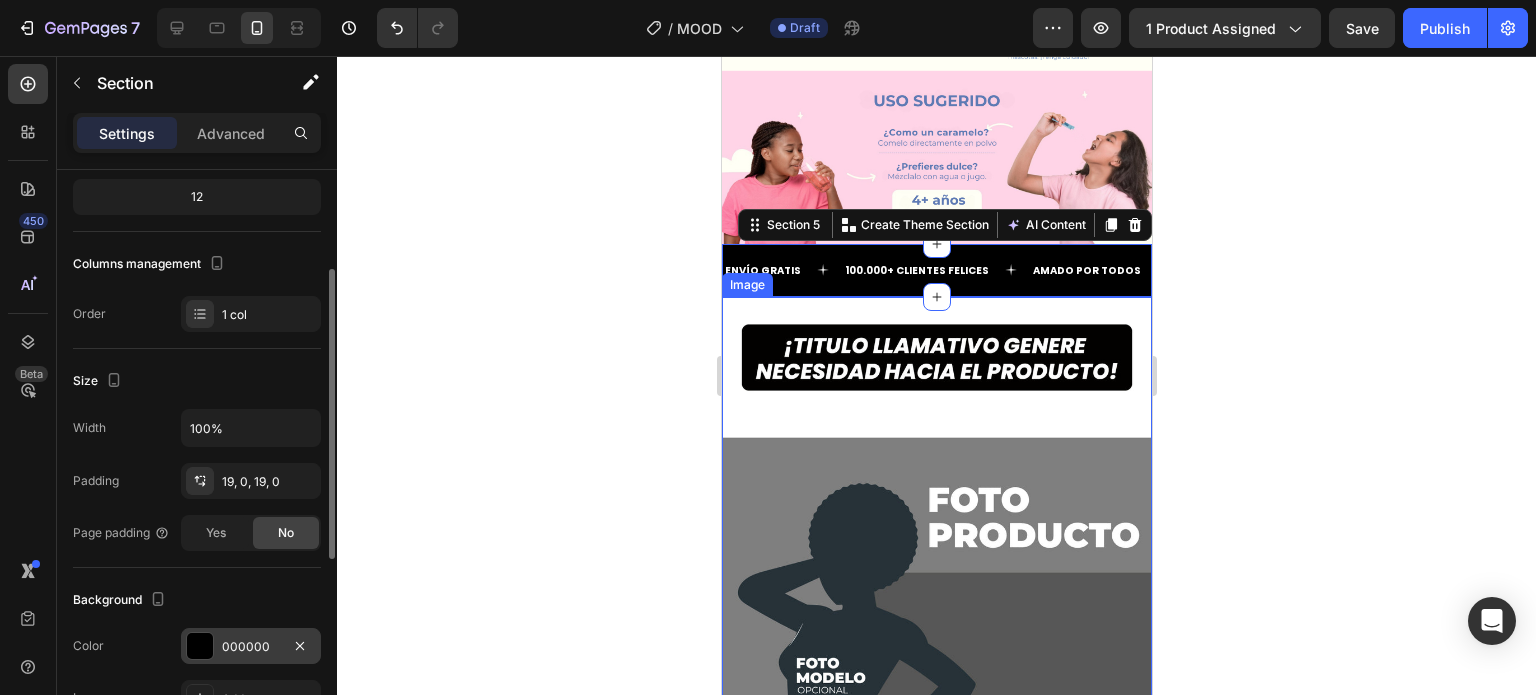click at bounding box center [200, 646] 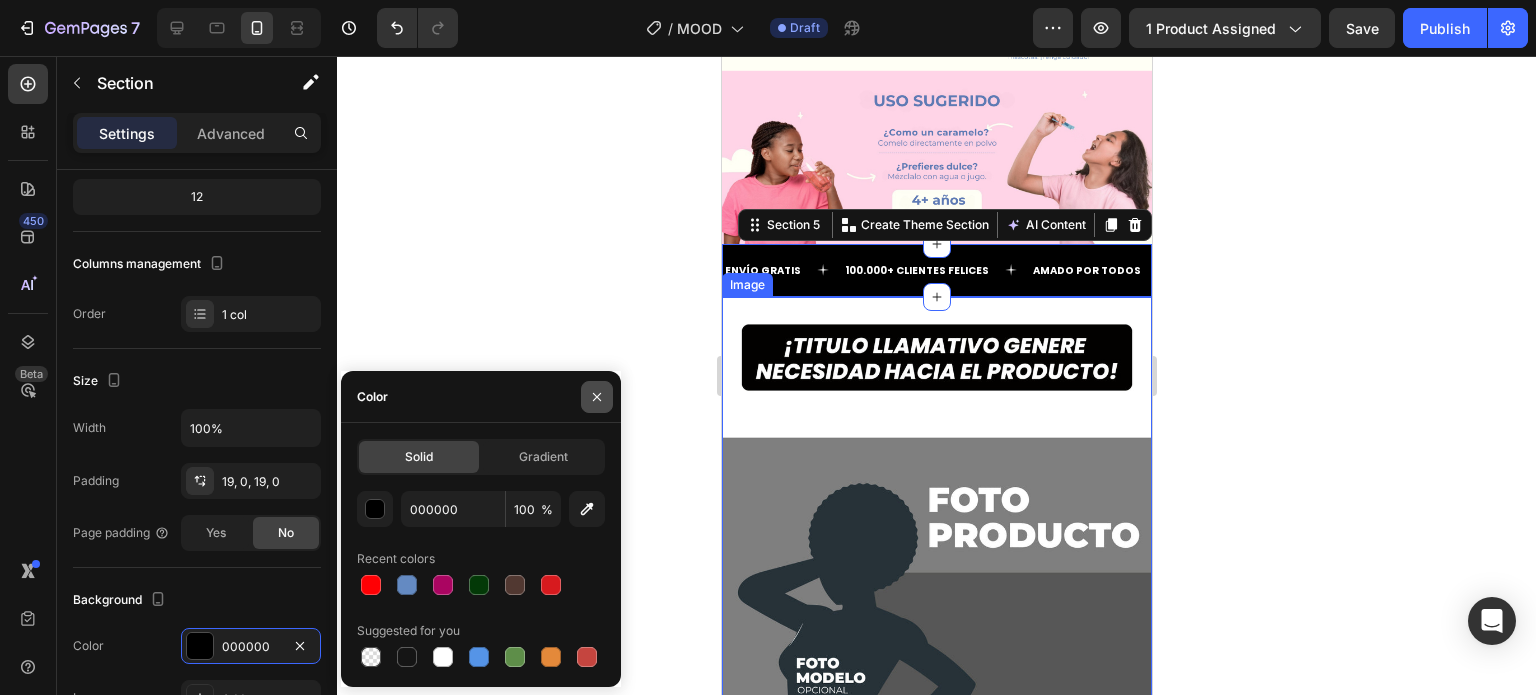 click 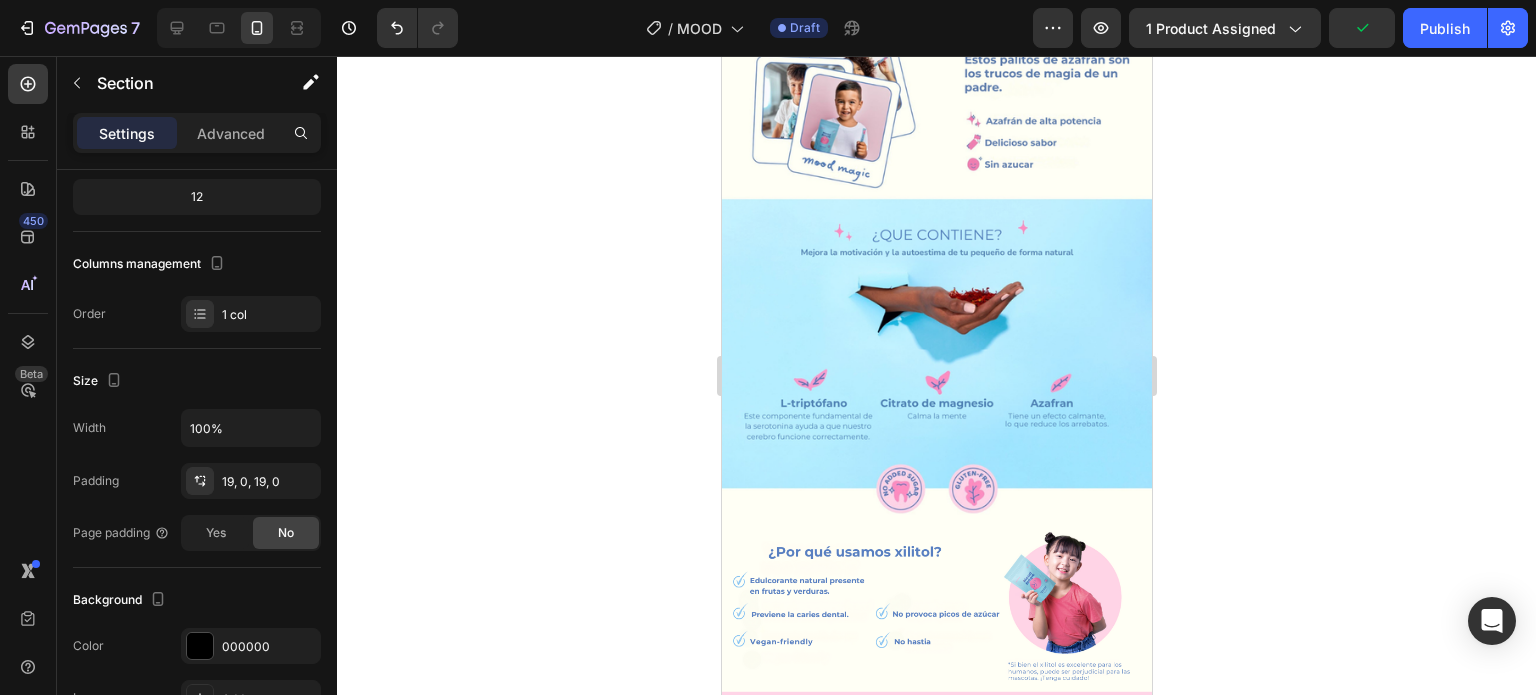 scroll, scrollTop: 4200, scrollLeft: 0, axis: vertical 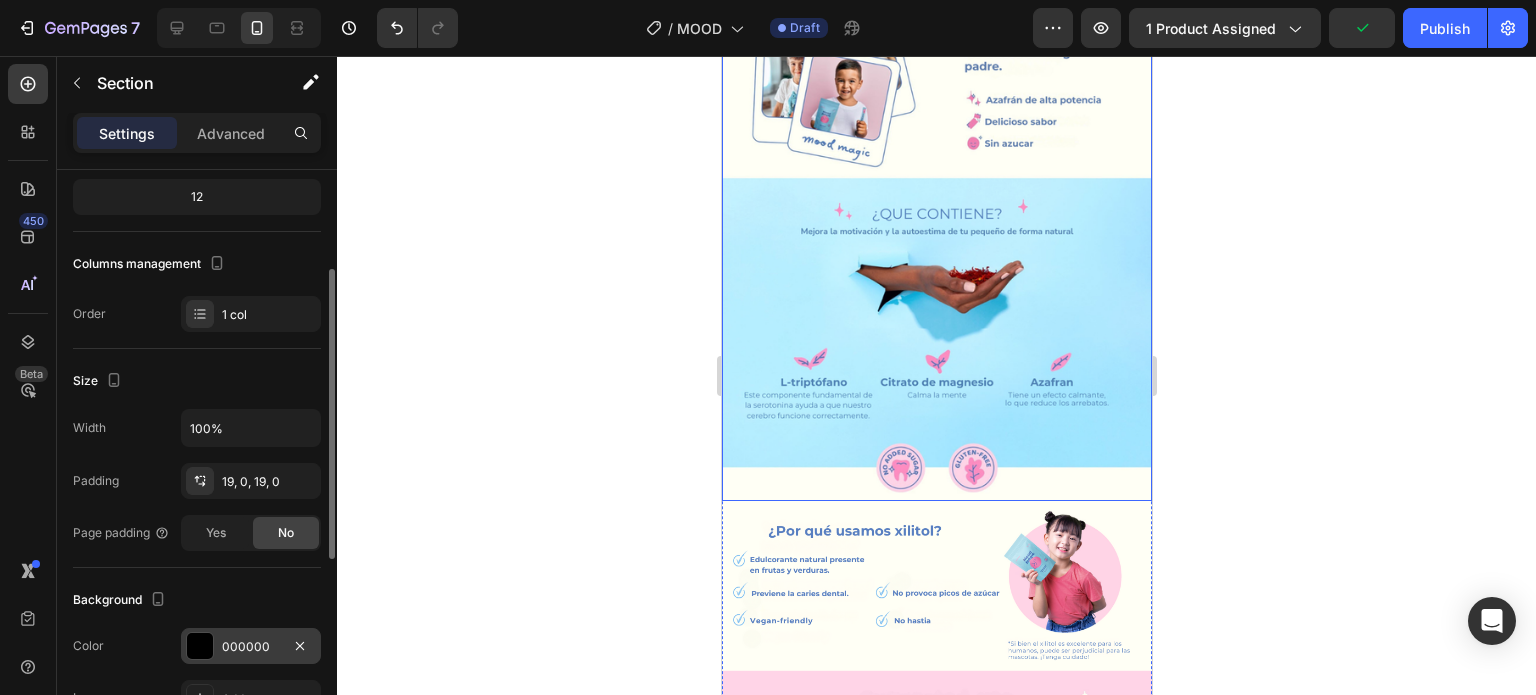 click at bounding box center (200, 646) 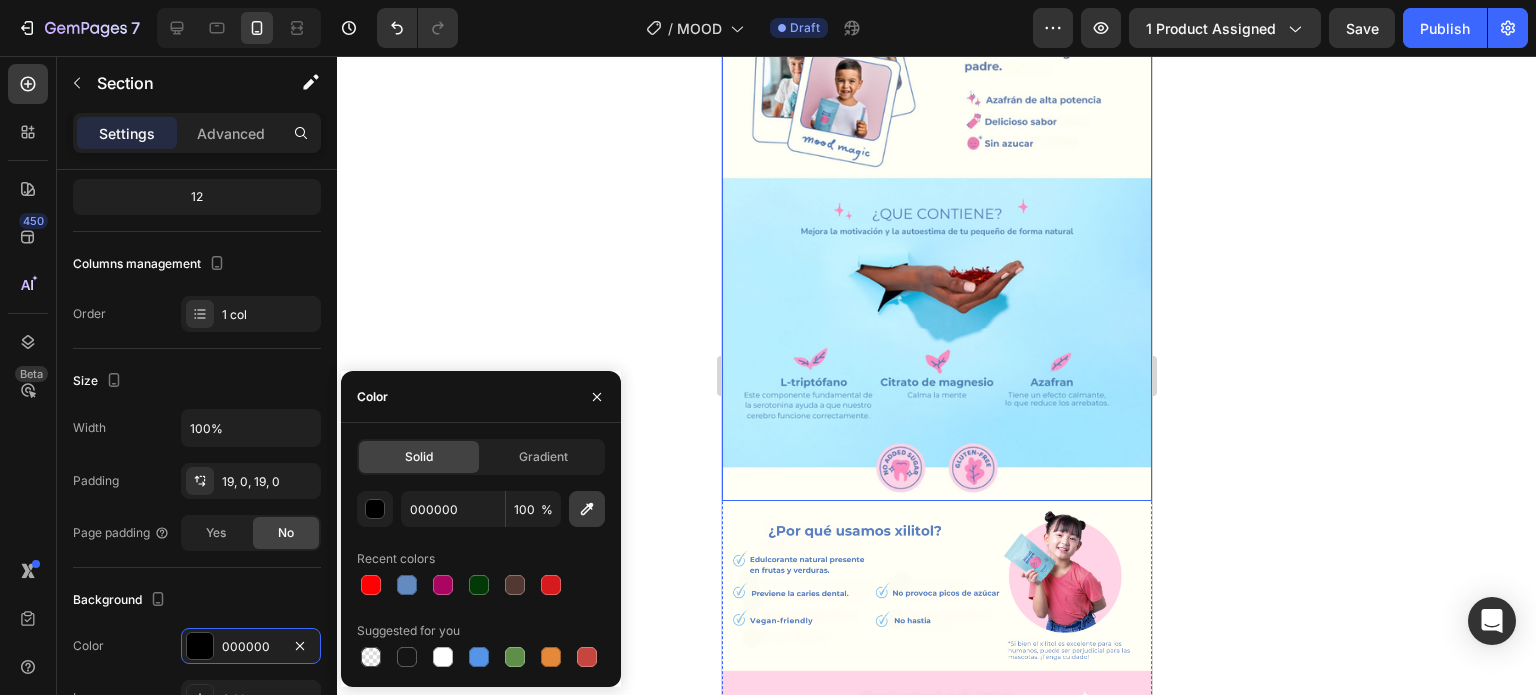 click at bounding box center [587, 509] 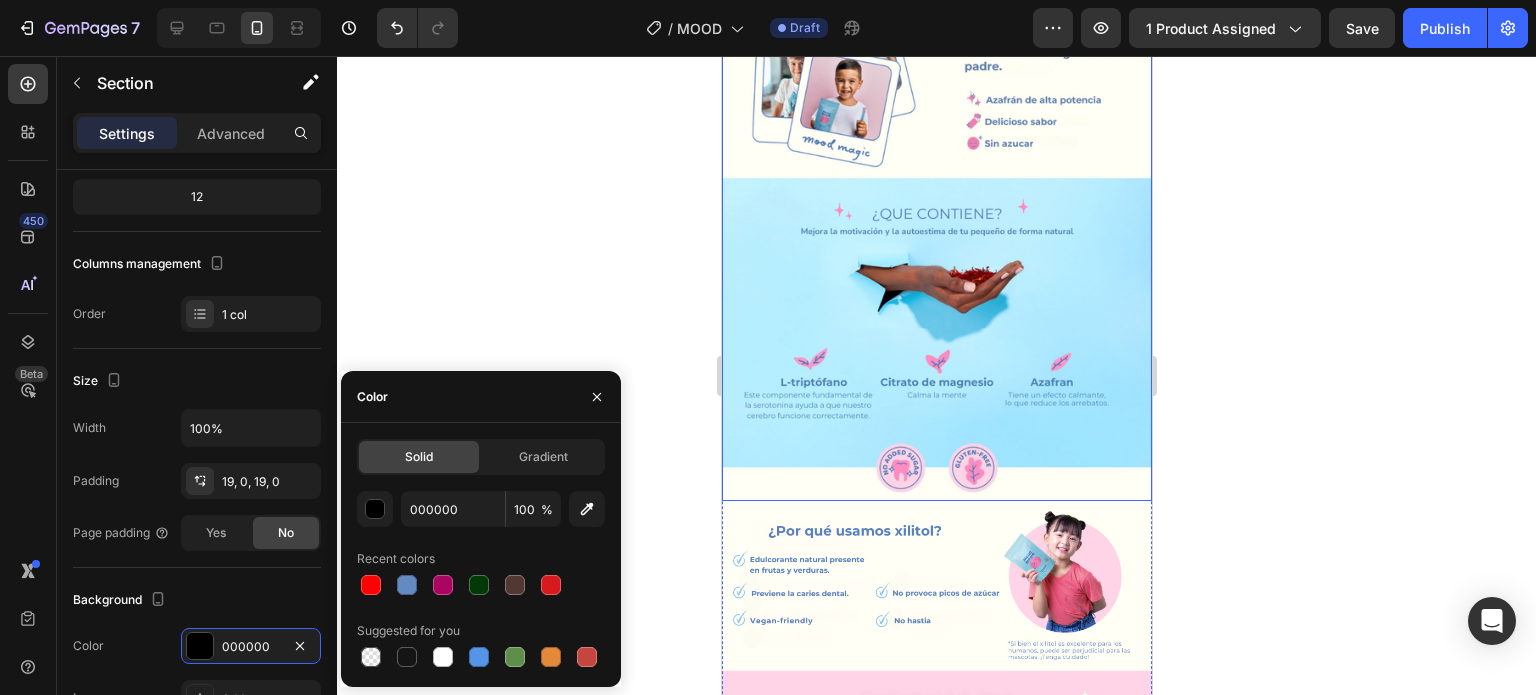 type on "B5EEFF" 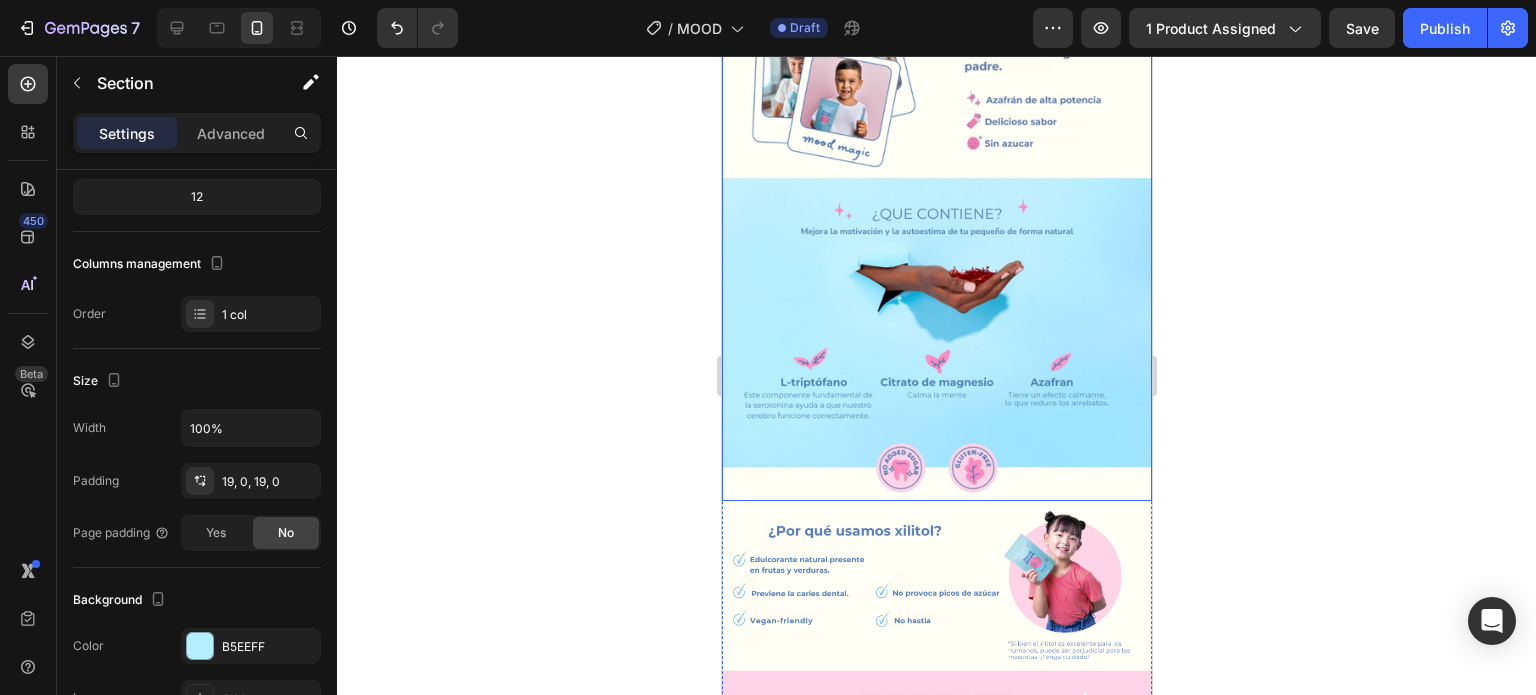 click 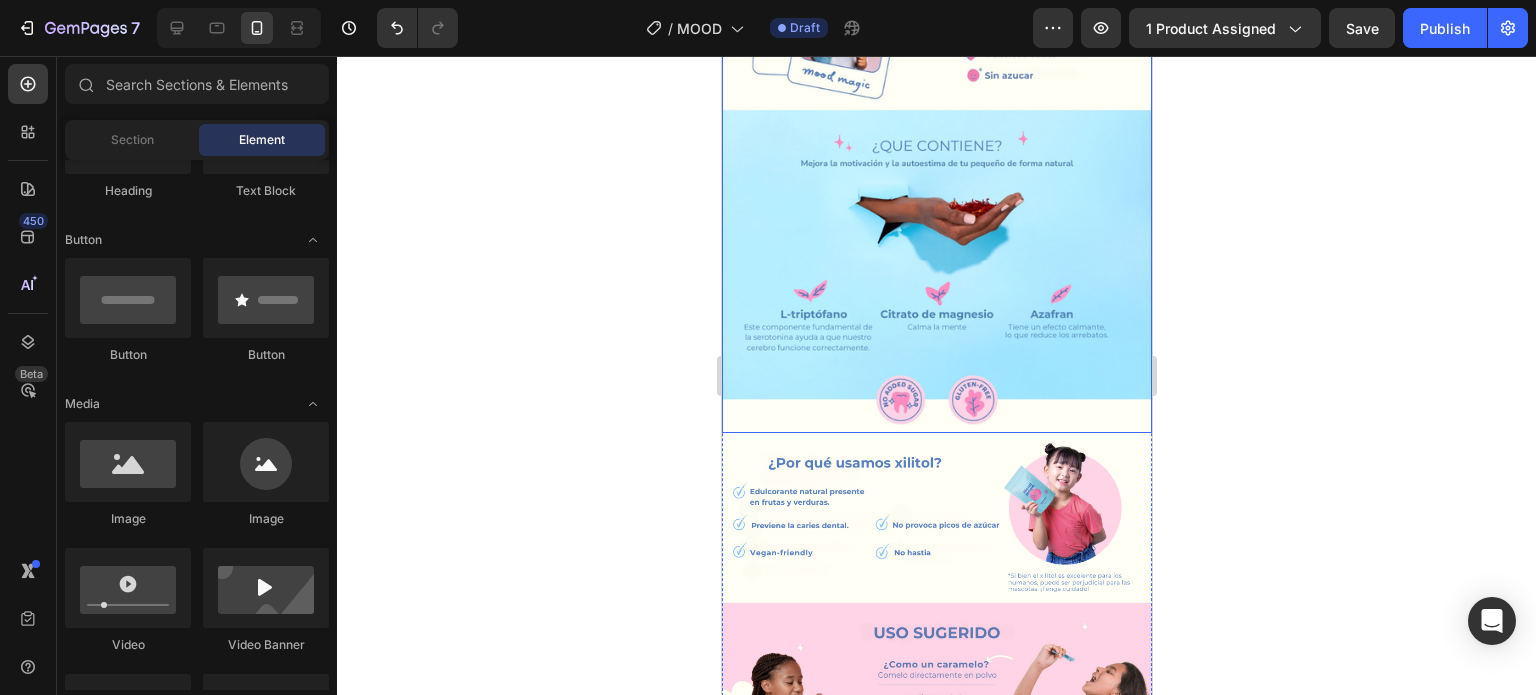 scroll, scrollTop: 4500, scrollLeft: 0, axis: vertical 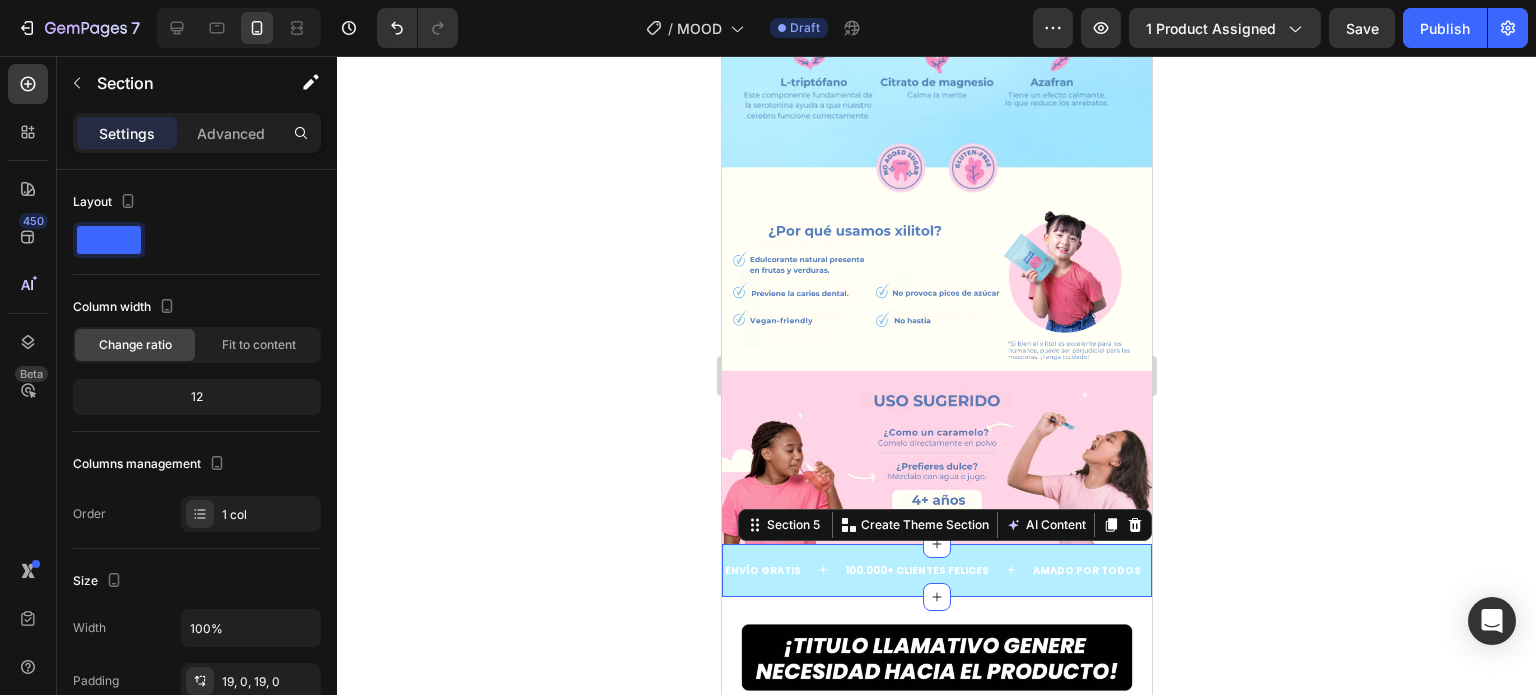 click on "ENVÍO GRATIS Text
100.000+ CLIENTES FELICES Text
AMADO POR TODOS Text
ENVÍO GRATIS Text
100.000+ CLIENTES FELICES Text
AMADO POR TODOS Text
Marquee Section 5   You can create reusable sections Create Theme Section AI Content Write with GemAI What would you like to describe here? Tone and Voice Persuasive Product carro Show more Generate" at bounding box center [936, 570] 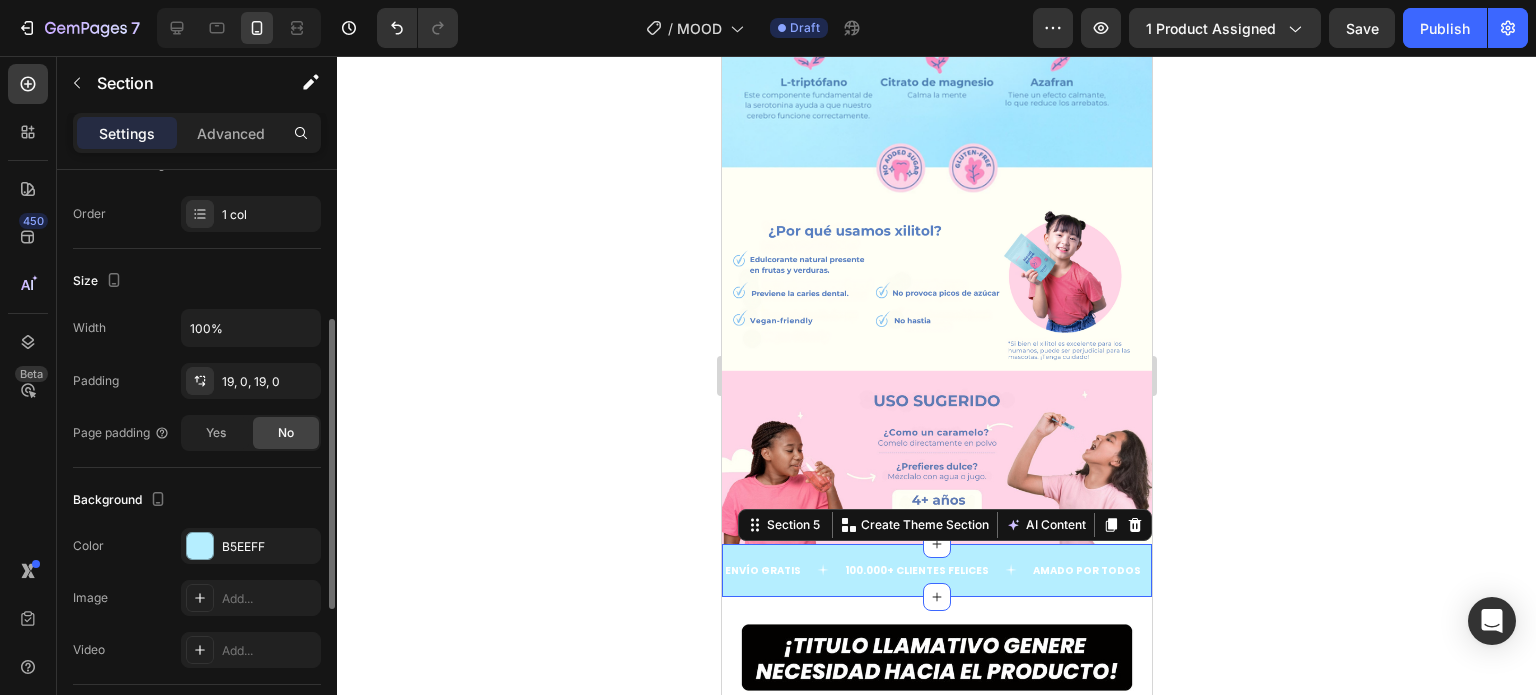 scroll, scrollTop: 200, scrollLeft: 0, axis: vertical 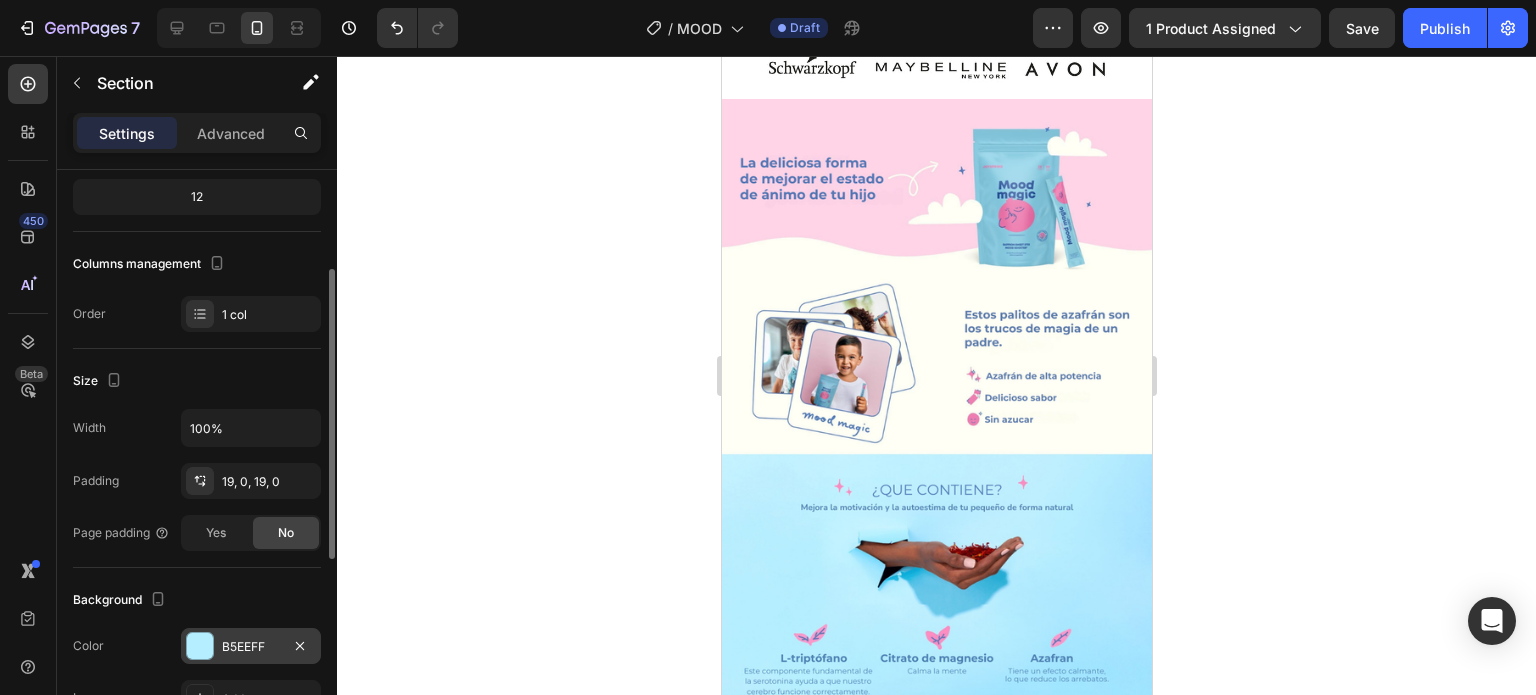 click at bounding box center [200, 646] 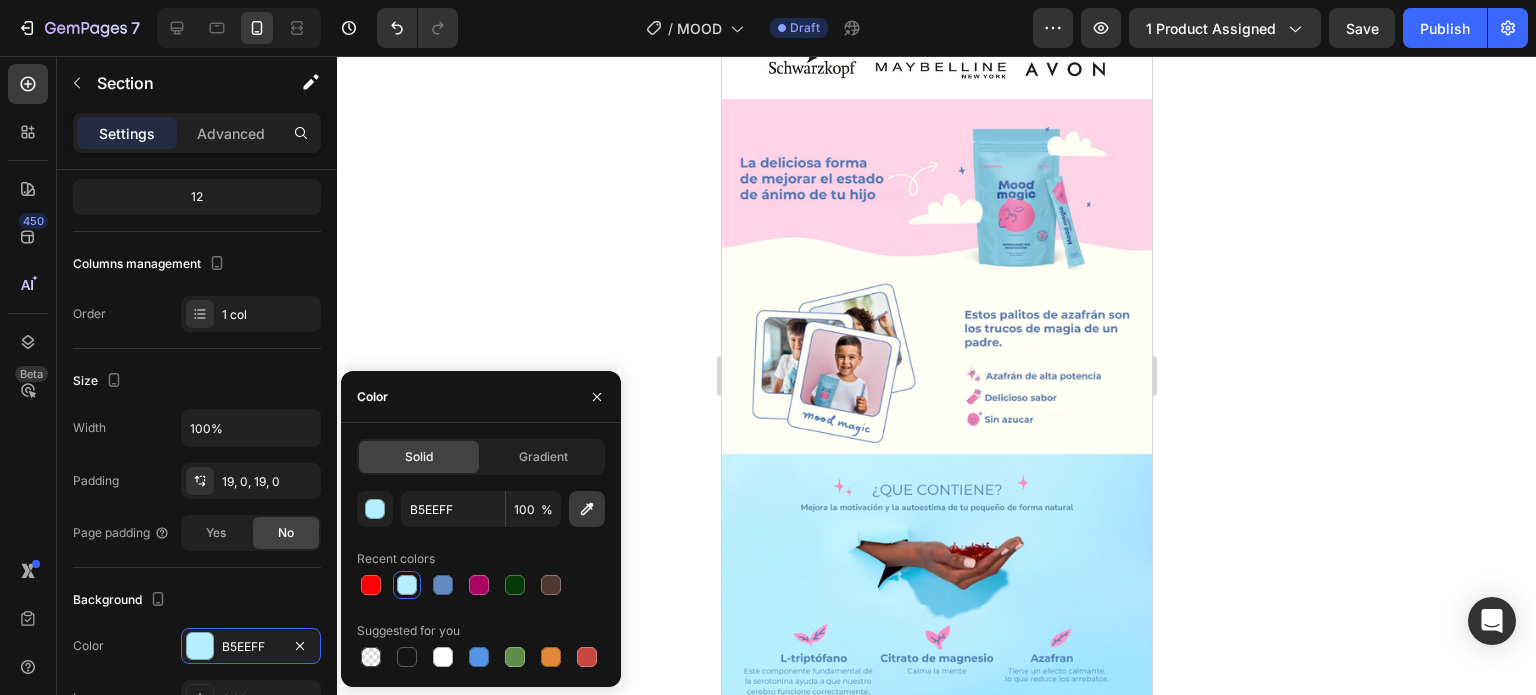 click at bounding box center (587, 509) 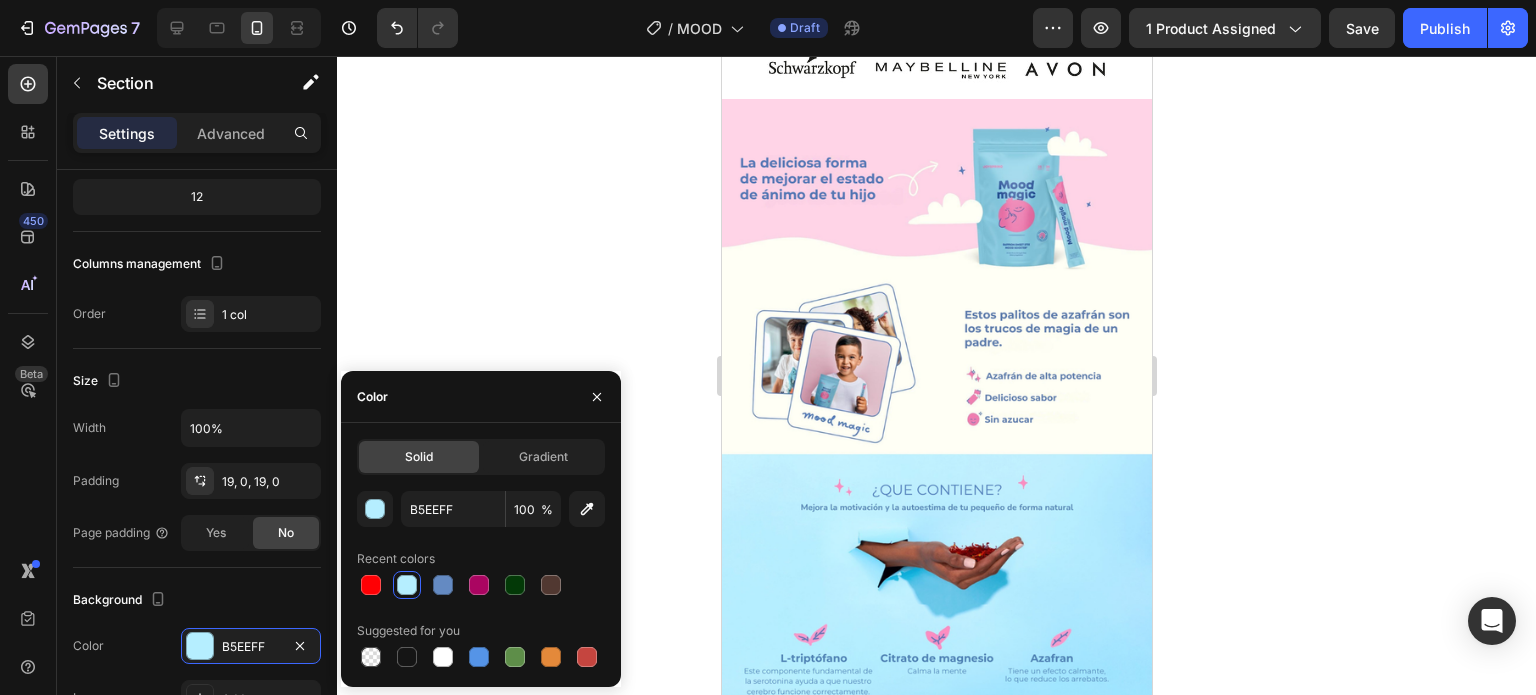 type on "81C2D8" 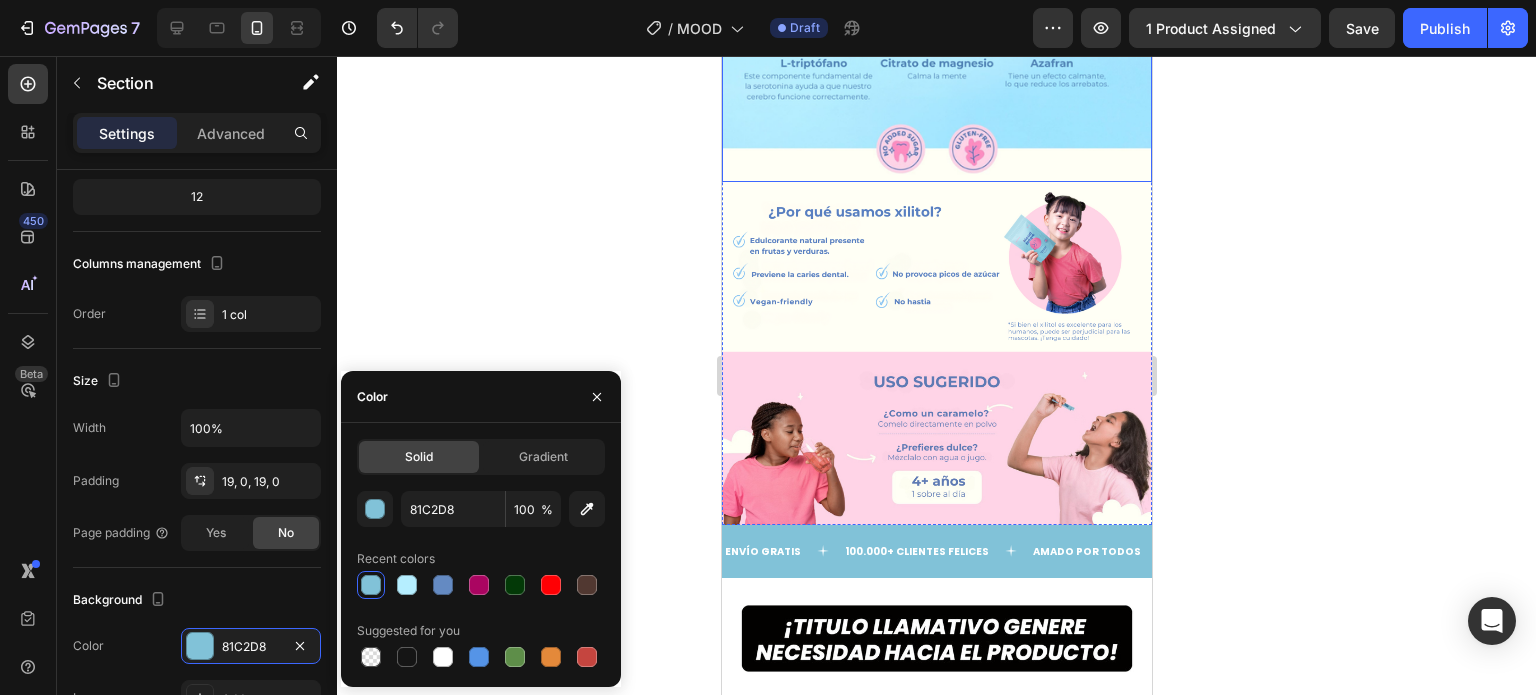 scroll, scrollTop: 3700, scrollLeft: 0, axis: vertical 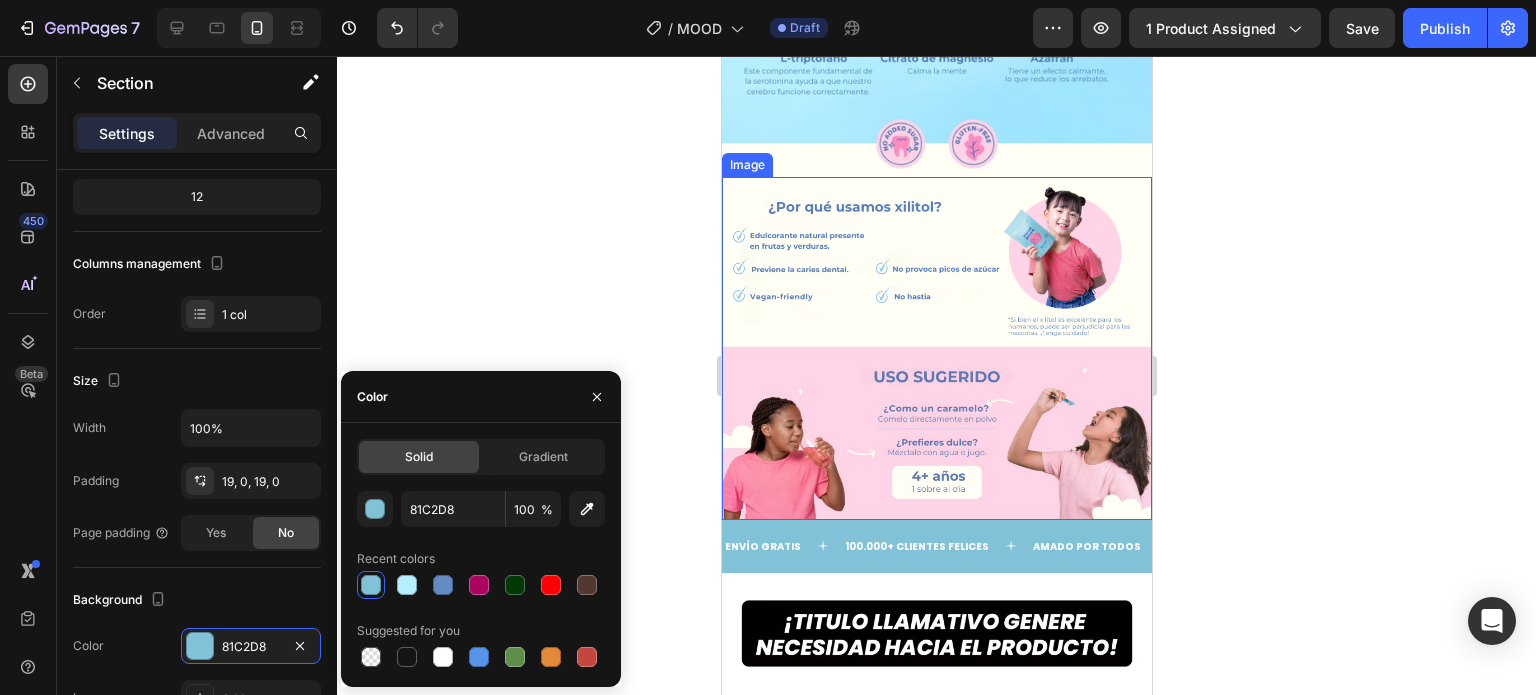 click 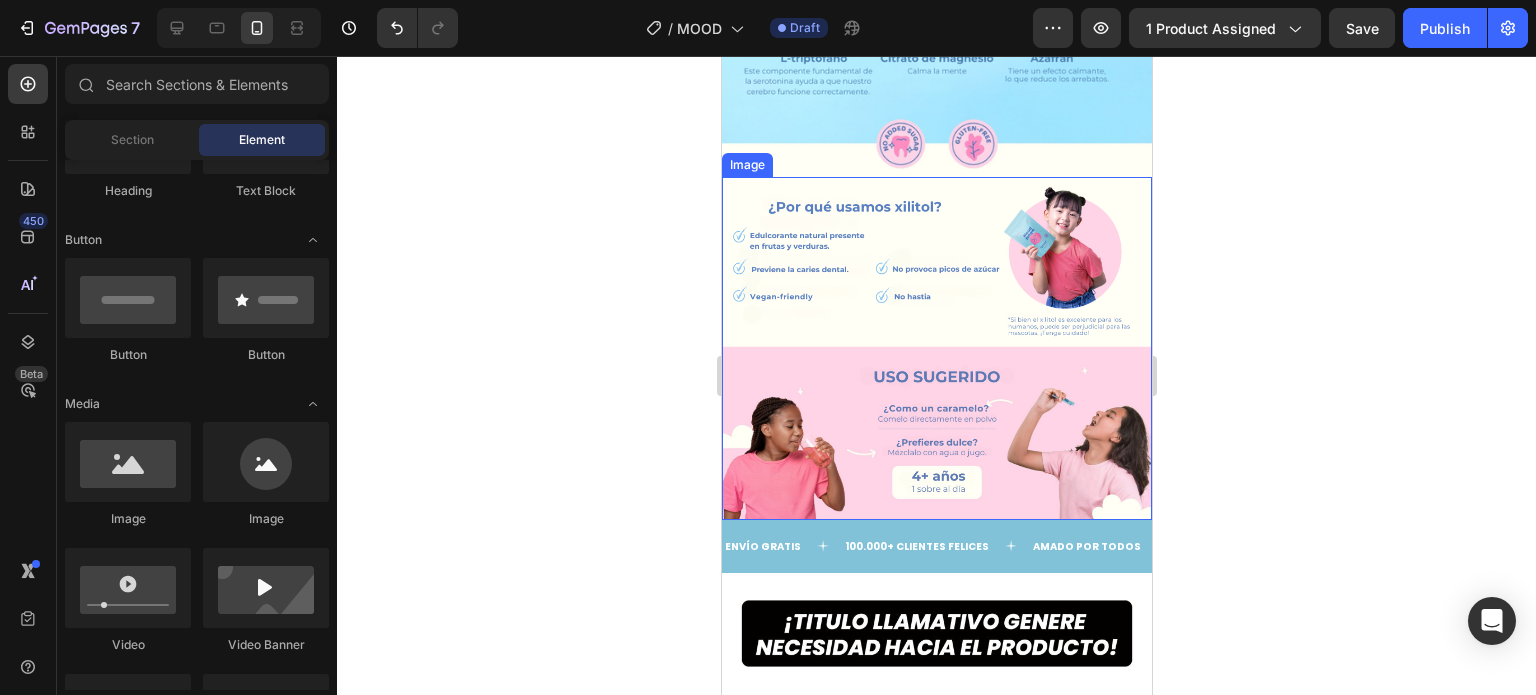 click 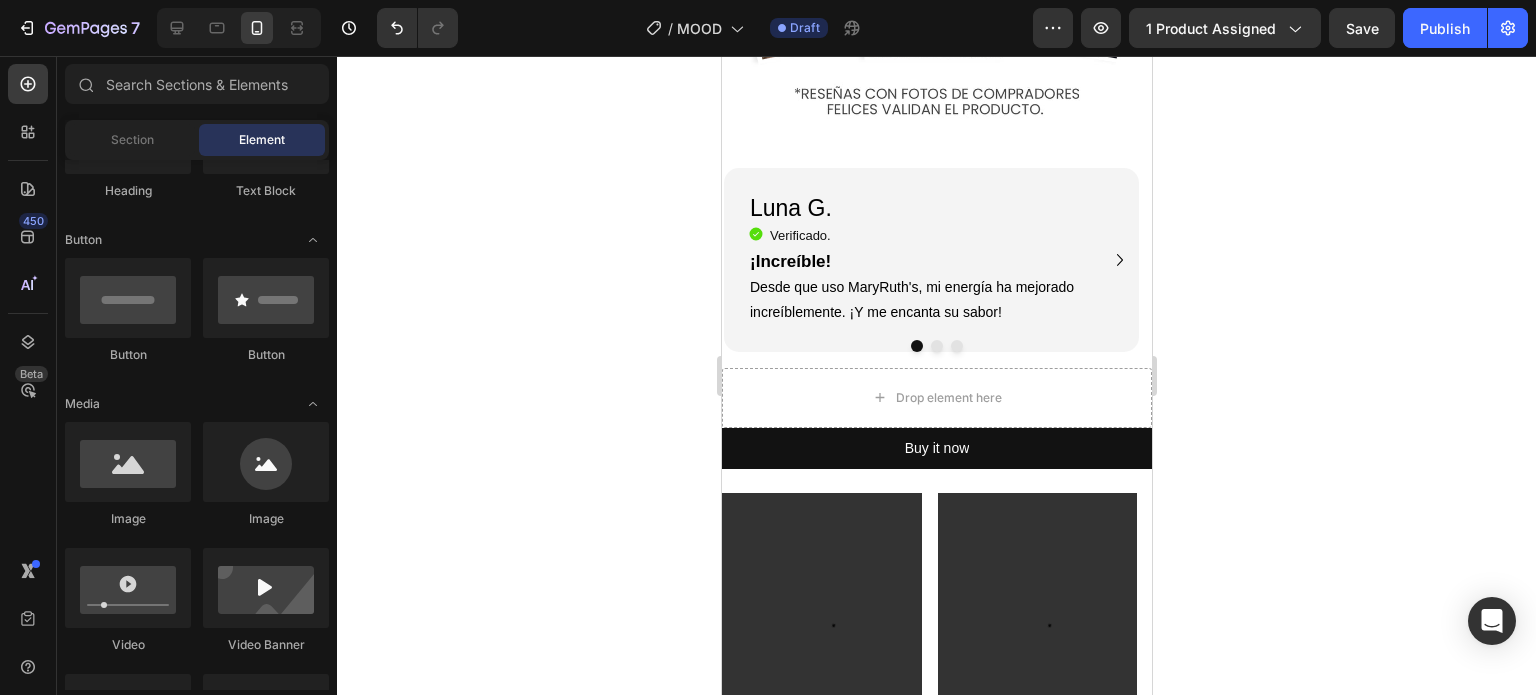 scroll, scrollTop: 3134, scrollLeft: 0, axis: vertical 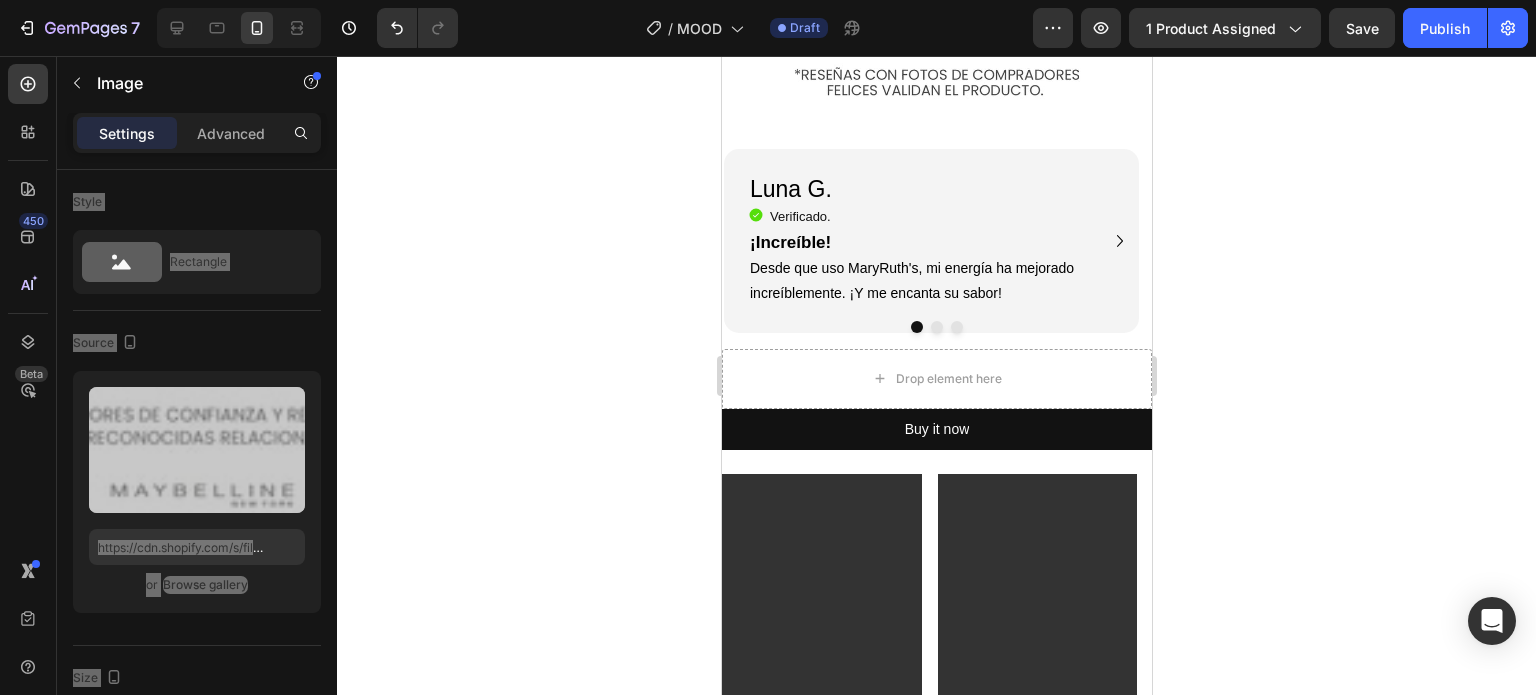 click at bounding box center [936, 874] 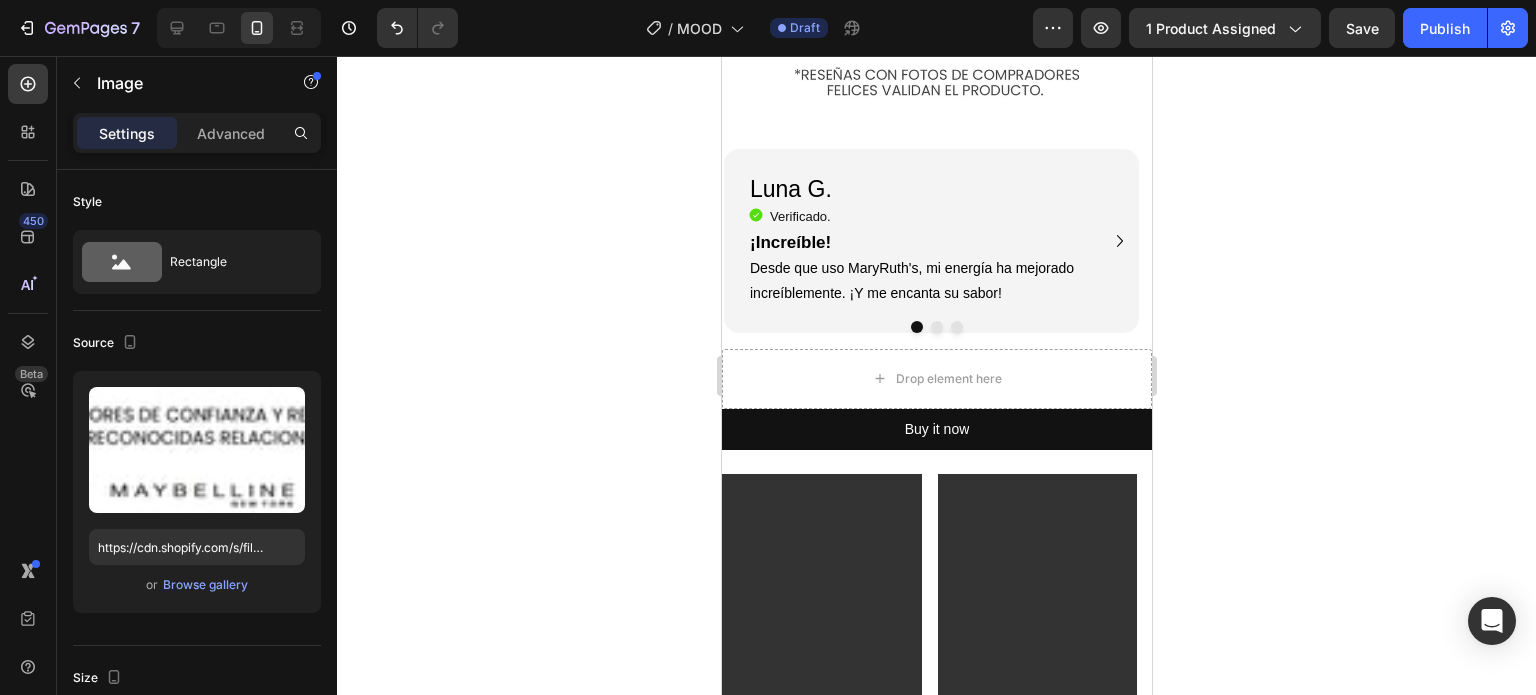 click 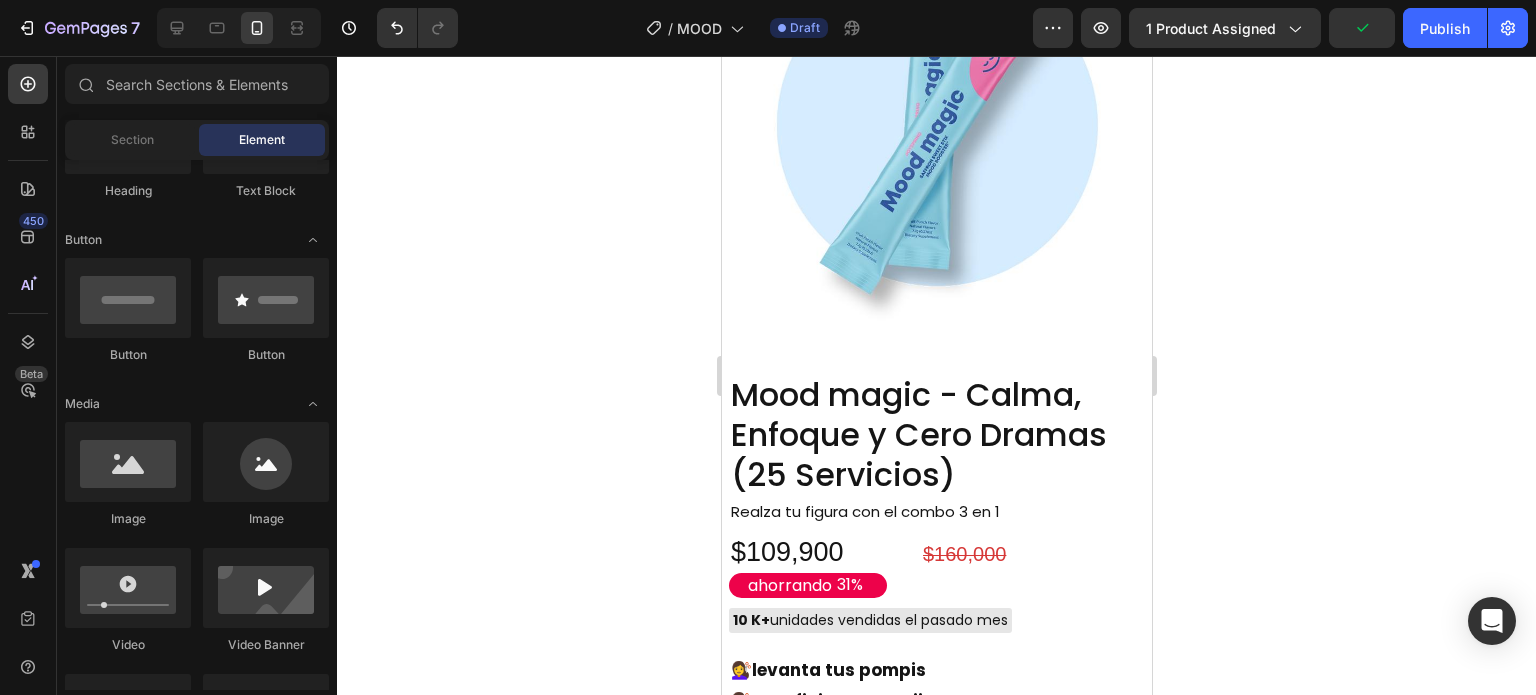 scroll, scrollTop: 1723, scrollLeft: 0, axis: vertical 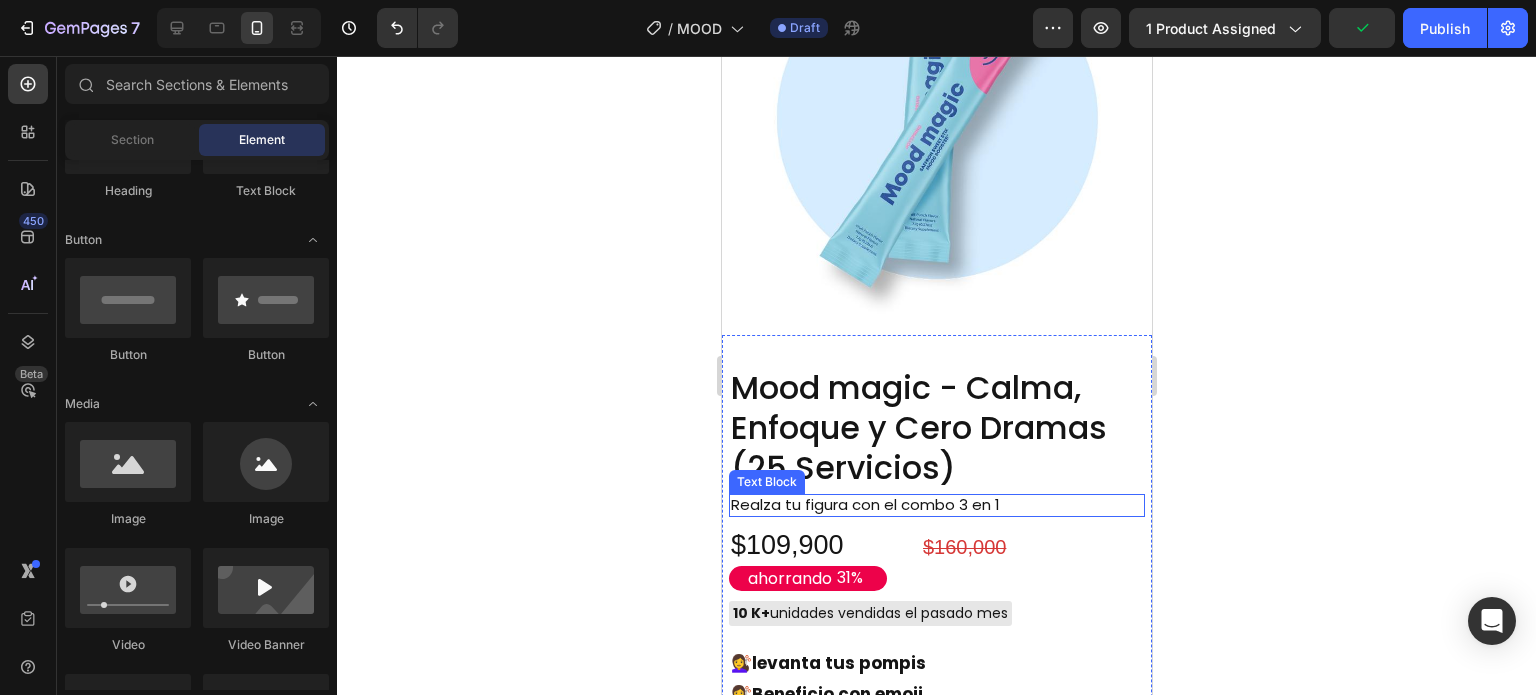 click on "Realza tu figura con el combo 3 en 1" at bounding box center [881, 505] 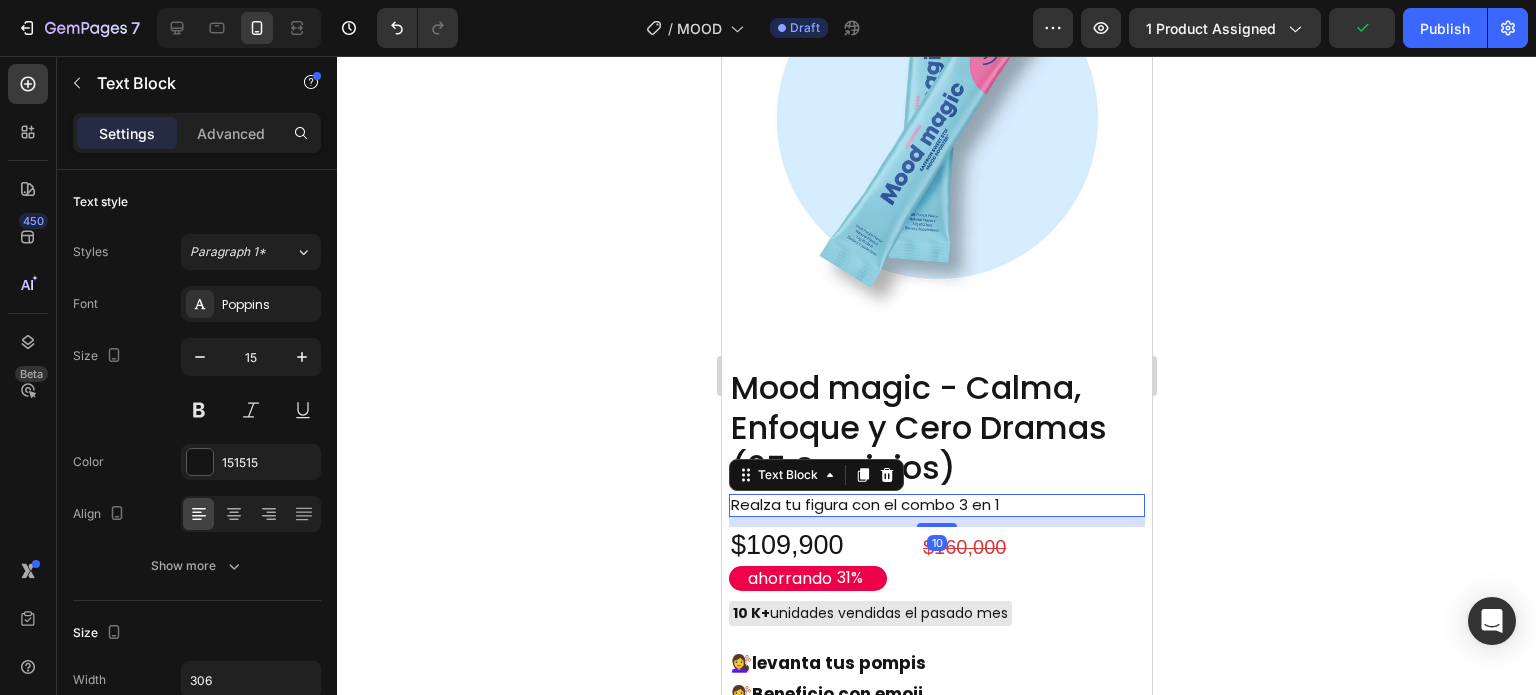 click on "Realza tu figura con el combo 3 en 1" at bounding box center (881, 505) 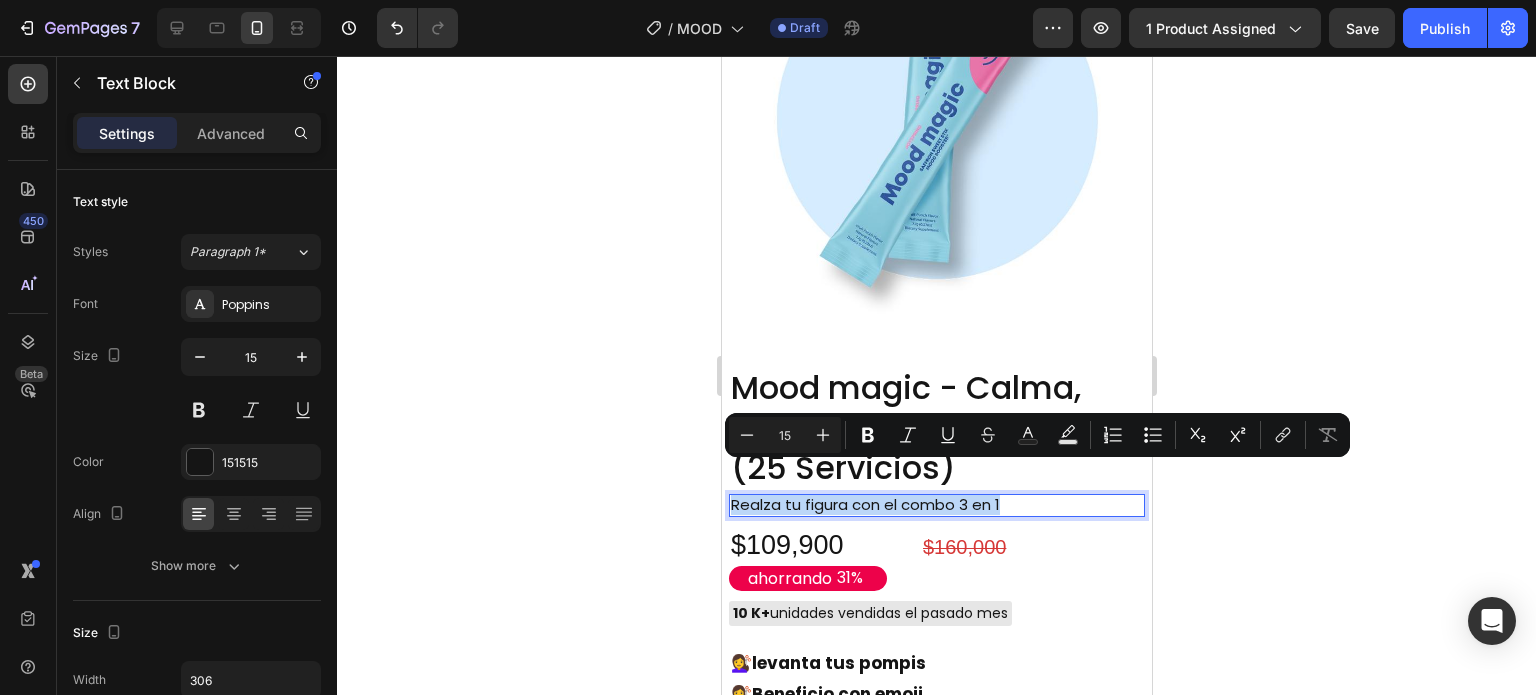 click on "Realza tu figura con el combo 3 en 1" at bounding box center (881, 505) 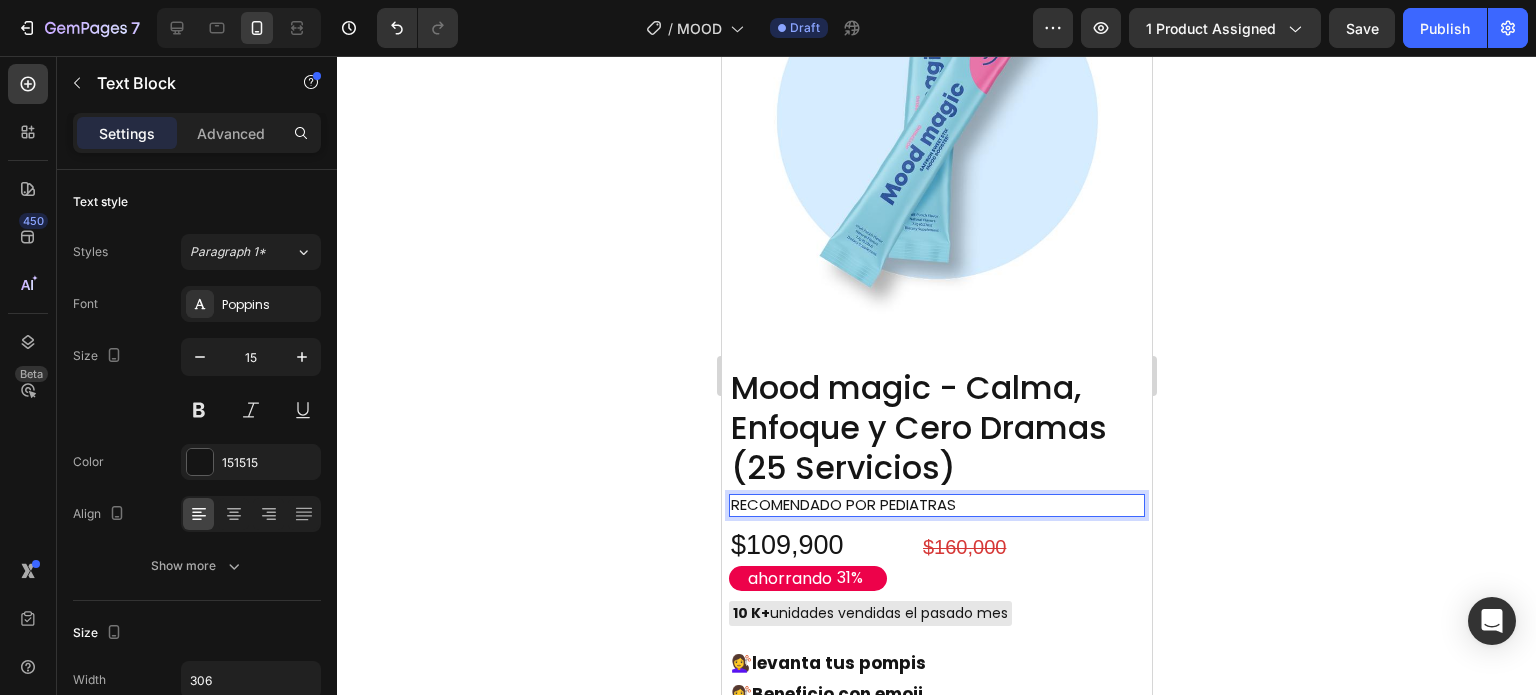 click 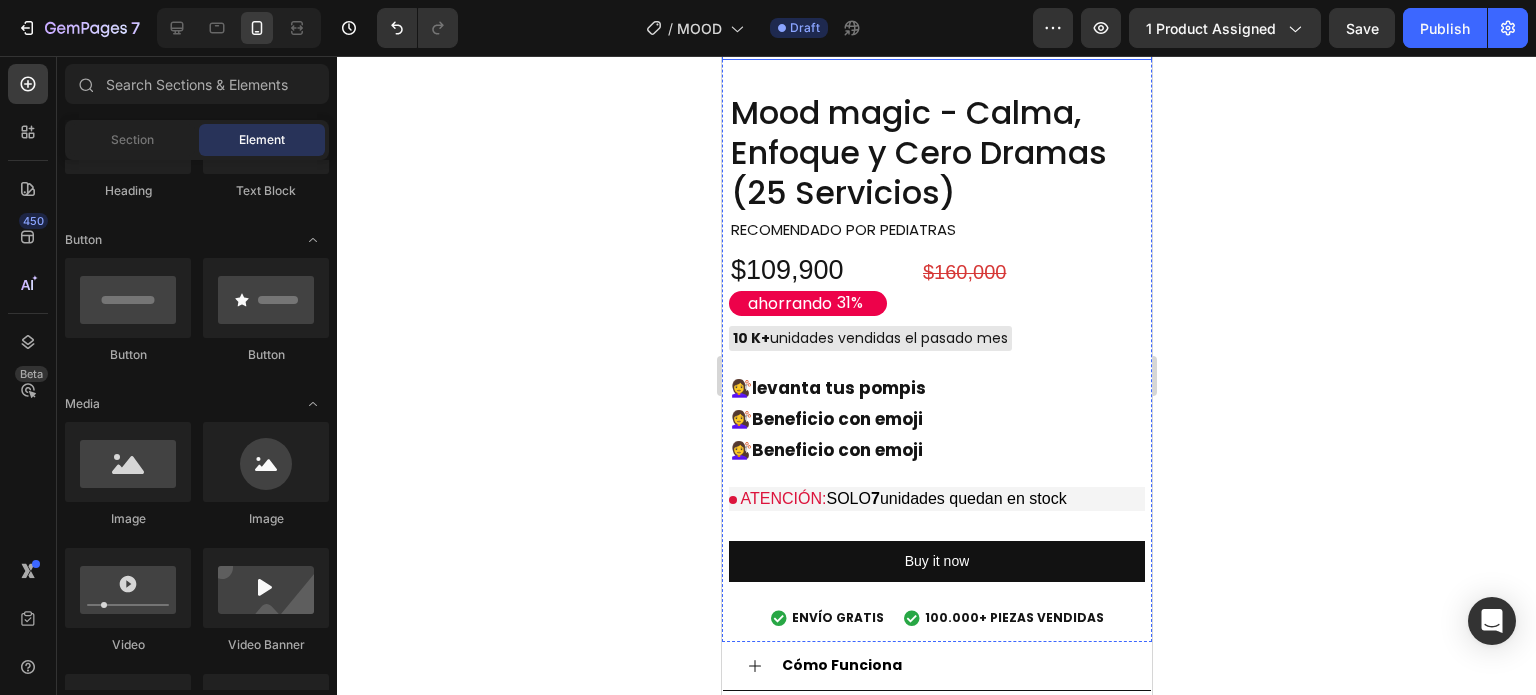 scroll, scrollTop: 2000, scrollLeft: 0, axis: vertical 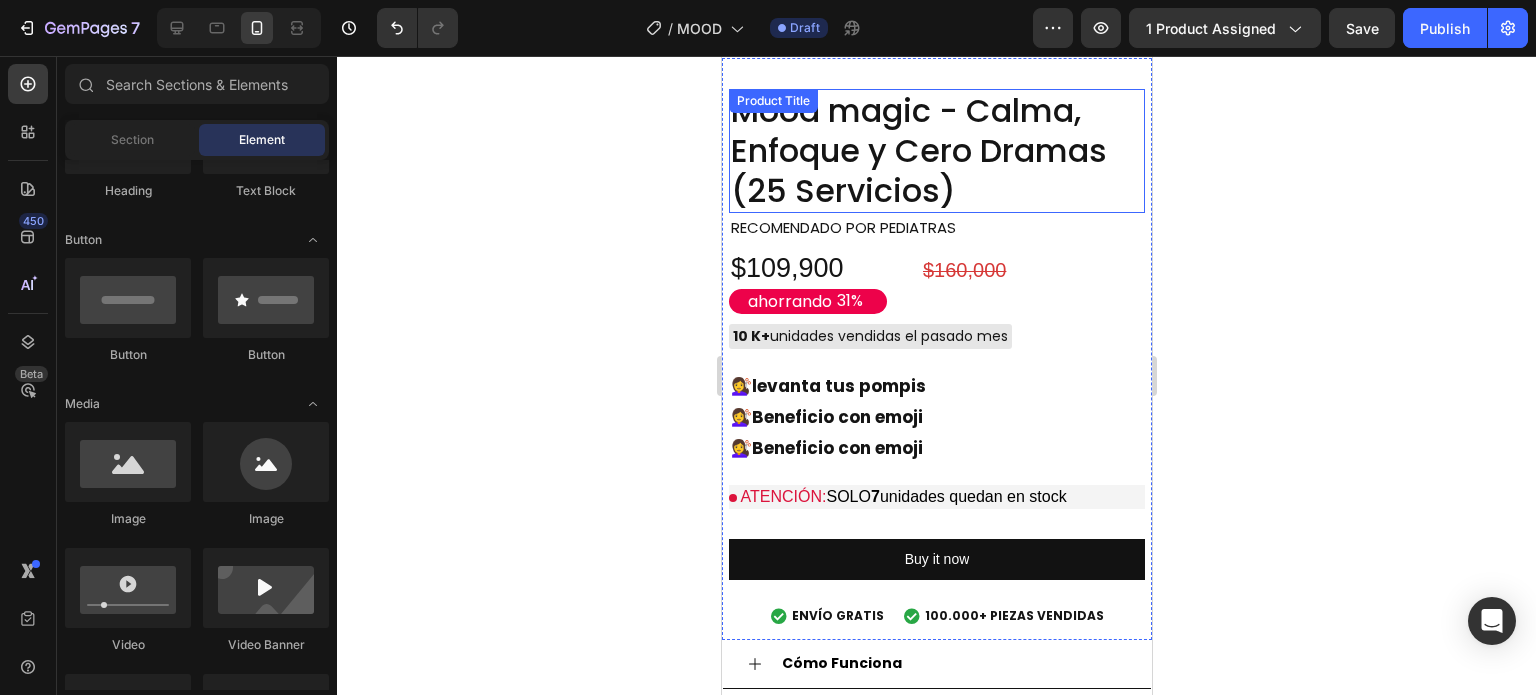 click on "Mood magic - Calma, Enfoque y Cero Dramas (25 Servicios)" at bounding box center (936, 151) 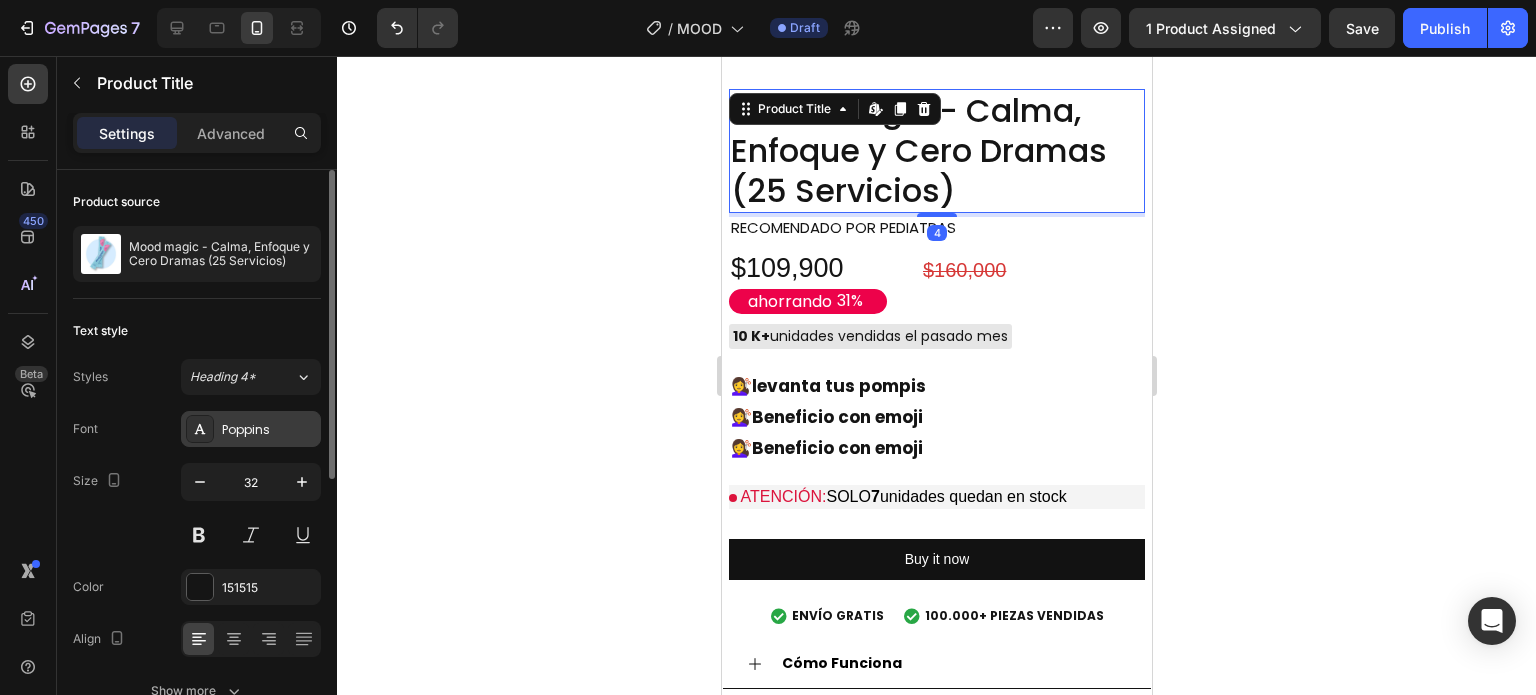 click on "Poppins" at bounding box center (269, 430) 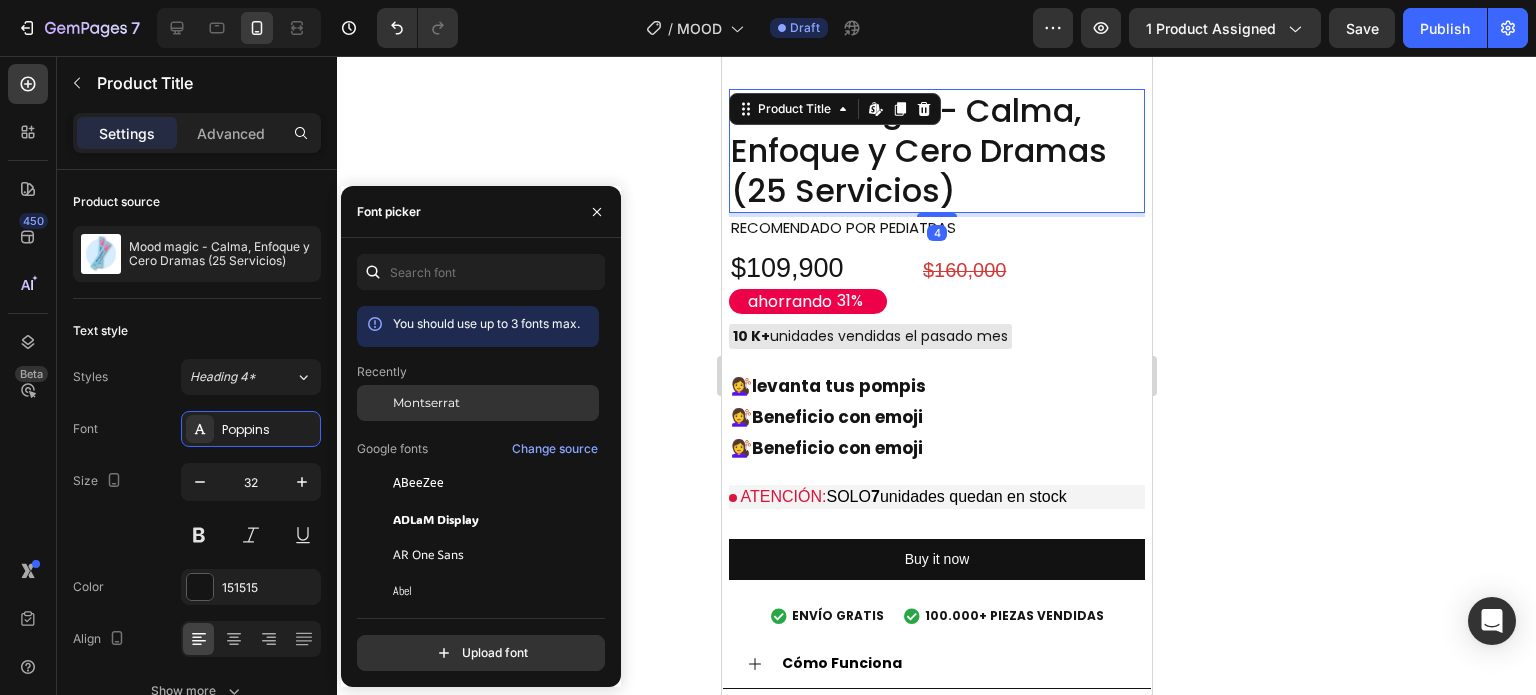 click on "Montserrat" 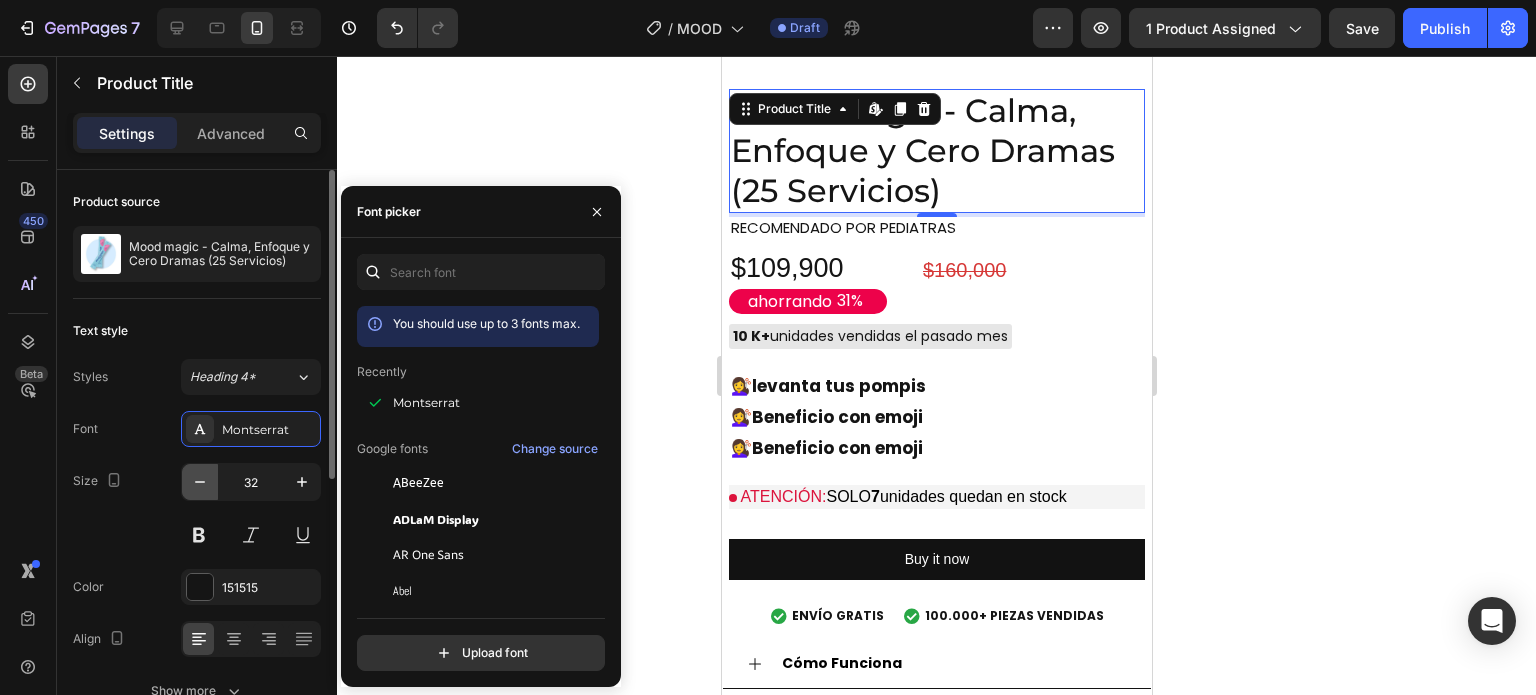 click 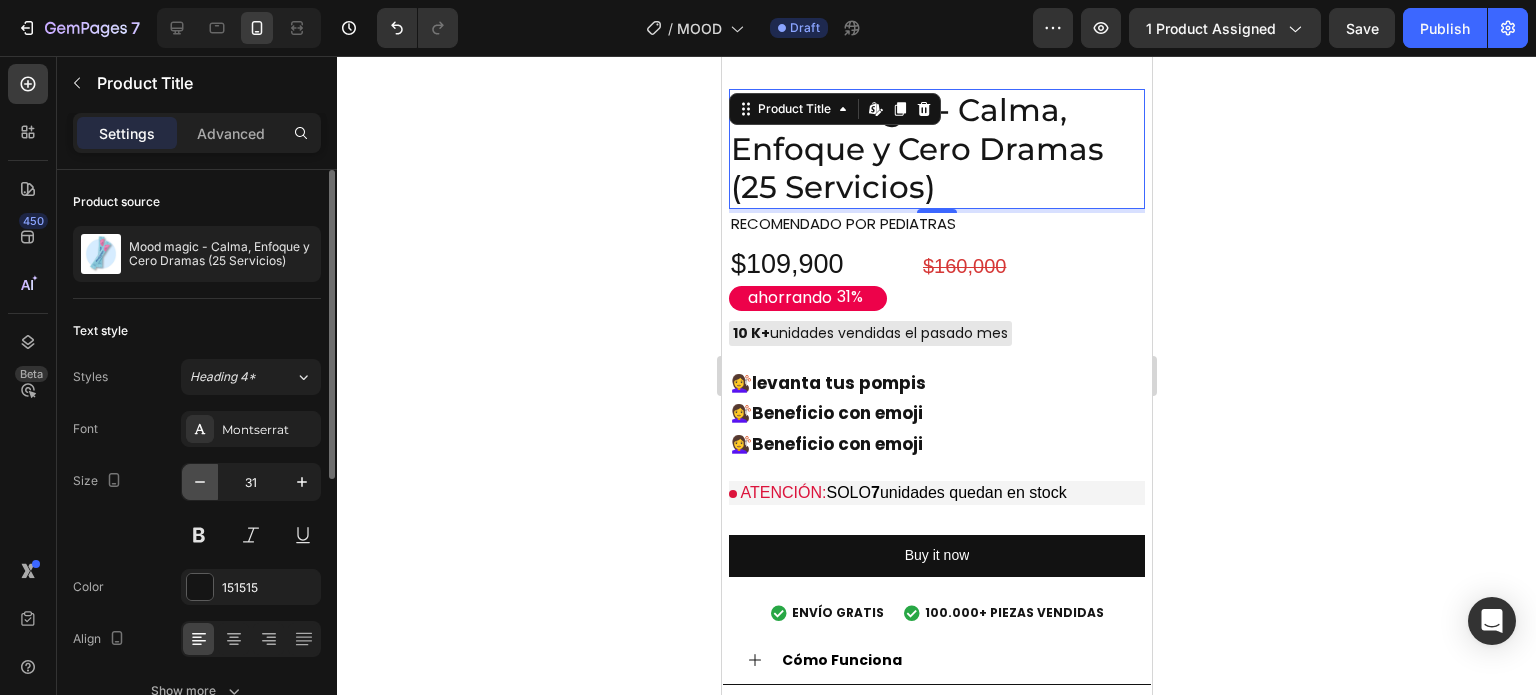 click 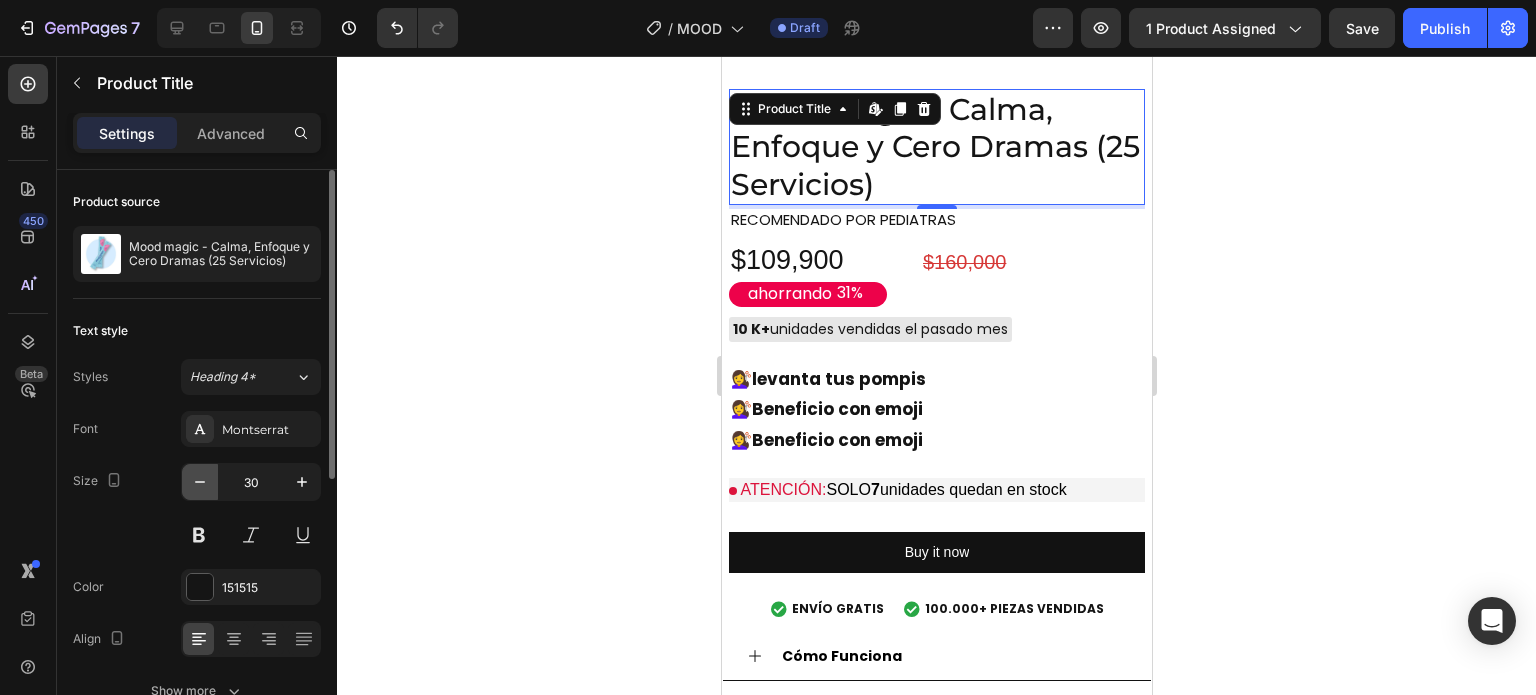 click 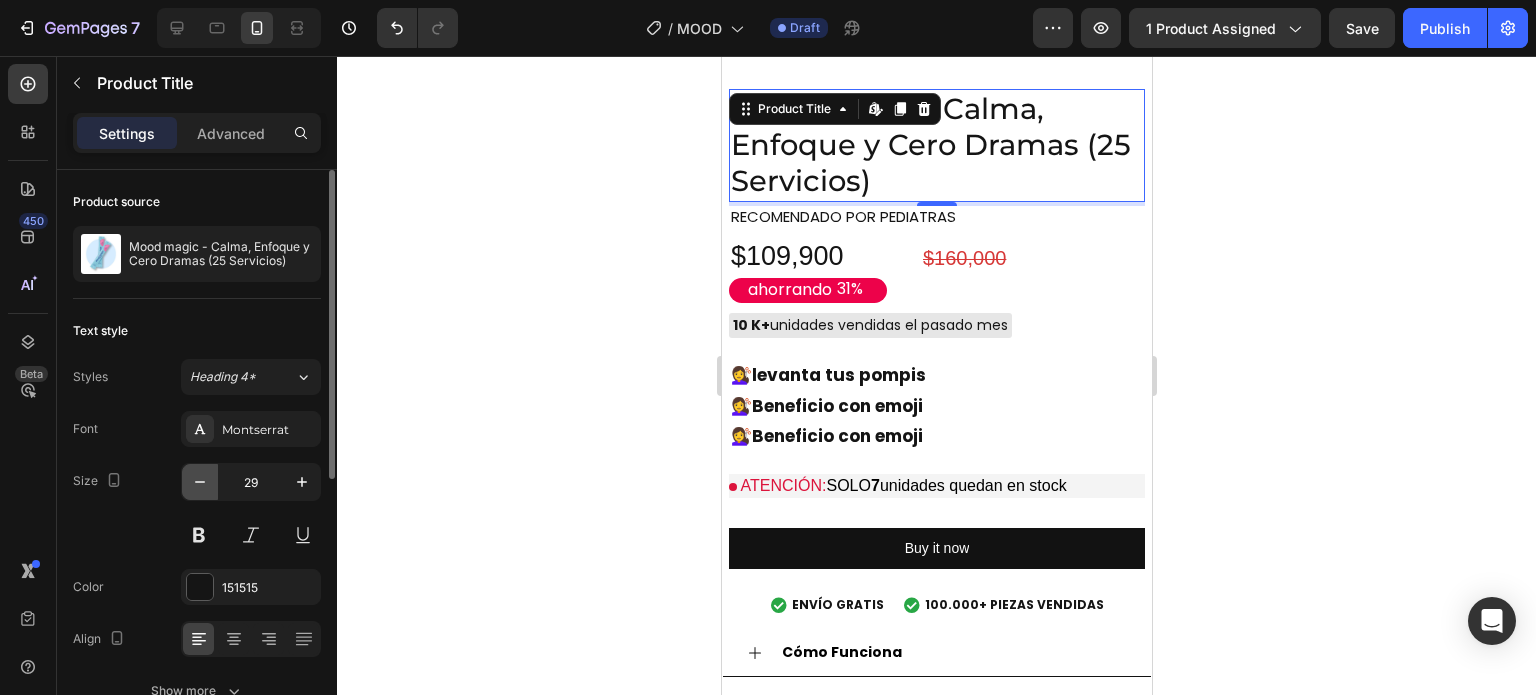 click 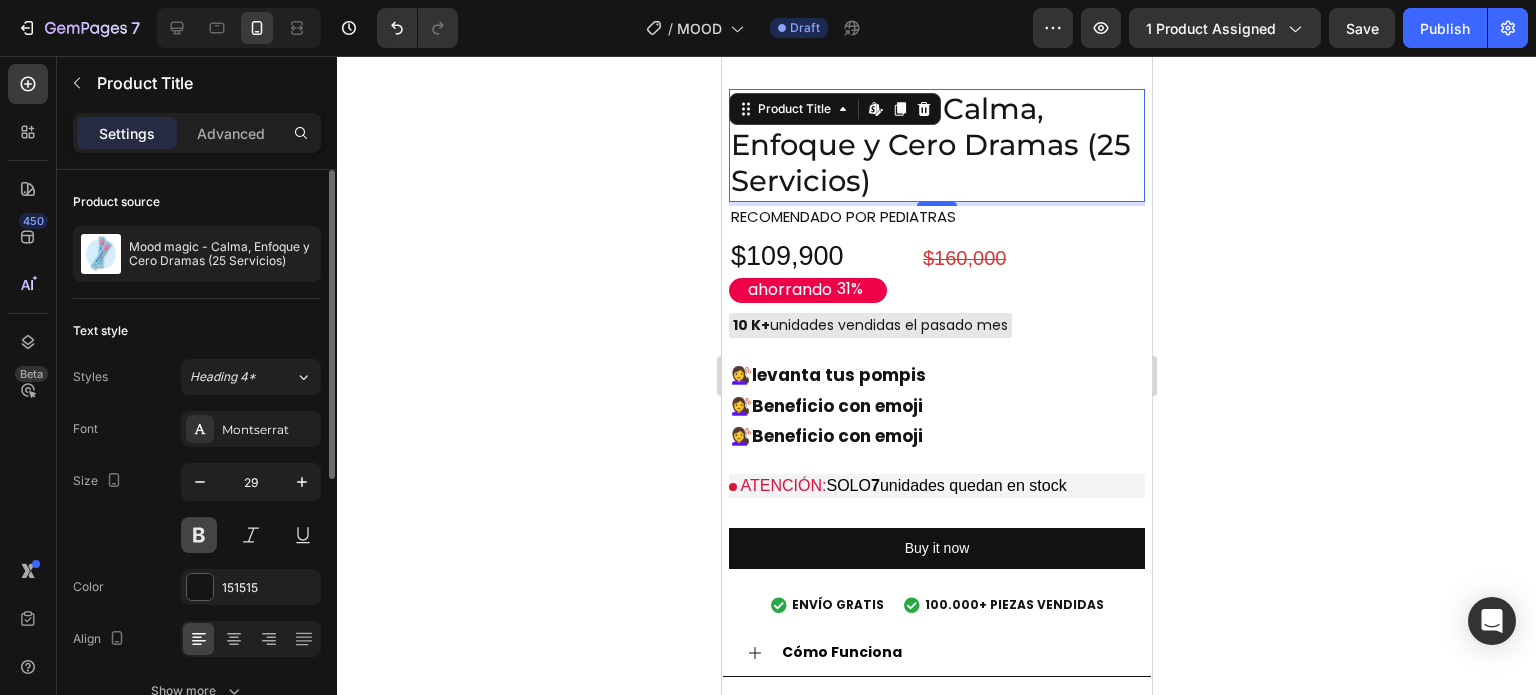 type on "28" 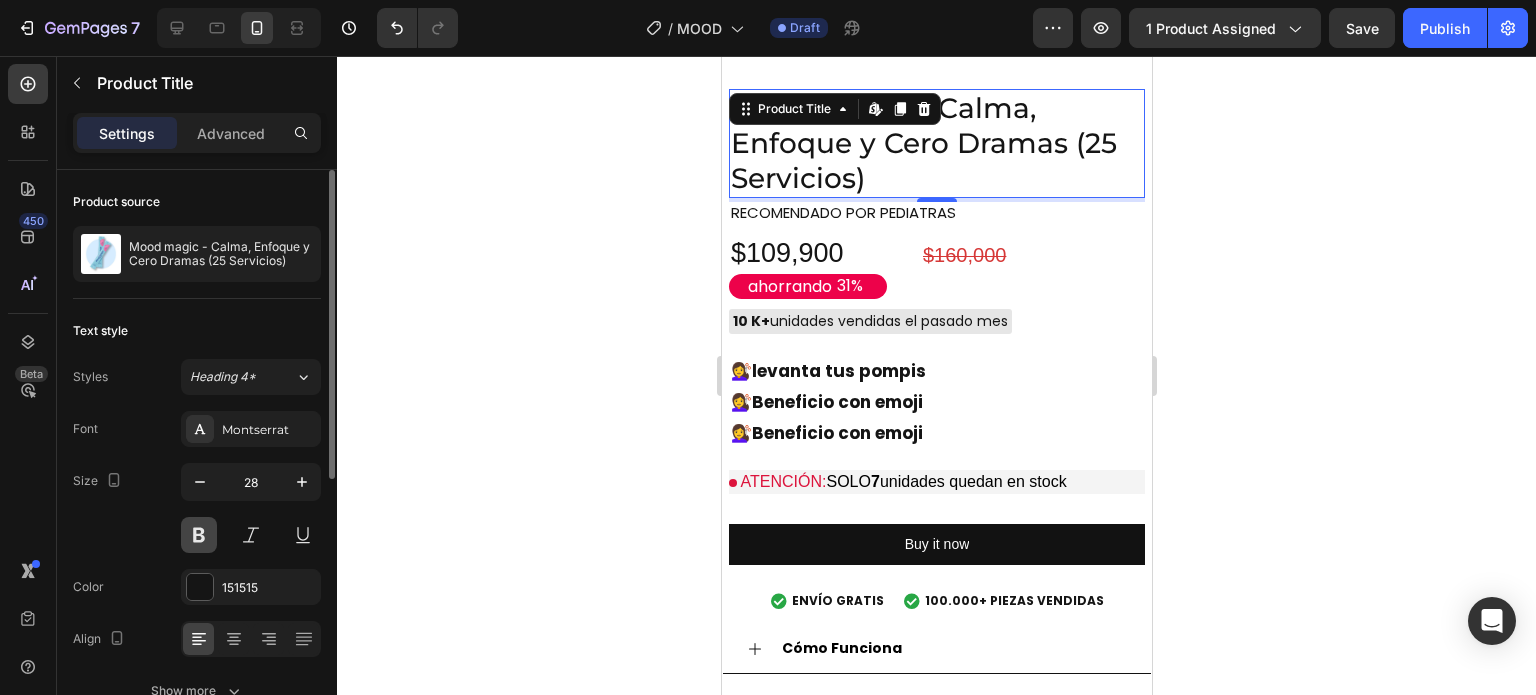 click at bounding box center (199, 535) 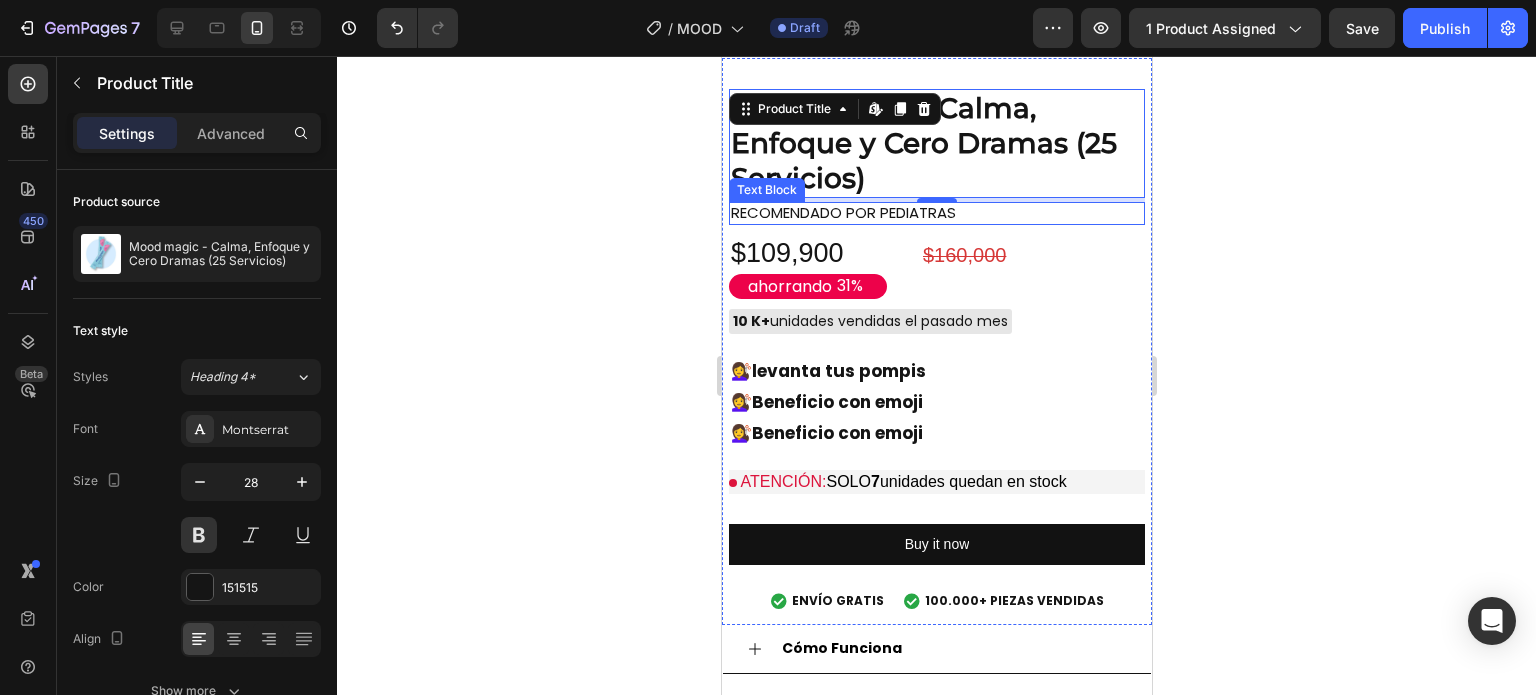 click on "RECOMENDADO POR PEDIATRAS" at bounding box center [881, 213] 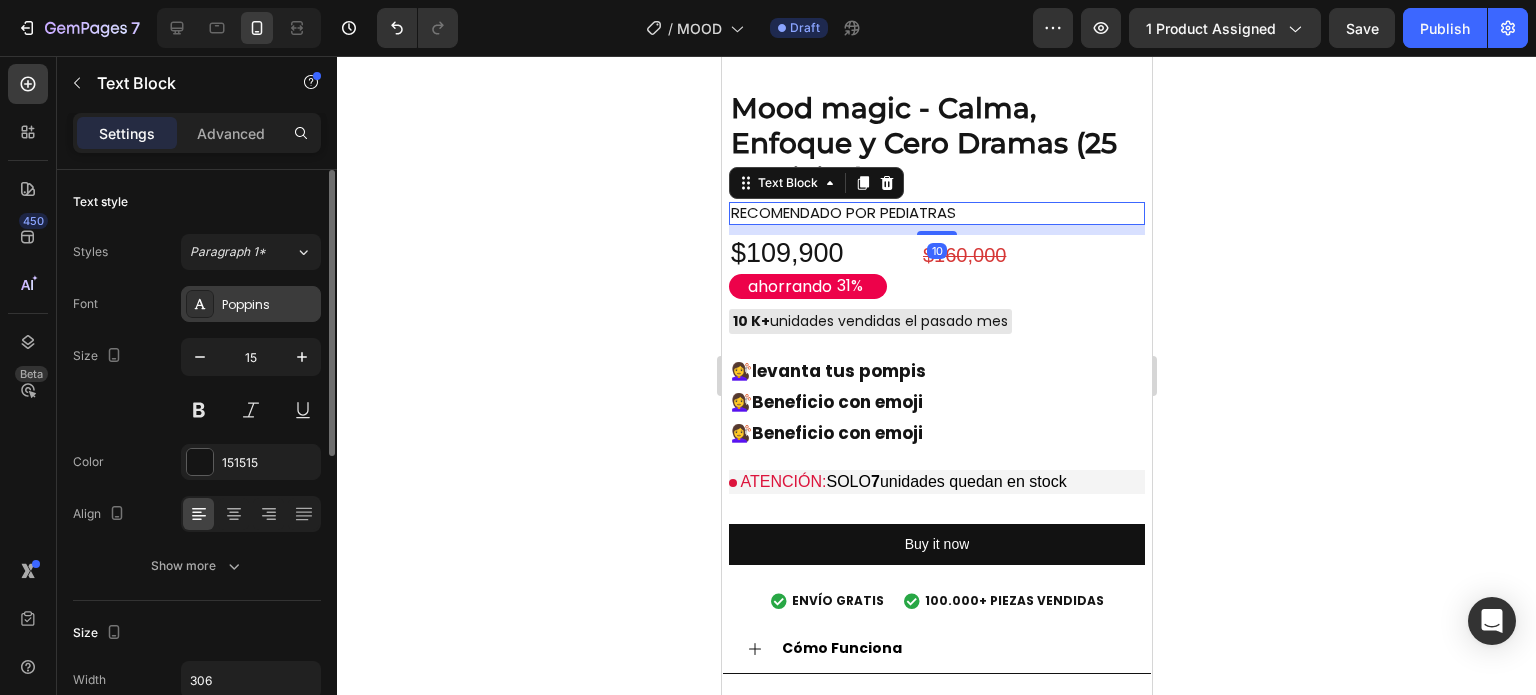 click on "Poppins" at bounding box center [269, 305] 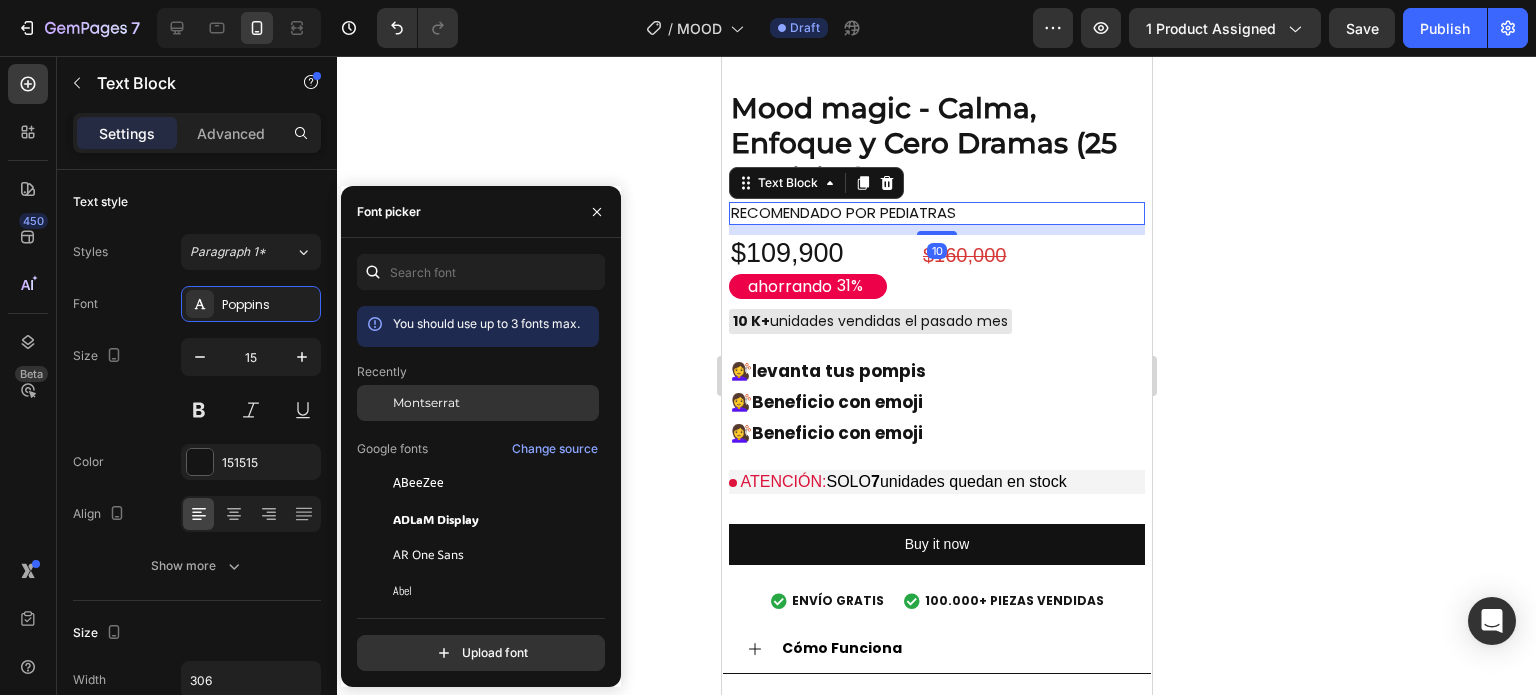 click on "Montserrat" at bounding box center [494, 403] 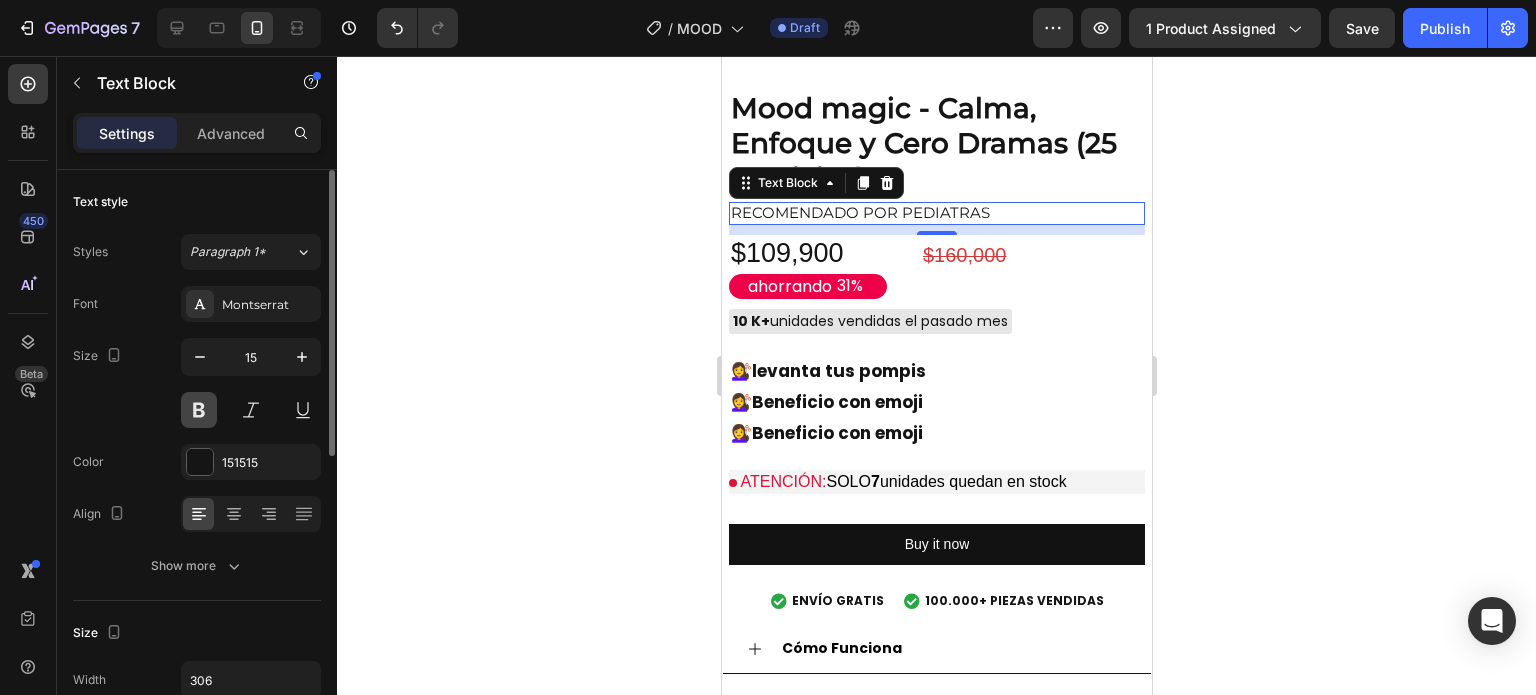click at bounding box center (199, 410) 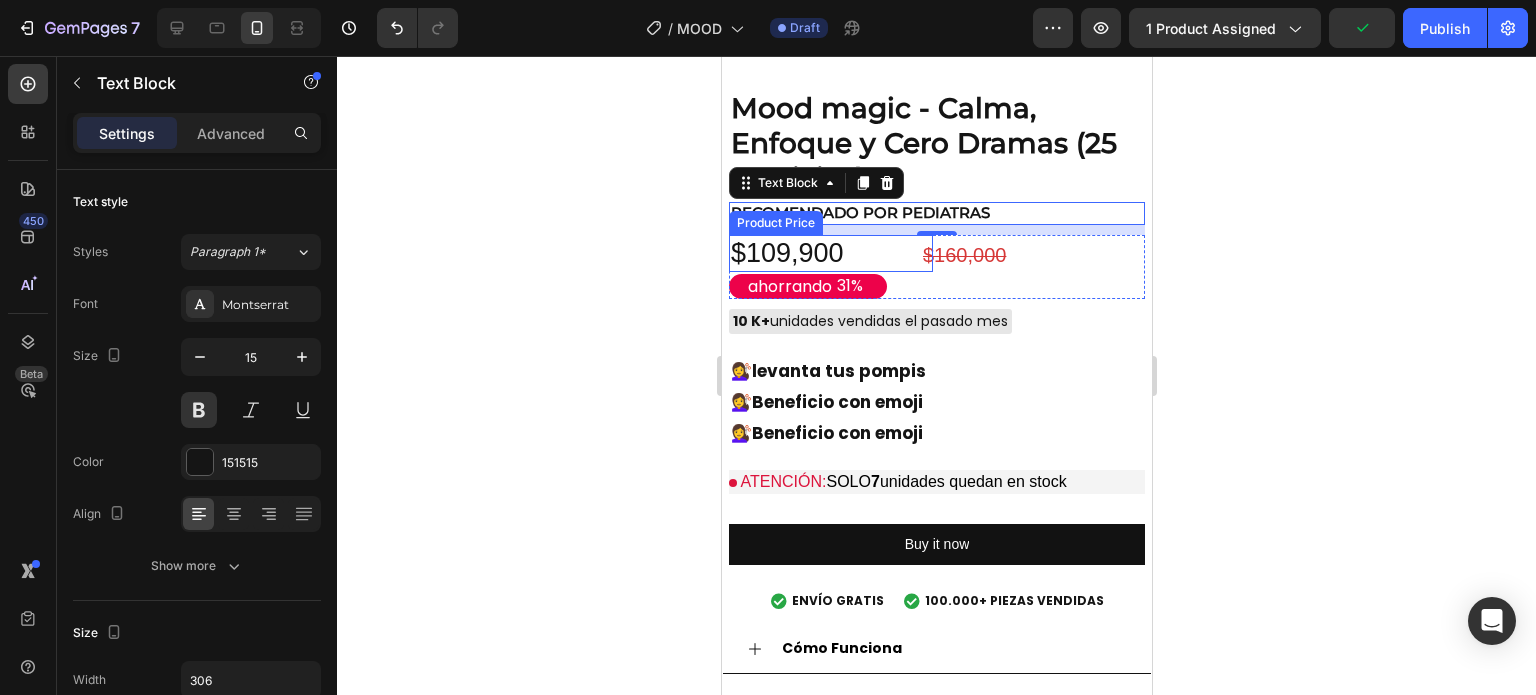 click on "$109,900" at bounding box center (830, 254) 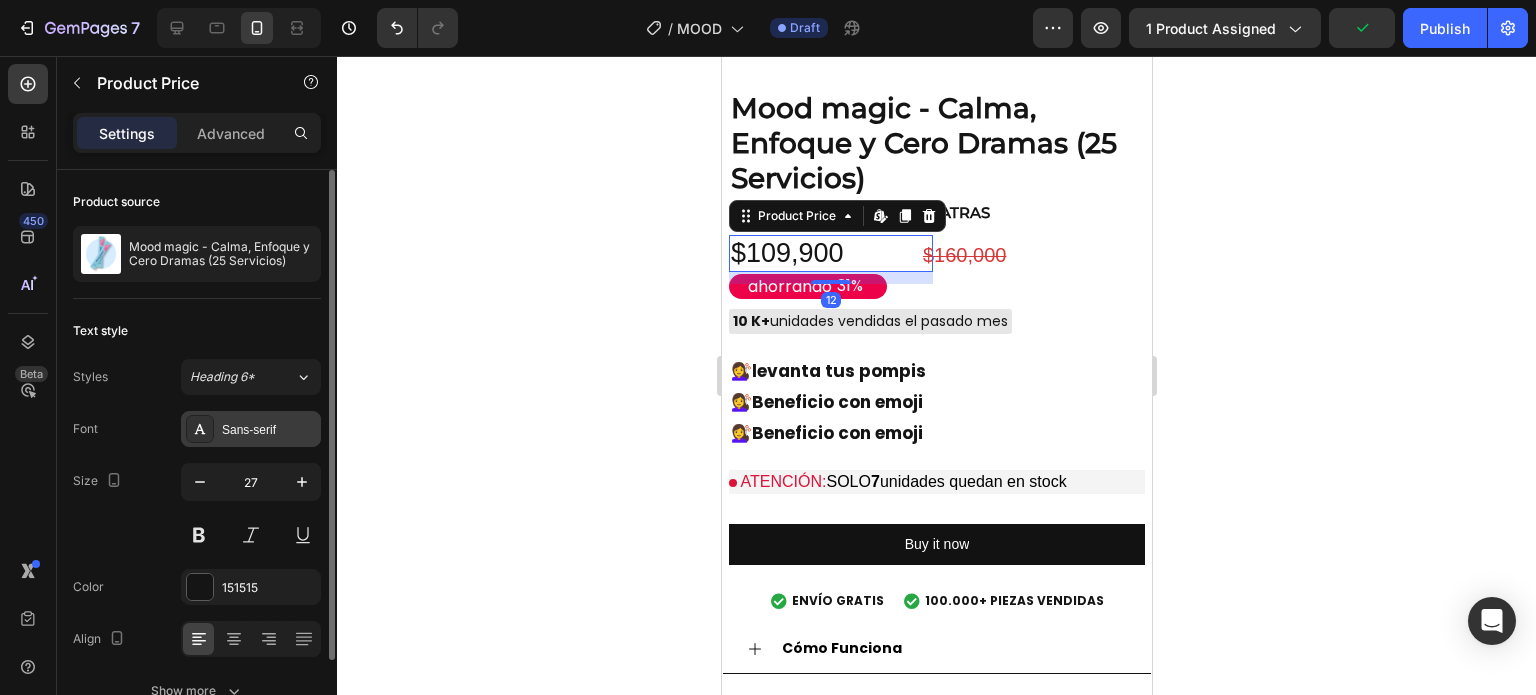 click on "Sans-serif" at bounding box center (269, 430) 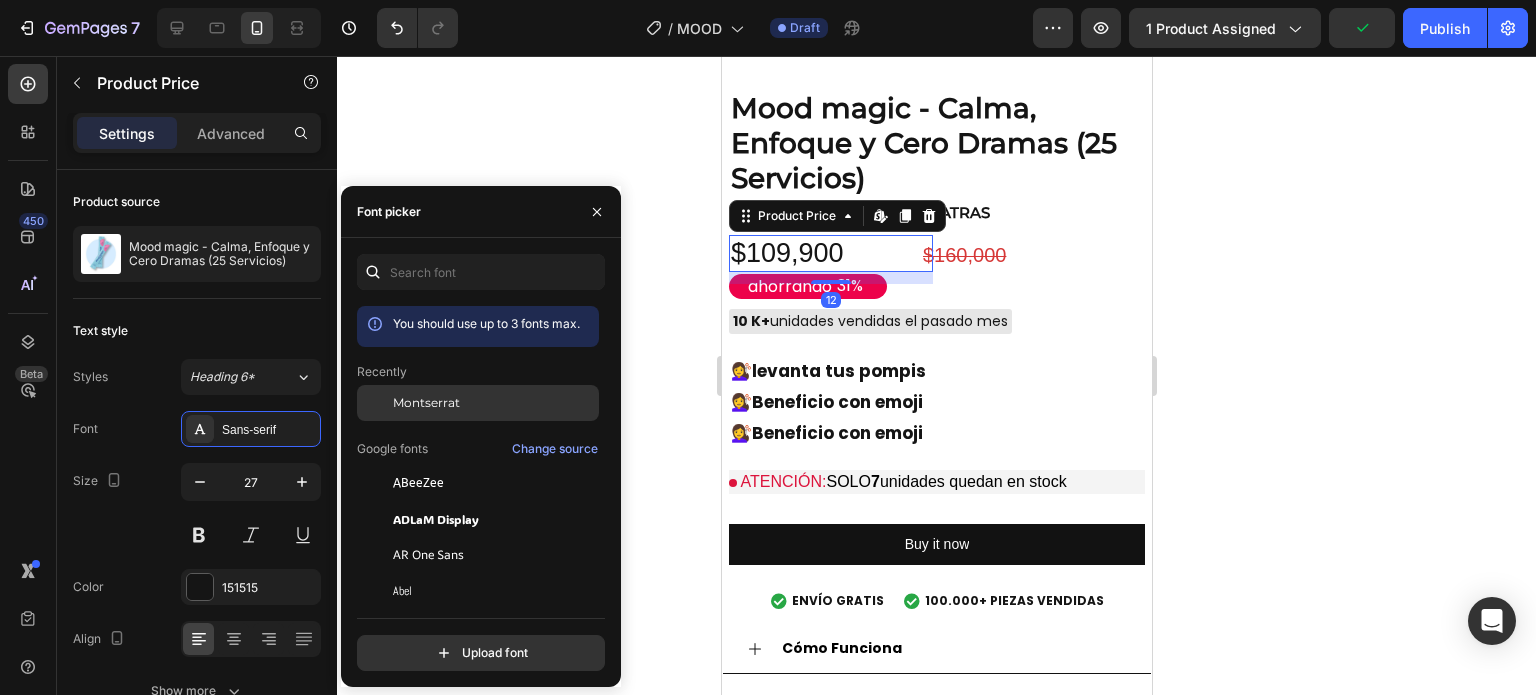 click on "Montserrat" at bounding box center (426, 403) 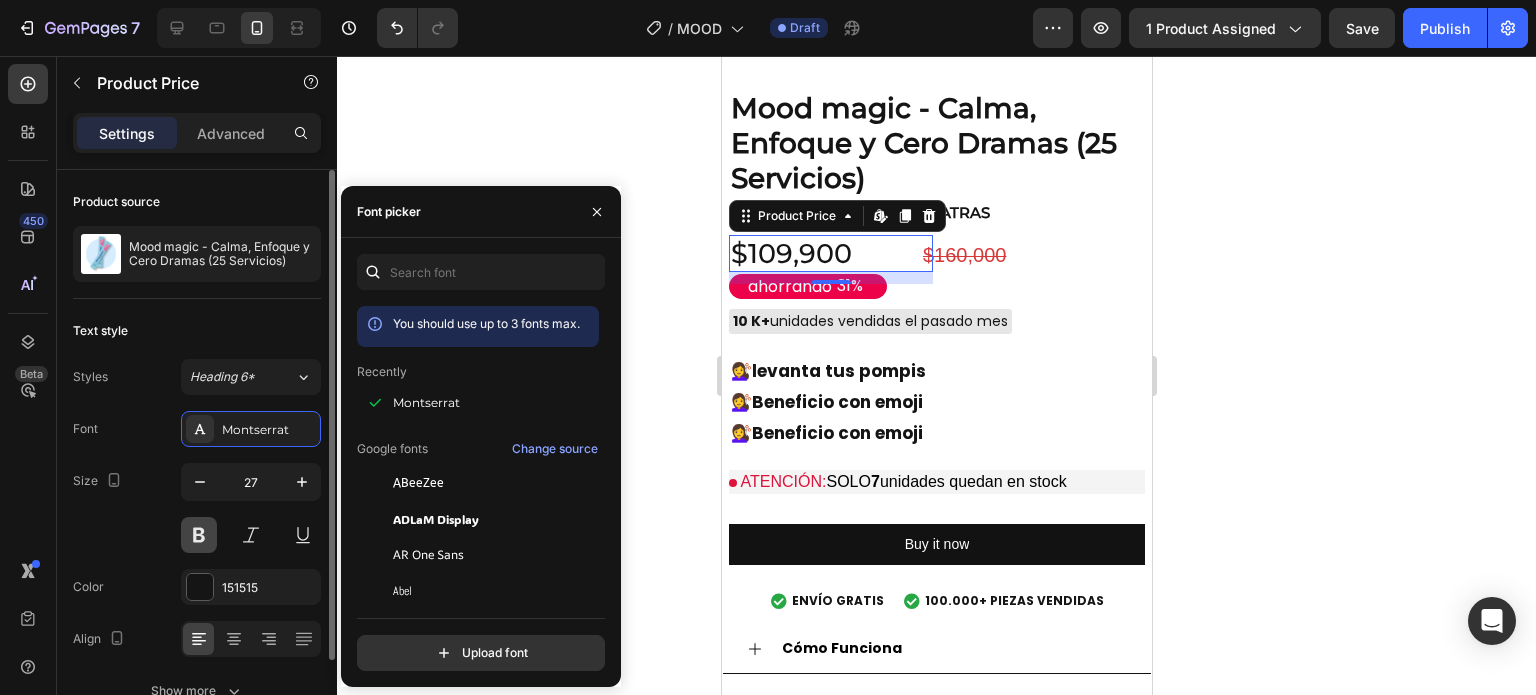 click at bounding box center [199, 535] 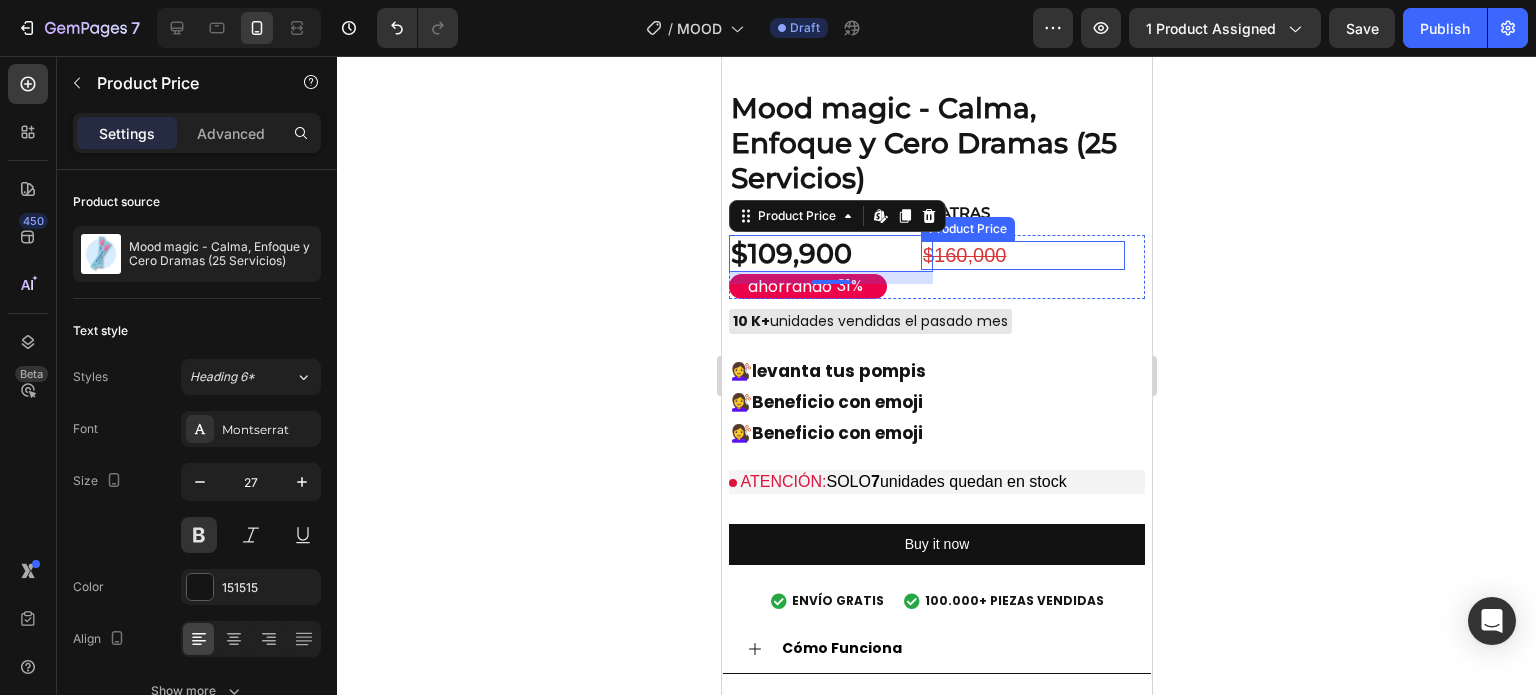 scroll, scrollTop: 108, scrollLeft: 0, axis: vertical 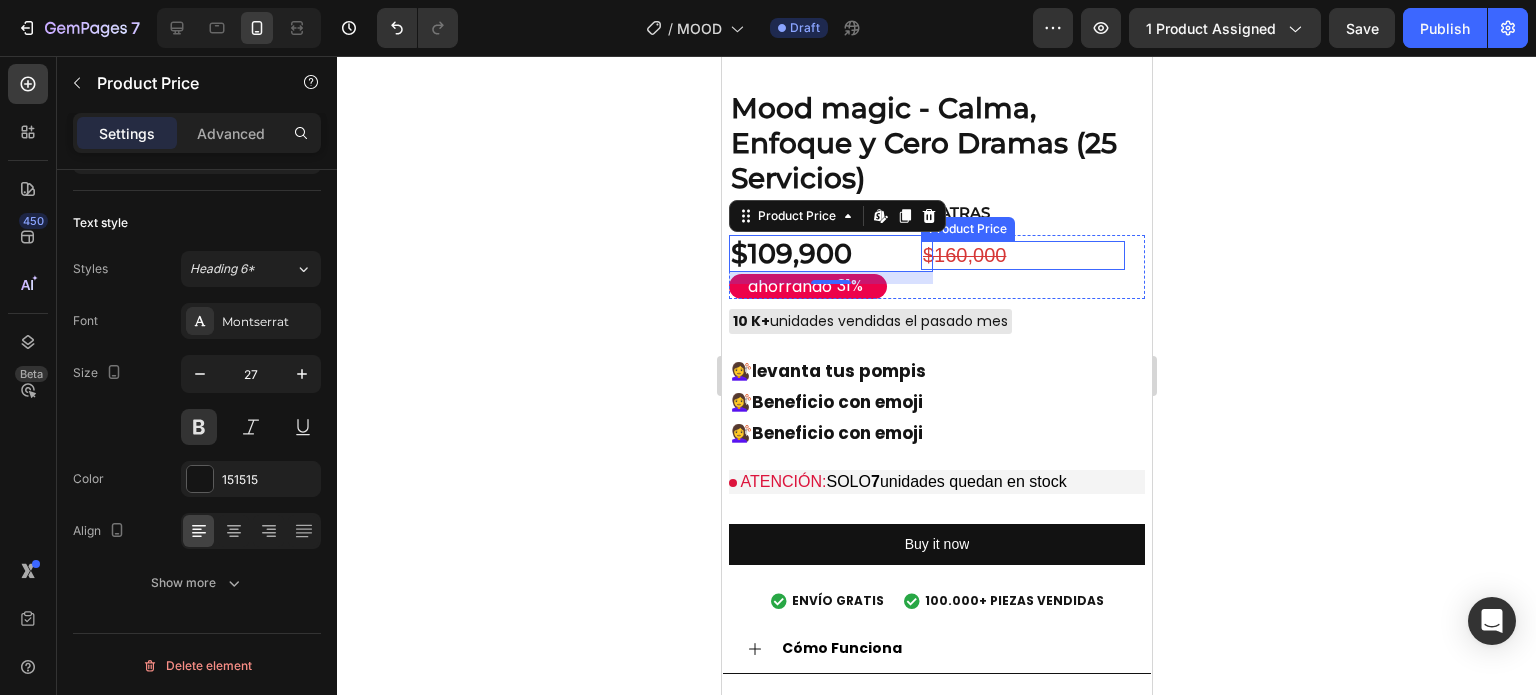 click on "$160,000" at bounding box center [1022, 255] 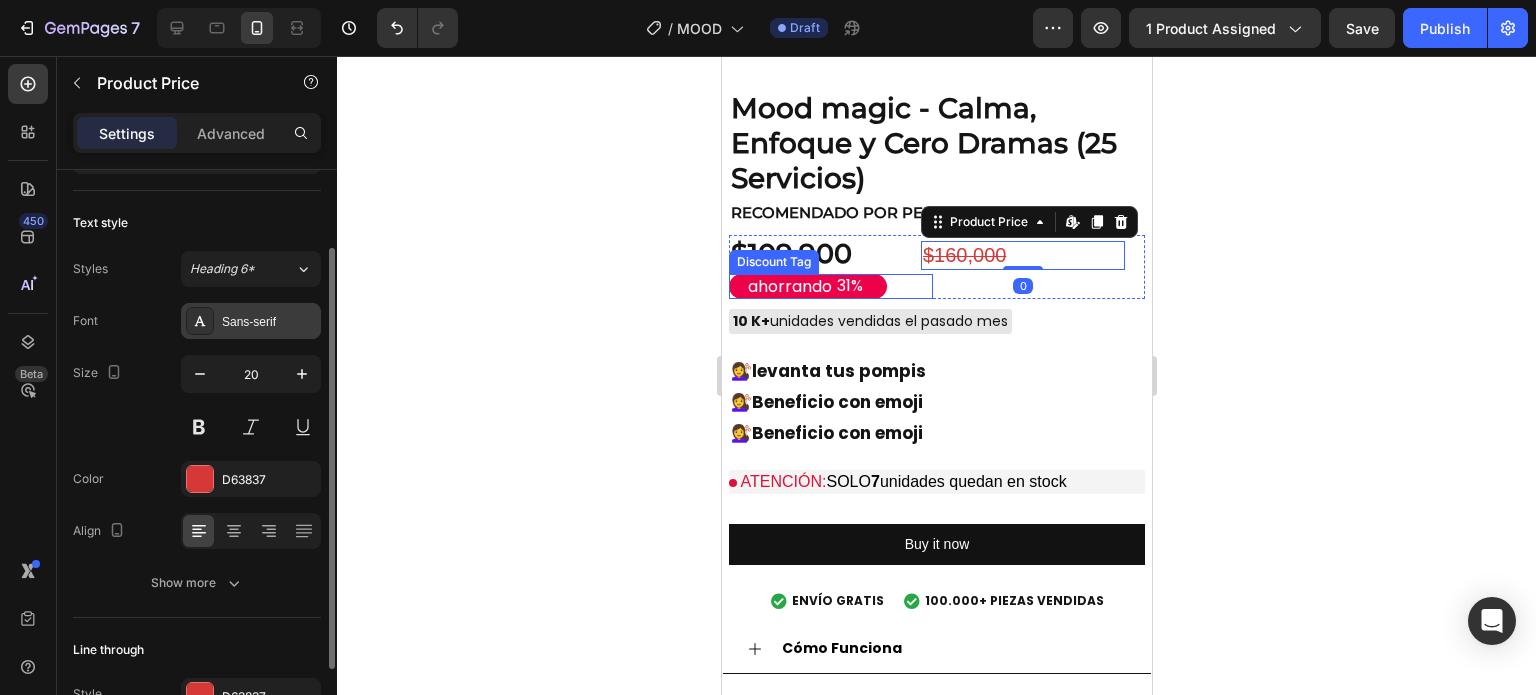 click on "Sans-serif" at bounding box center (269, 322) 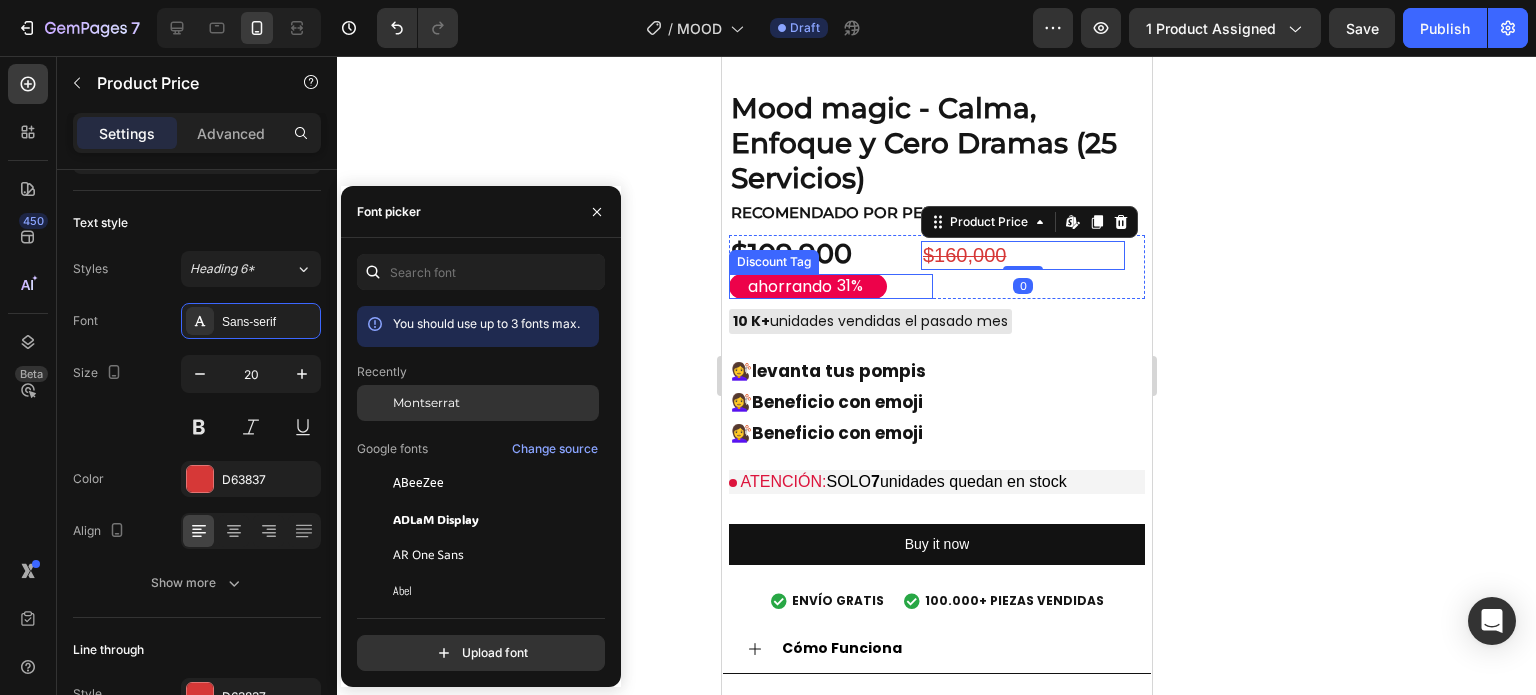 click on "Montserrat" at bounding box center (426, 403) 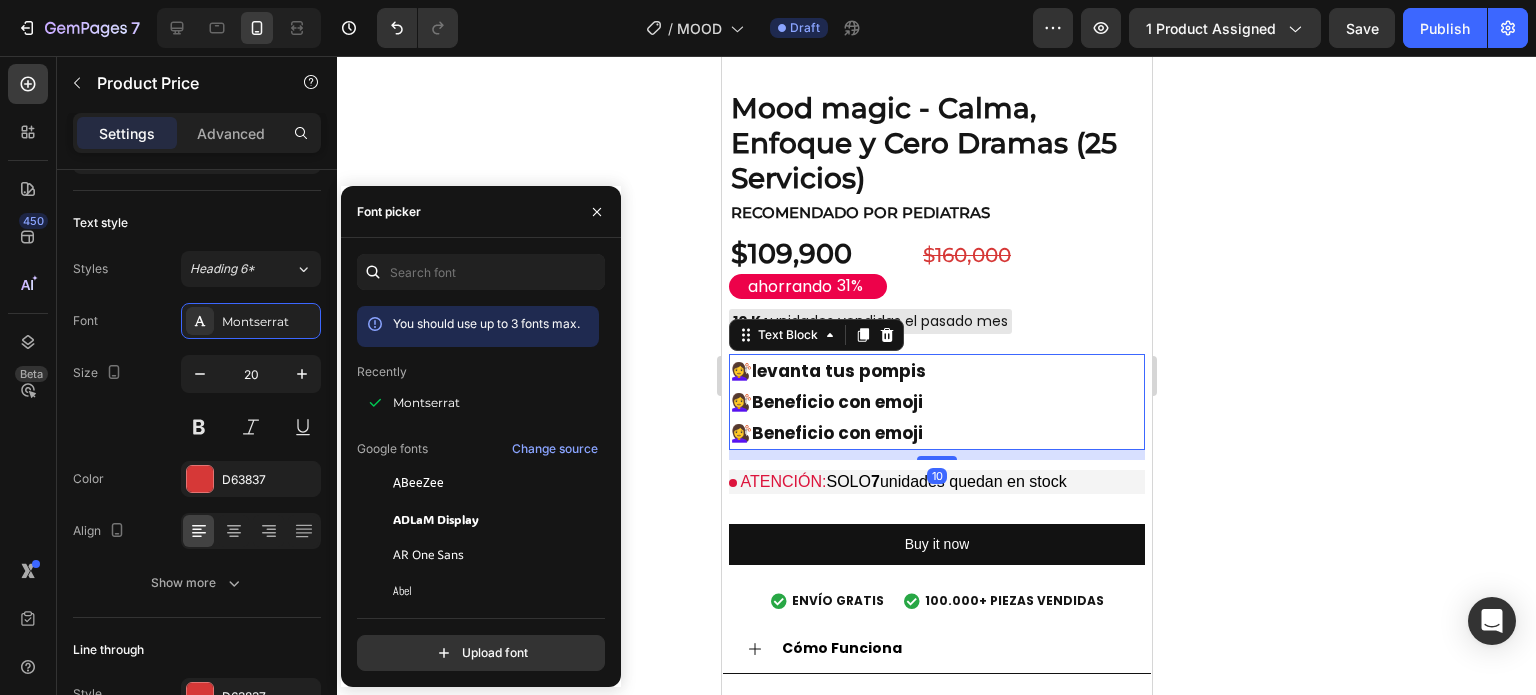 click on "Beneficio con emoji" at bounding box center (836, 433) 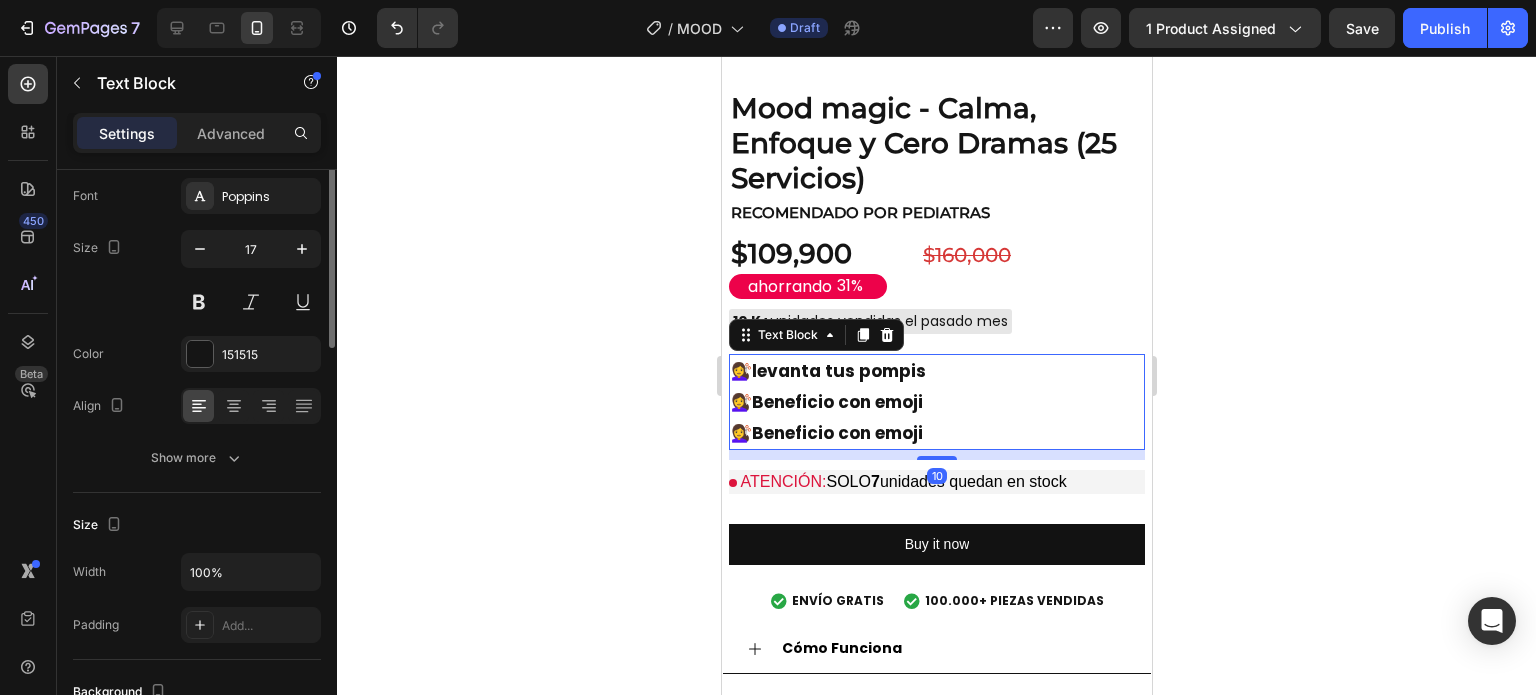 scroll, scrollTop: 0, scrollLeft: 0, axis: both 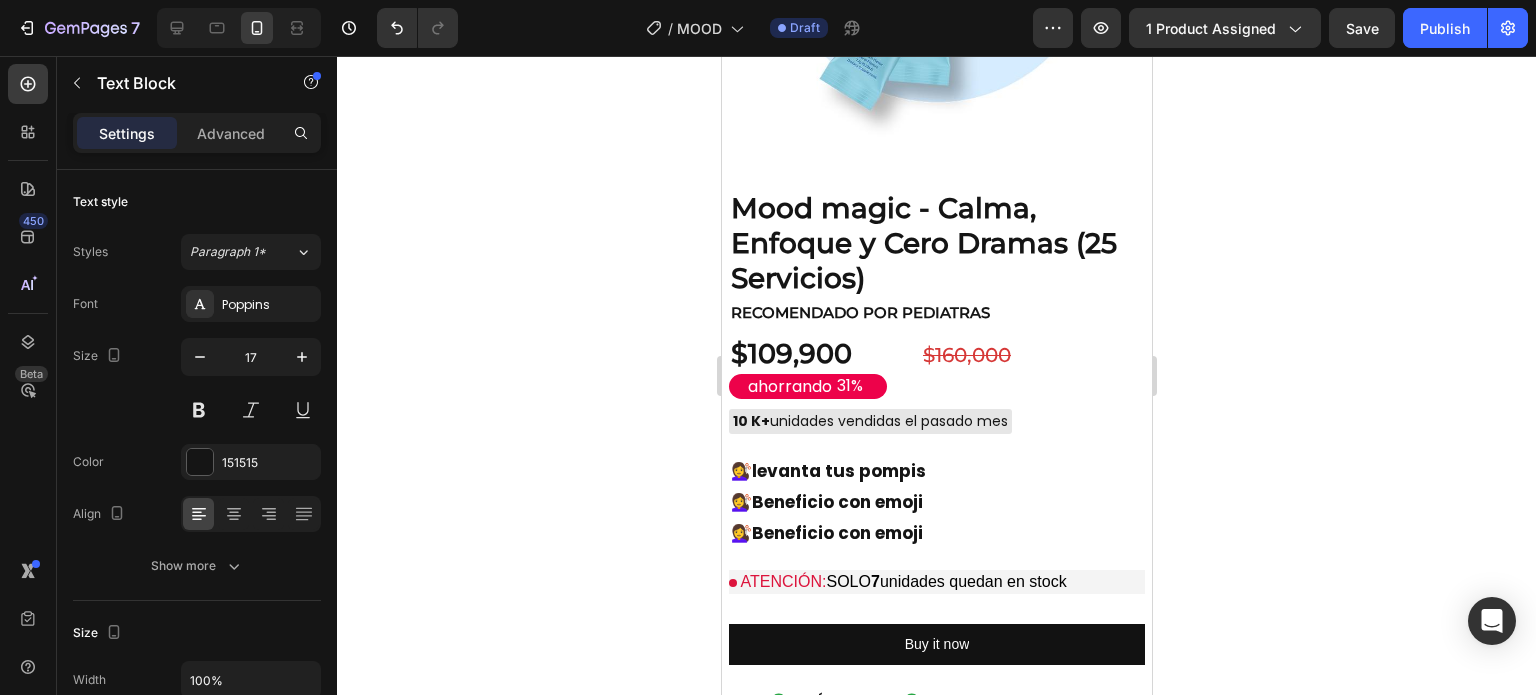 click on "Beneficio con emoji" at bounding box center (836, 502) 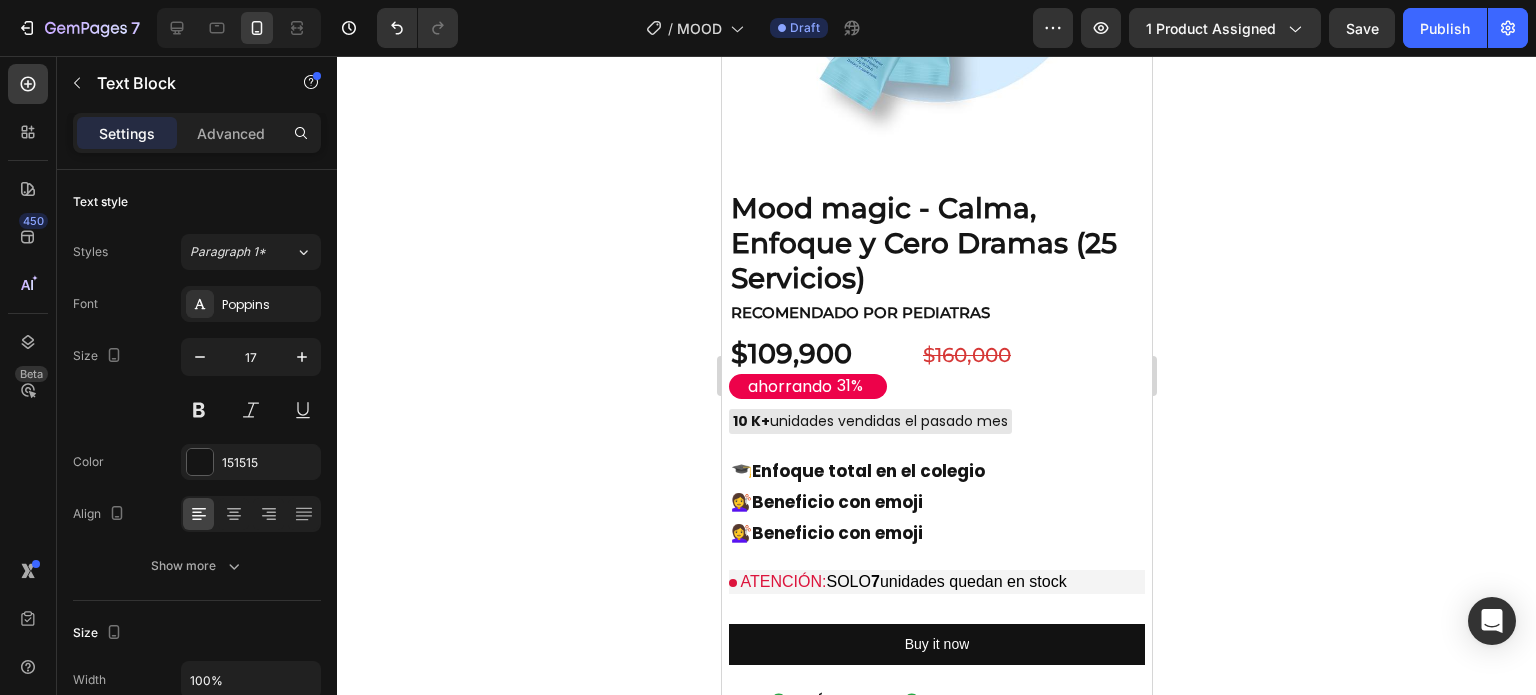 click on "Beneficio con emoji" at bounding box center (836, 502) 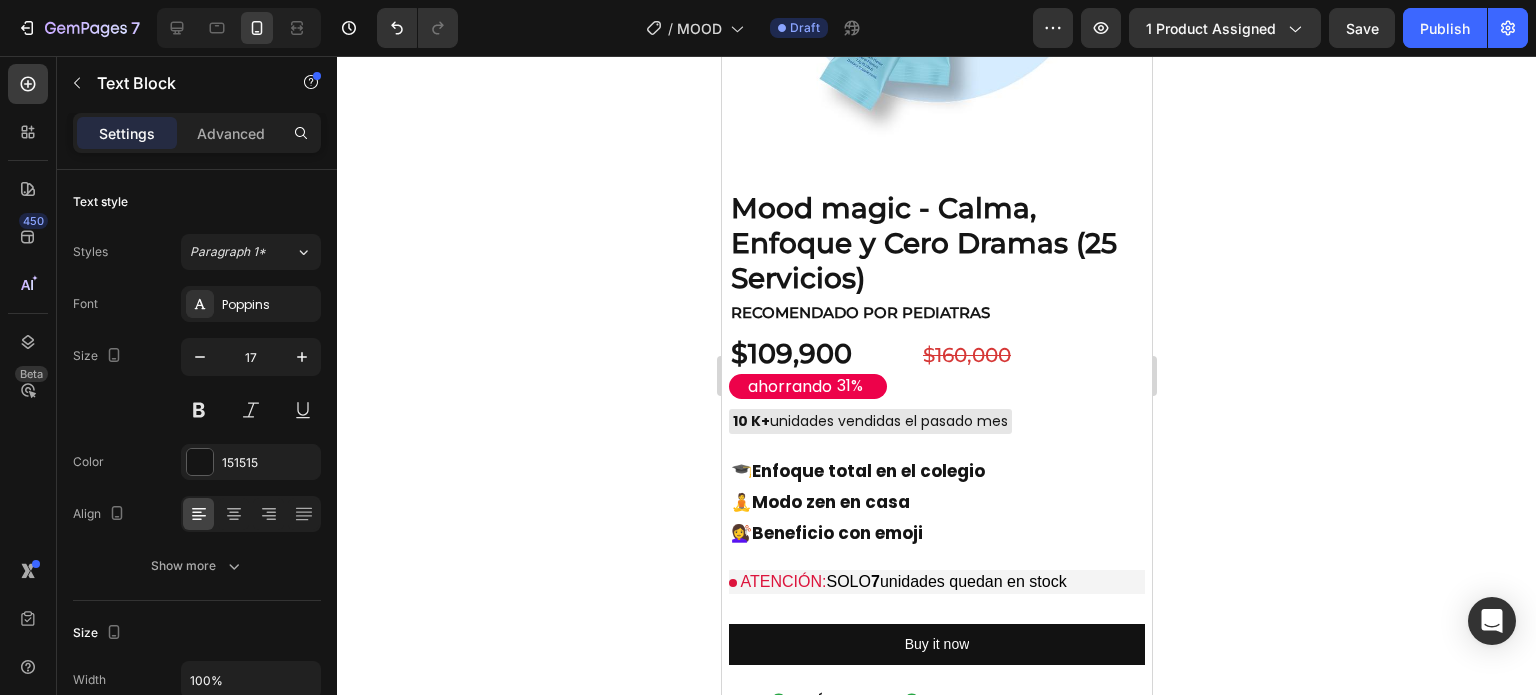 click on "Modo zen en casa" at bounding box center [830, 502] 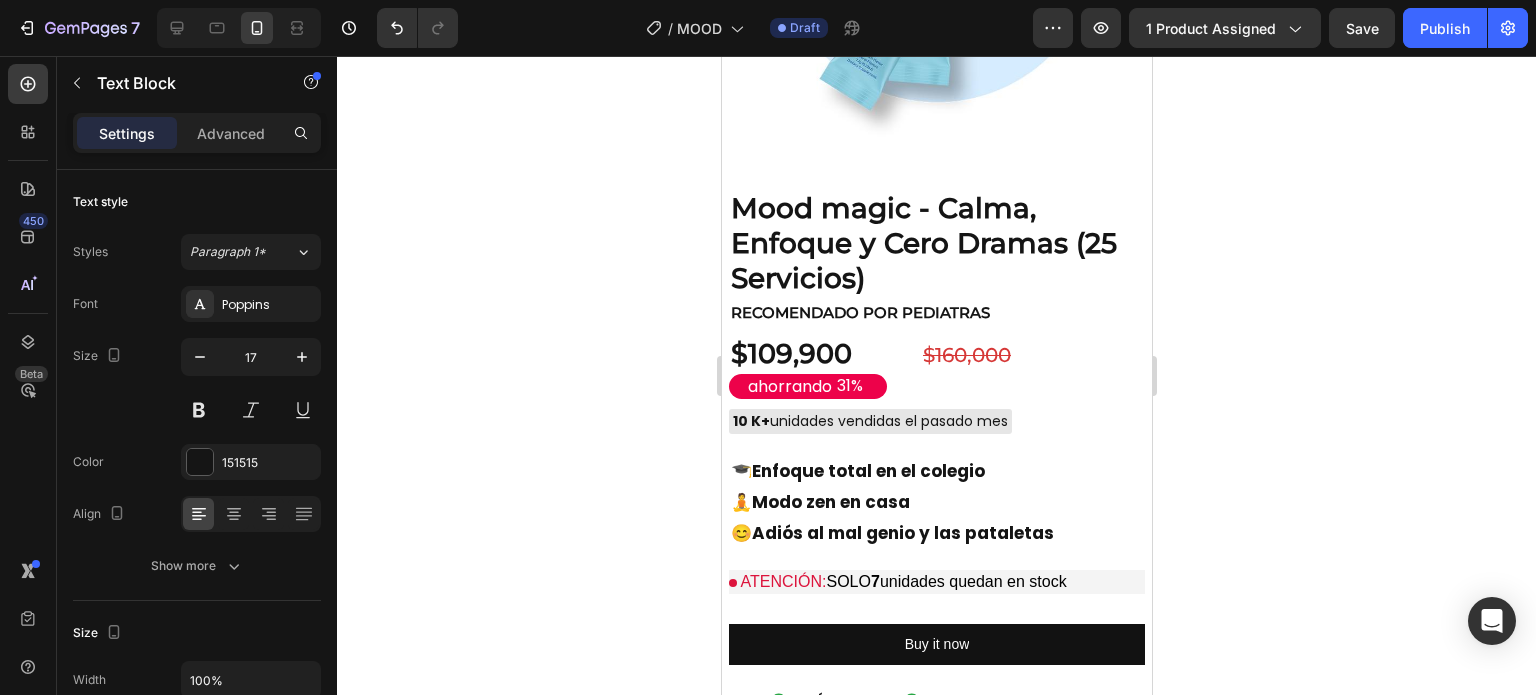 click on "Modo zen en casa" at bounding box center (830, 502) 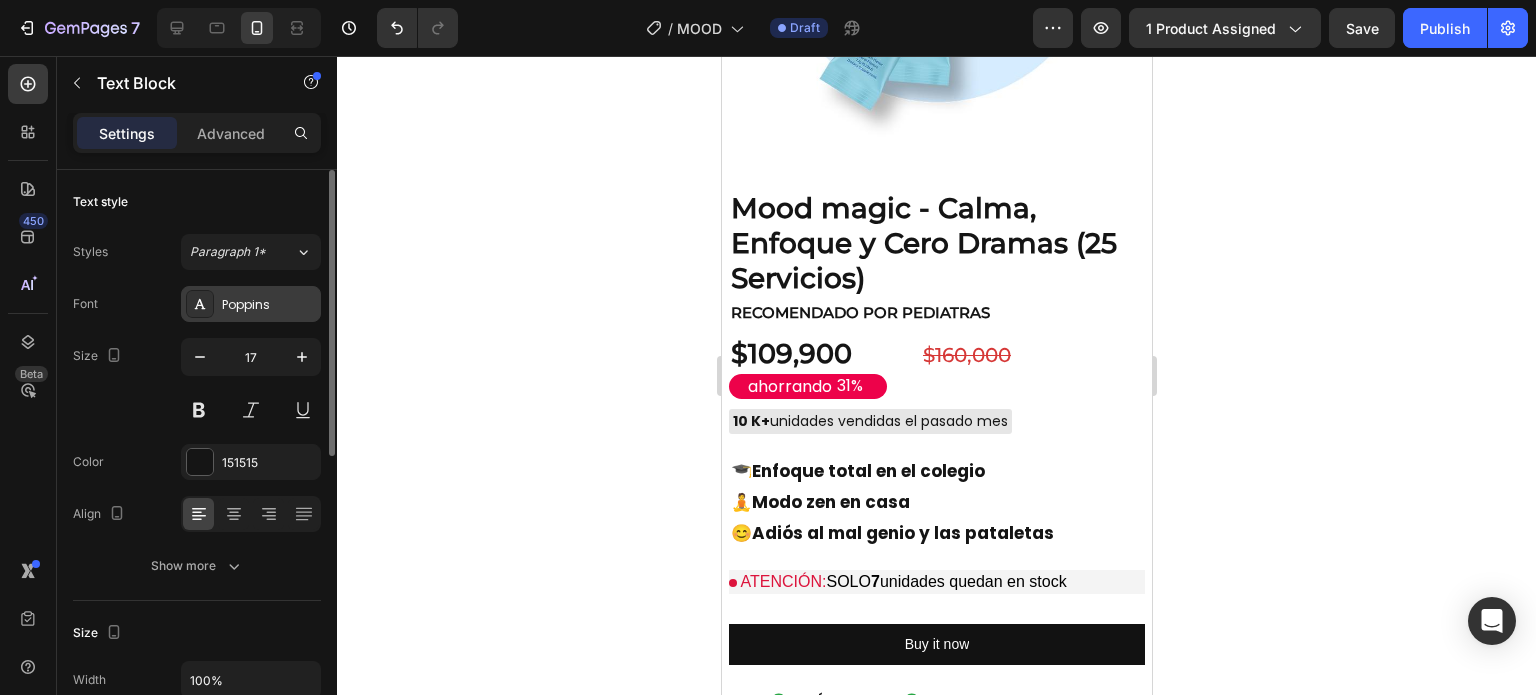 click on "Poppins" at bounding box center [269, 305] 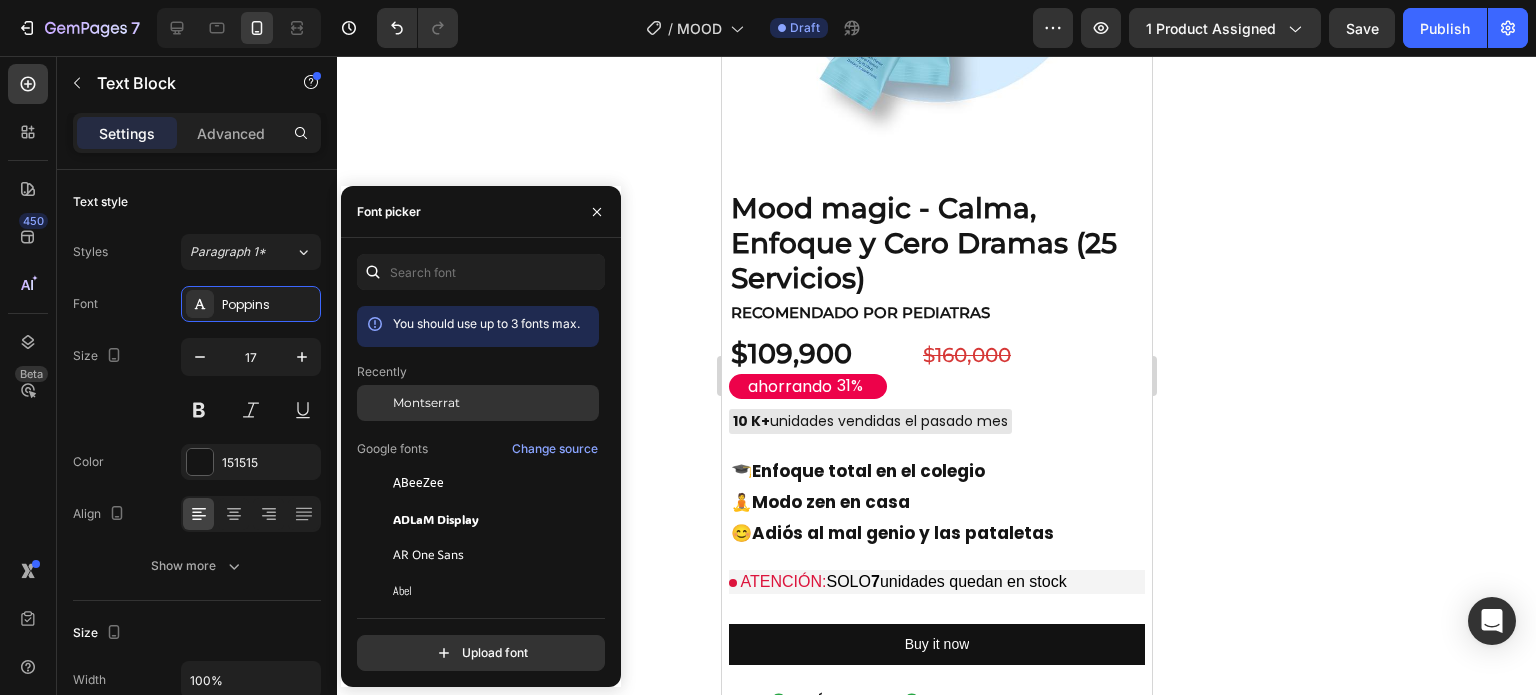 click on "Montserrat" at bounding box center [426, 403] 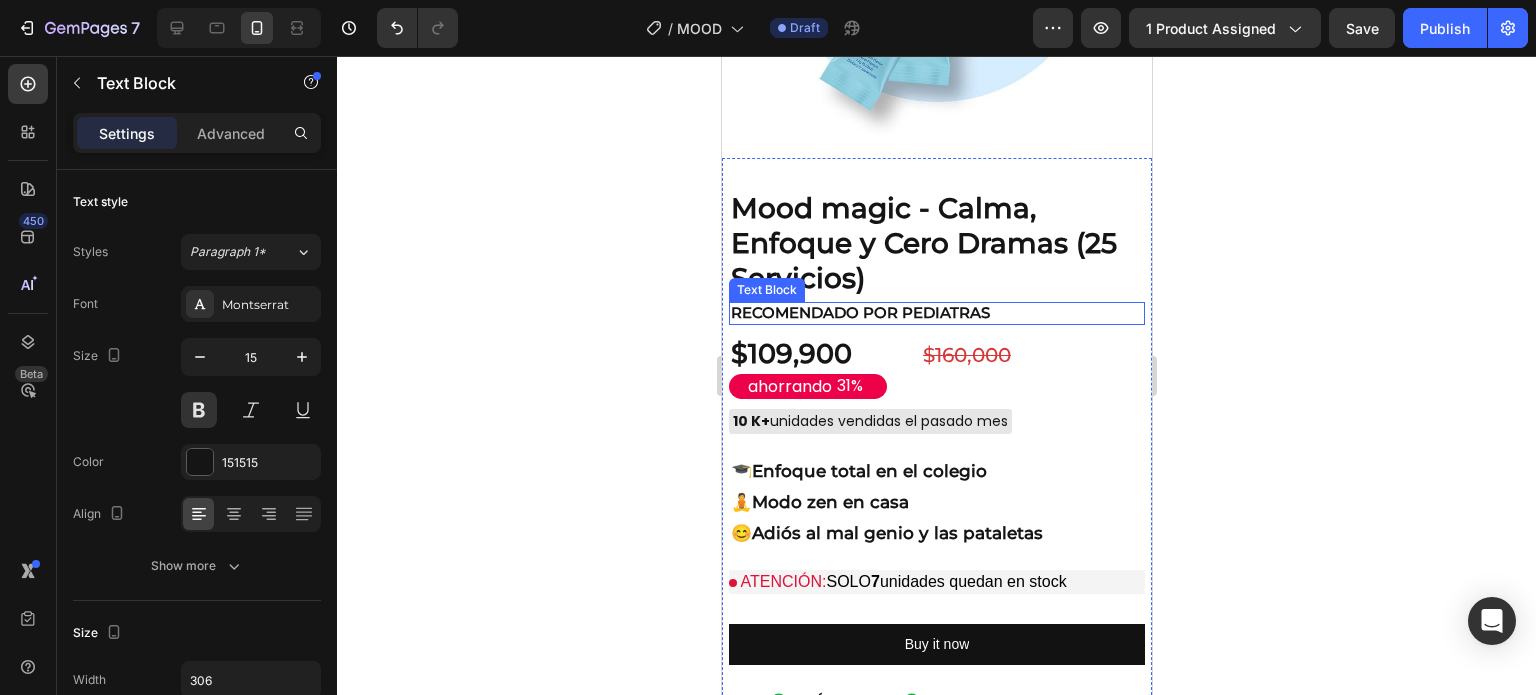 click on "RECOMENDADO POR PEDIATRAS" at bounding box center [881, 313] 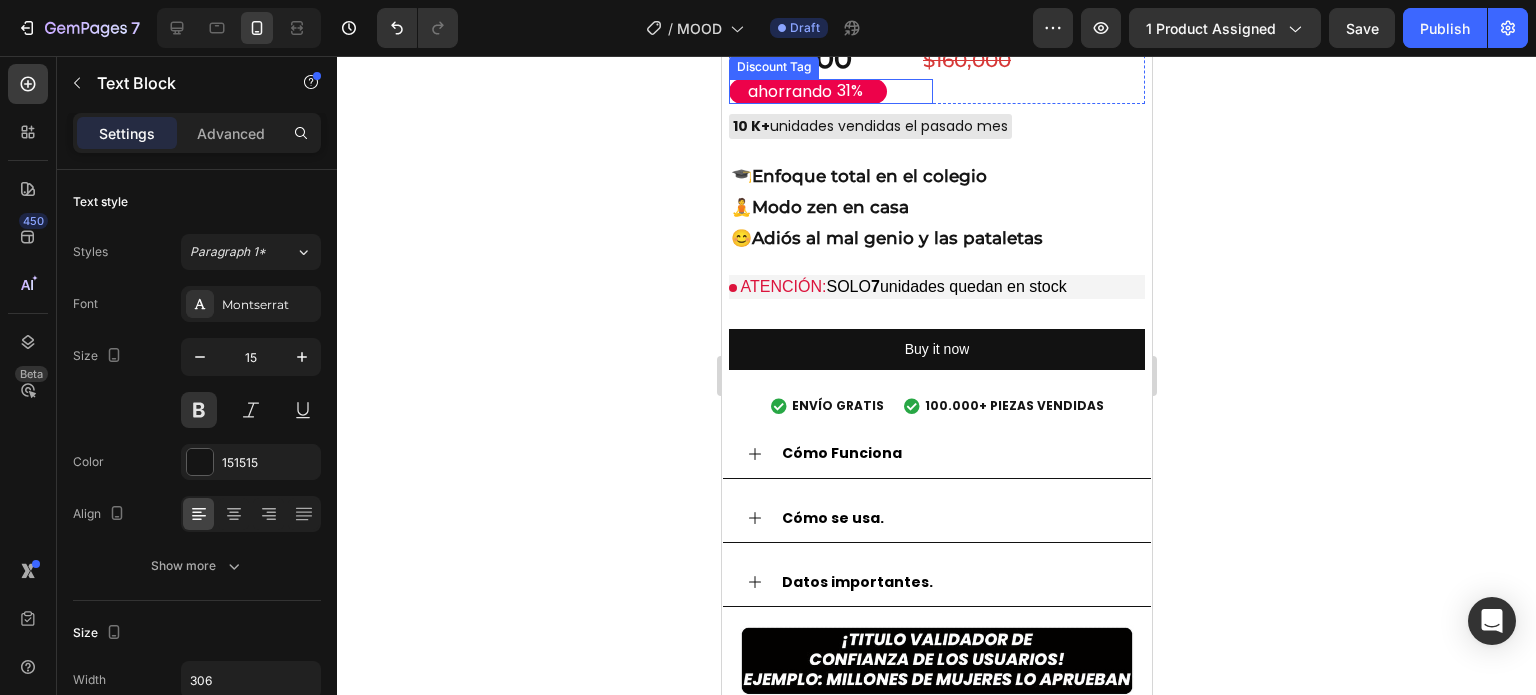 scroll, scrollTop: 2200, scrollLeft: 0, axis: vertical 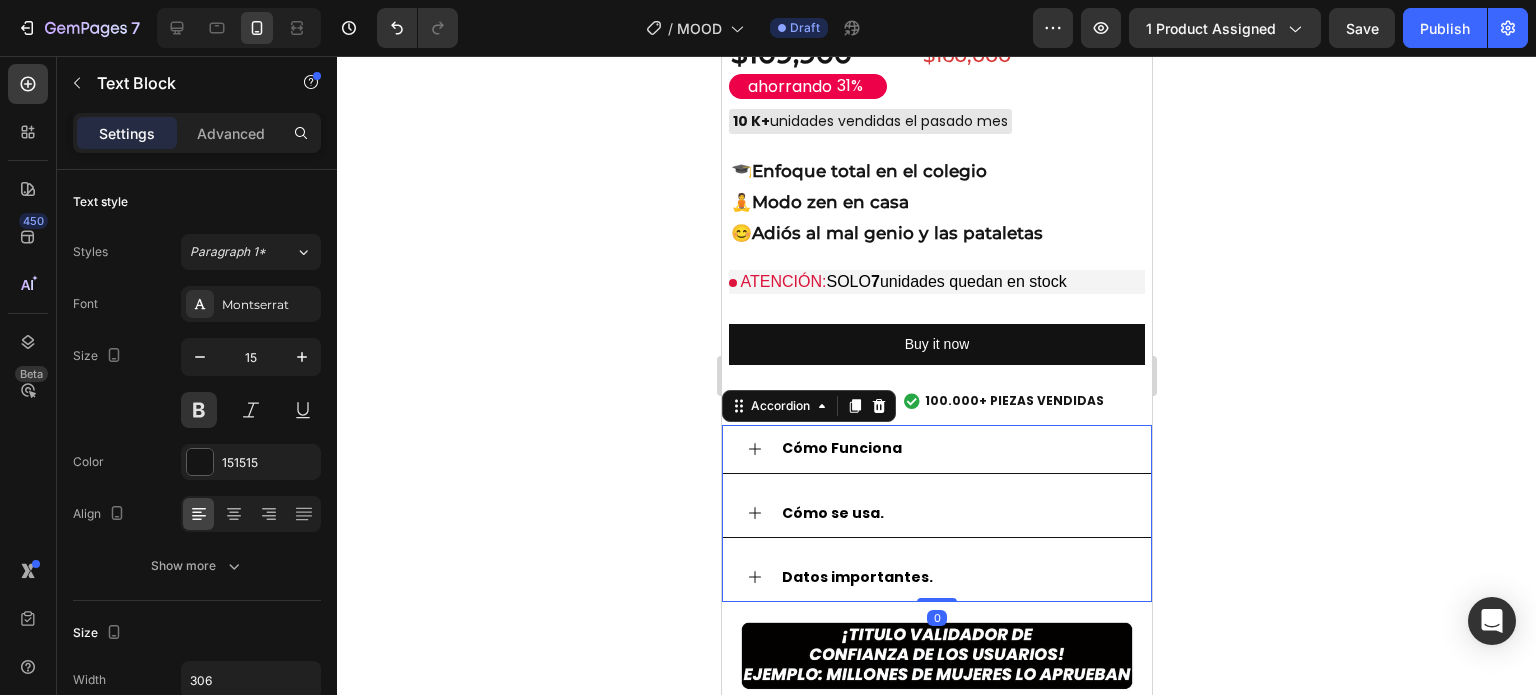 click on "Datos importantes." at bounding box center (856, 577) 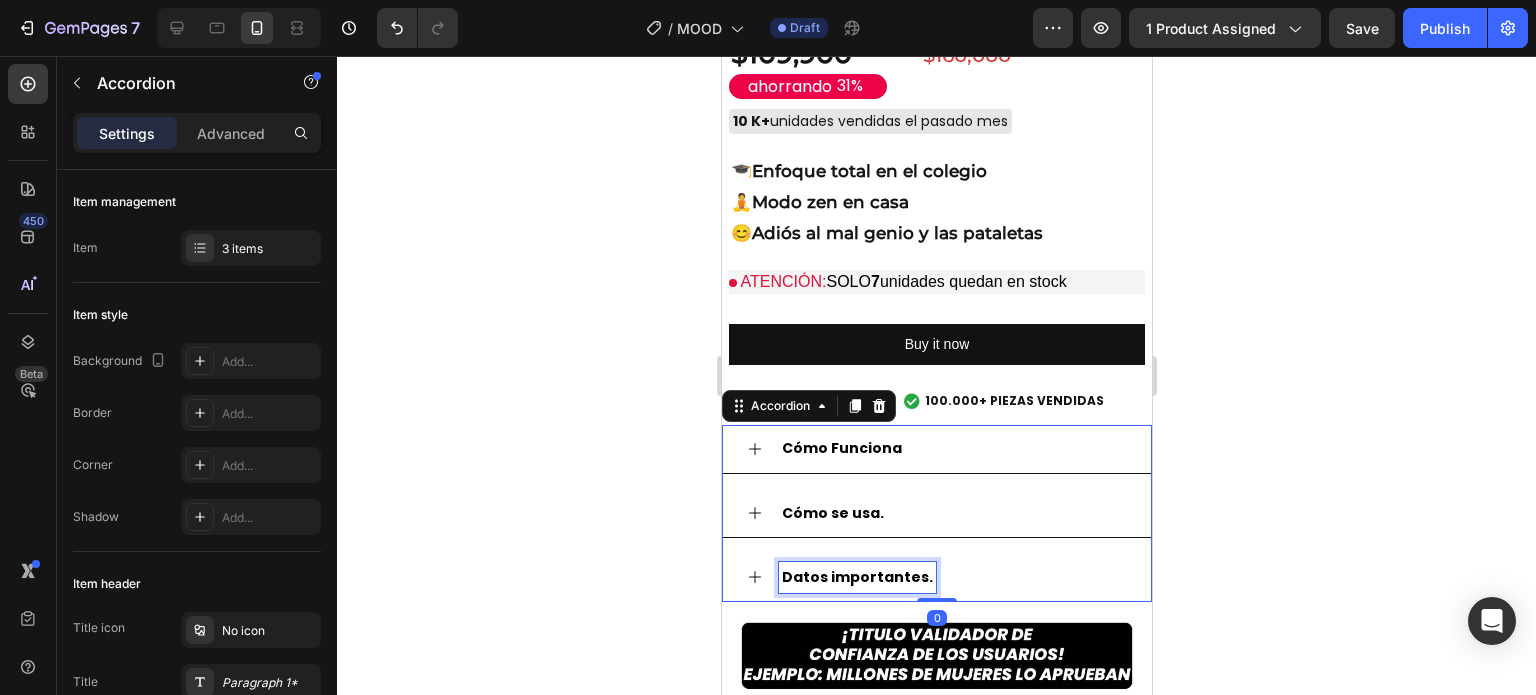 click on "Datos importantes." at bounding box center [856, 577] 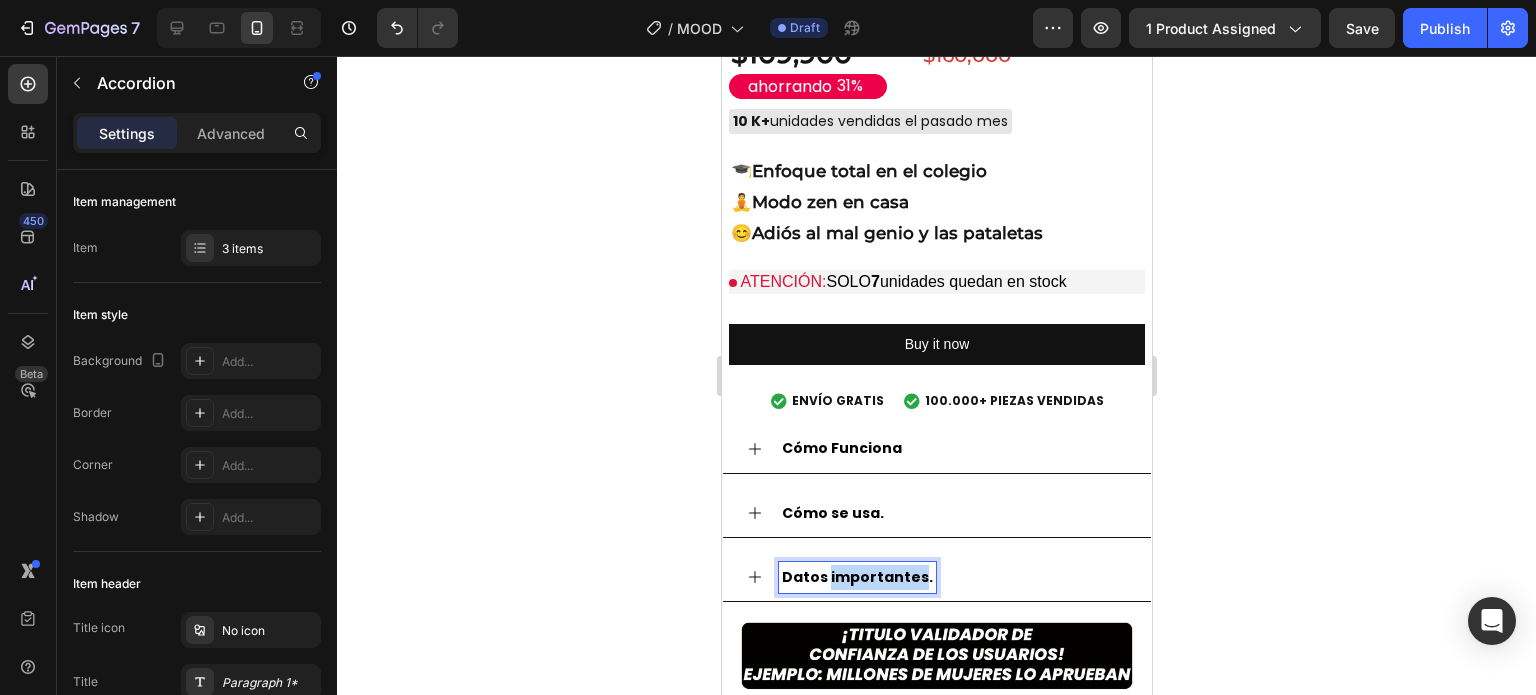 click on "Datos importantes." at bounding box center (856, 577) 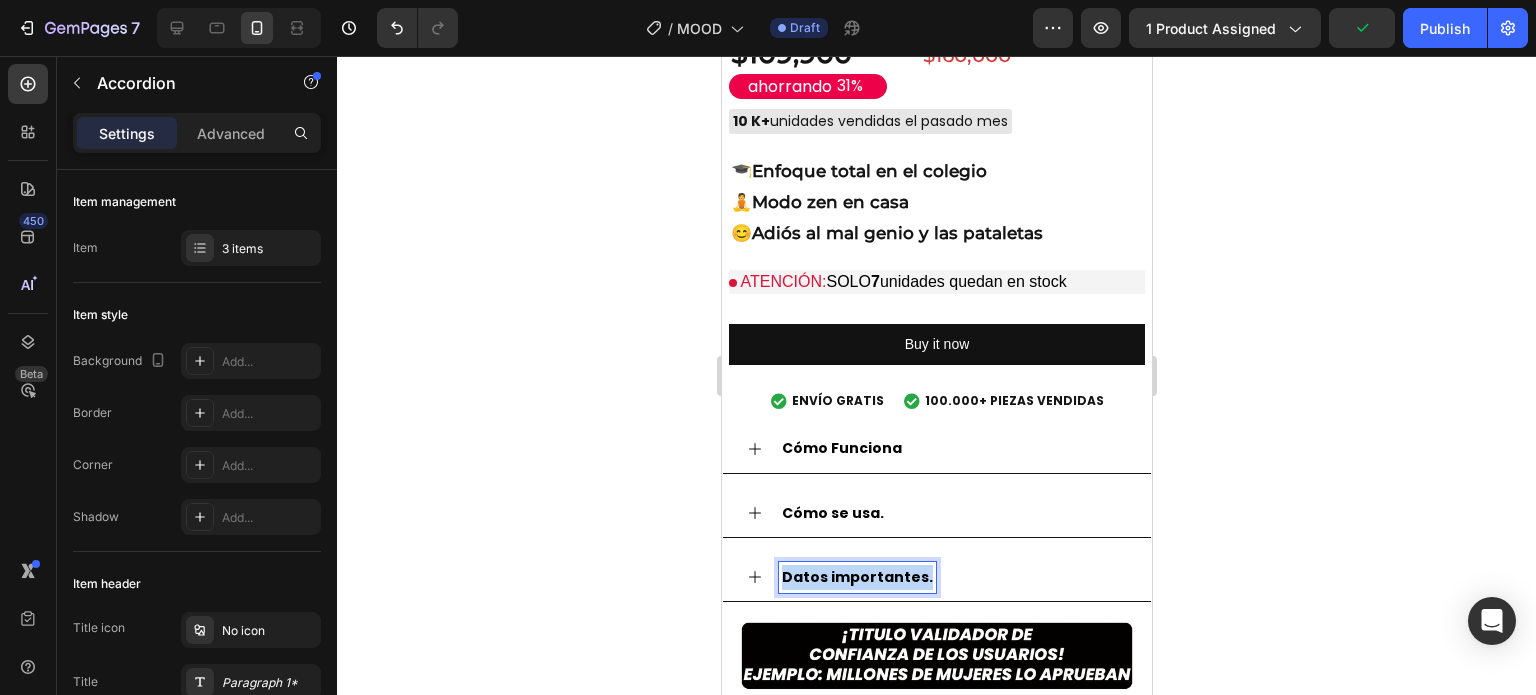 click on "Datos importantes." at bounding box center (856, 577) 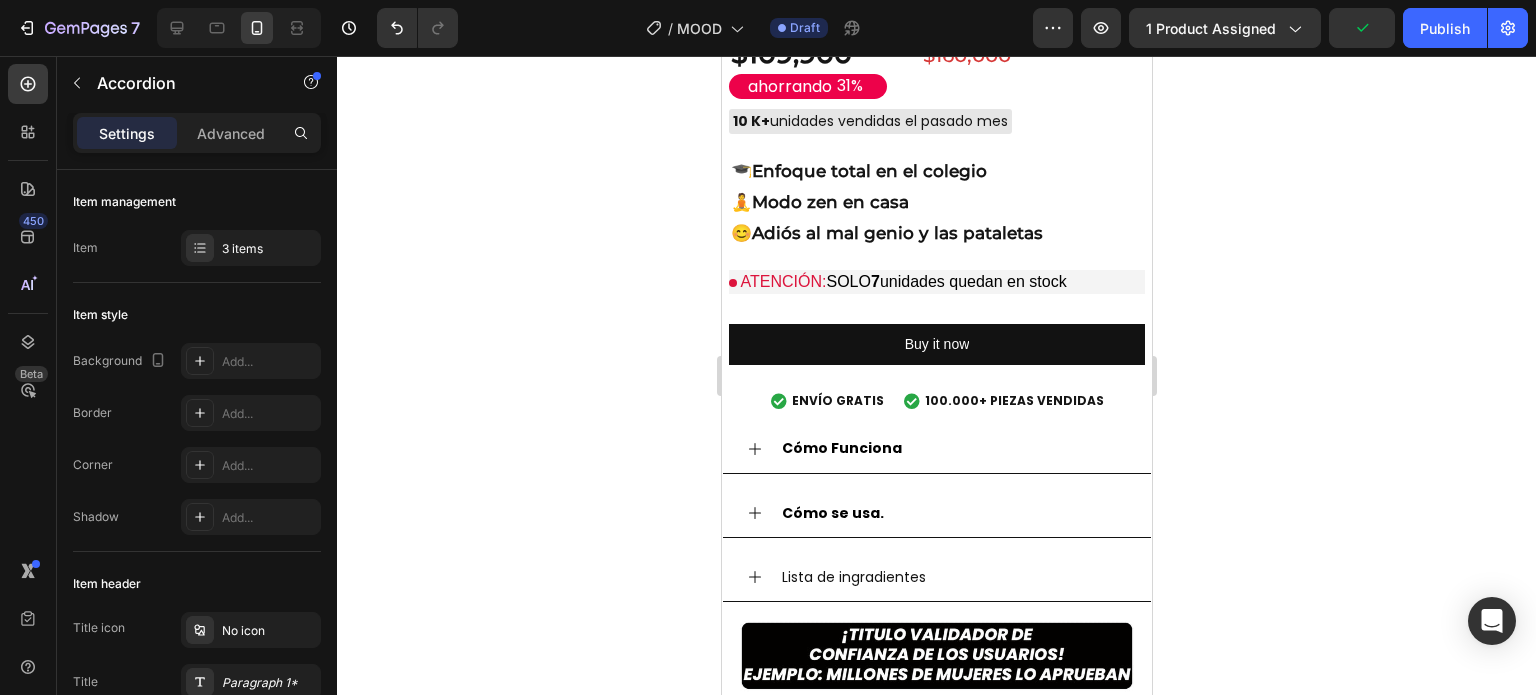 click on "Lista de ingradientes" at bounding box center (853, 577) 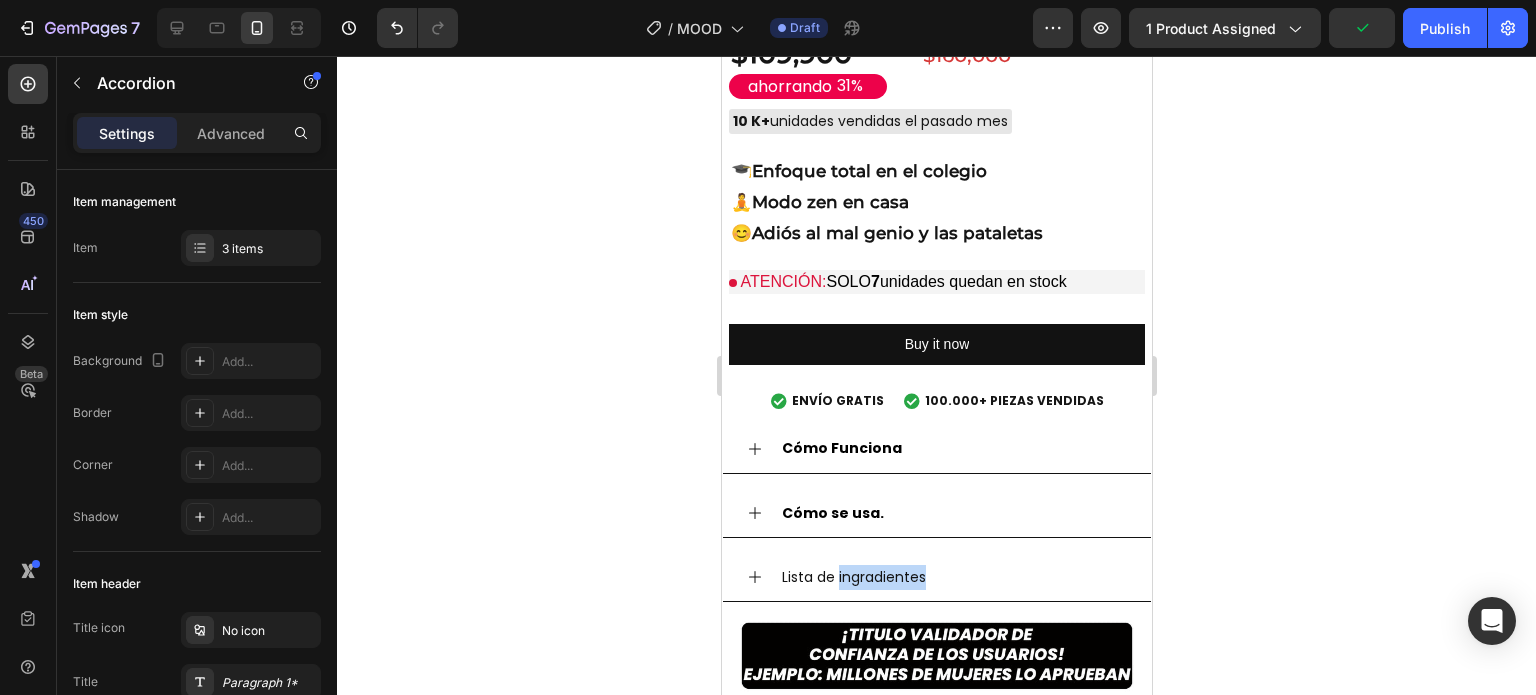 click on "Lista de ingradientes" at bounding box center (853, 577) 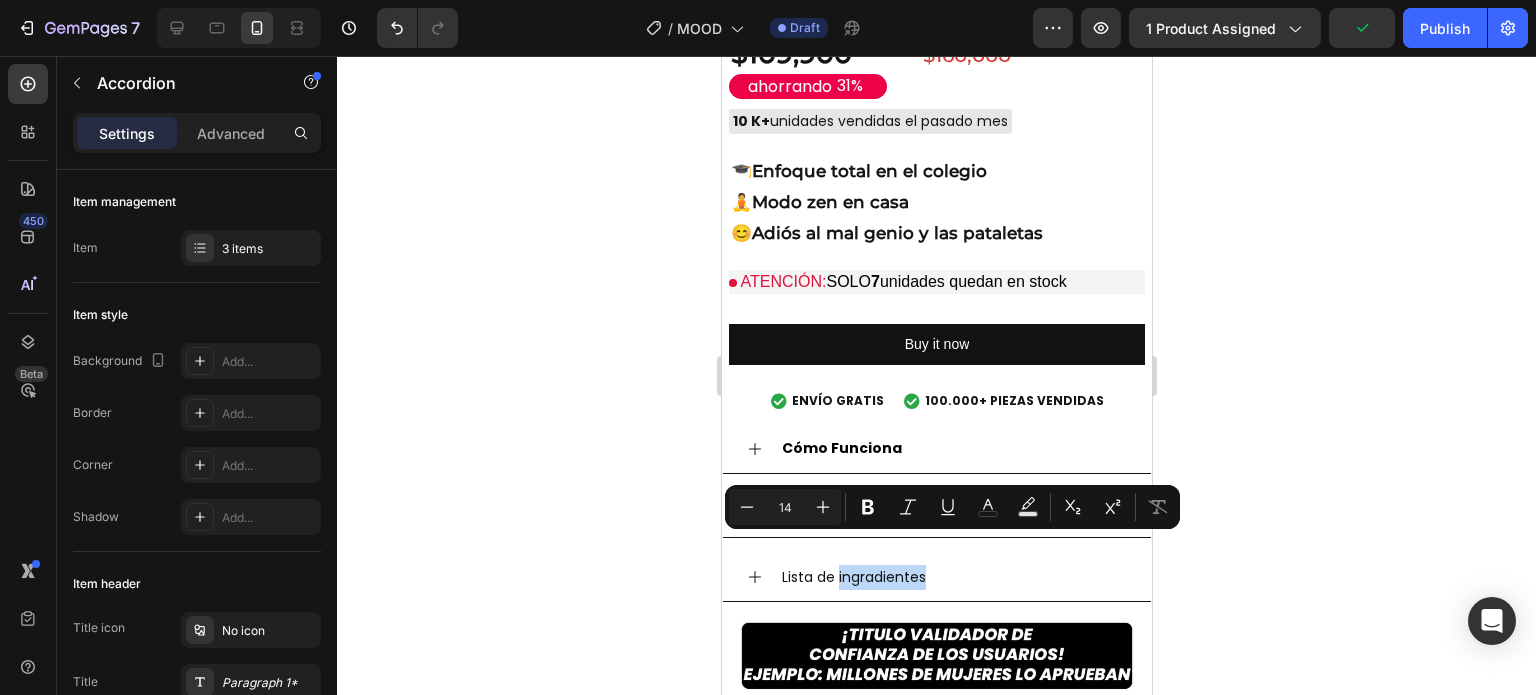 click on "Lista de ingradientes" at bounding box center (853, 577) 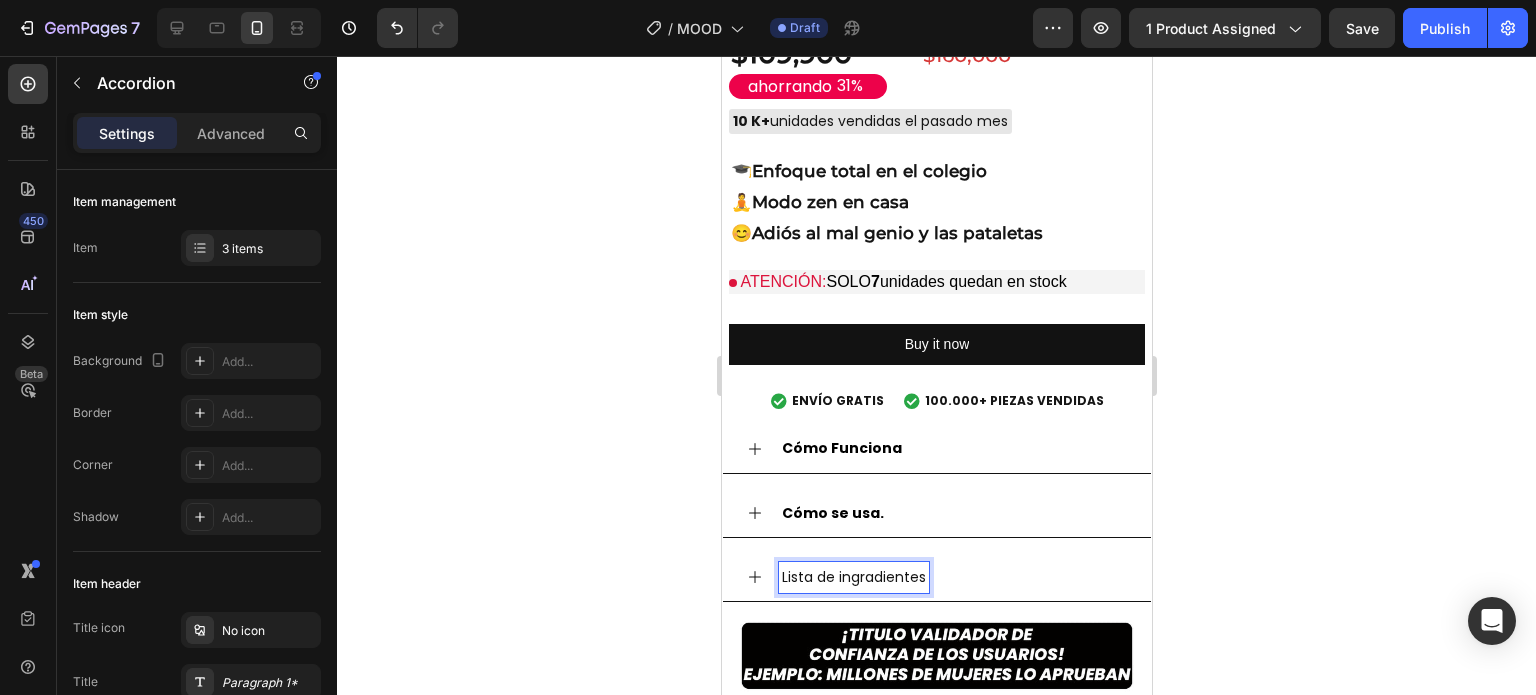 click on "Lista de ingradientes" at bounding box center (853, 577) 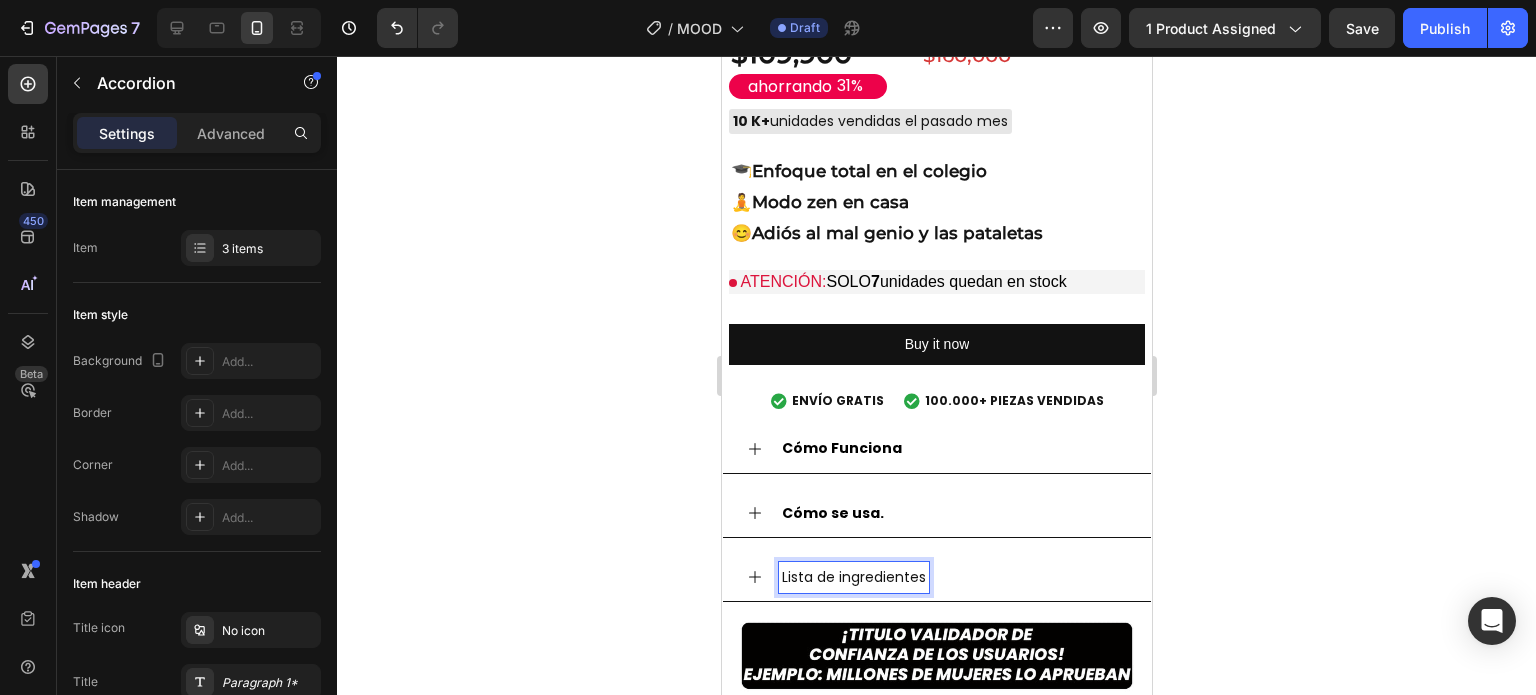 click on "Lista de ingredientes" at bounding box center [853, 577] 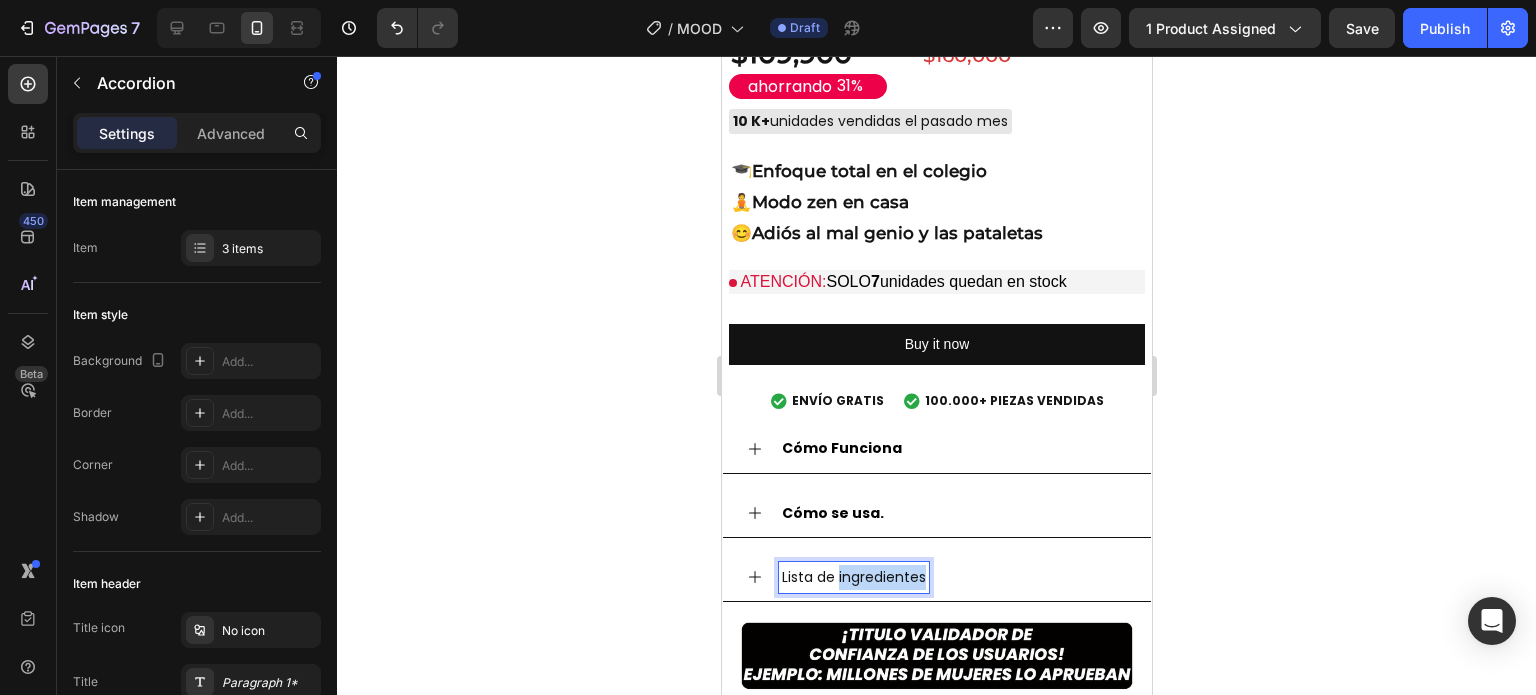 click on "Lista de ingredientes" at bounding box center [853, 577] 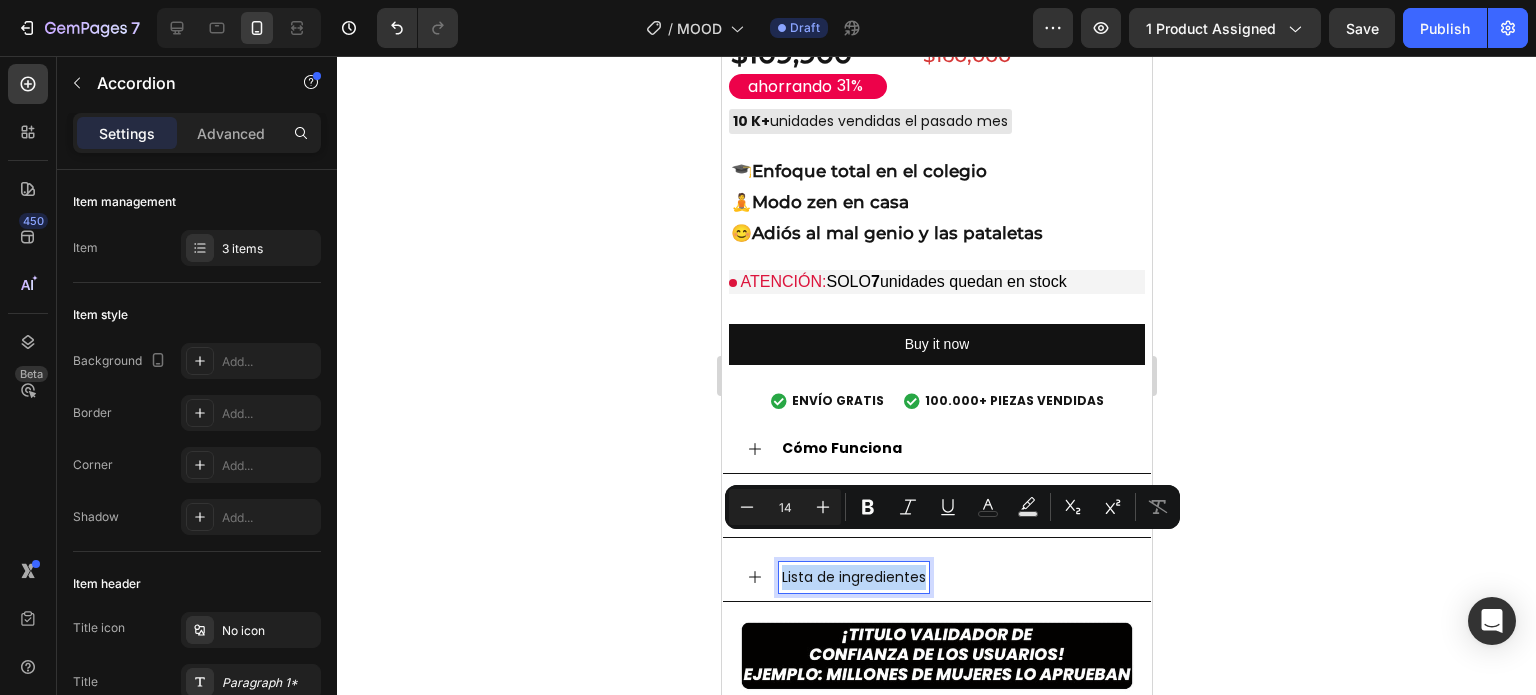 click on "Lista de ingredientes" at bounding box center [853, 577] 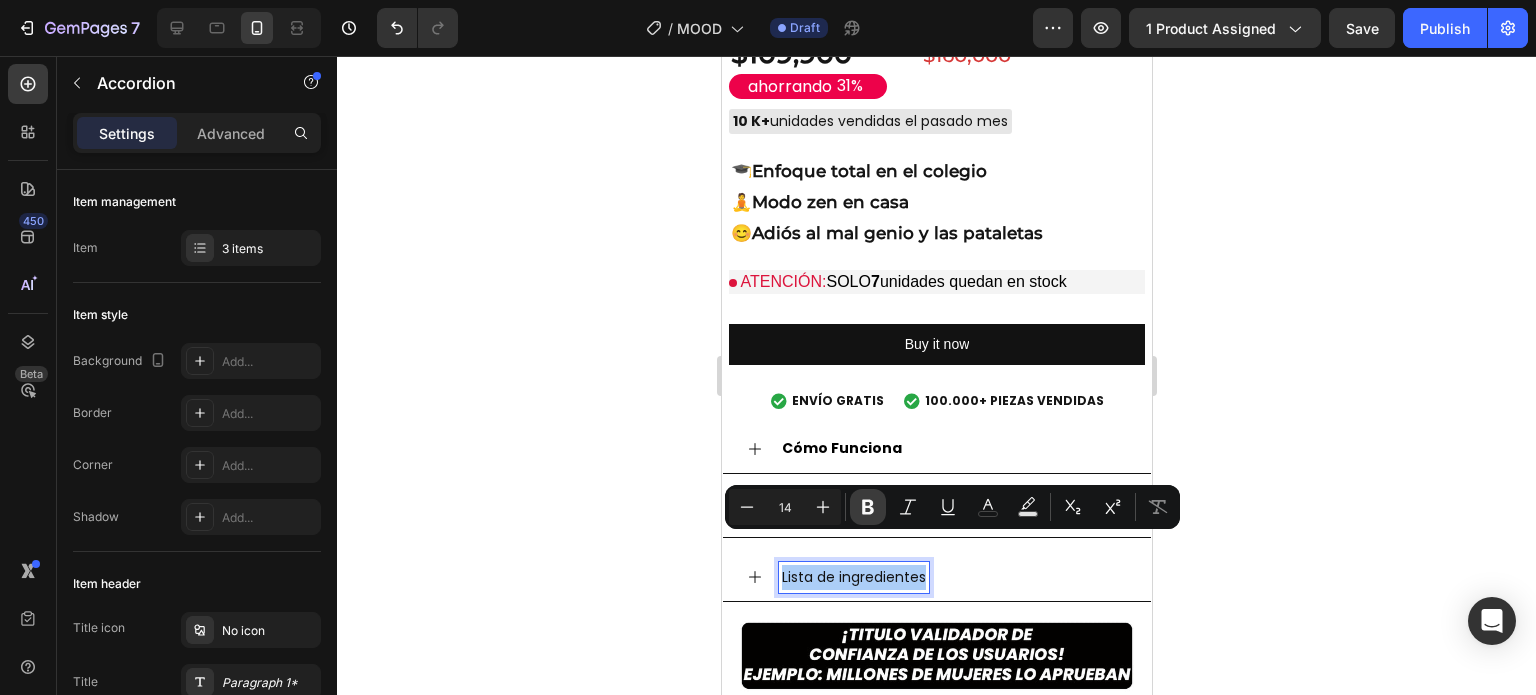 click 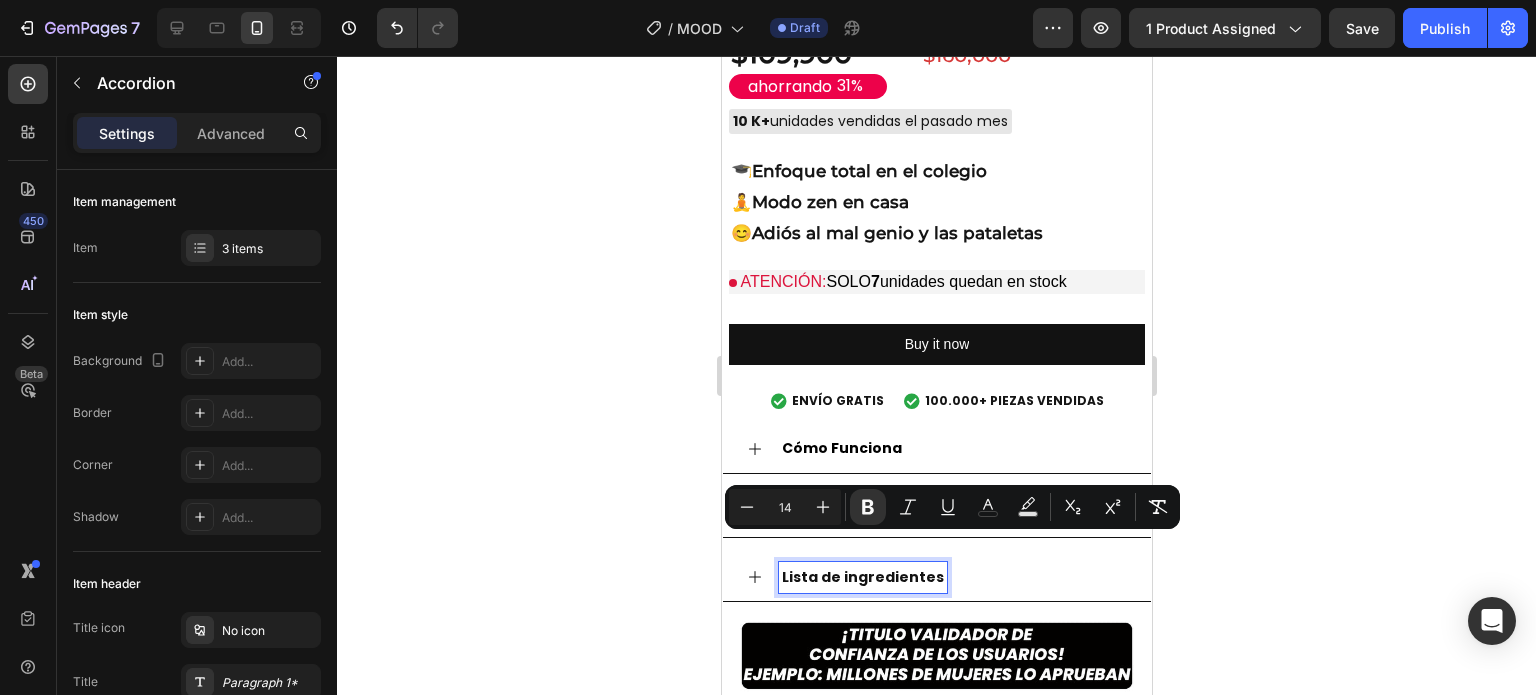 click on "Lista de ingredientes" at bounding box center (936, 578) 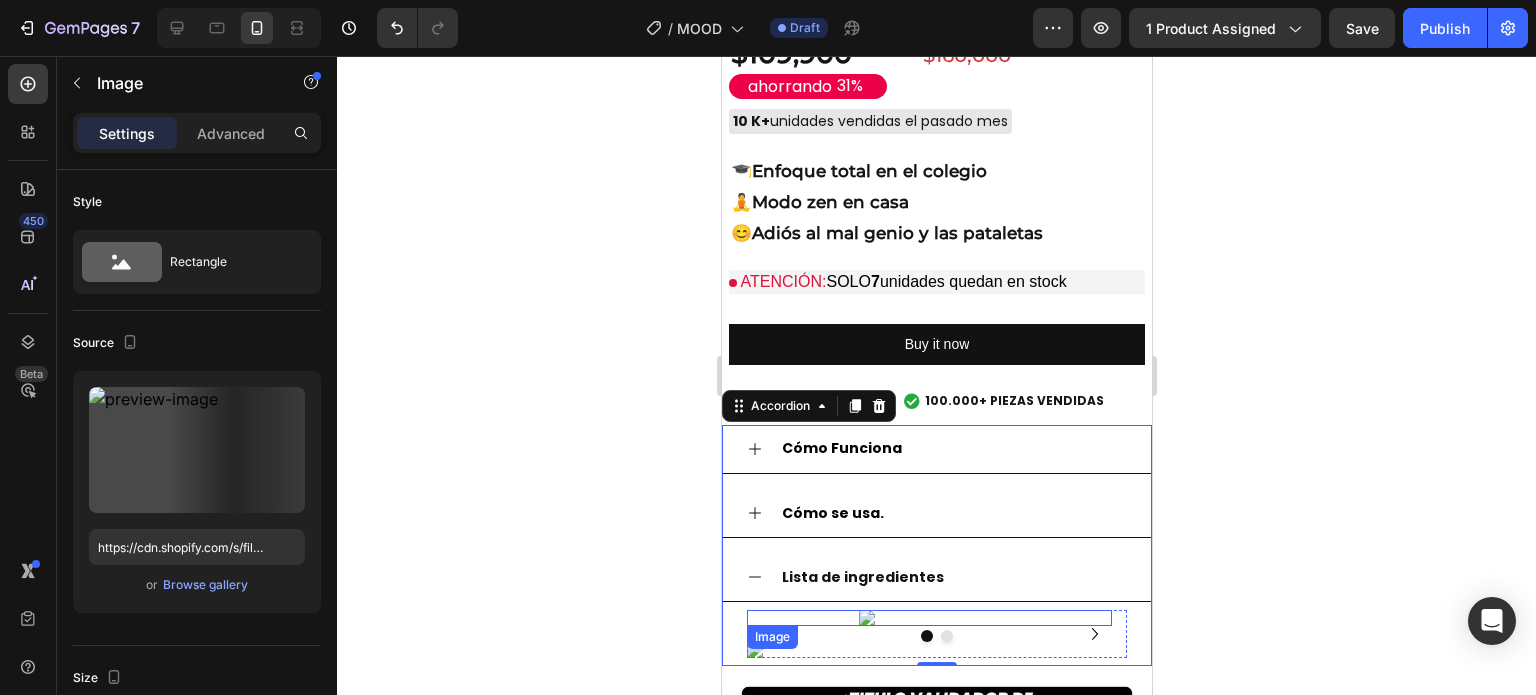 click at bounding box center [928, 618] 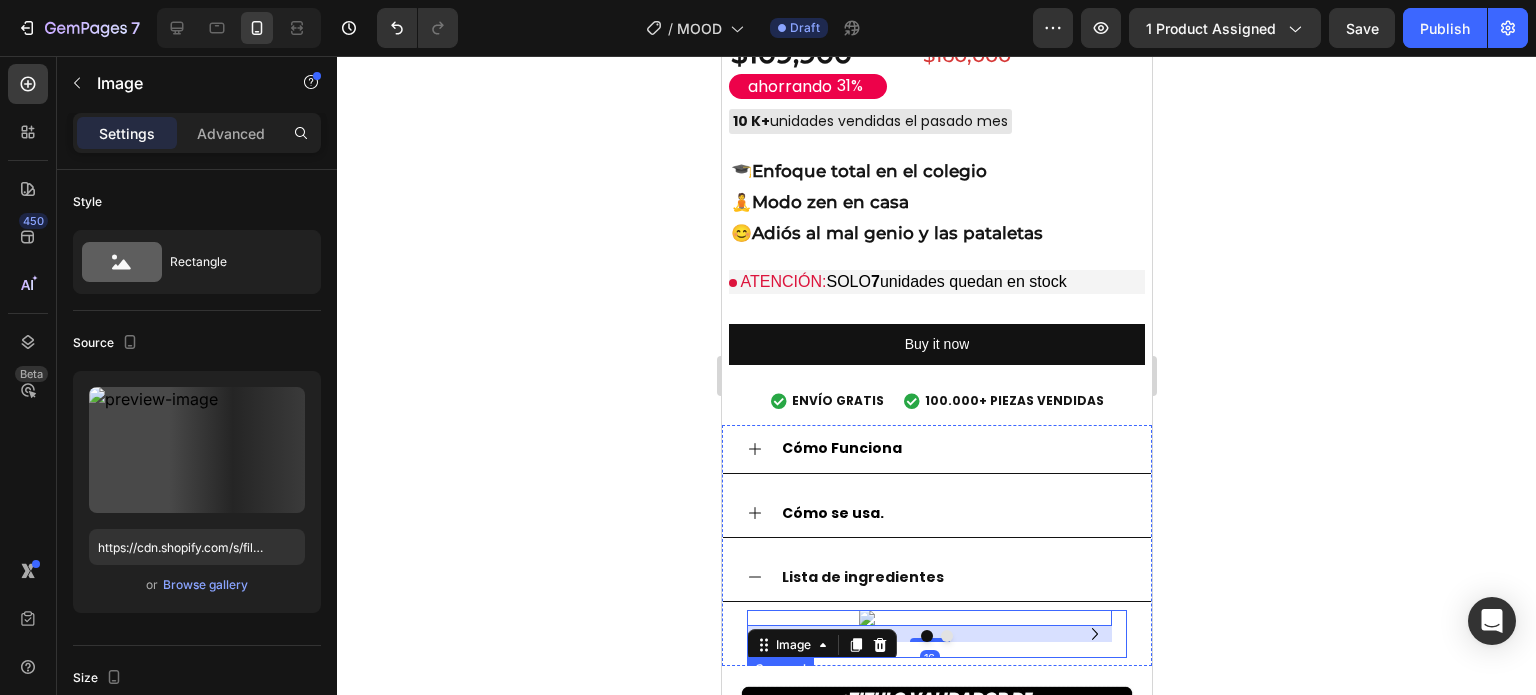 click at bounding box center (936, 636) 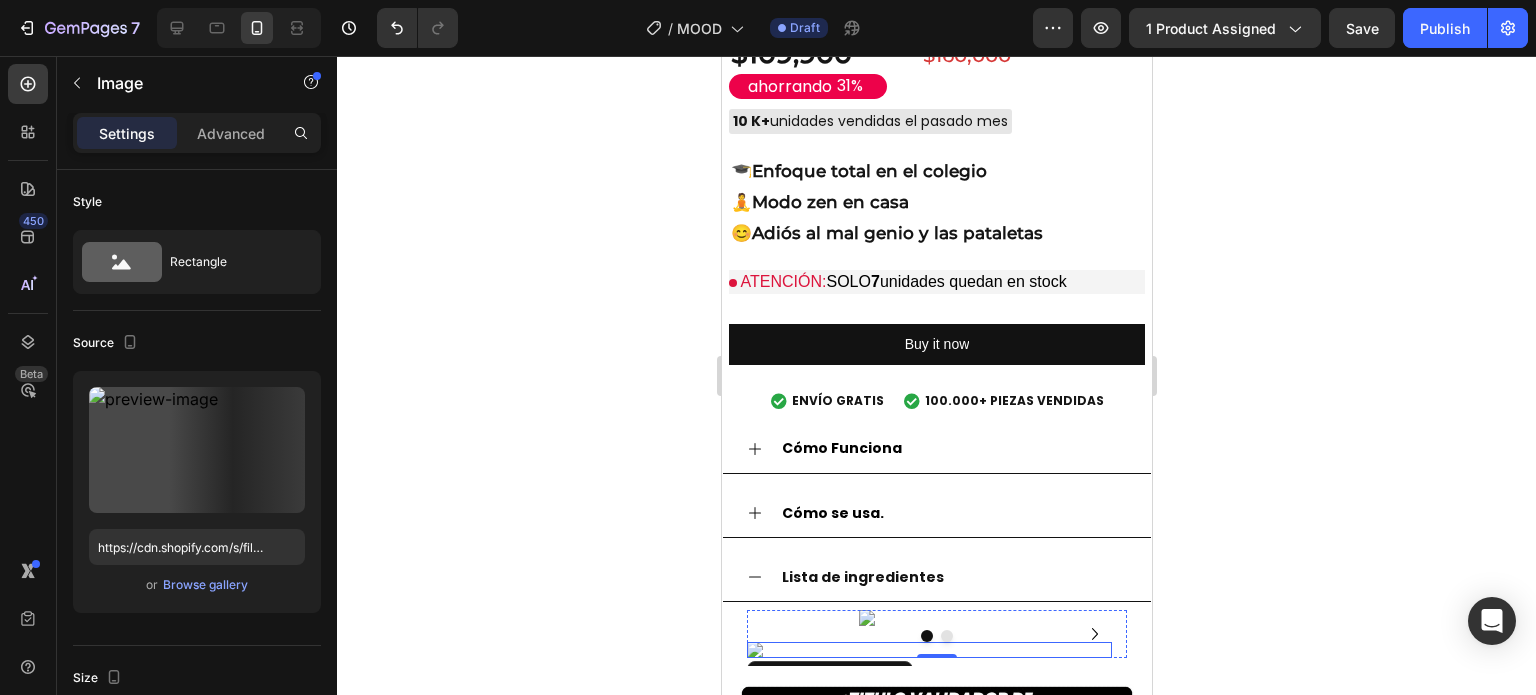 click at bounding box center [928, 650] 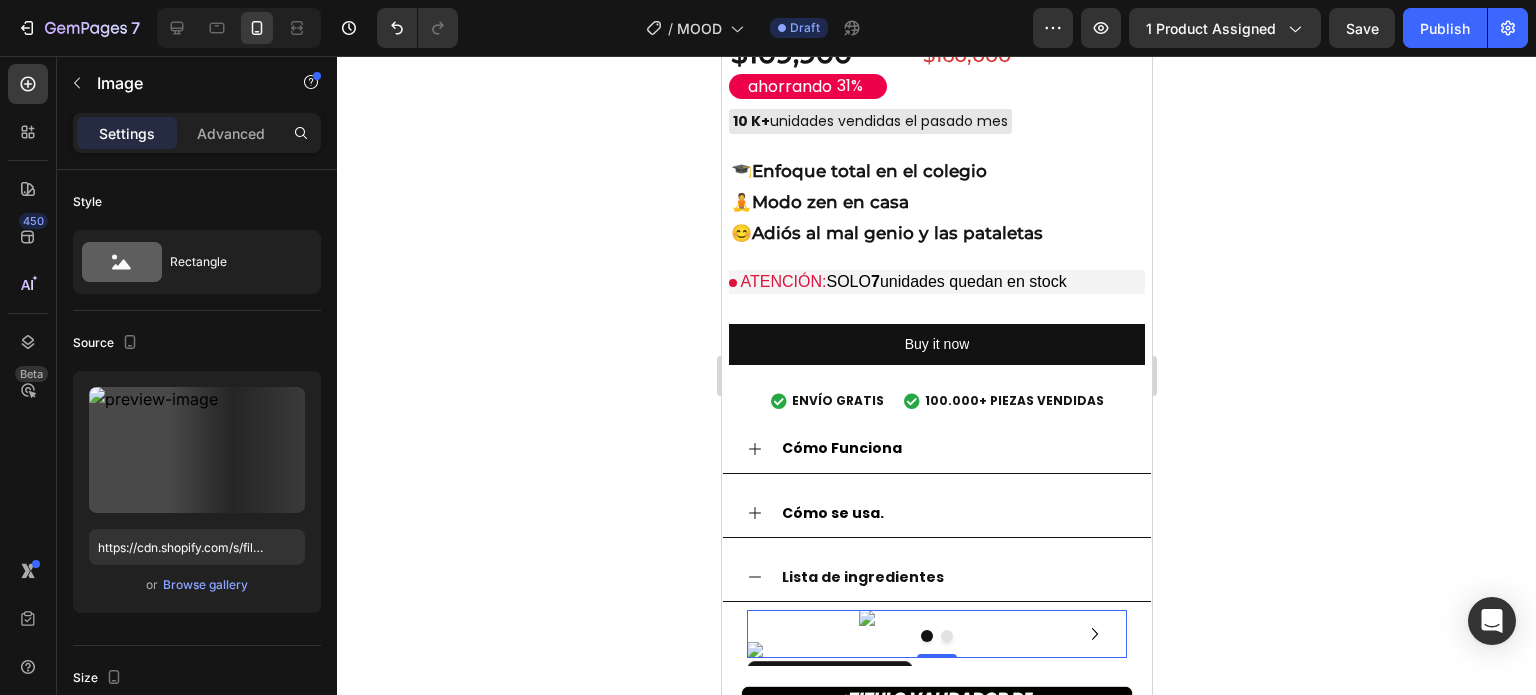click at bounding box center [936, 636] 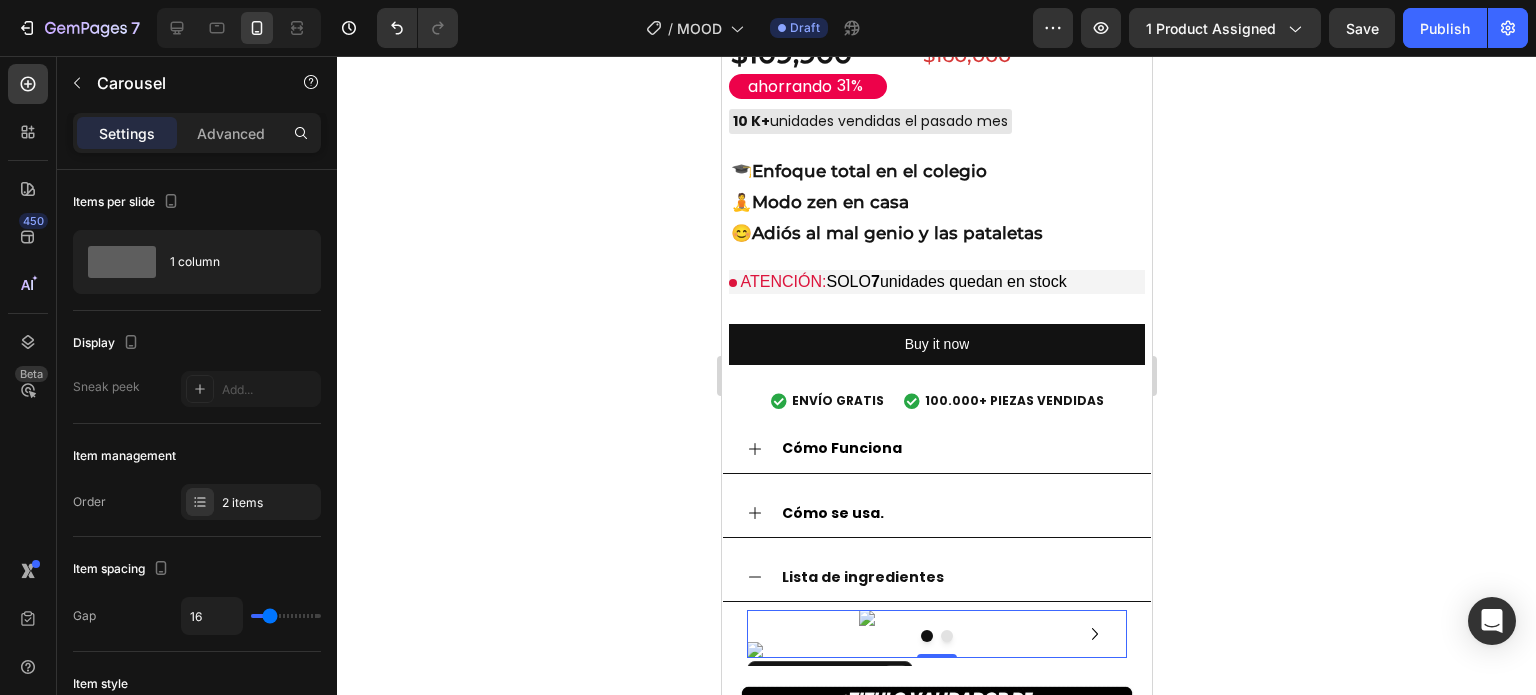 click at bounding box center [895, 677] 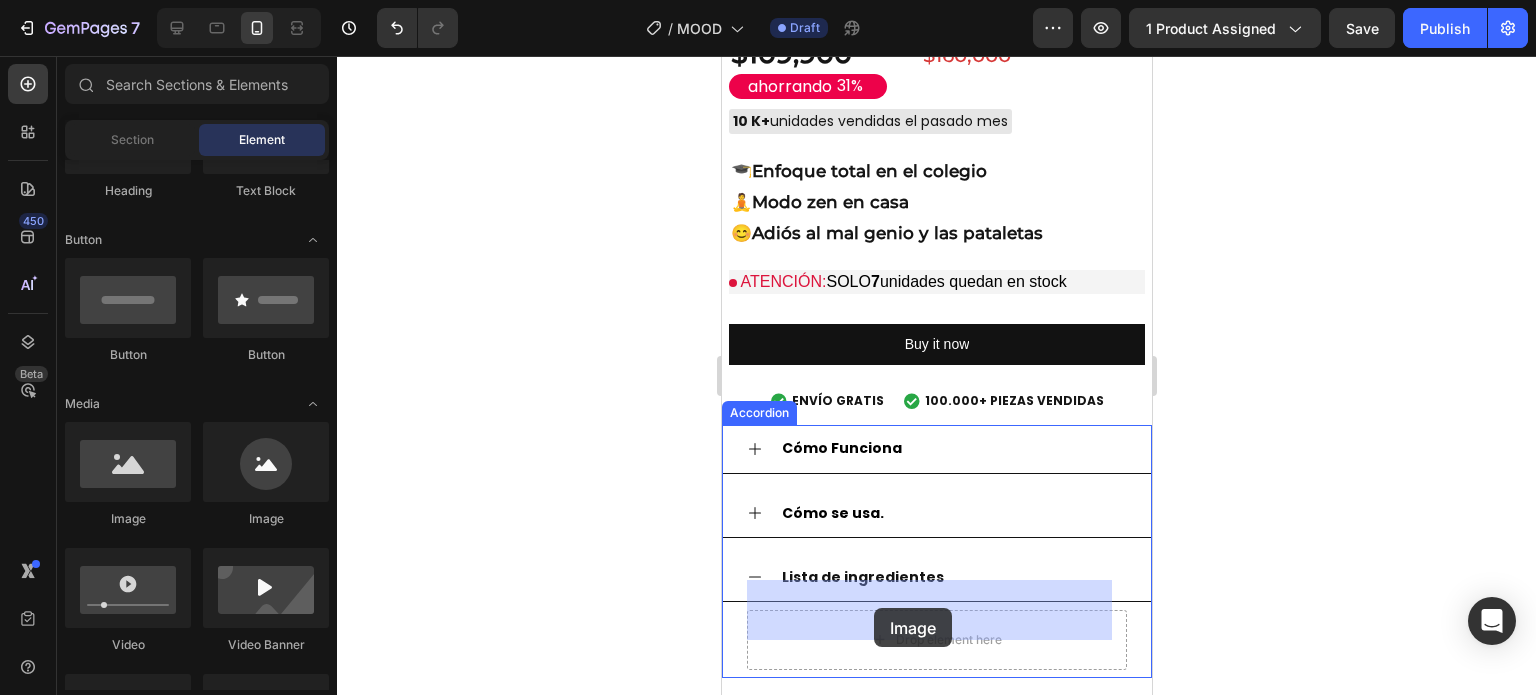 drag, startPoint x: 862, startPoint y: 543, endPoint x: 874, endPoint y: 609, distance: 67.08204 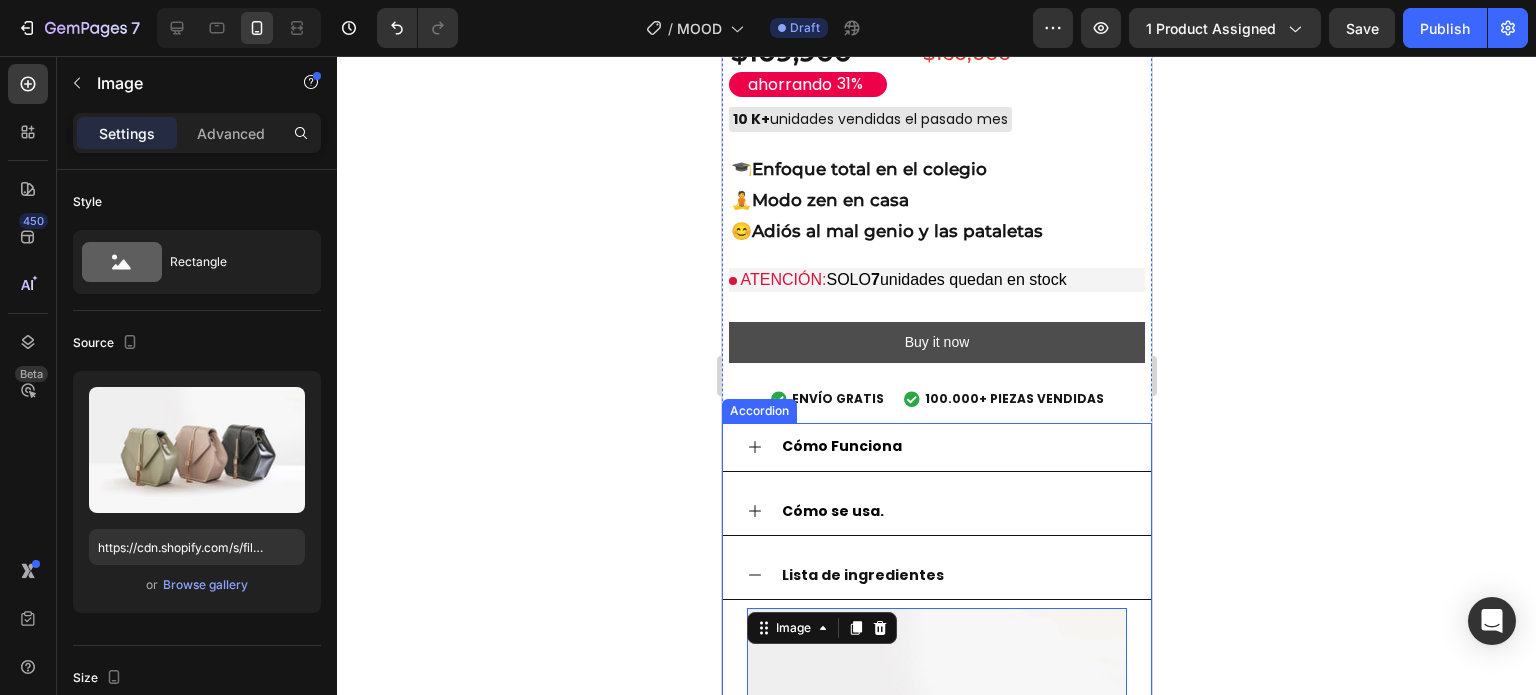 scroll, scrollTop: 2200, scrollLeft: 0, axis: vertical 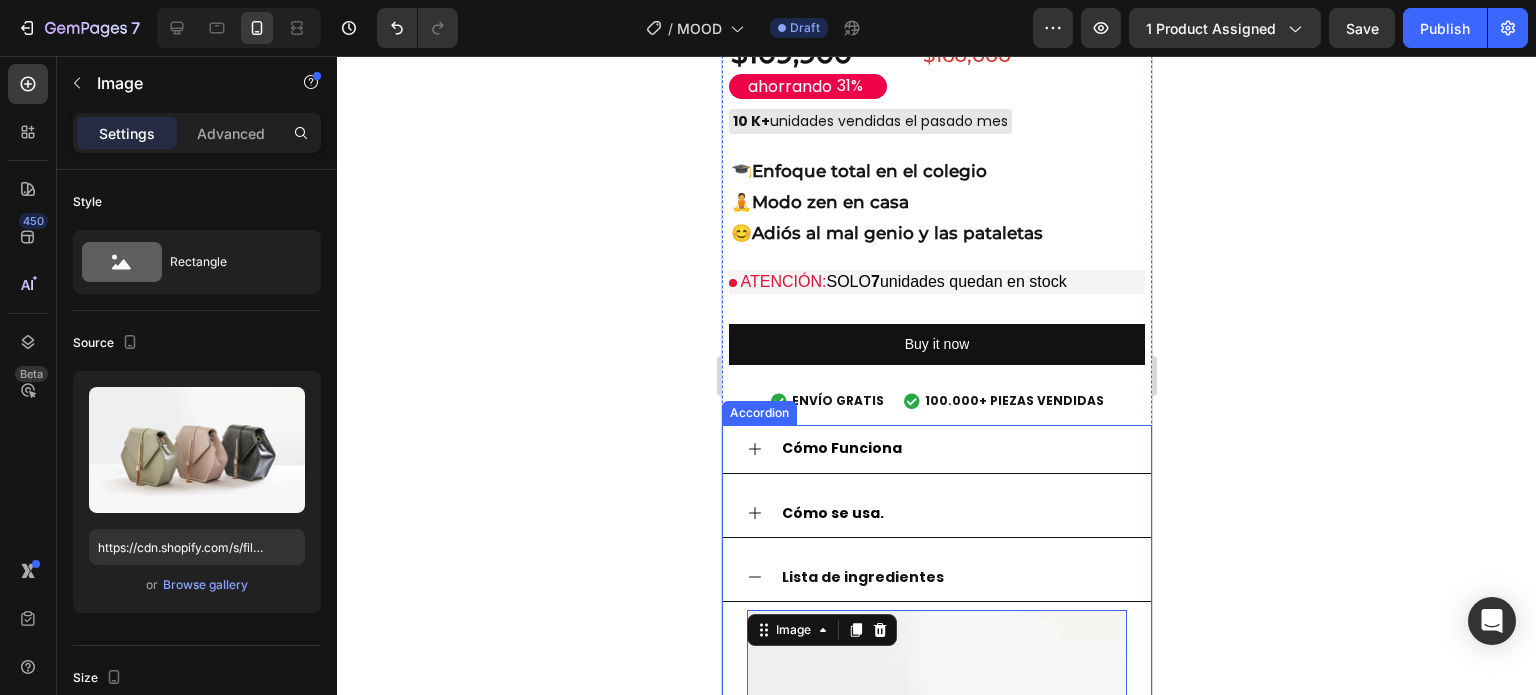 click 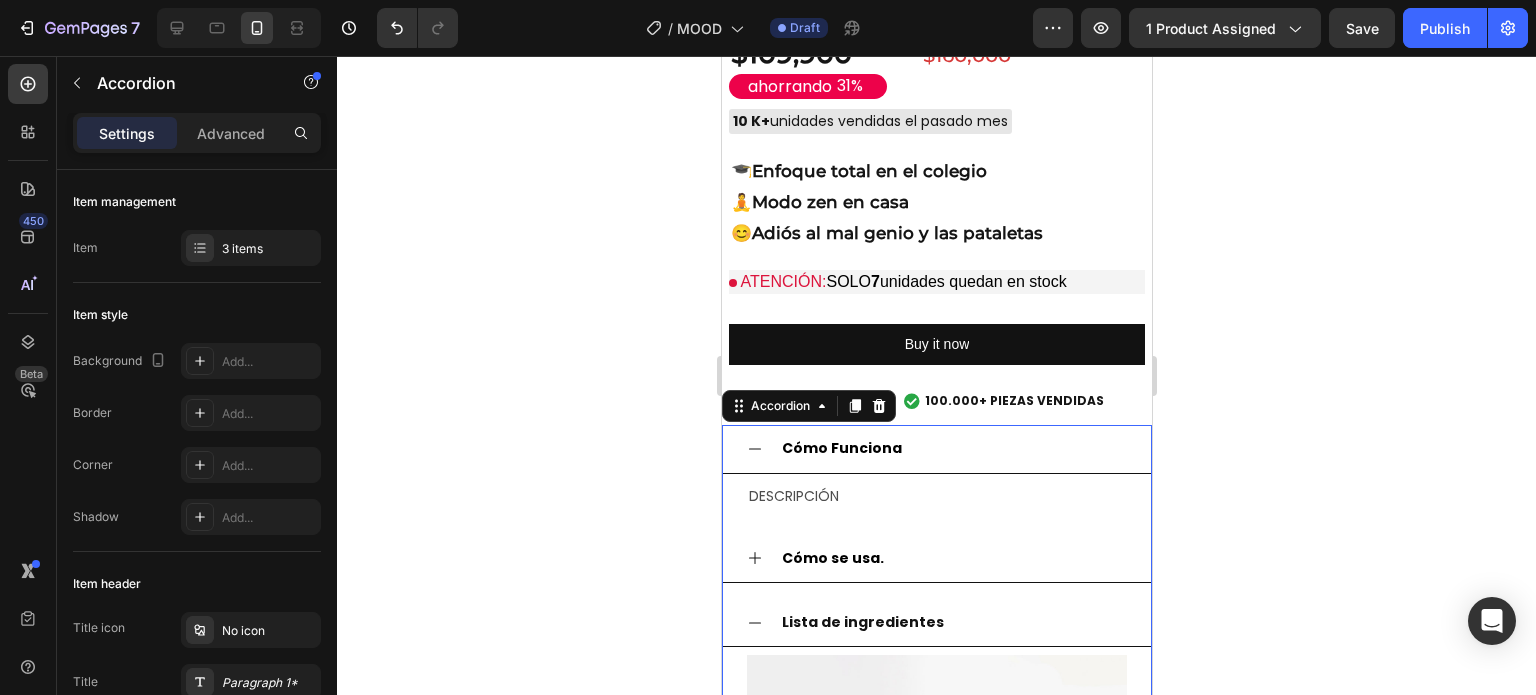 click on "Cómo se usa." at bounding box center [936, 559] 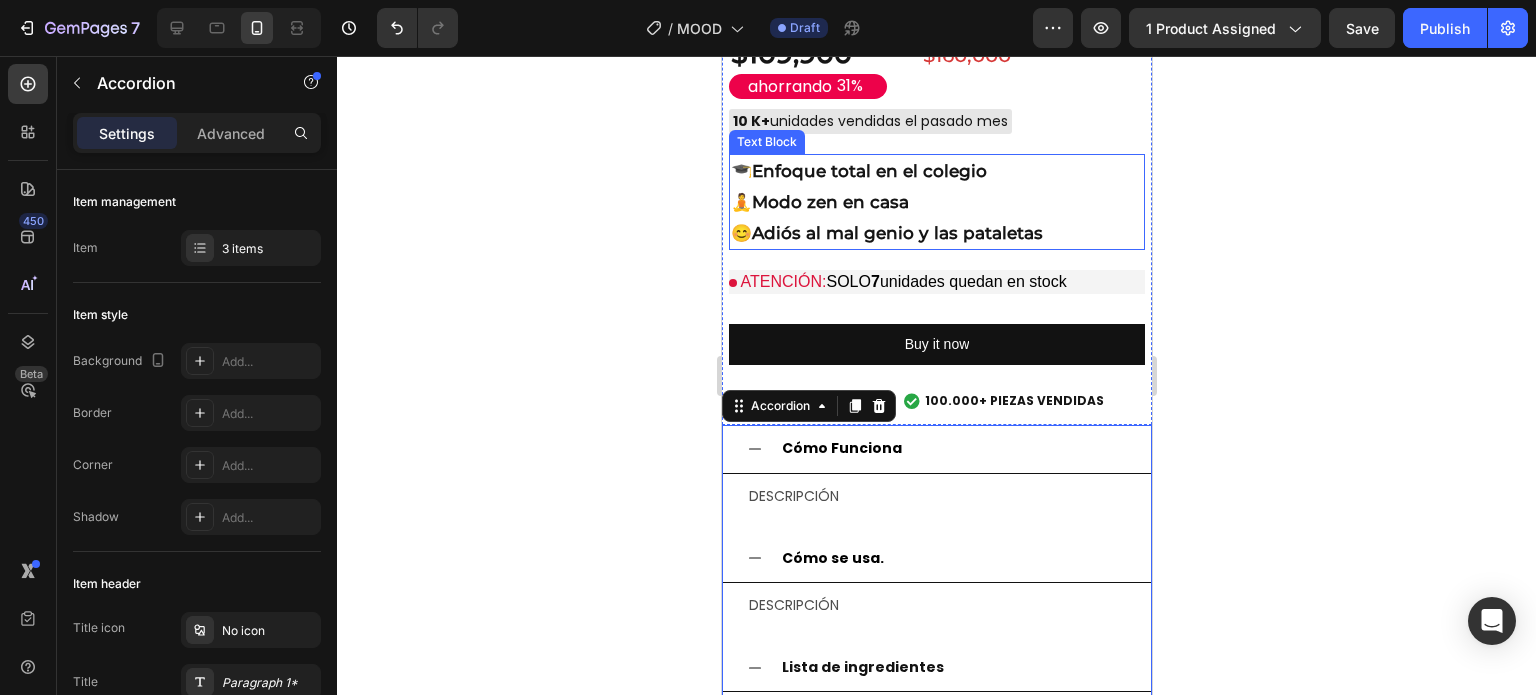 click on "😊  Adiós al mal genio y las pataletas" at bounding box center [936, 233] 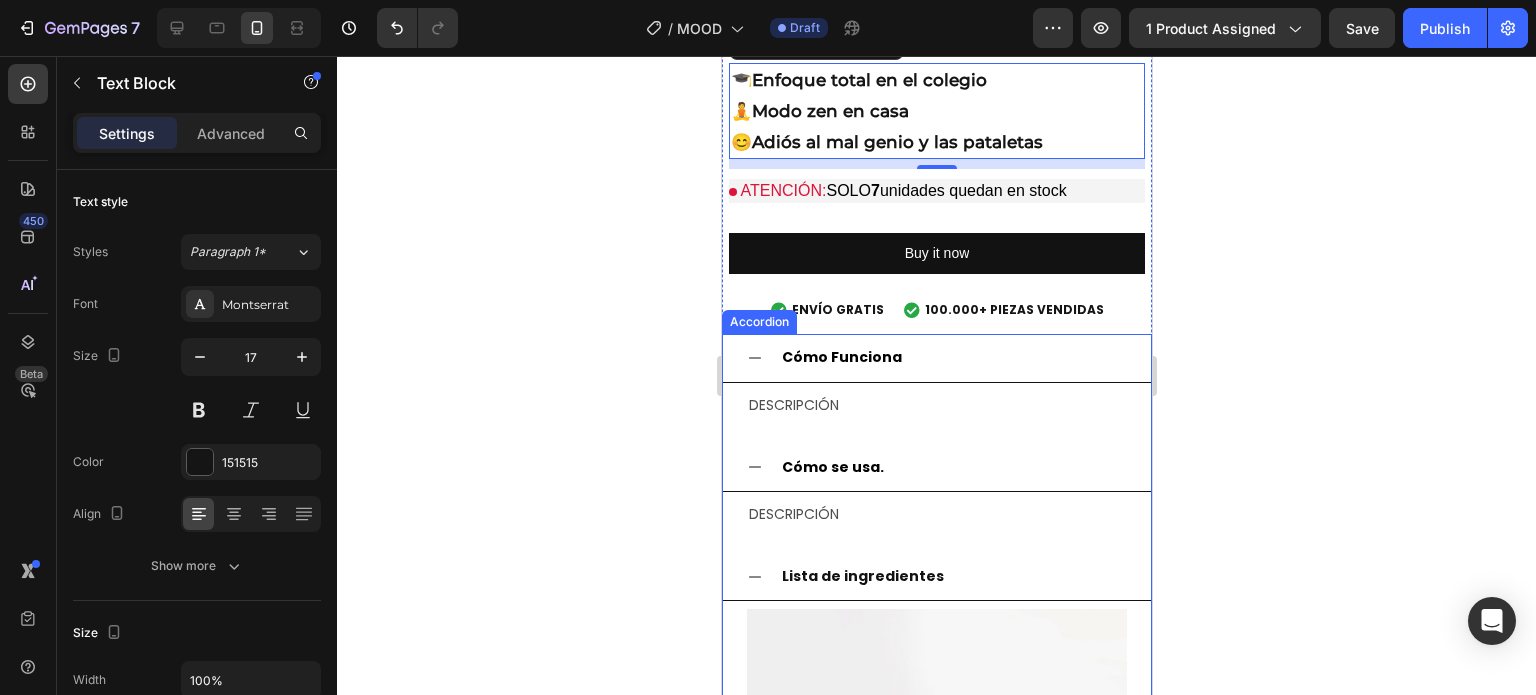 scroll, scrollTop: 2300, scrollLeft: 0, axis: vertical 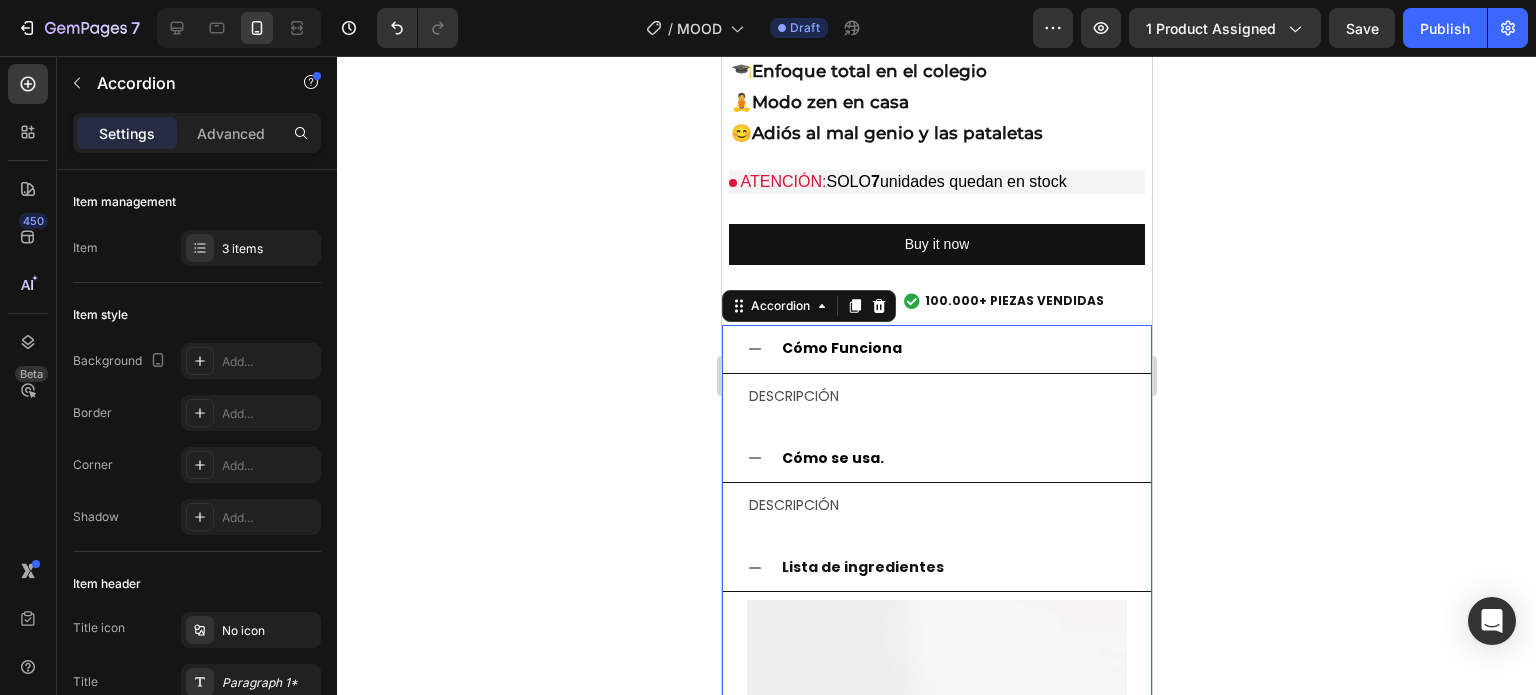 click on "Lista de ingredientes" at bounding box center (936, 568) 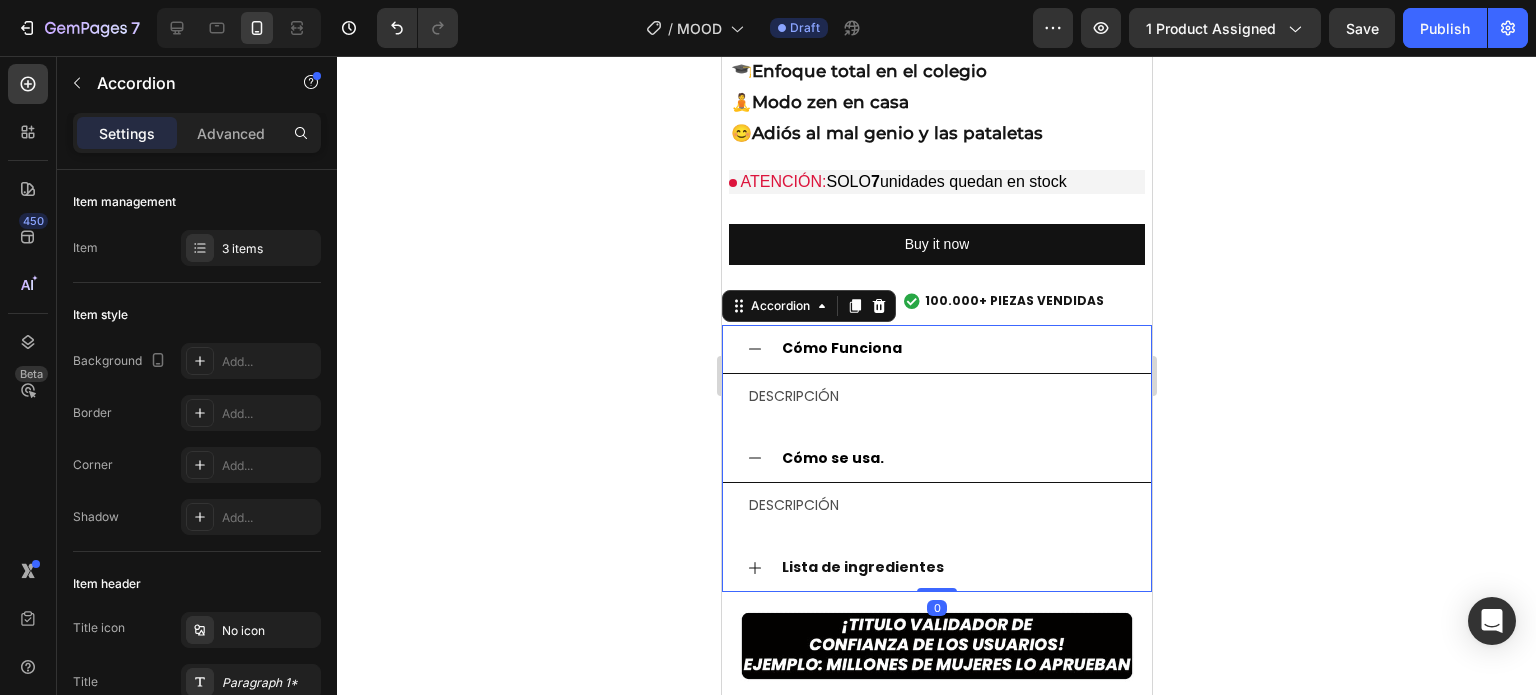 click 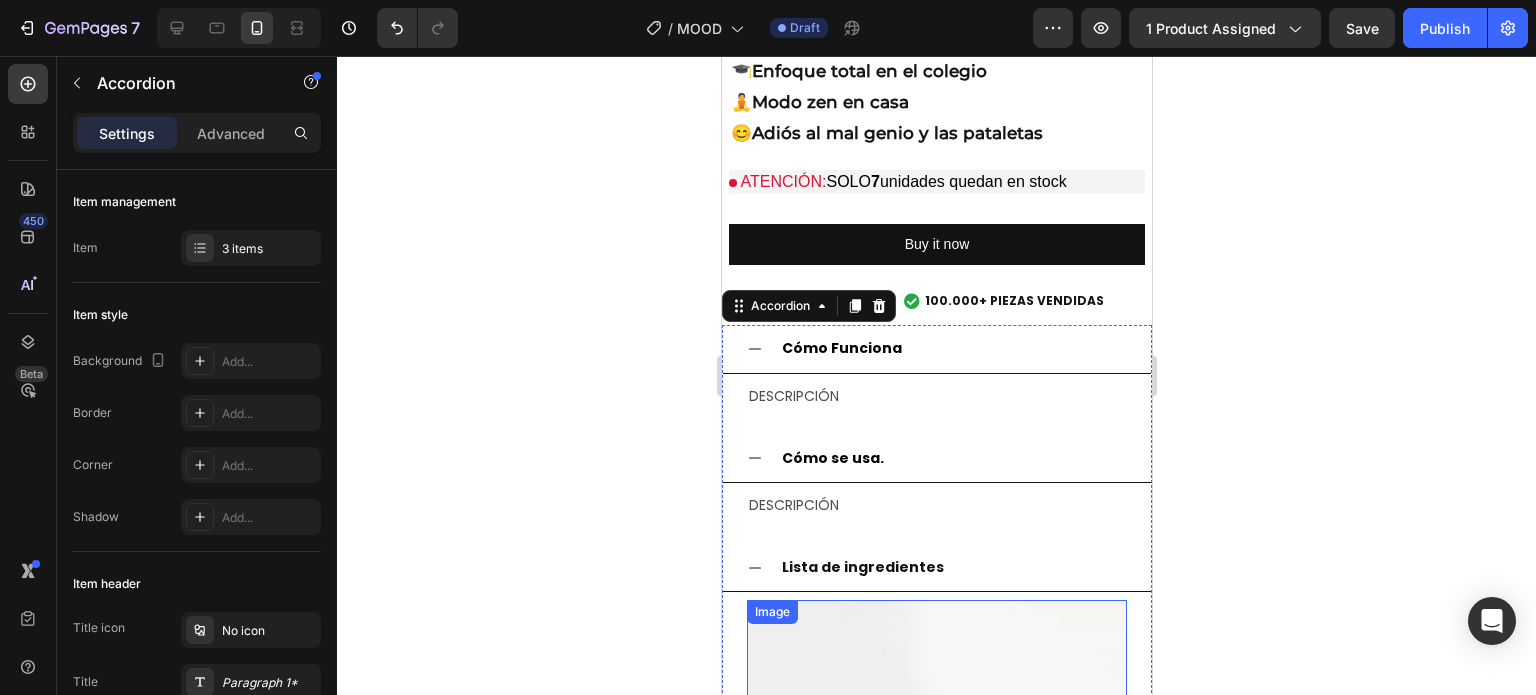 click at bounding box center [936, 742] 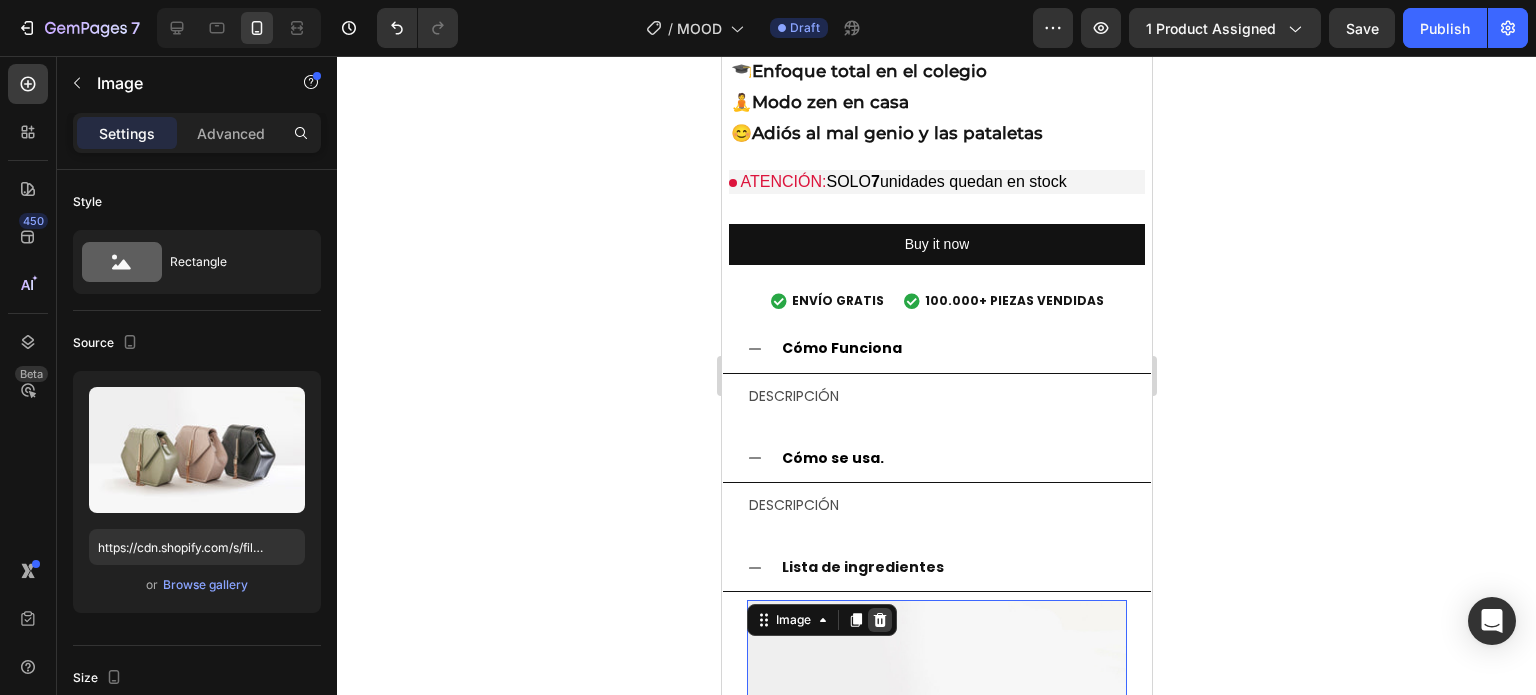 click at bounding box center [879, 620] 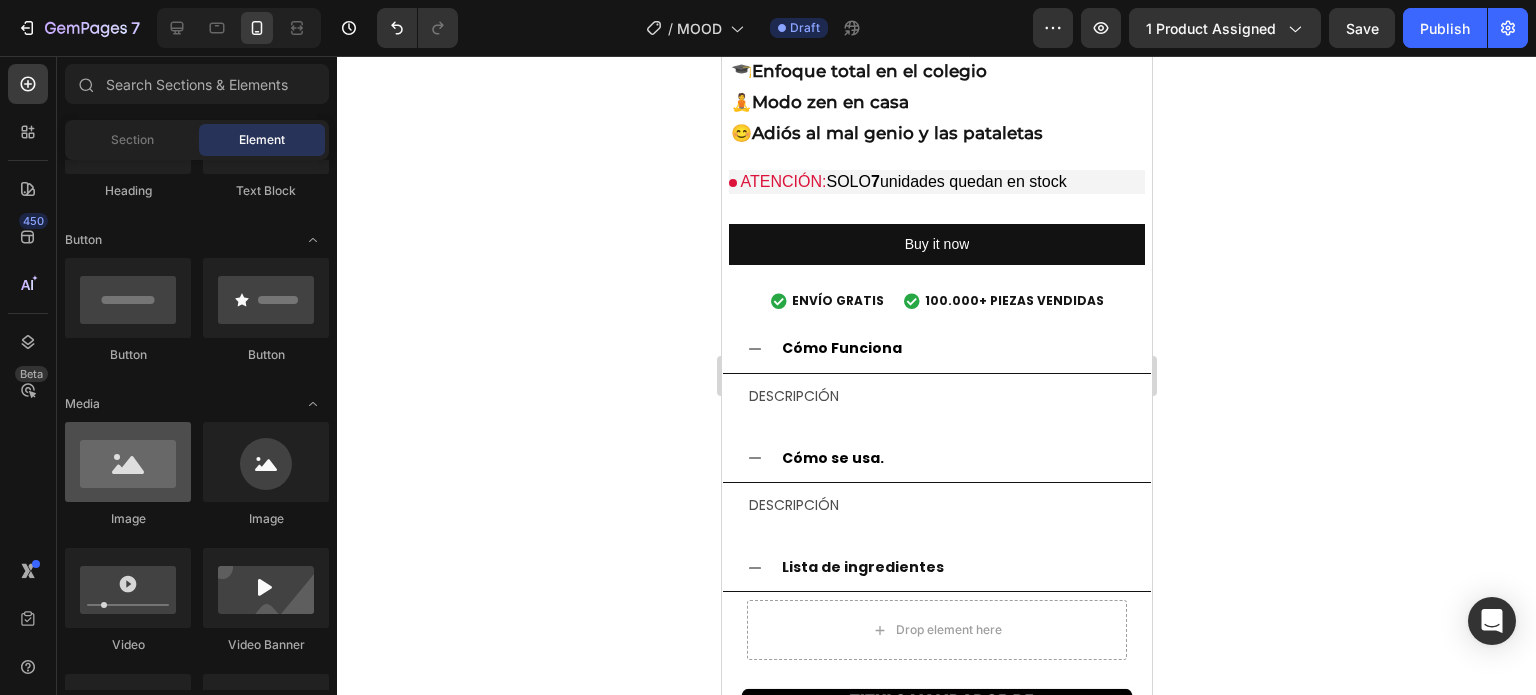 scroll, scrollTop: 0, scrollLeft: 0, axis: both 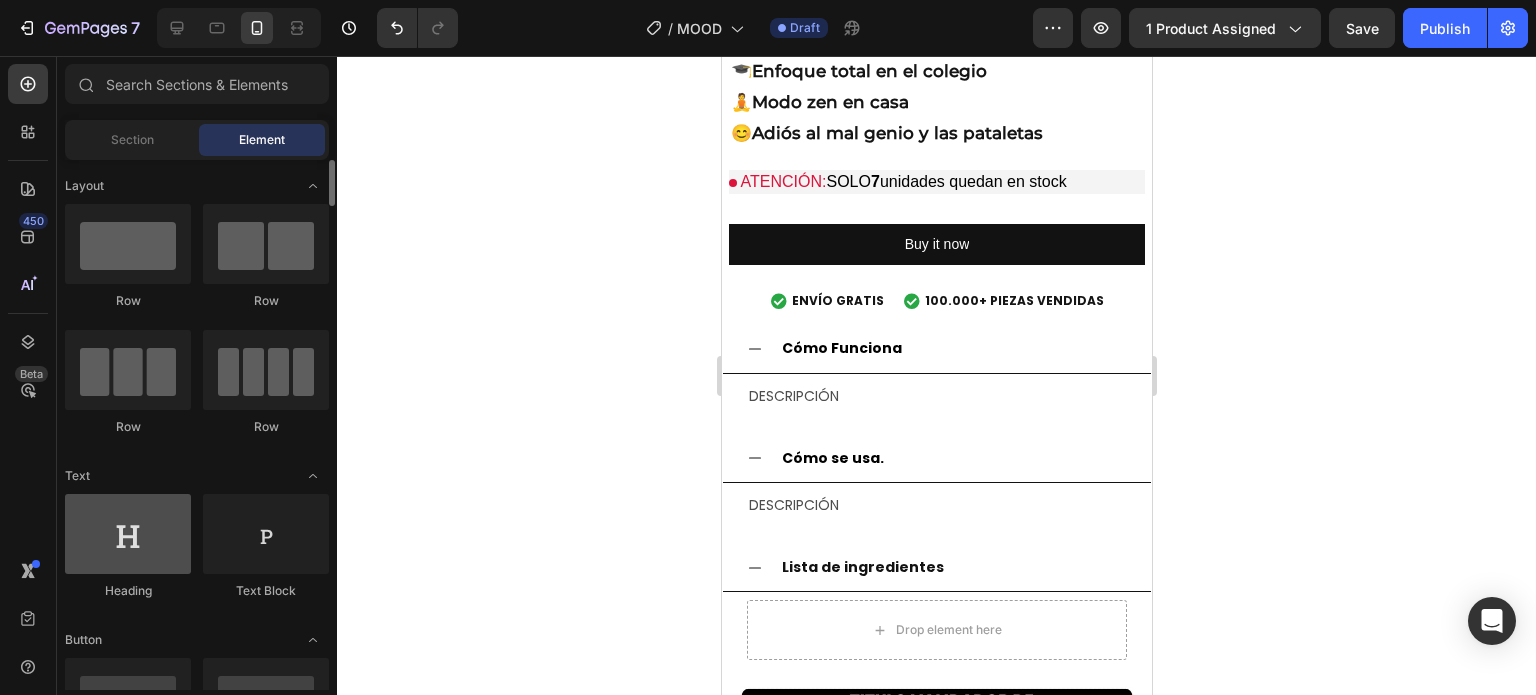 click at bounding box center [128, 534] 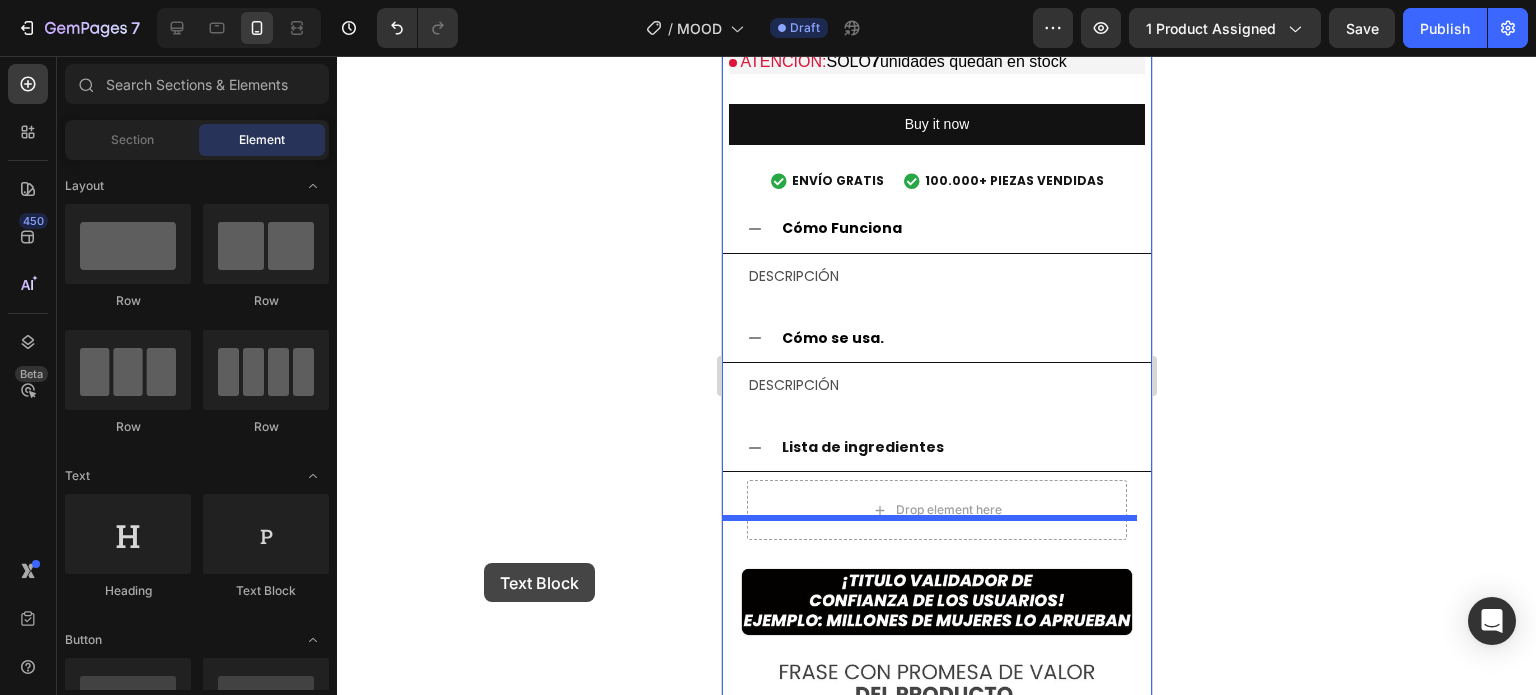 scroll, scrollTop: 2436, scrollLeft: 0, axis: vertical 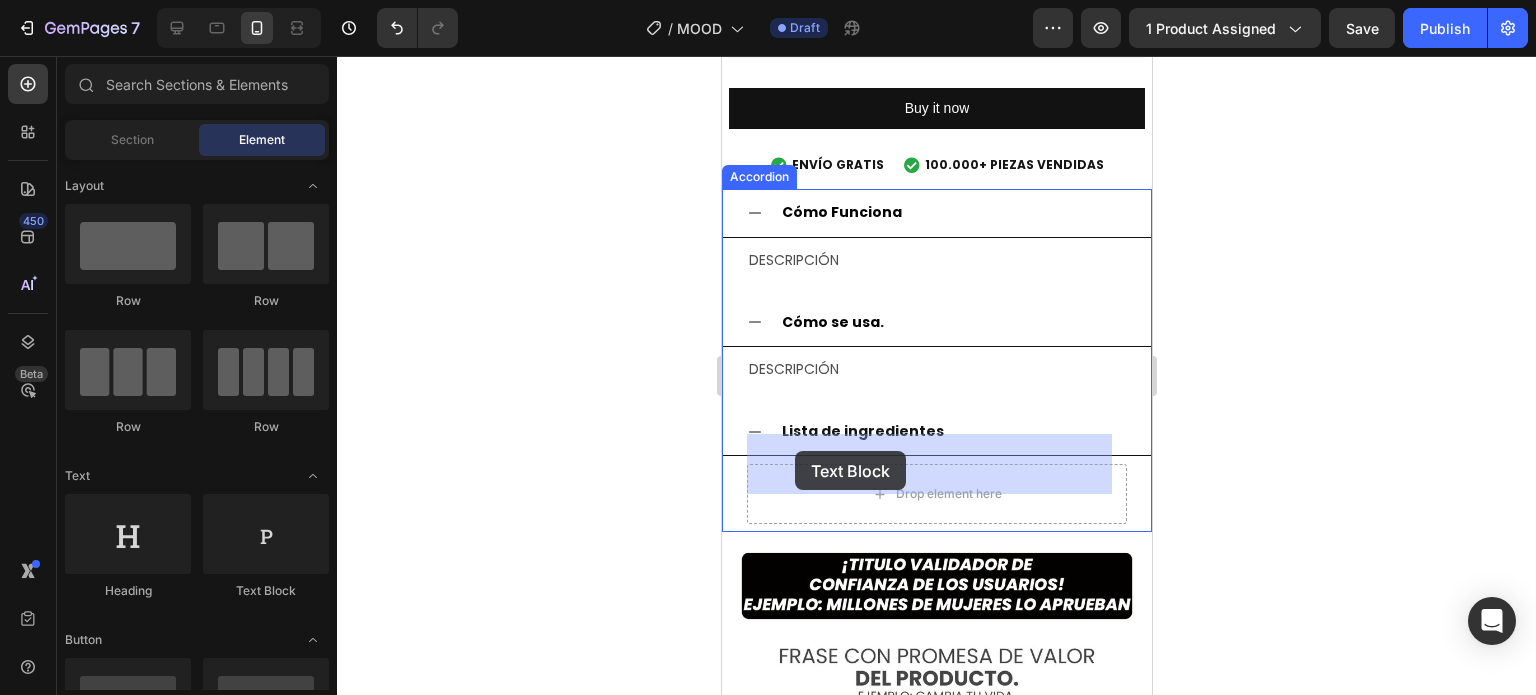 drag, startPoint x: 958, startPoint y: 605, endPoint x: 794, endPoint y: 451, distance: 224.97112 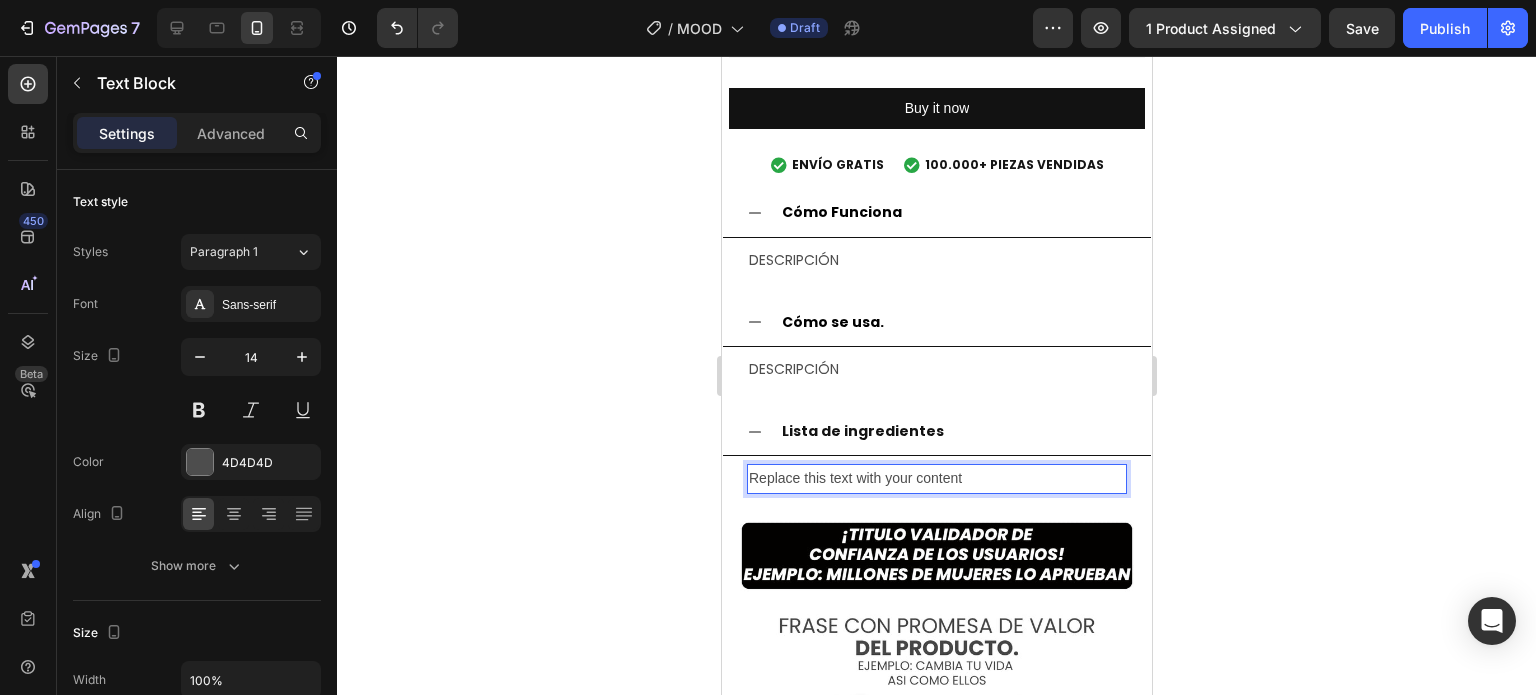 click on "Replace this text with your content" at bounding box center [936, 478] 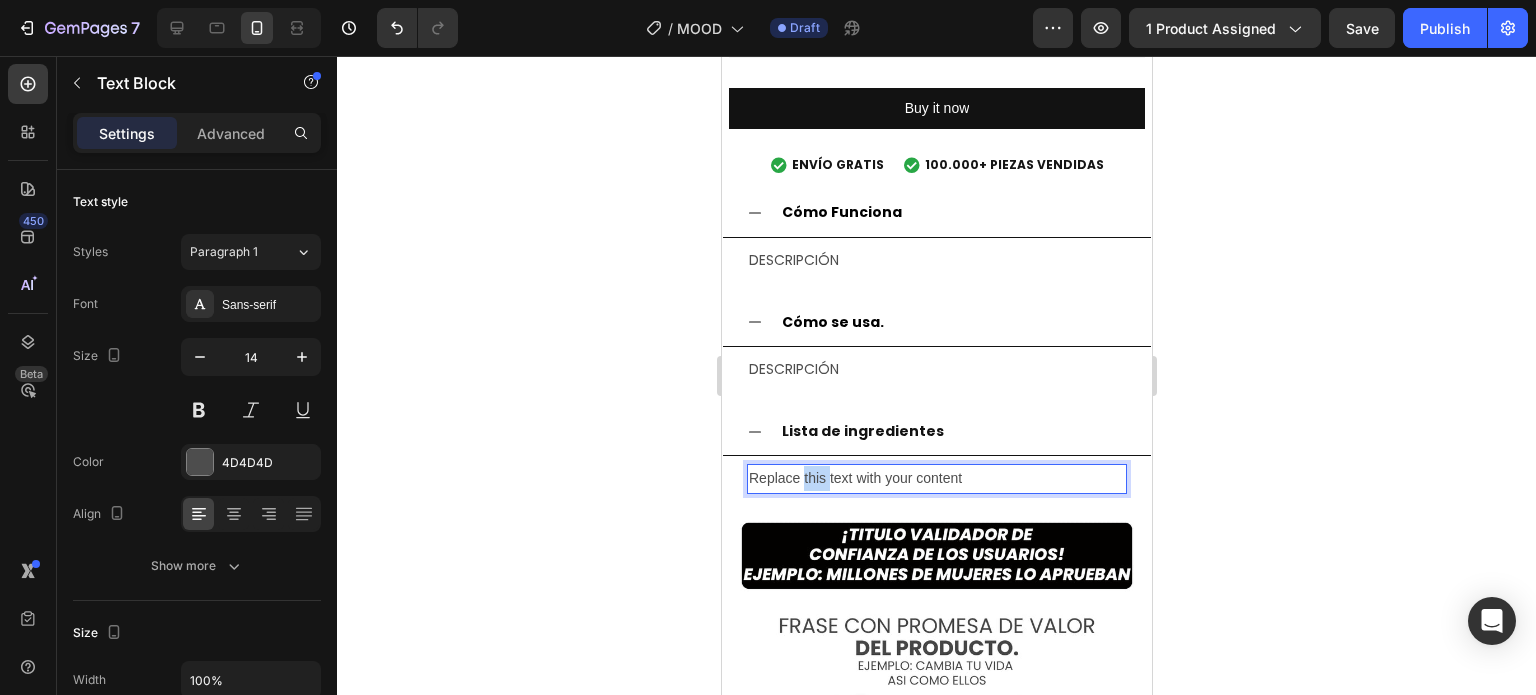 click on "Replace this text with your content" at bounding box center [936, 478] 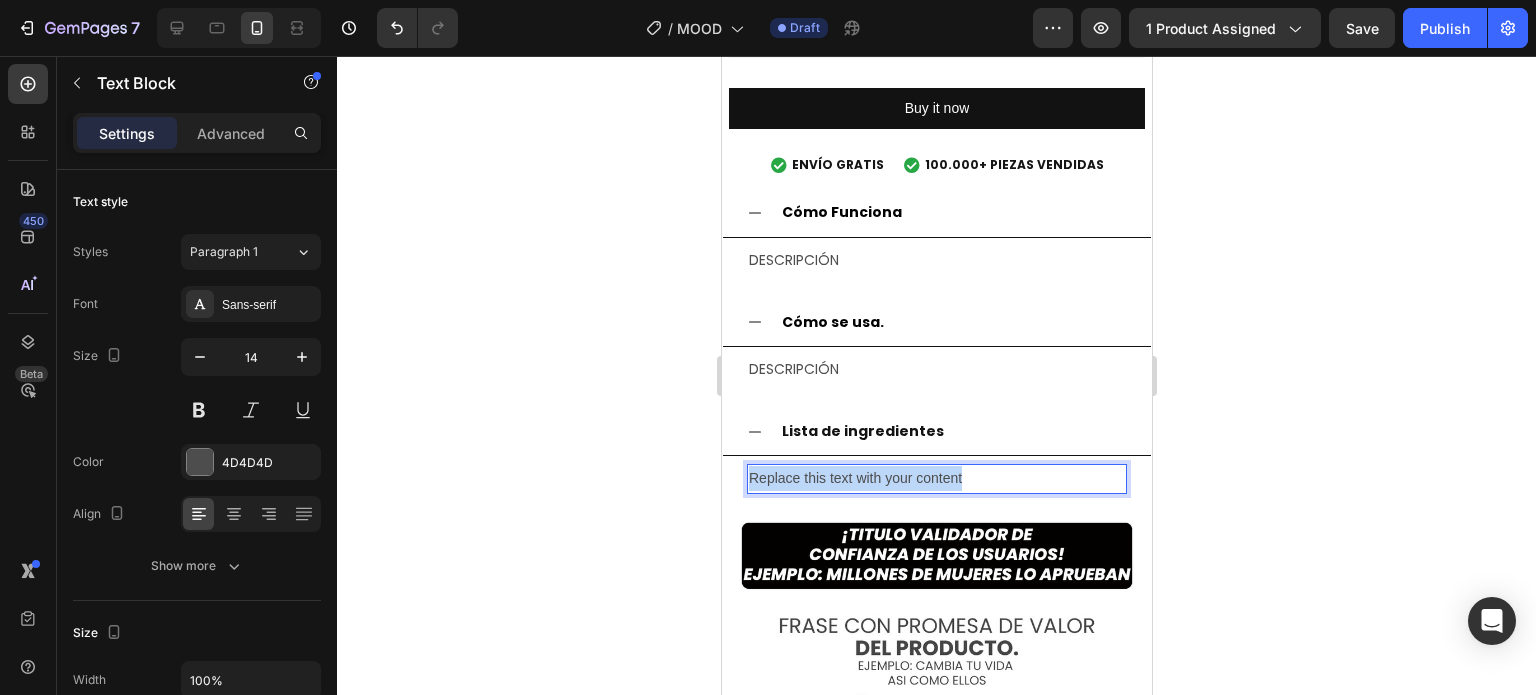 click on "Replace this text with your content" at bounding box center (936, 478) 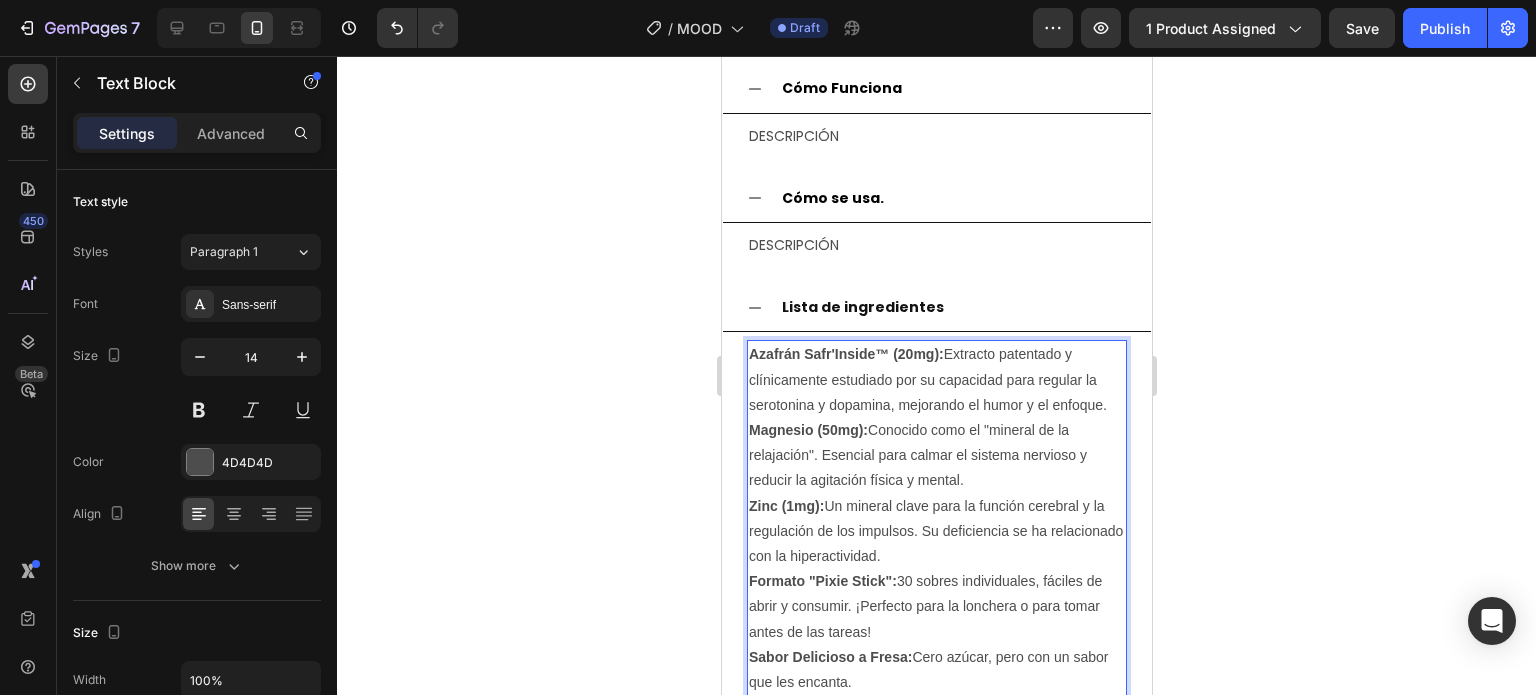 scroll, scrollTop: 2595, scrollLeft: 0, axis: vertical 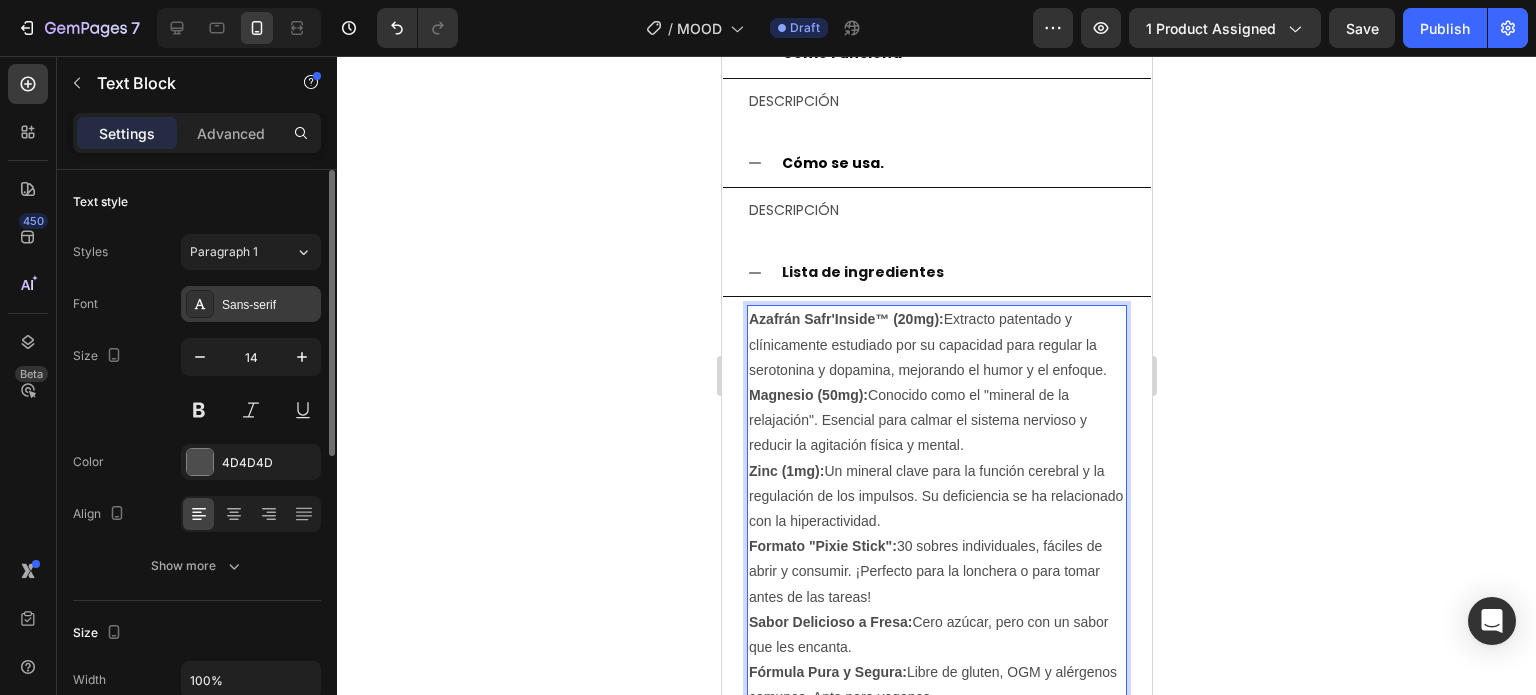 click on "Sans-serif" at bounding box center (269, 305) 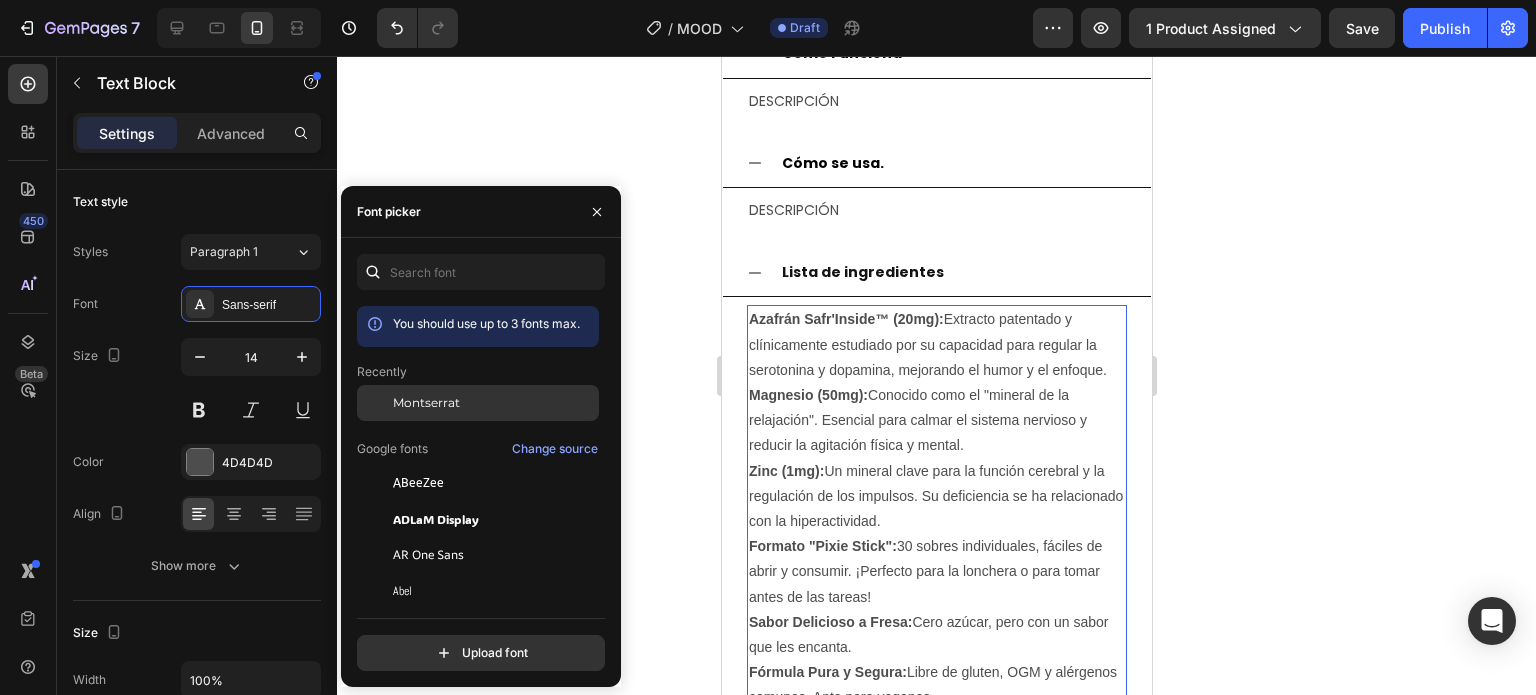 click on "Montserrat" at bounding box center (494, 403) 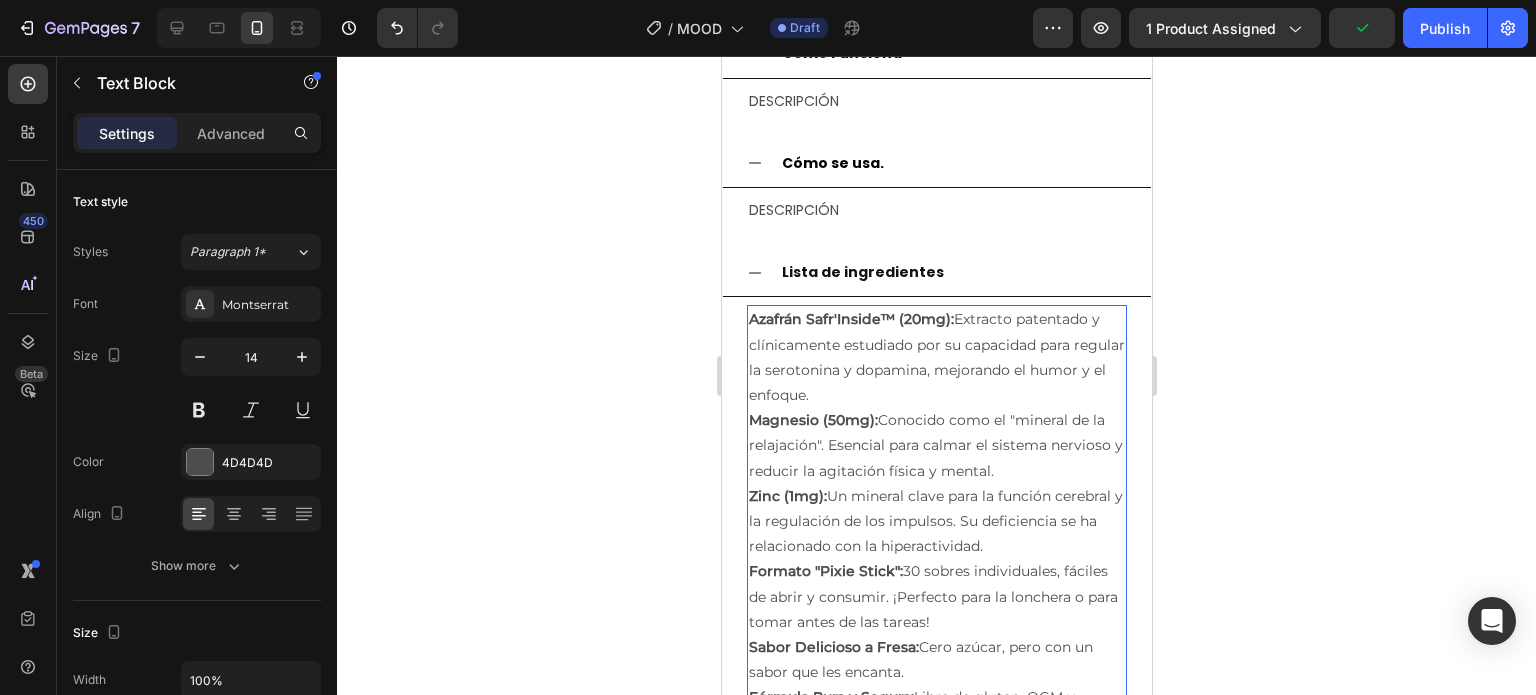 click 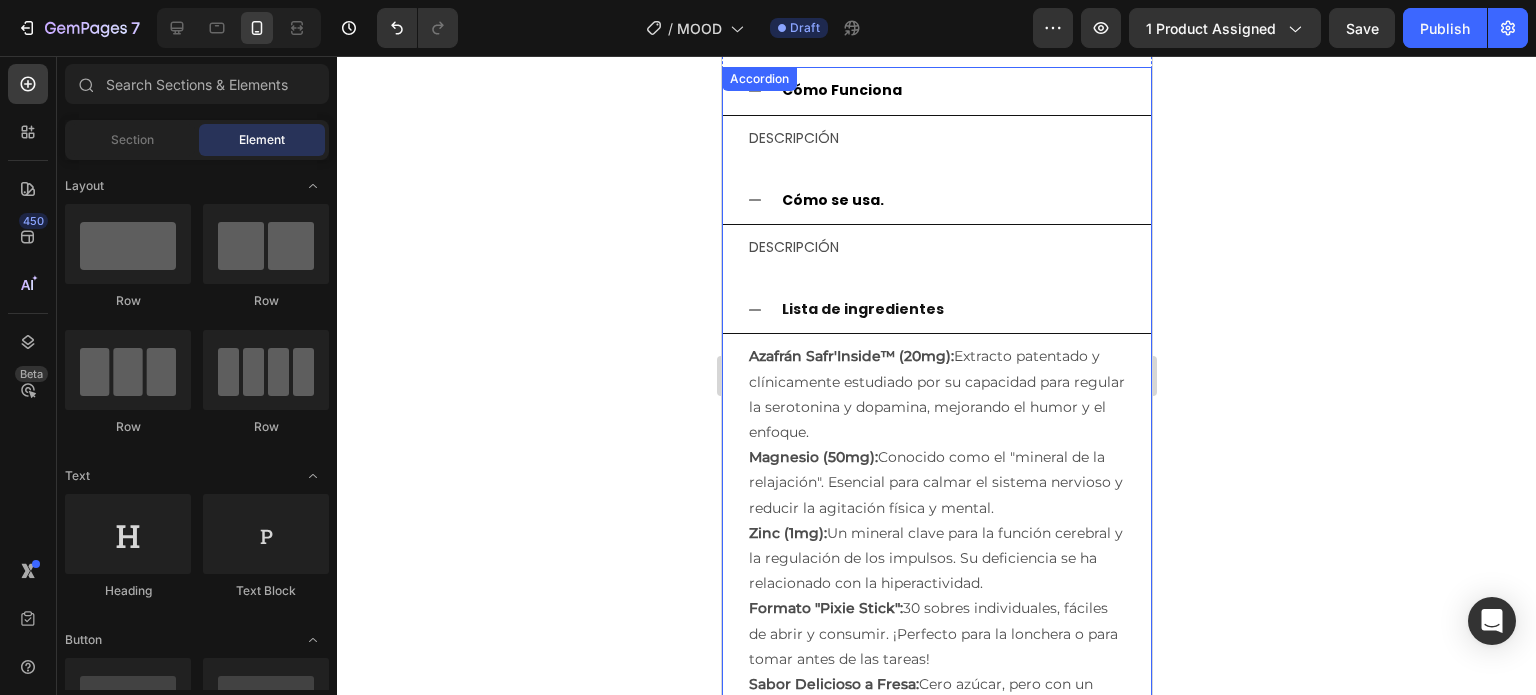 scroll, scrollTop: 2495, scrollLeft: 0, axis: vertical 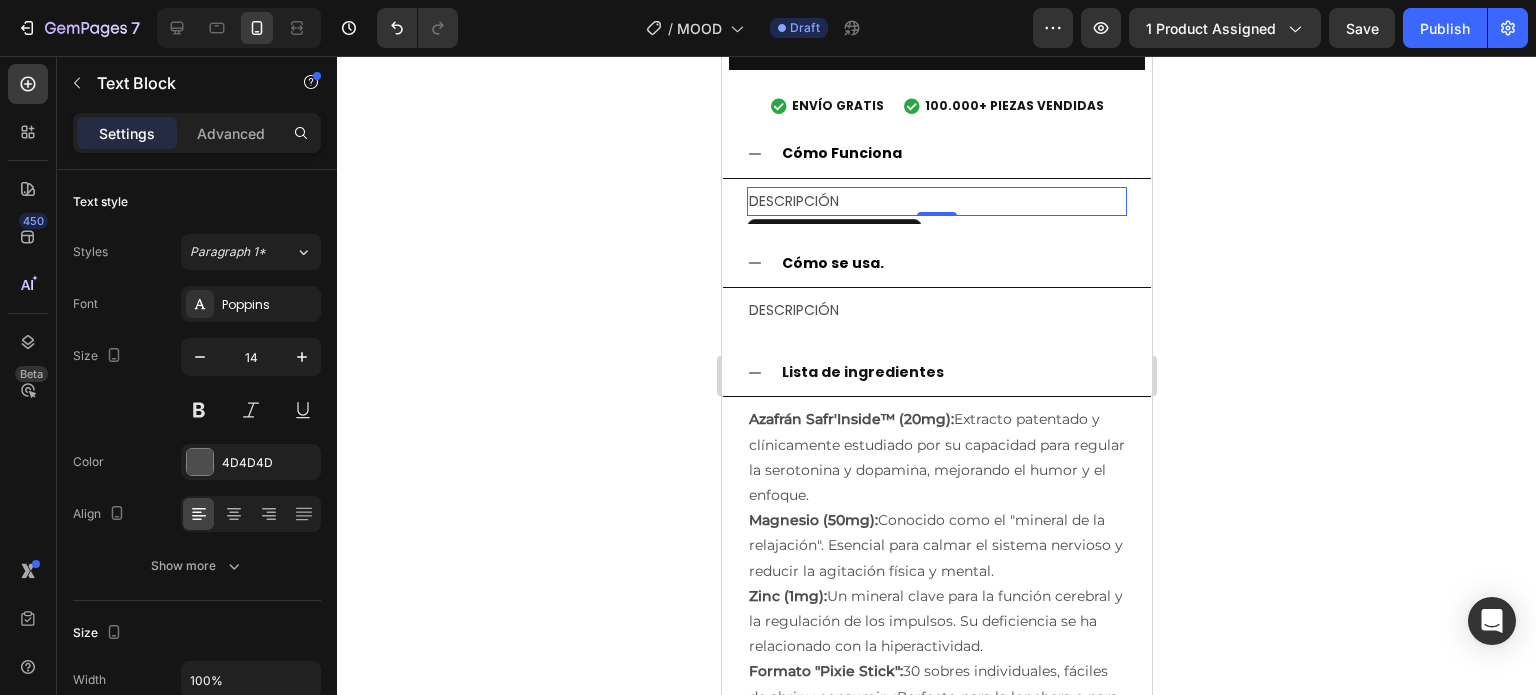 click on "DESCRIPCIÓN" at bounding box center [936, 201] 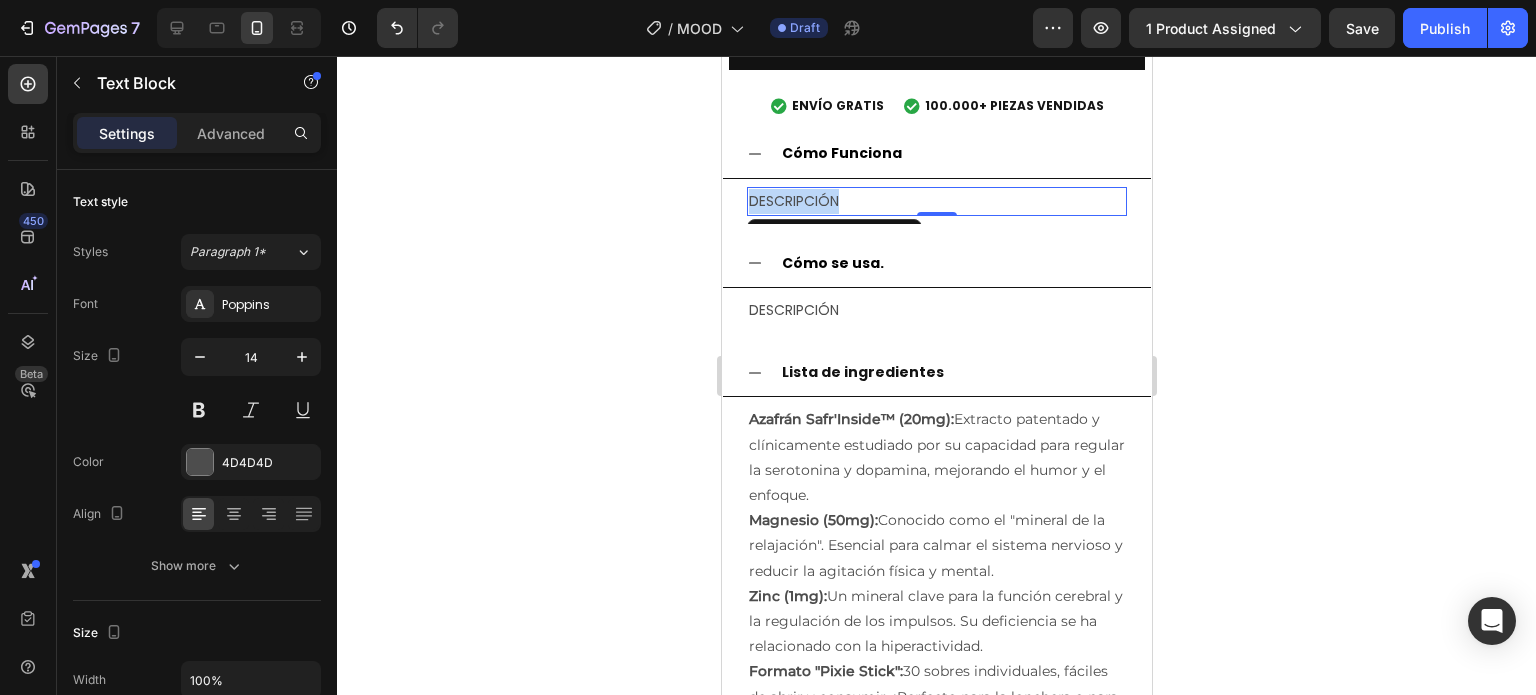 click on "DESCRIPCIÓN" at bounding box center (936, 201) 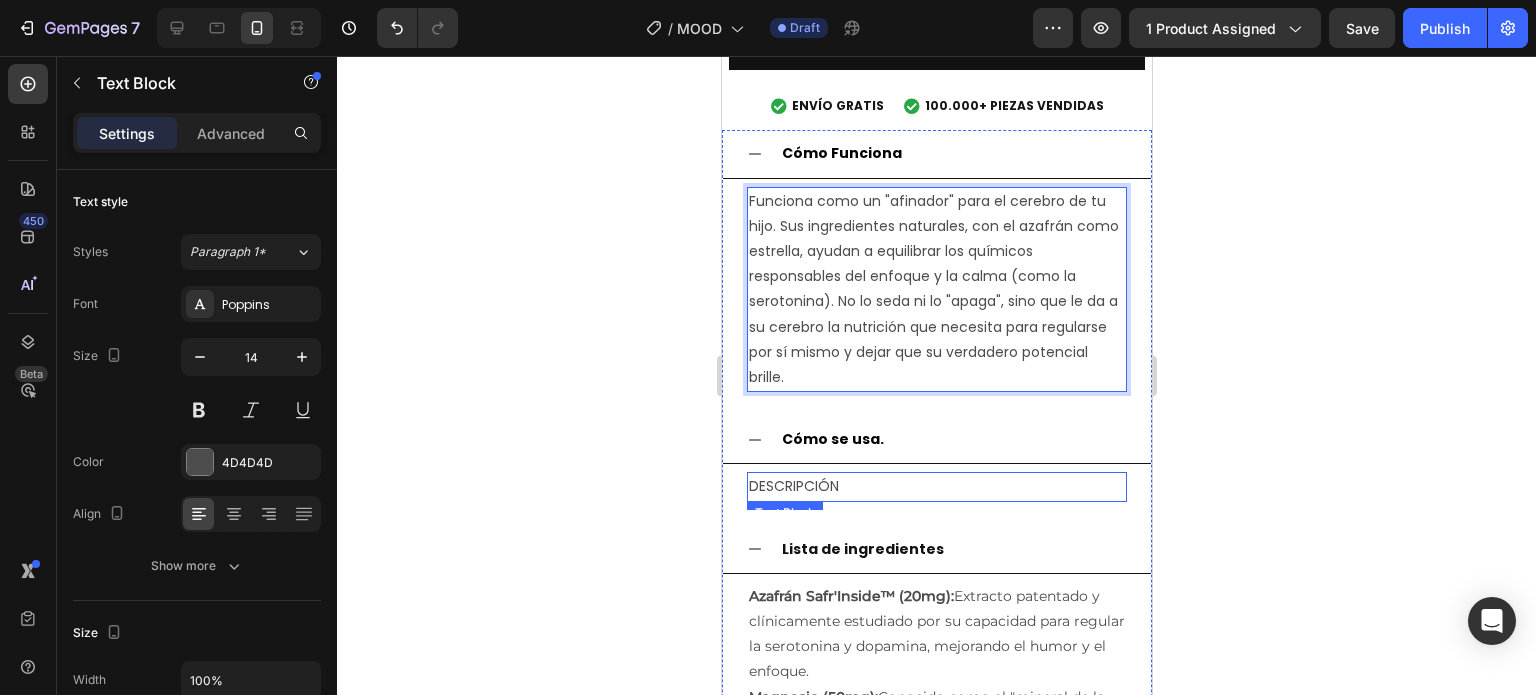 click on "DESCRIPCIÓN" at bounding box center [936, 486] 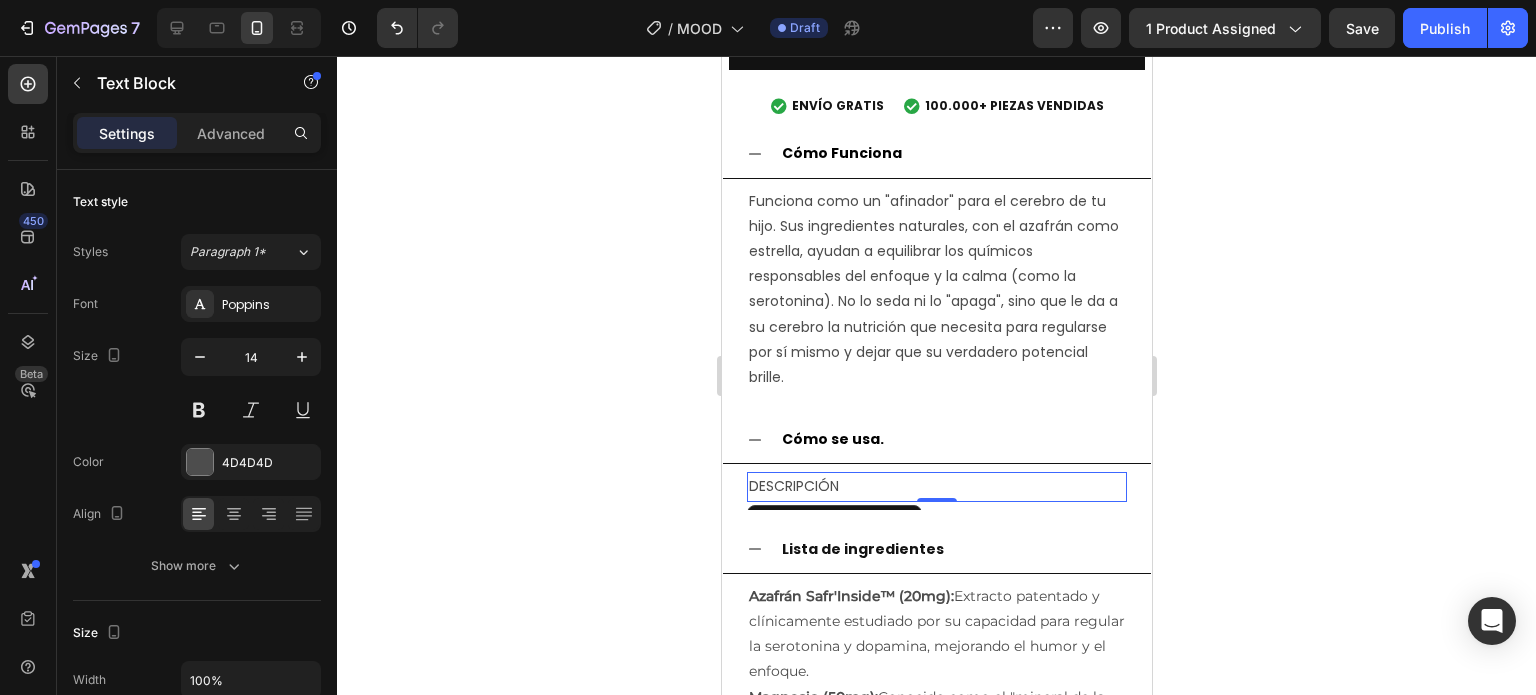 click on "DESCRIPCIÓN" at bounding box center (936, 486) 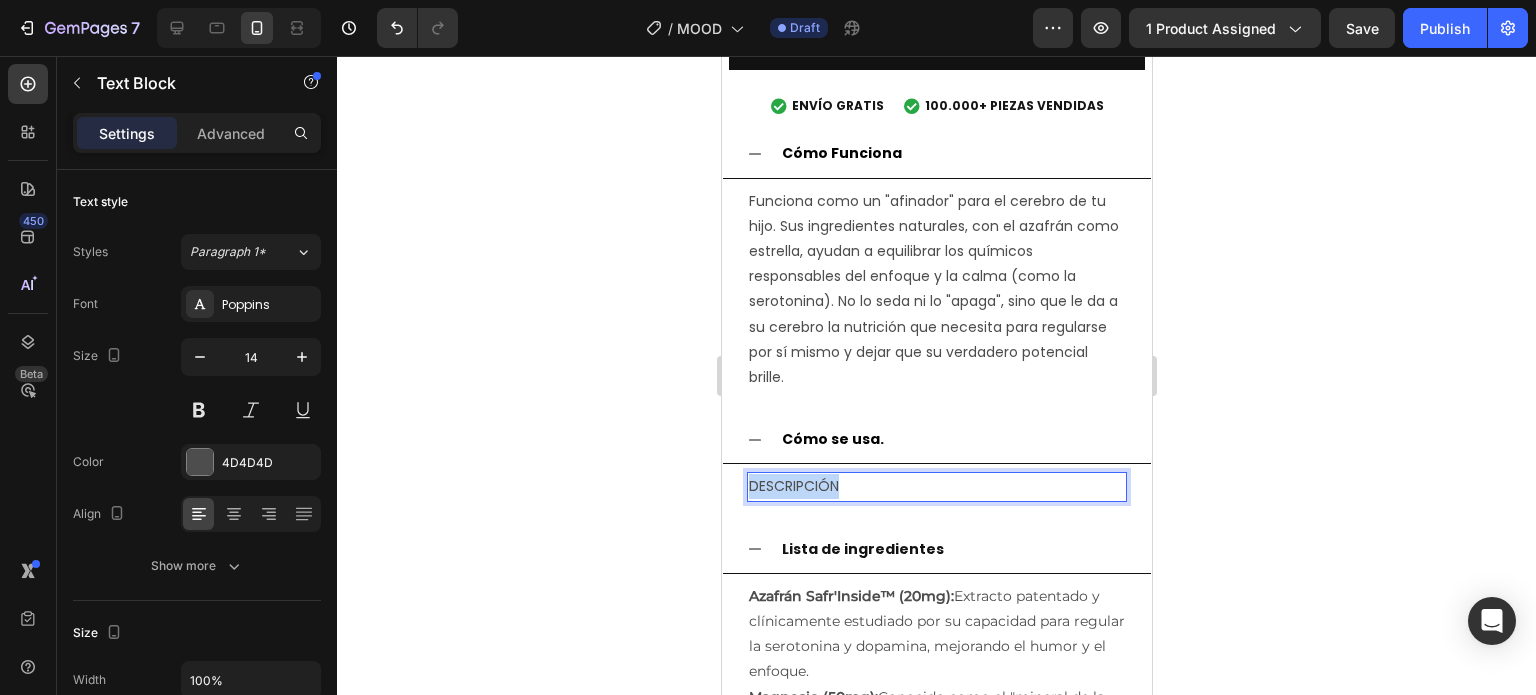 click on "DESCRIPCIÓN" at bounding box center (936, 486) 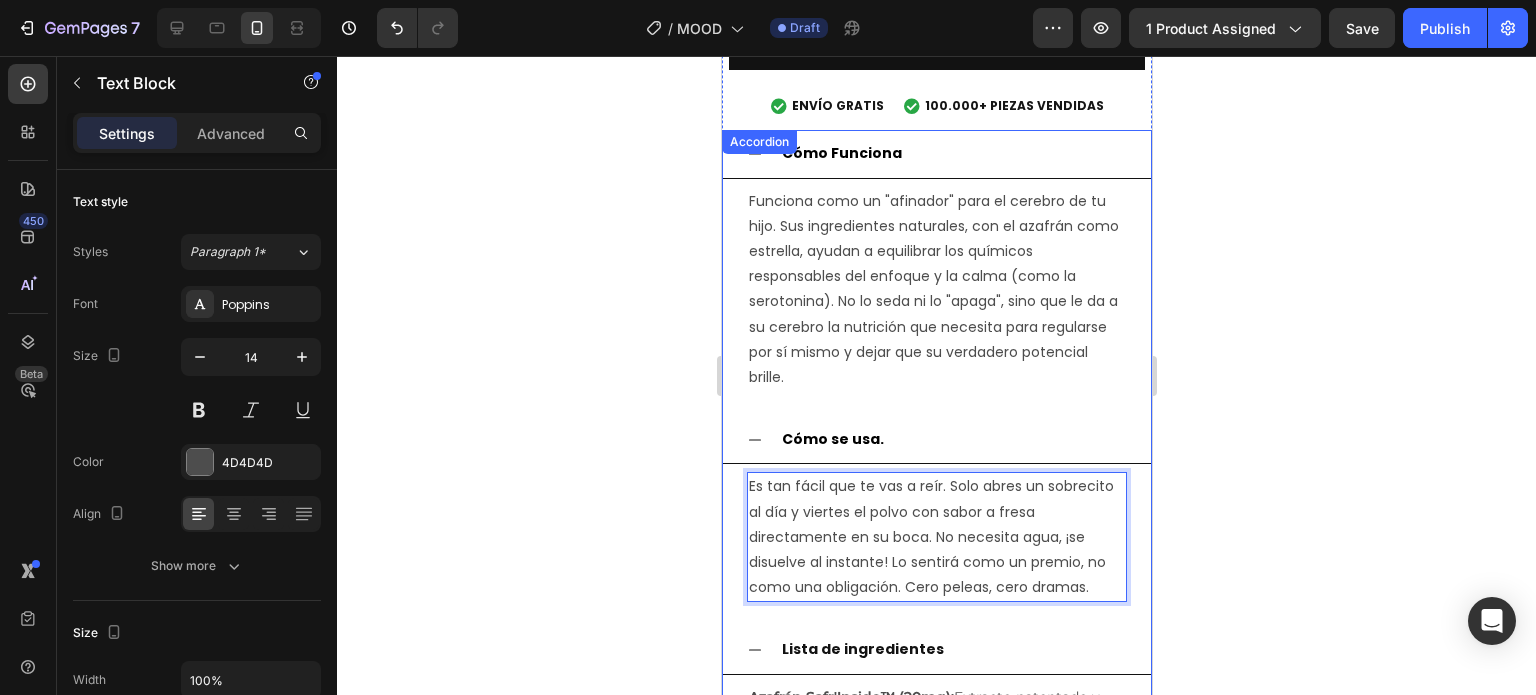 click on "Accordion" at bounding box center (758, 142) 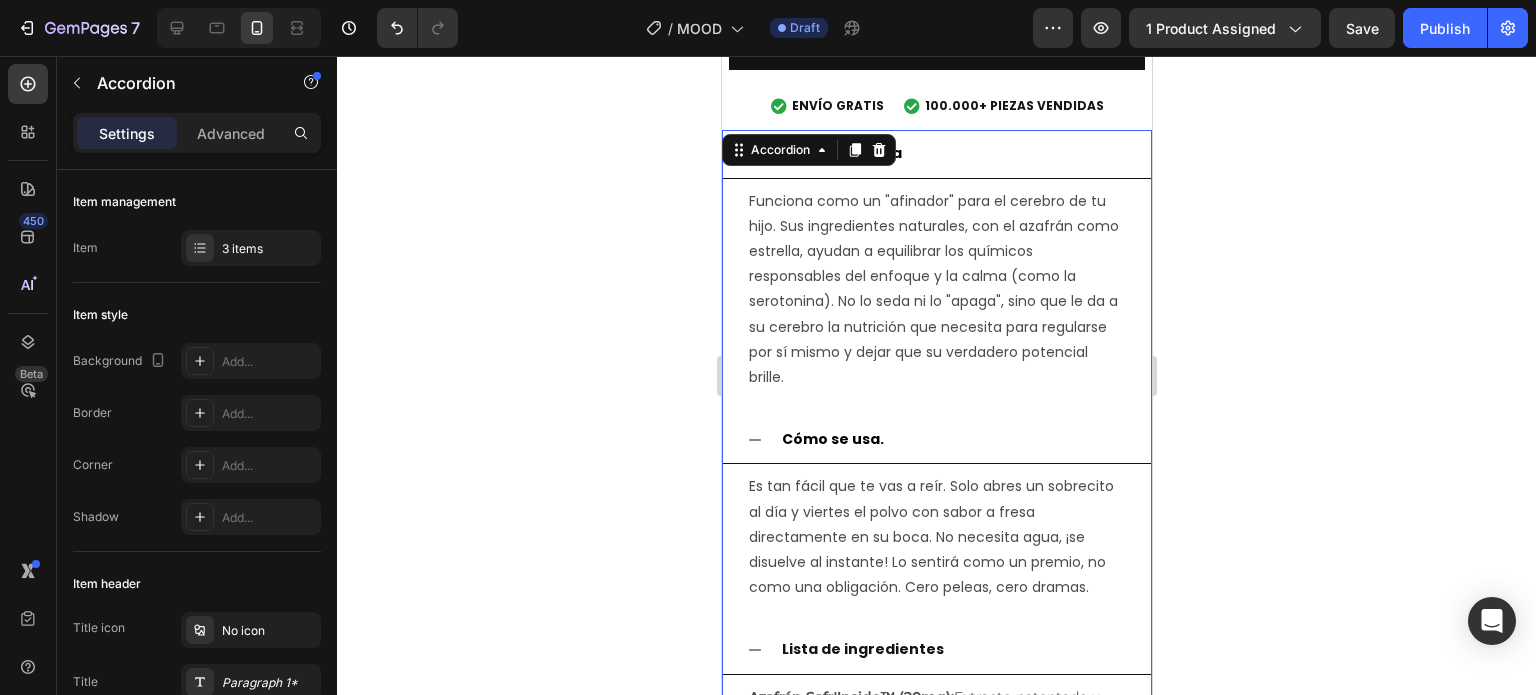 click 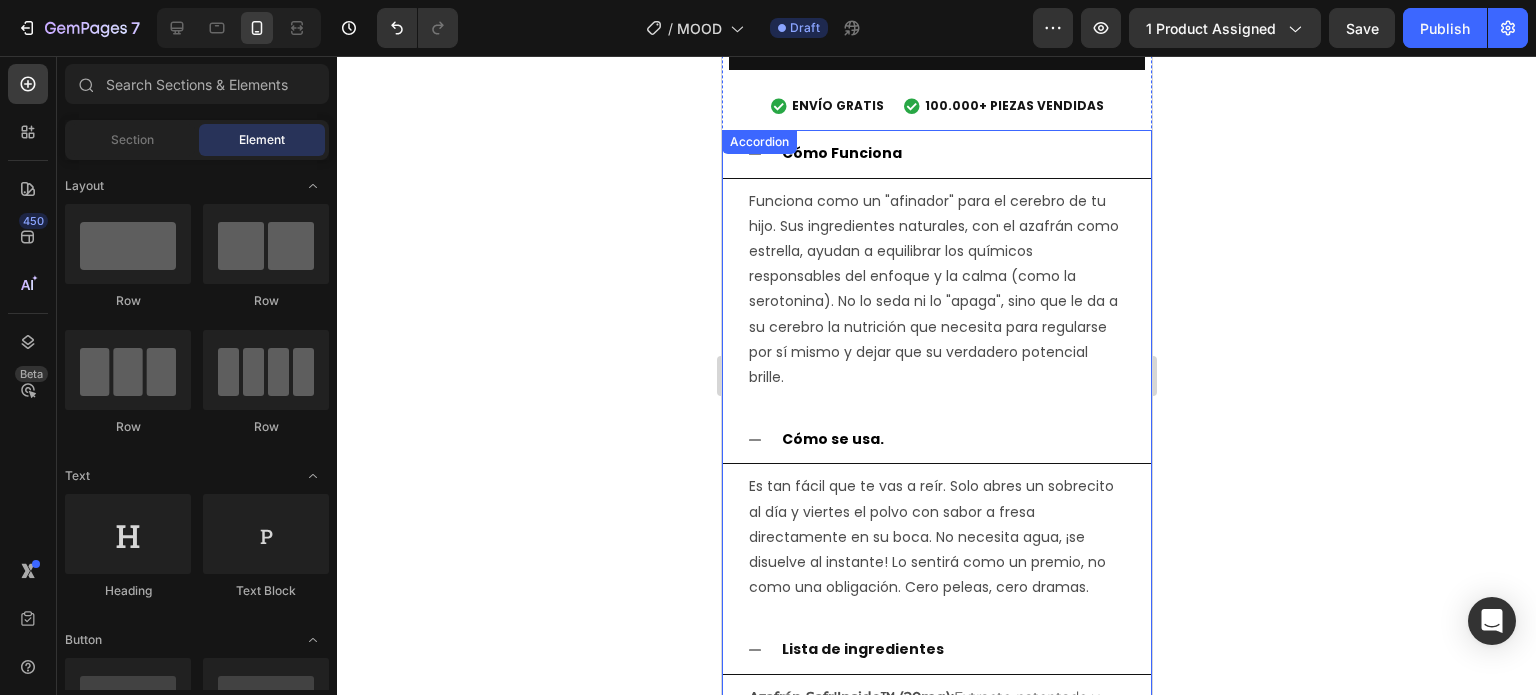 click on "Cómo Funciona  Funciona como un "afinador" para el cerebro de tu hijo. Sus ingredientes naturales, con el azafrán como estrella, ayudan a equilibrar los químicos responsables del enfoque y la calma (como la serotonina). No lo seda ni lo "apaga", sino que le da a su cerebro la nutrición que necesita para regularse por sí mismo y dejar que su verdadero potencial brille. Text Block
Cómo se usa. Es tan fácil que te vas a reír. Solo abres un sobrecito al día y viertes el polvo con sabor a fresa directamente en su boca. No necesita agua, ¡se disuelve al instante! Lo sentirá como un premio, no como una obligación. Cero peleas, cero dramas. Text Block
Lista de ingredientes Azafrán Safr'Inside™ (20mg):  Extracto patentado y clínicamente estudiado por su capacidad para regular la serotonina y dopamina, mejorando el humor y el enfoque. Magnesio (50mg): Zinc (1mg): Accordion" at bounding box center [936, 626] 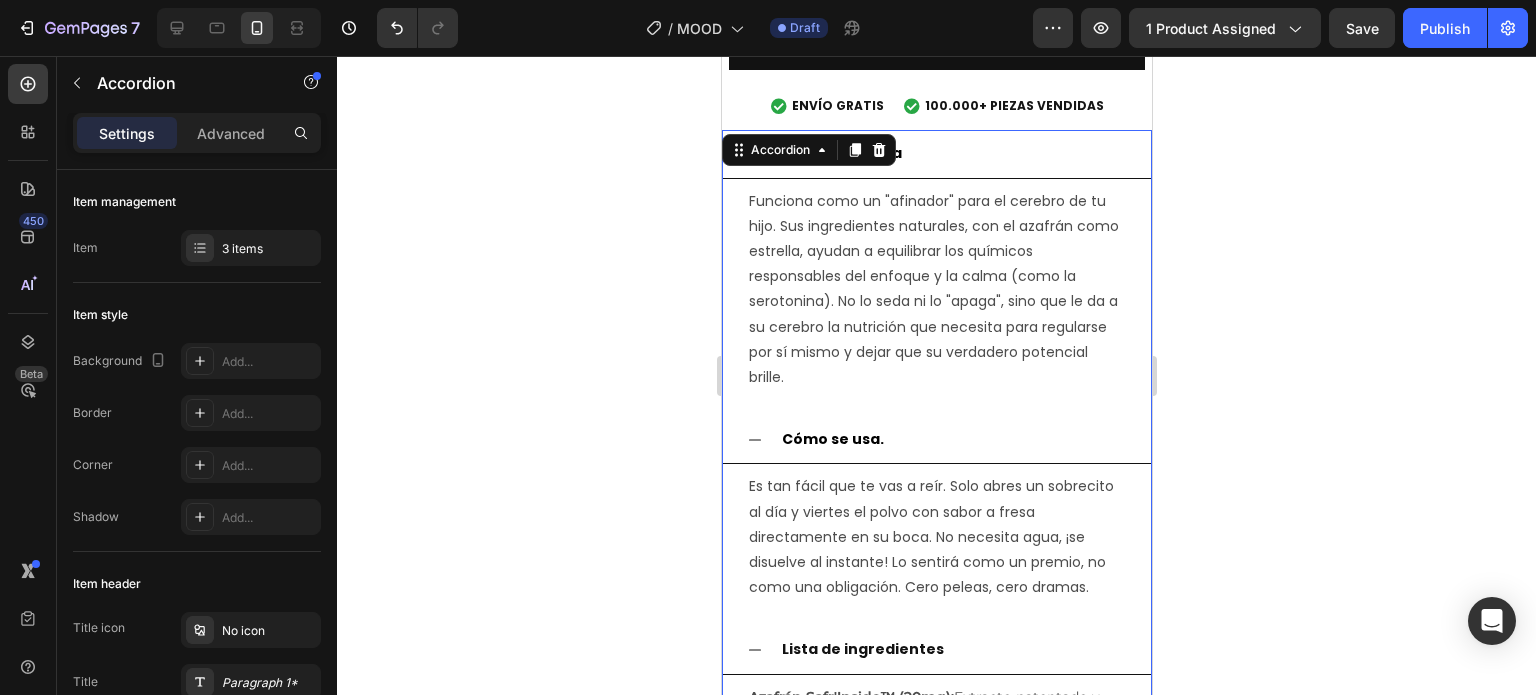 click 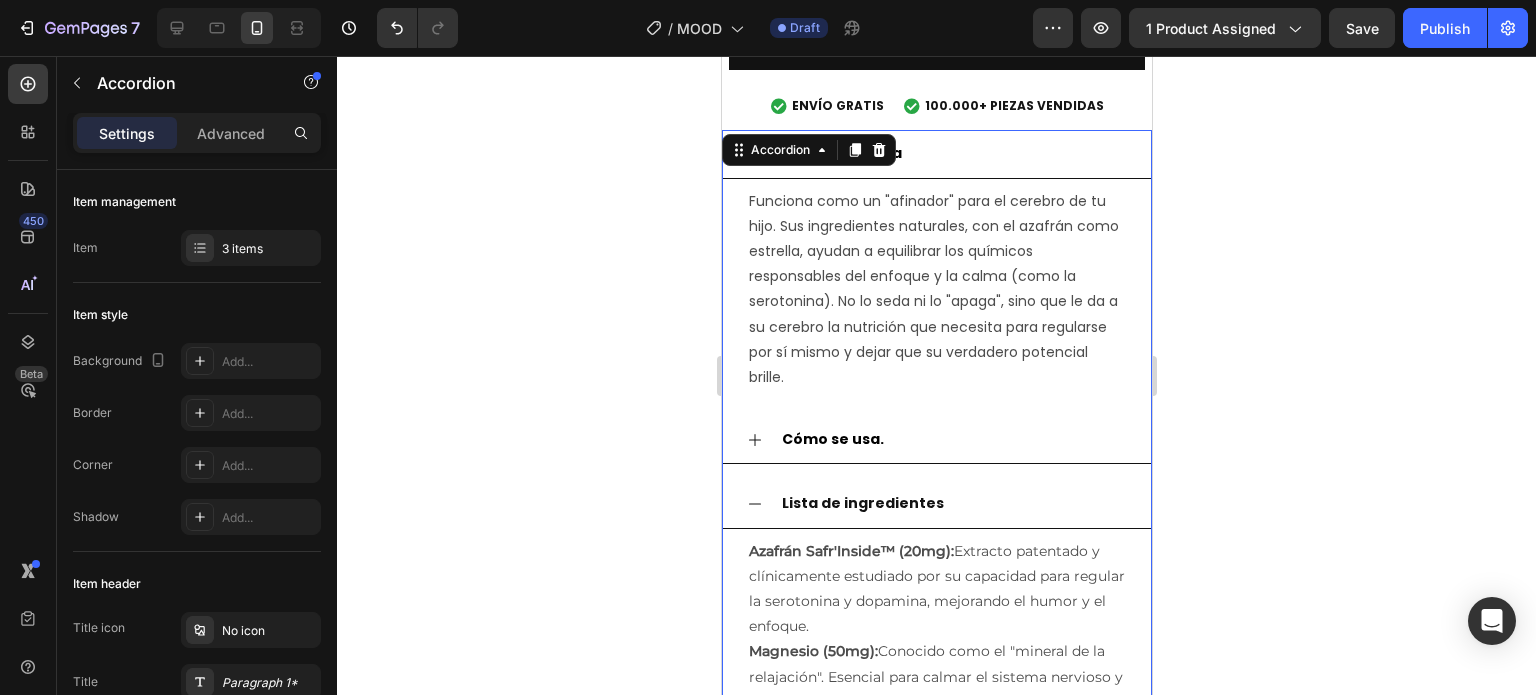 click on "Lista de ingredientes" at bounding box center (936, 504) 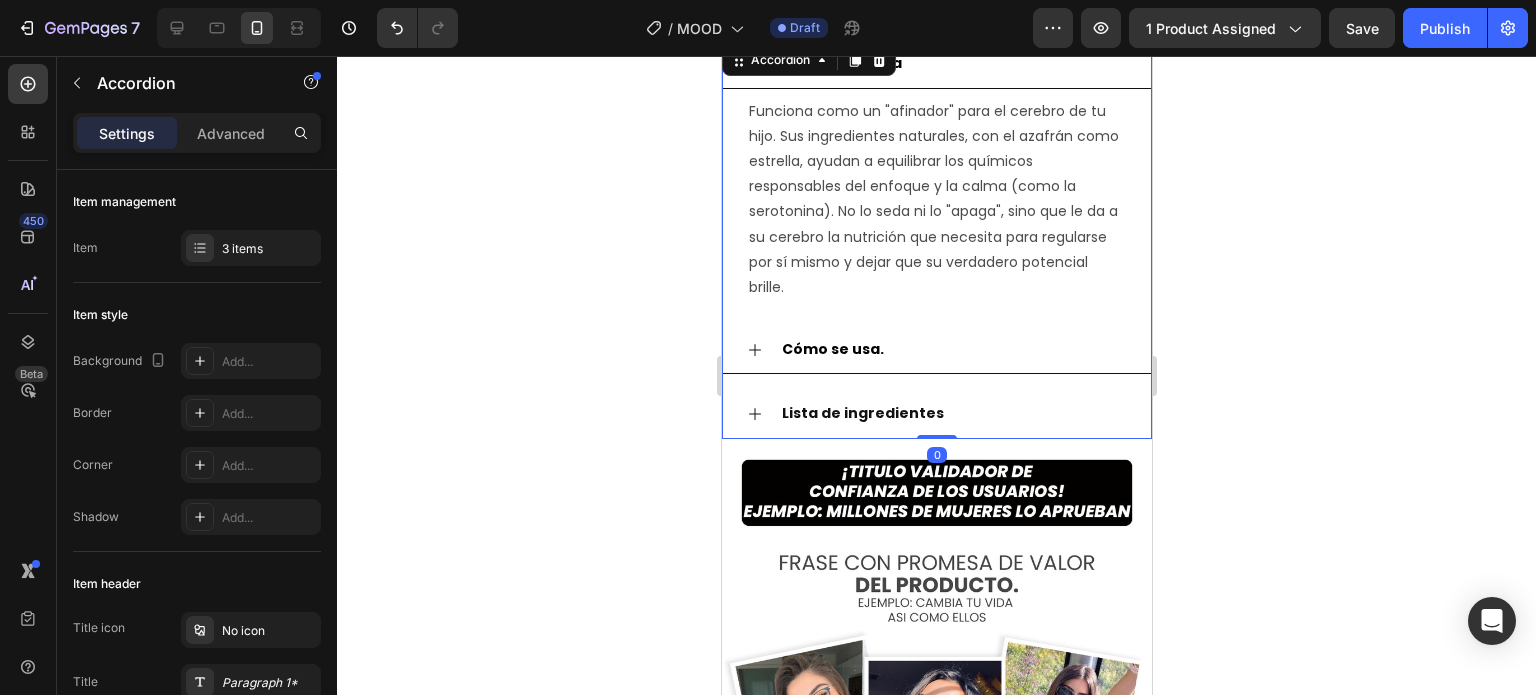 scroll, scrollTop: 2795, scrollLeft: 0, axis: vertical 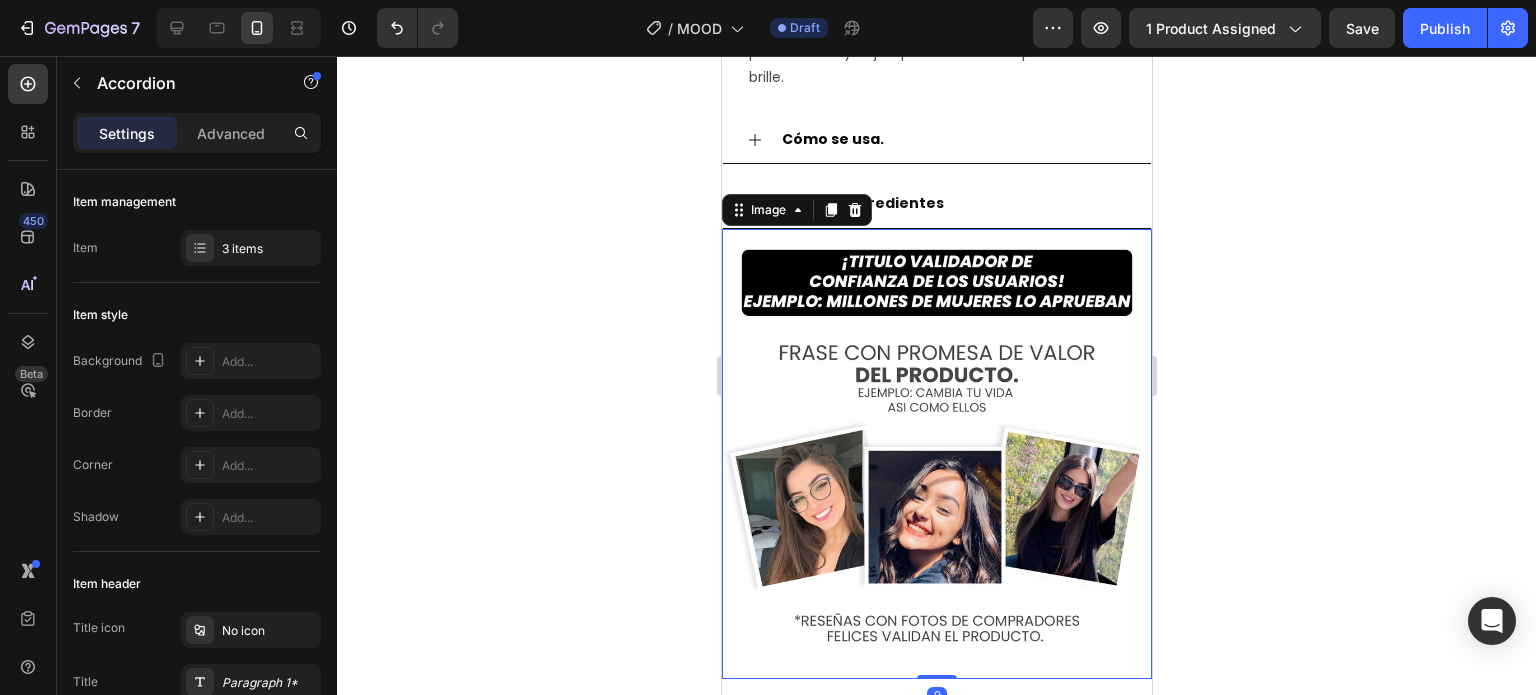 click at bounding box center [936, 454] 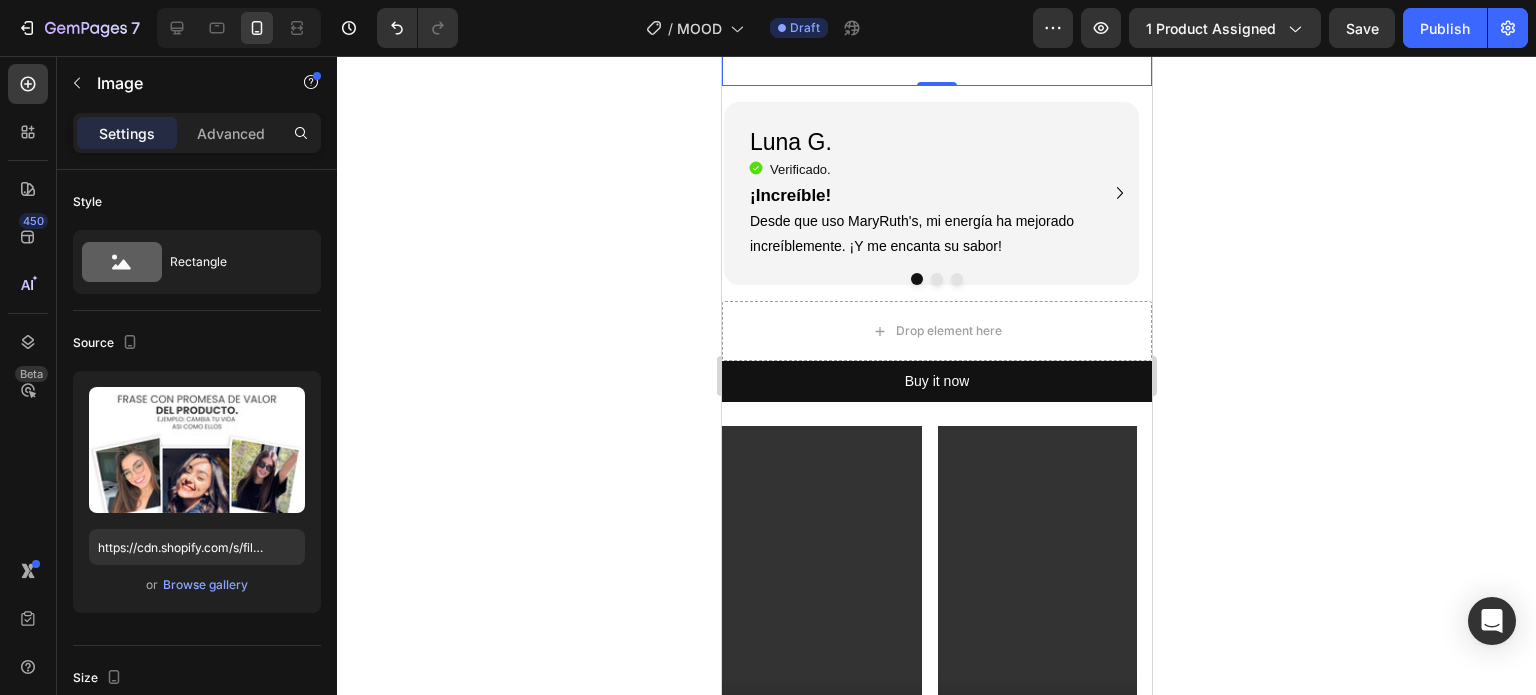 scroll, scrollTop: 3395, scrollLeft: 0, axis: vertical 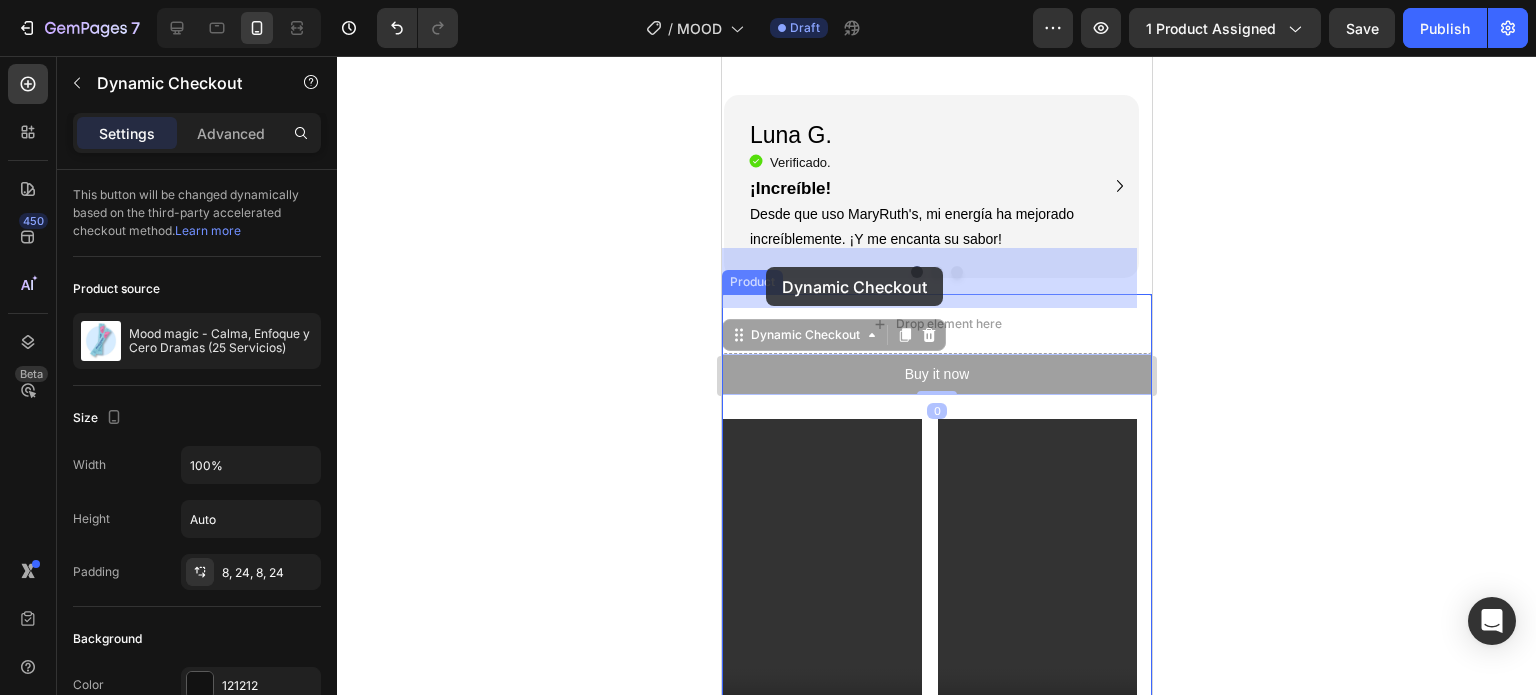 drag, startPoint x: 763, startPoint y: 327, endPoint x: 765, endPoint y: 283, distance: 44.04543 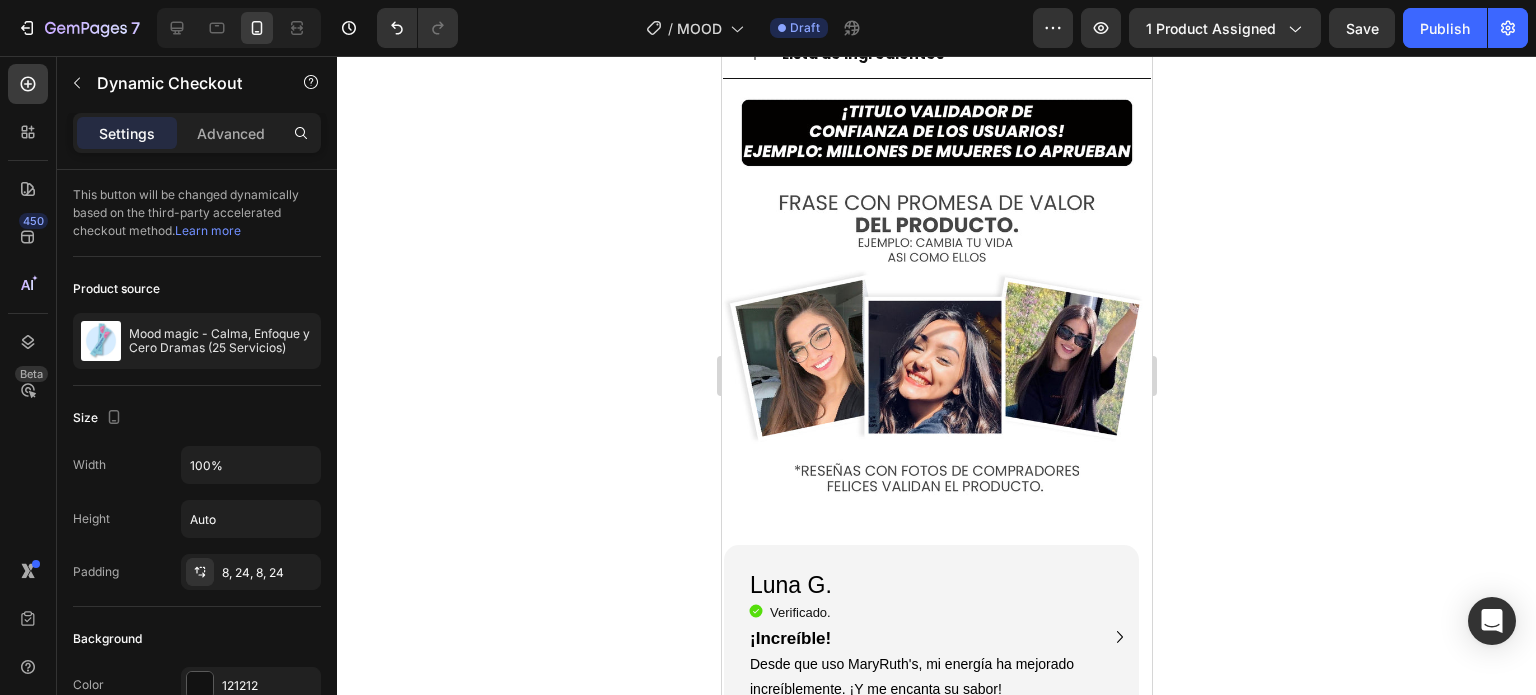 scroll, scrollTop: 2700, scrollLeft: 0, axis: vertical 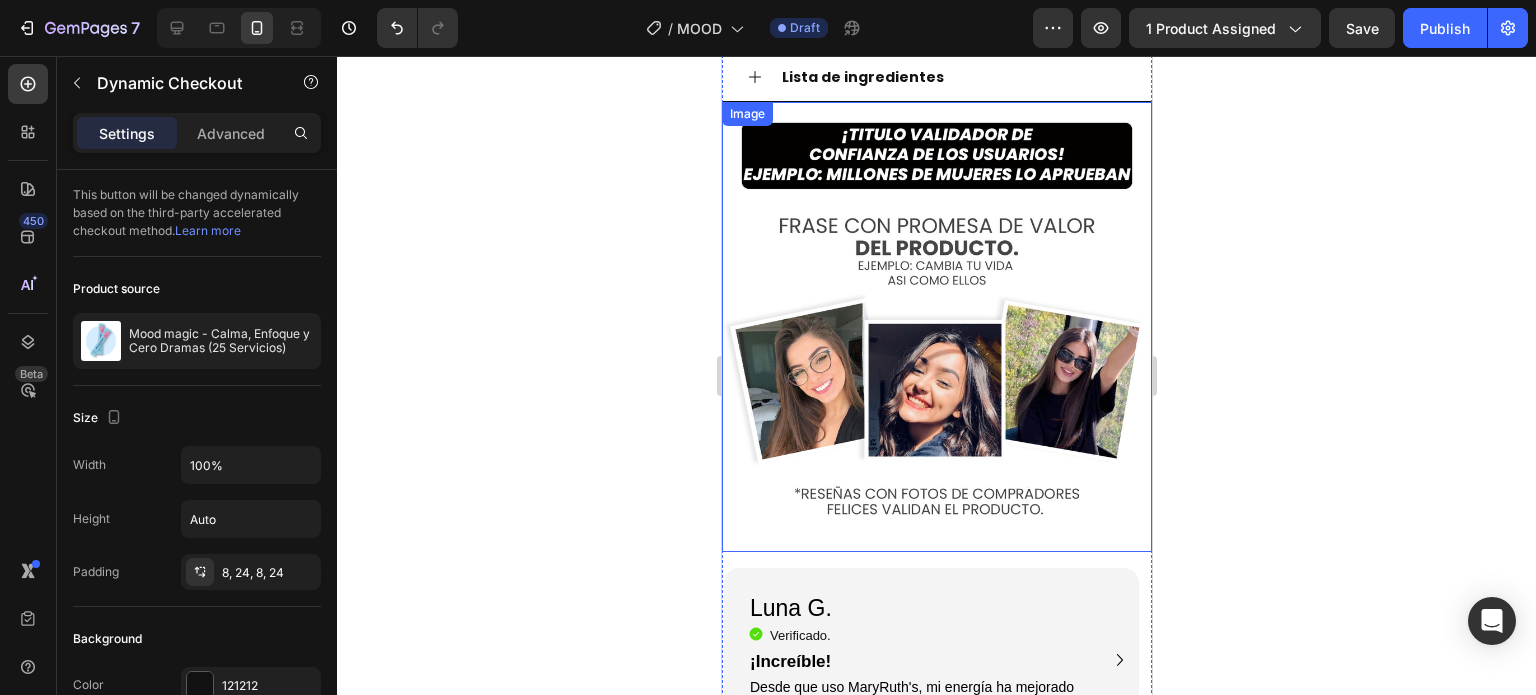 click at bounding box center (936, 327) 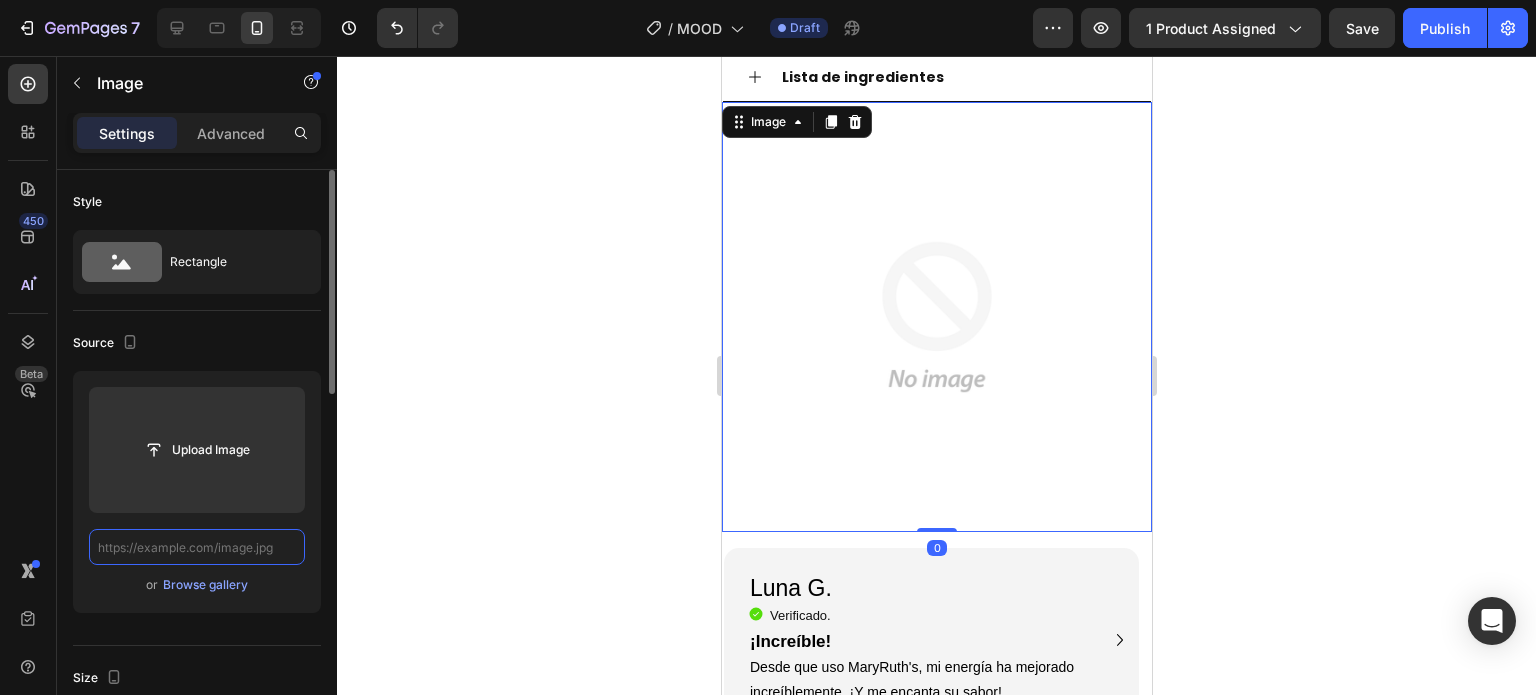 scroll, scrollTop: 0, scrollLeft: 0, axis: both 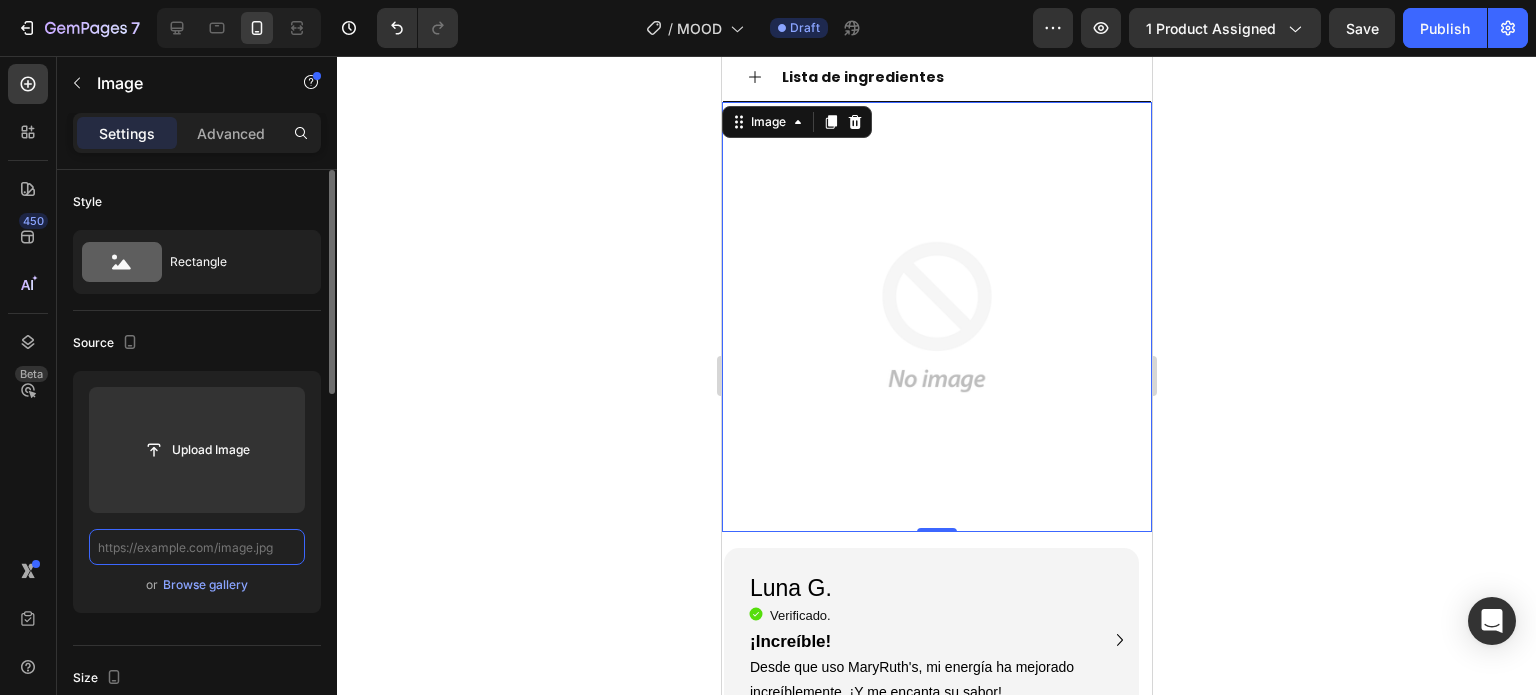 paste on "https://i.postimg.cc/133n91hm/Si-tu-ni-o-est-pasando-trabajos-con-Ansiedad-Emociones-desbordadas-Enojos-Mal-comportamiento-en-el.png" 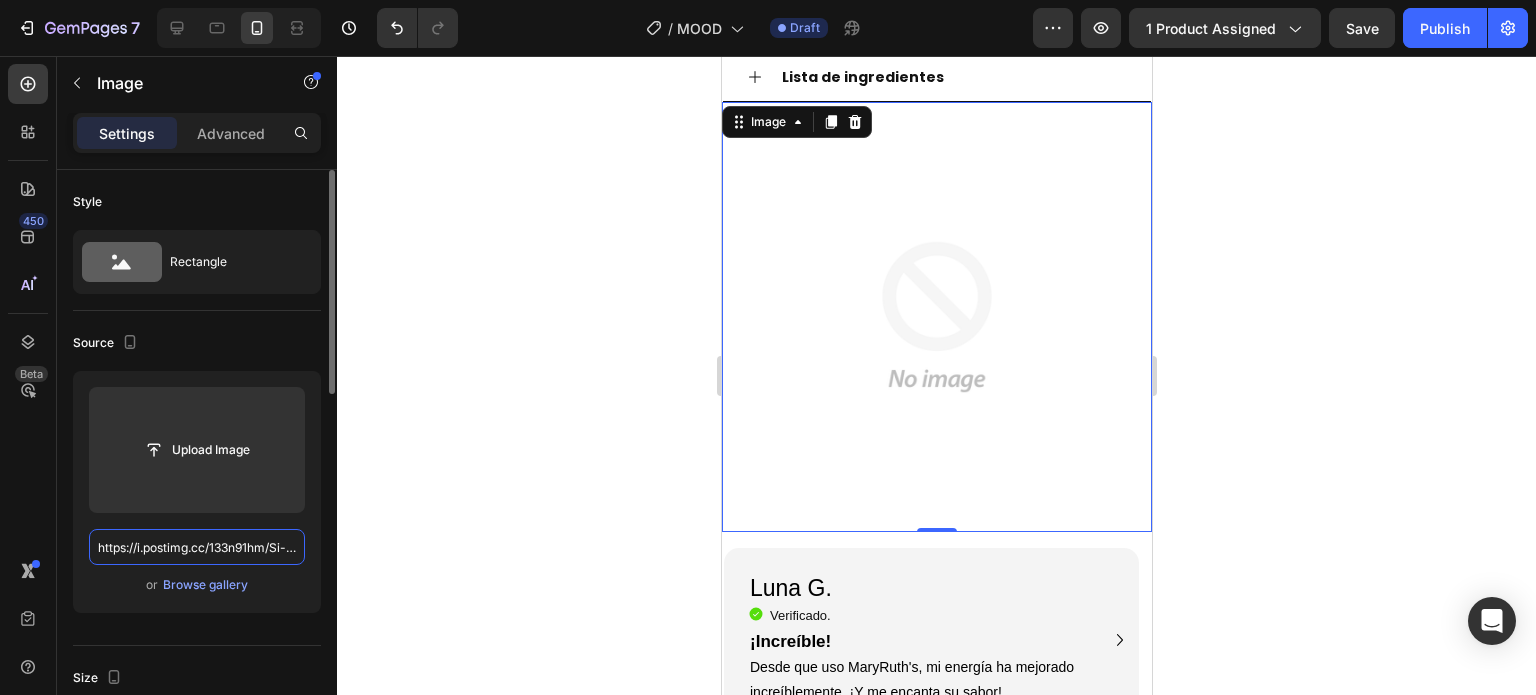 scroll, scrollTop: 0, scrollLeft: 652, axis: horizontal 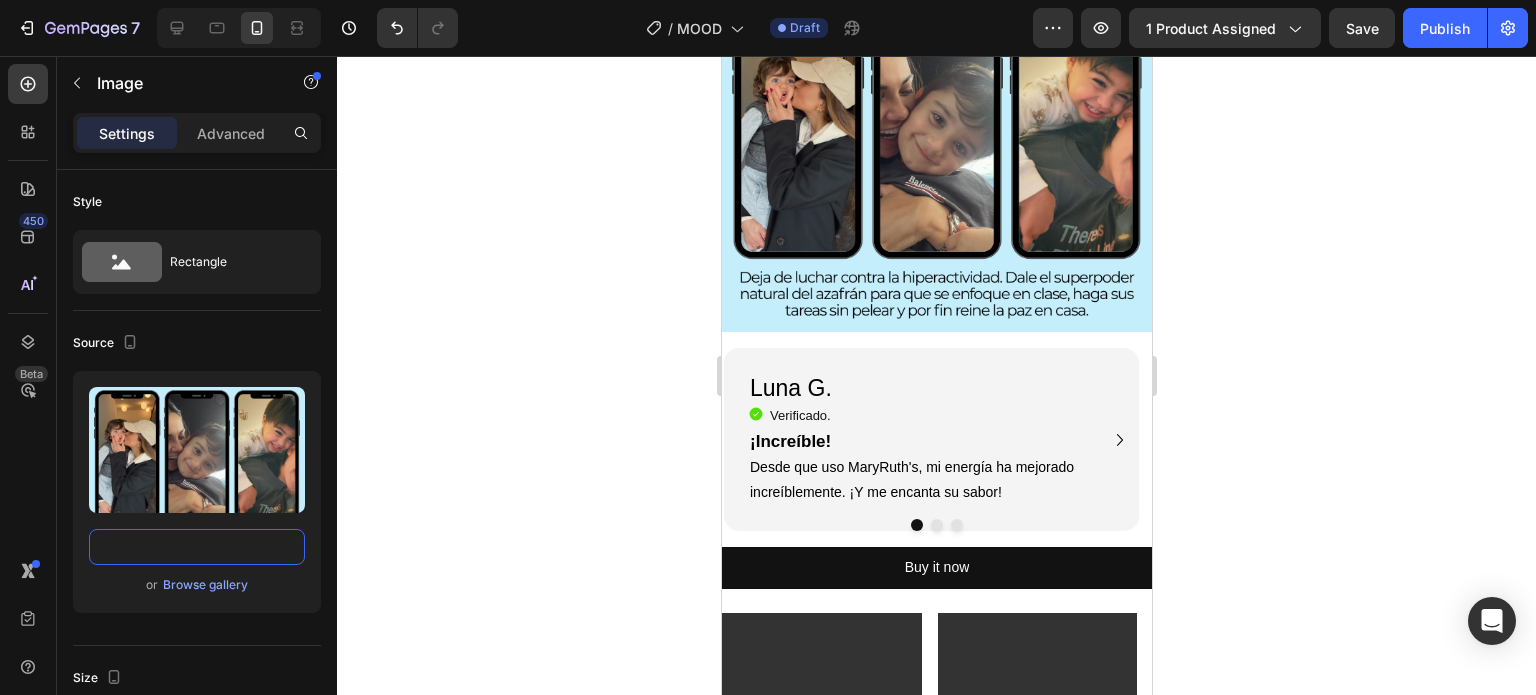 type on "https://i.postimg.cc/133n91hm/Si-tu-ni-o-est-pasando-trabajos-con-Ansiedad-Emociones-desbordadas-Enojos-Mal-comportamiento-en-el.png" 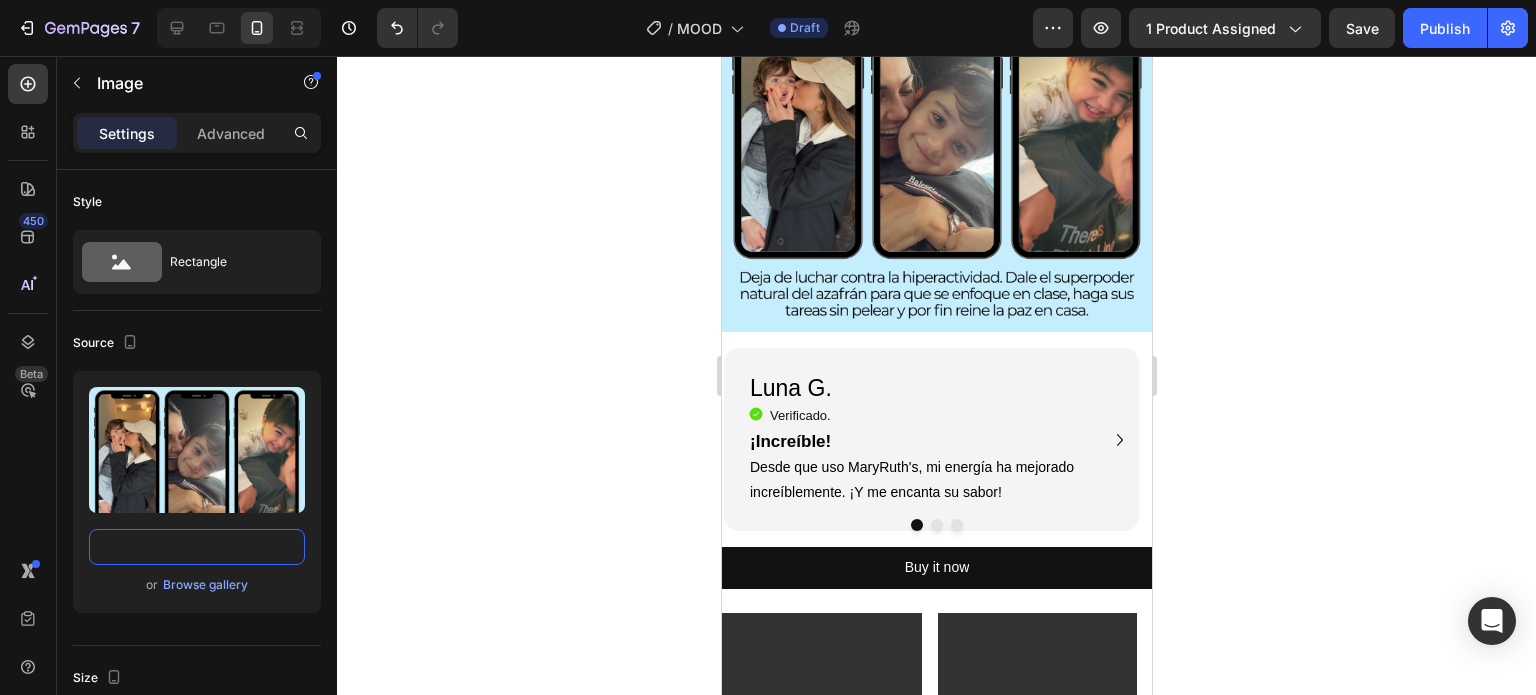 scroll, scrollTop: 0, scrollLeft: 0, axis: both 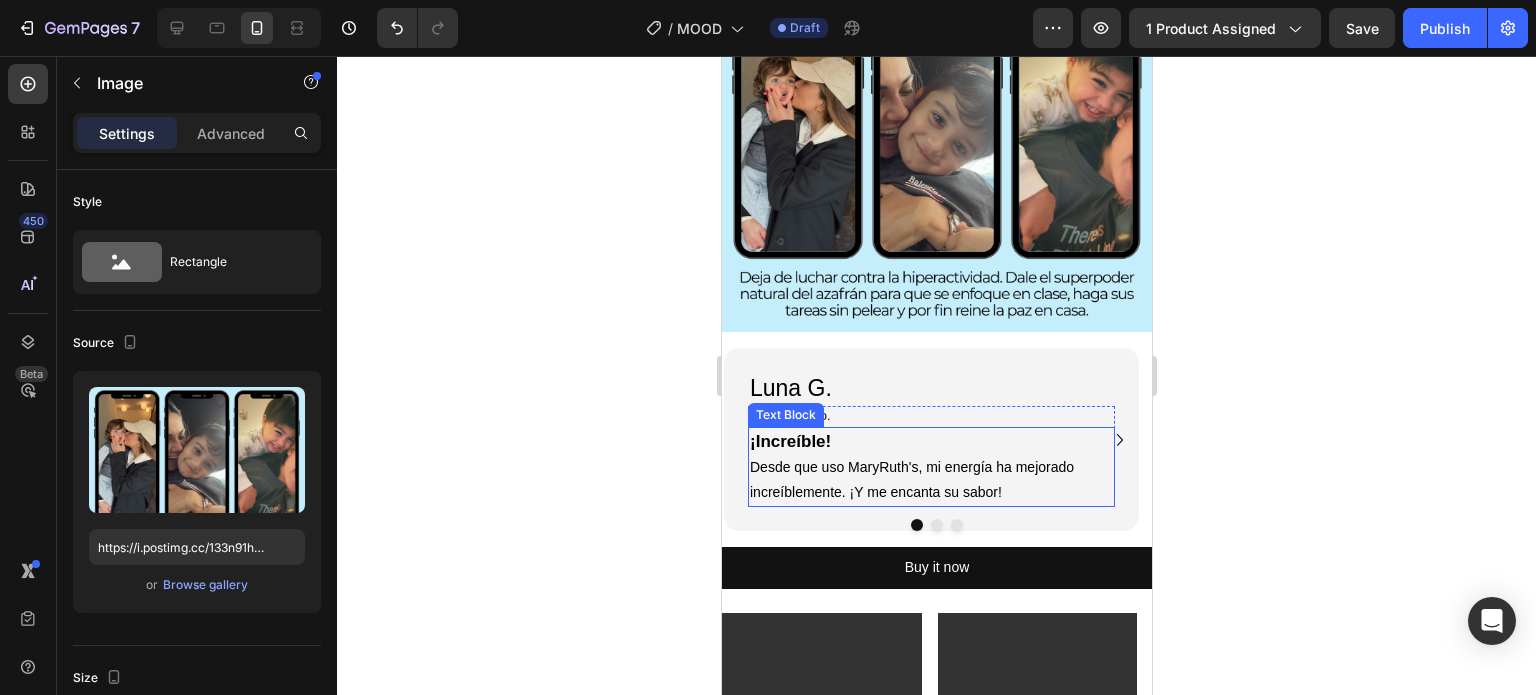 click on "Desde que uso MaryRuth's, mi energía ha mejorado increíblemente. ¡Y me encanta su sabor!" at bounding box center (930, 480) 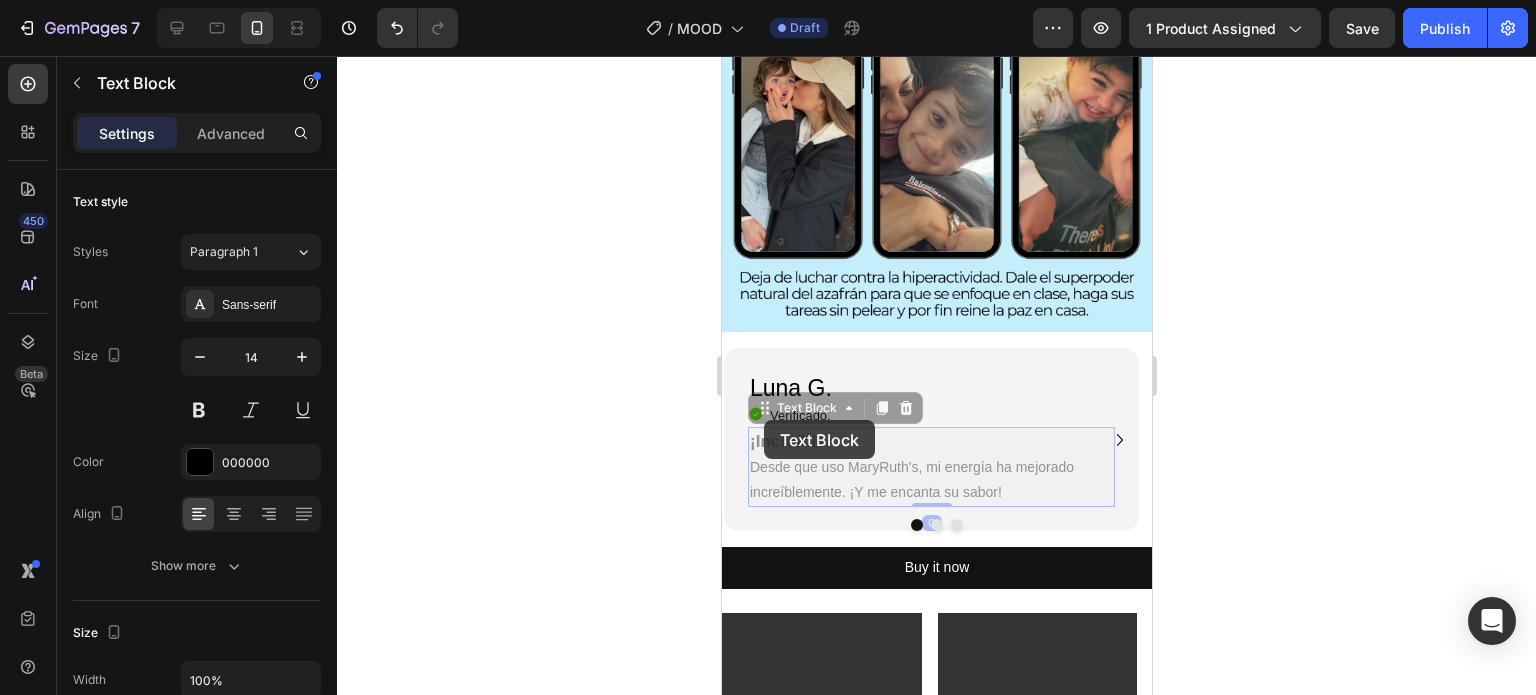 type on "16" 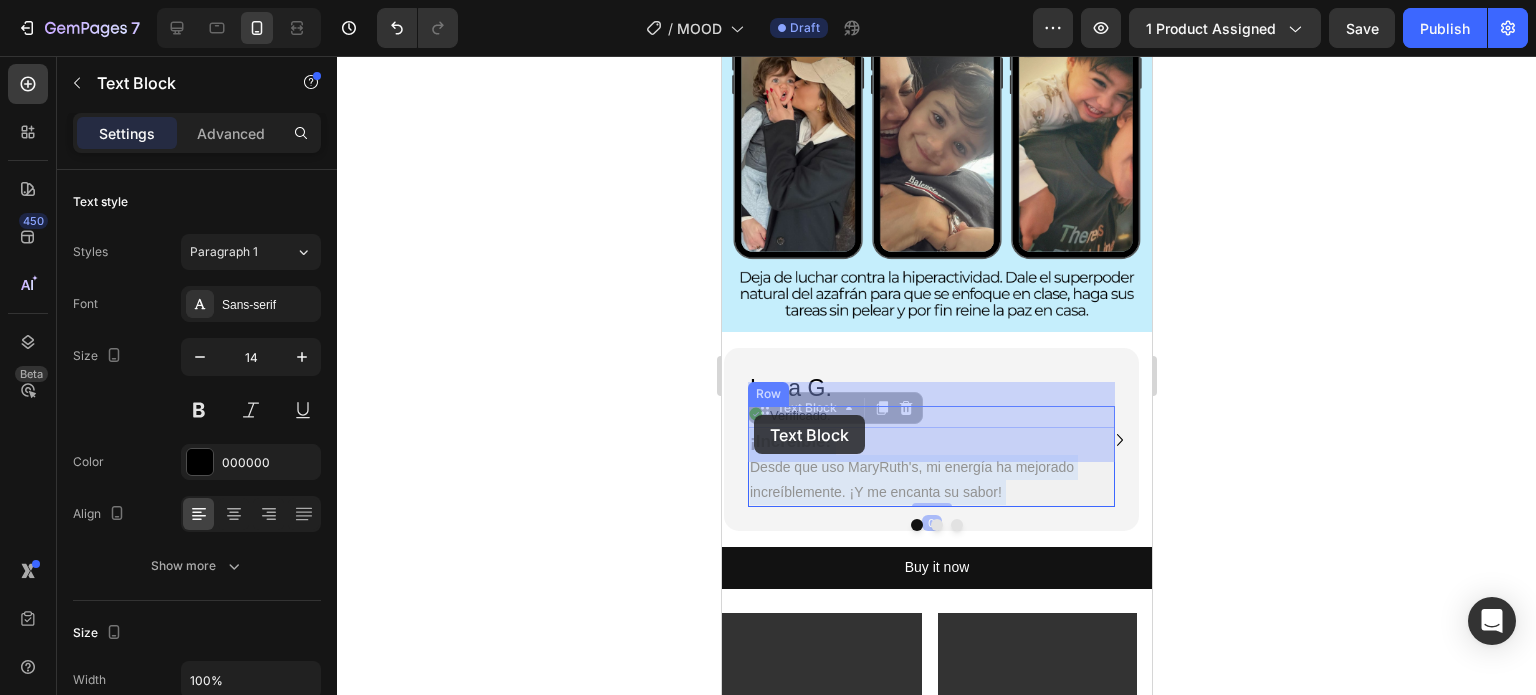 drag, startPoint x: 1021, startPoint y: 443, endPoint x: 753, endPoint y: 415, distance: 269.4587 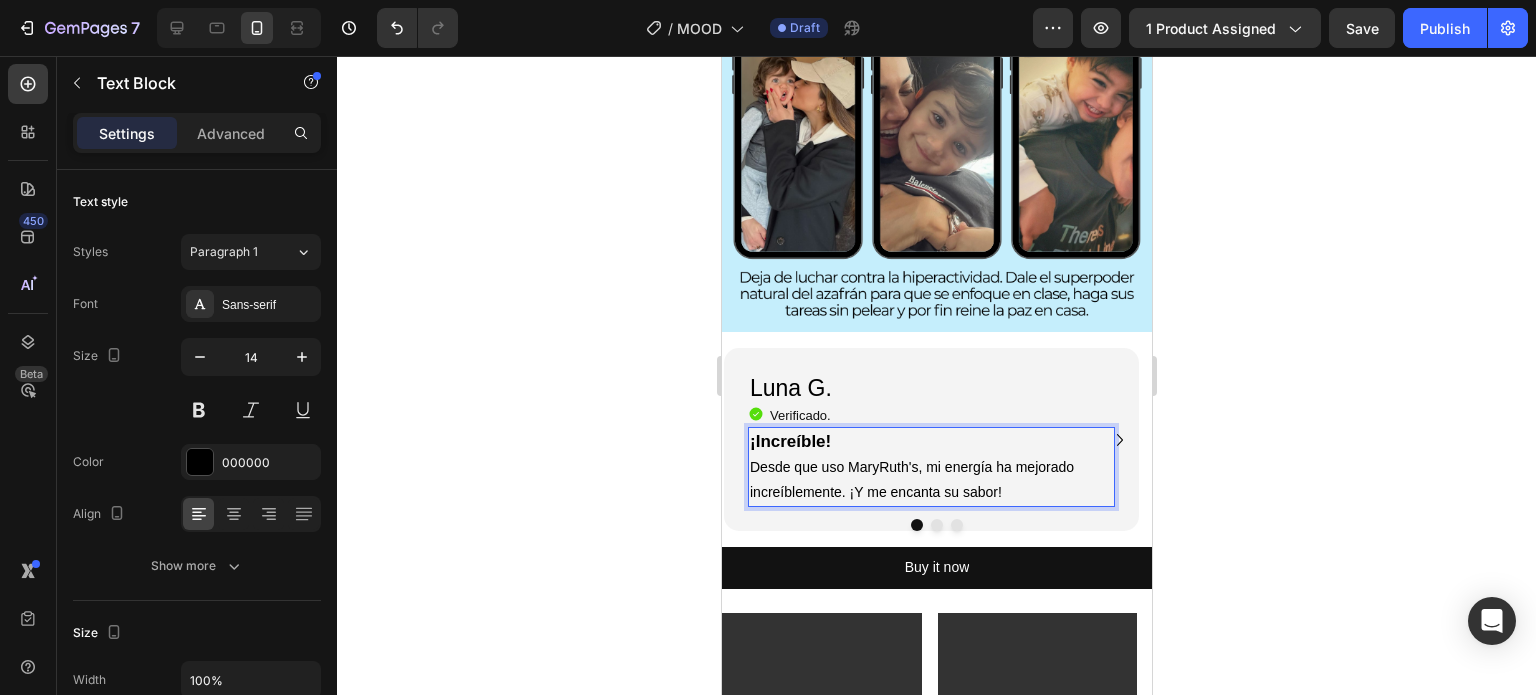 click on "Desde que uso MaryRuth's, mi energía ha mejorado increíblemente. ¡Y me encanta su sabor!" at bounding box center (930, 480) 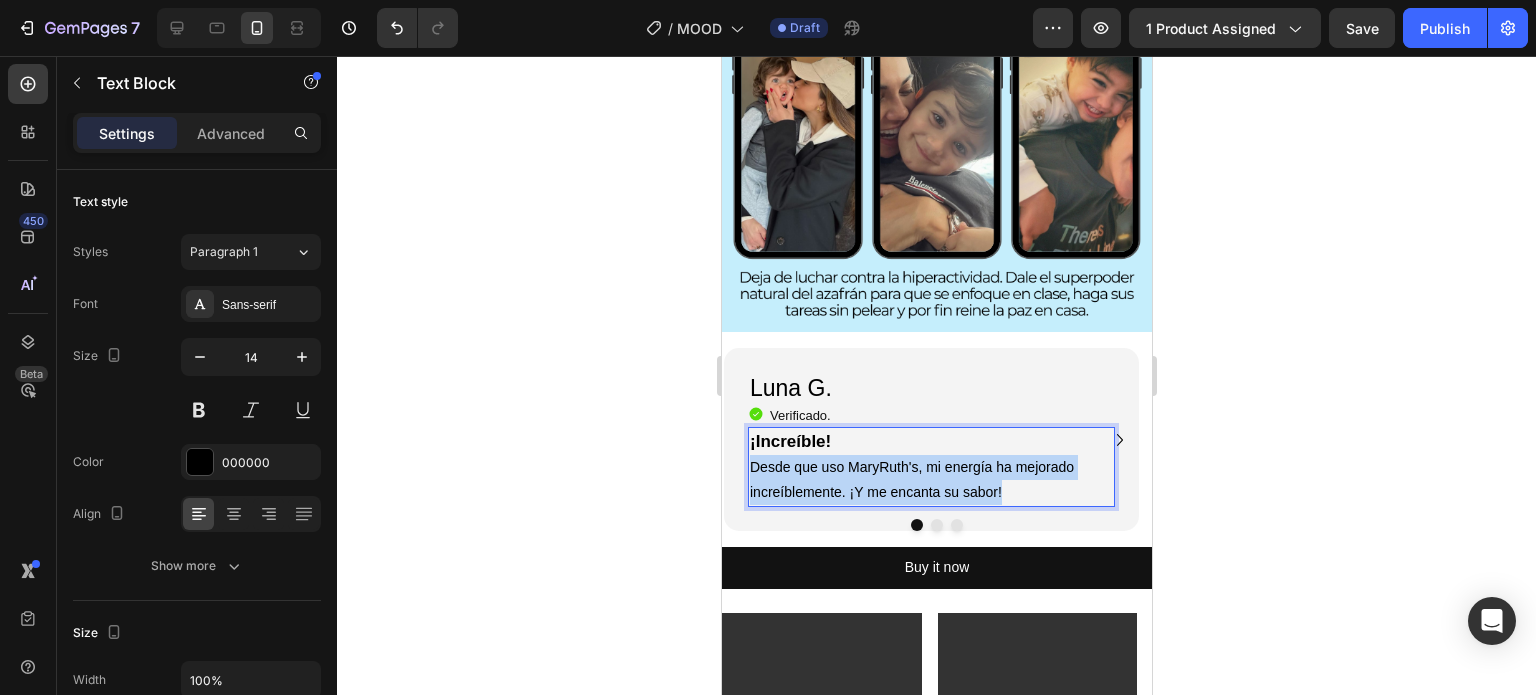 drag, startPoint x: 1013, startPoint y: 446, endPoint x: 746, endPoint y: 414, distance: 268.91077 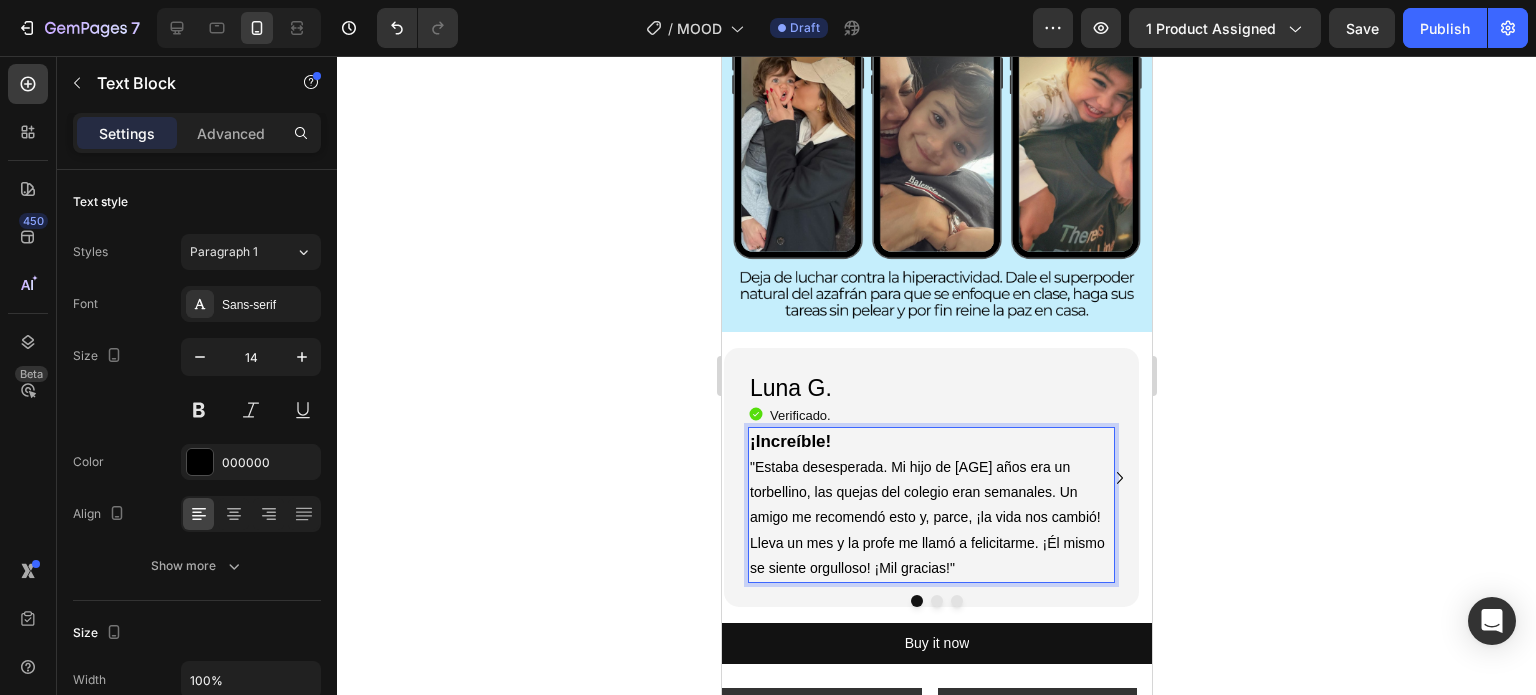click on ""Estaba desesperada. Mi hijo de [AGE] años era un torbellino, las quejas del colegio eran semanales. Un amigo me recomendó esto y, parce, ¡la vida nos cambió! Lleva un mes y la profe me llamó a felicitarme. ¡Él mismo se siente orgulloso! ¡Mil gracias!"" at bounding box center (930, 518) 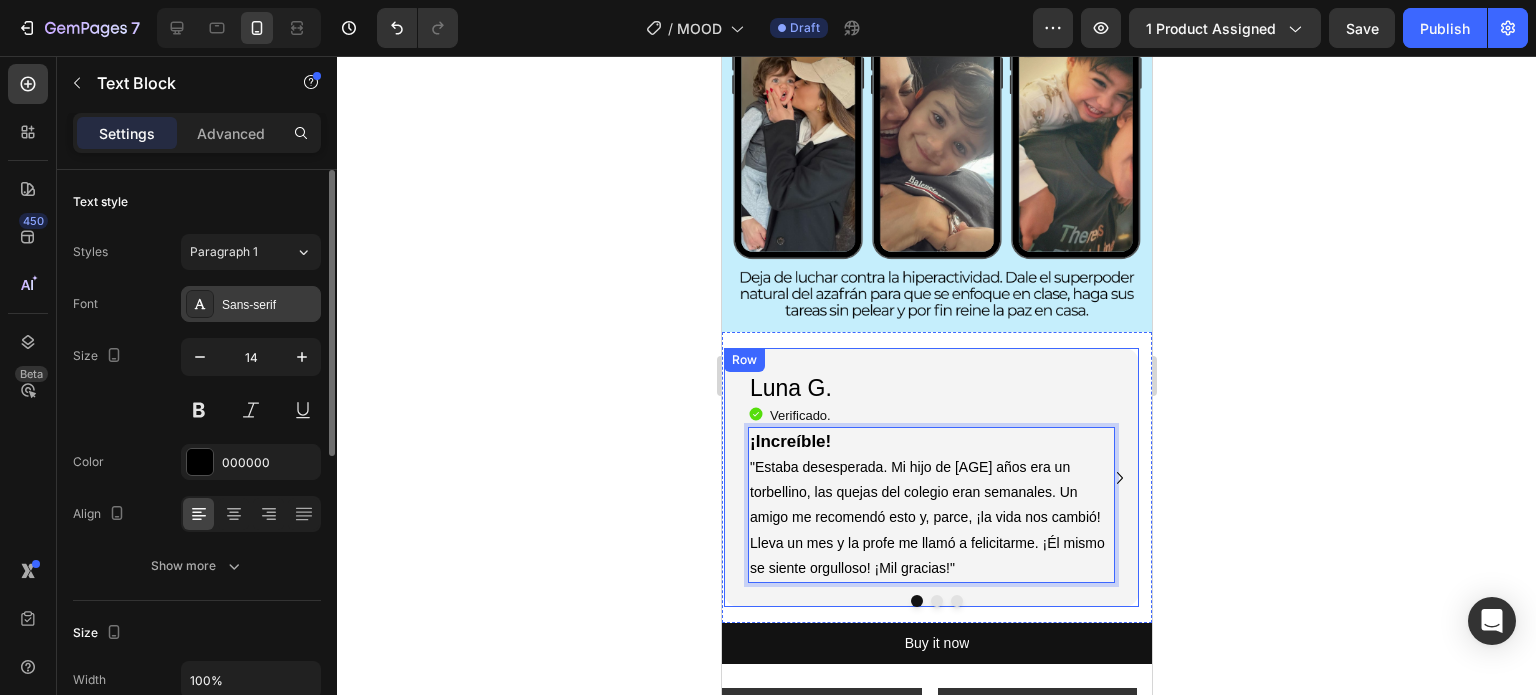 click on "Sans-serif" at bounding box center [269, 305] 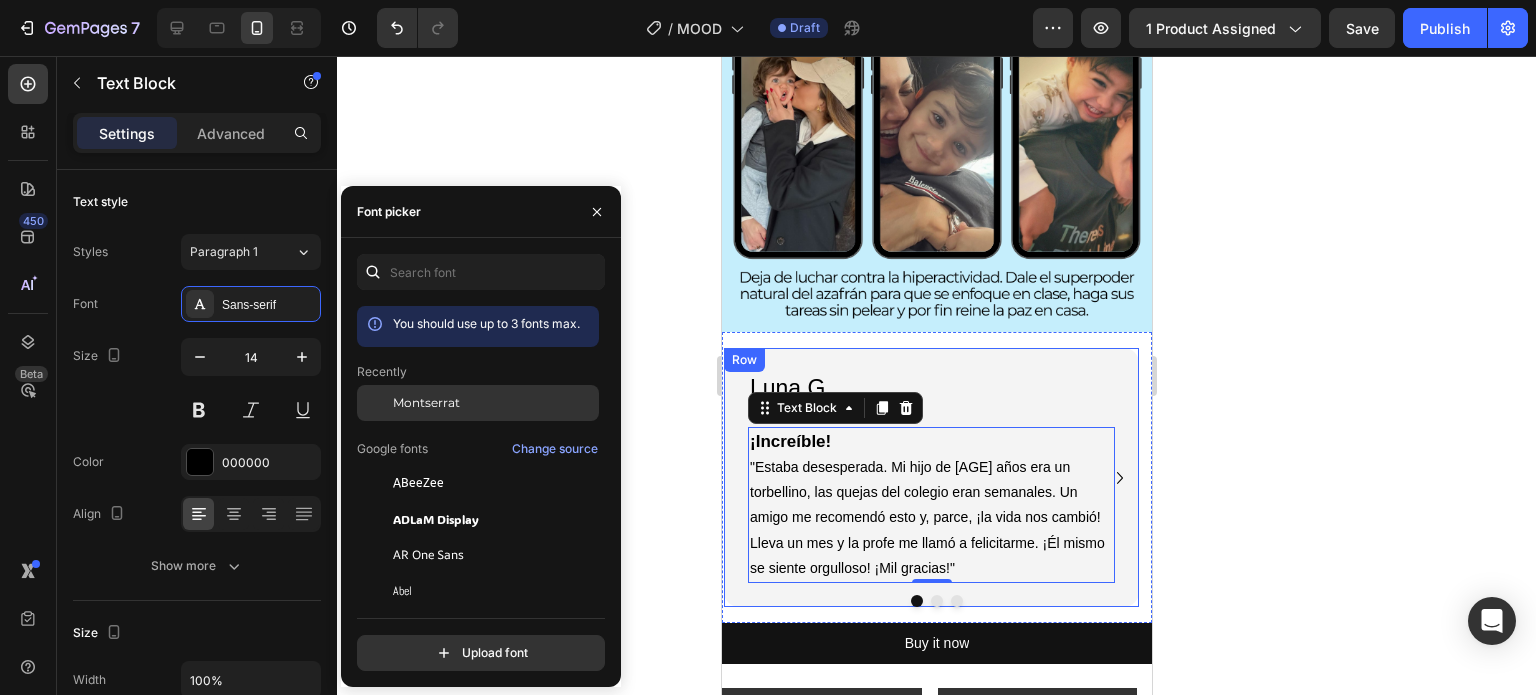 click on "Montserrat" at bounding box center [426, 403] 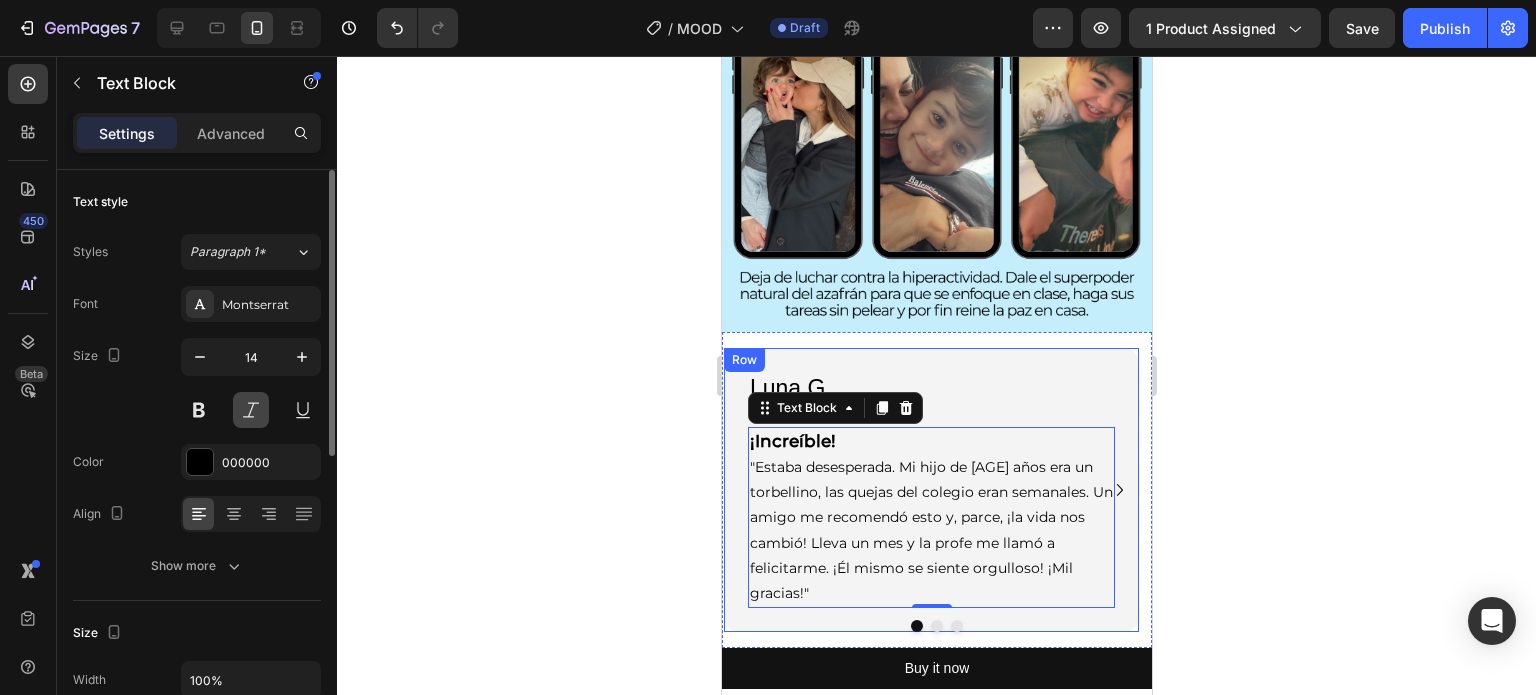 click at bounding box center [251, 410] 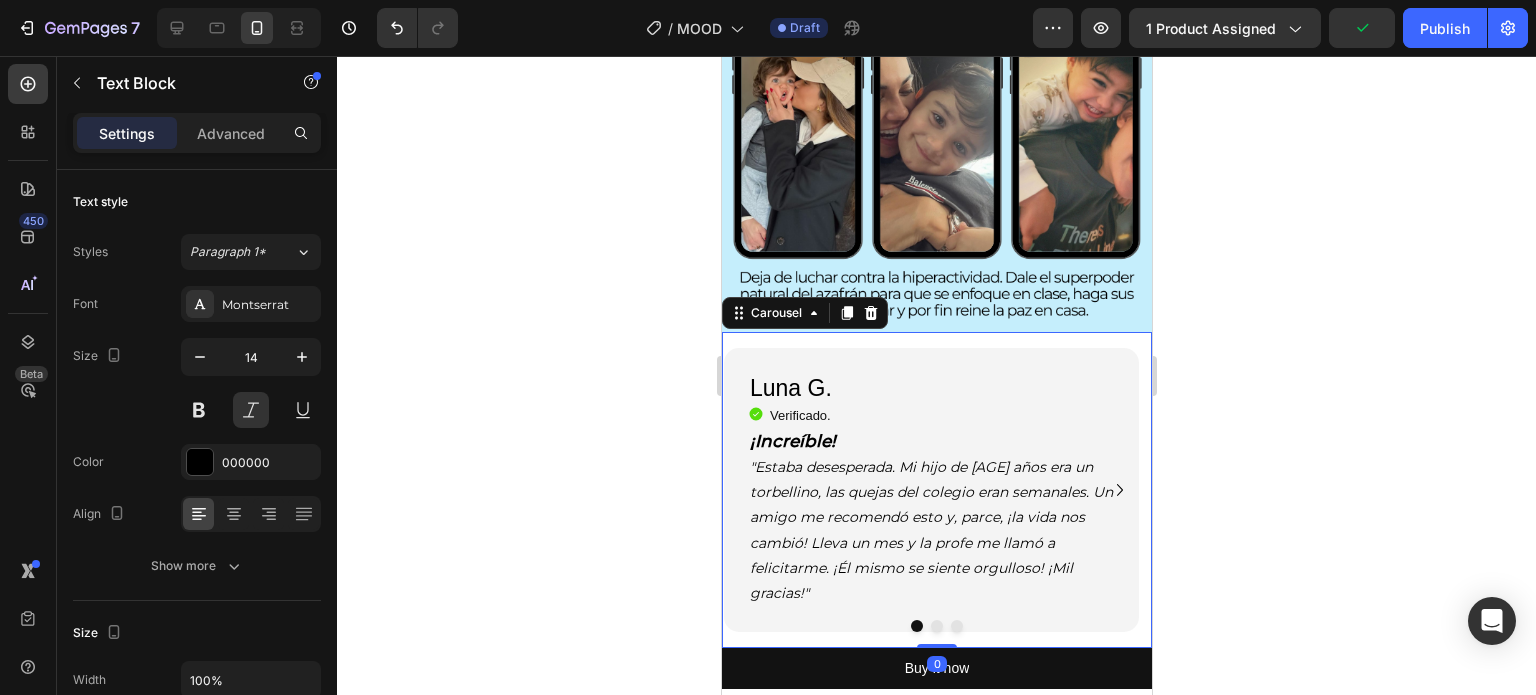 click at bounding box center [936, 626] 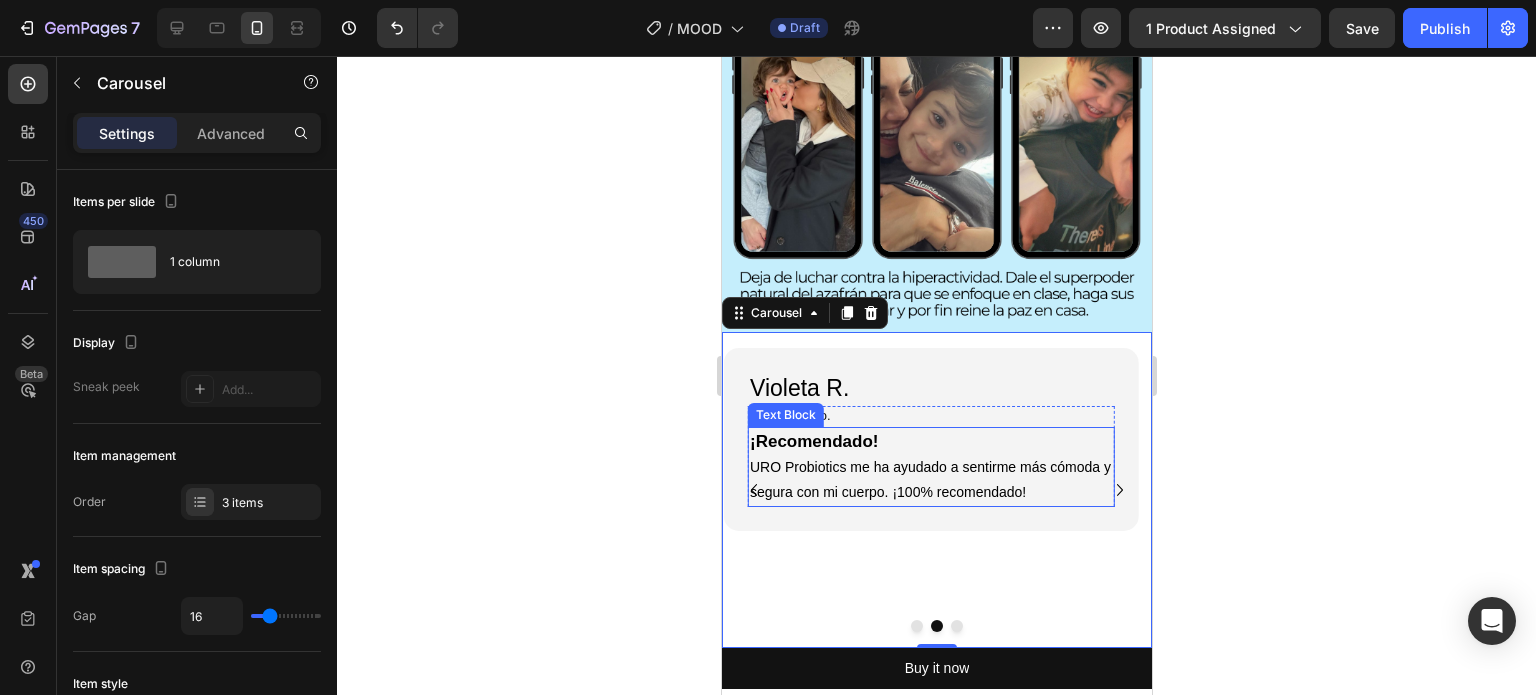 click on "URO Probiotics me ha ayudado a sentirme más cómoda y segura con mi cuerpo. ¡100% recomendado!" at bounding box center [930, 480] 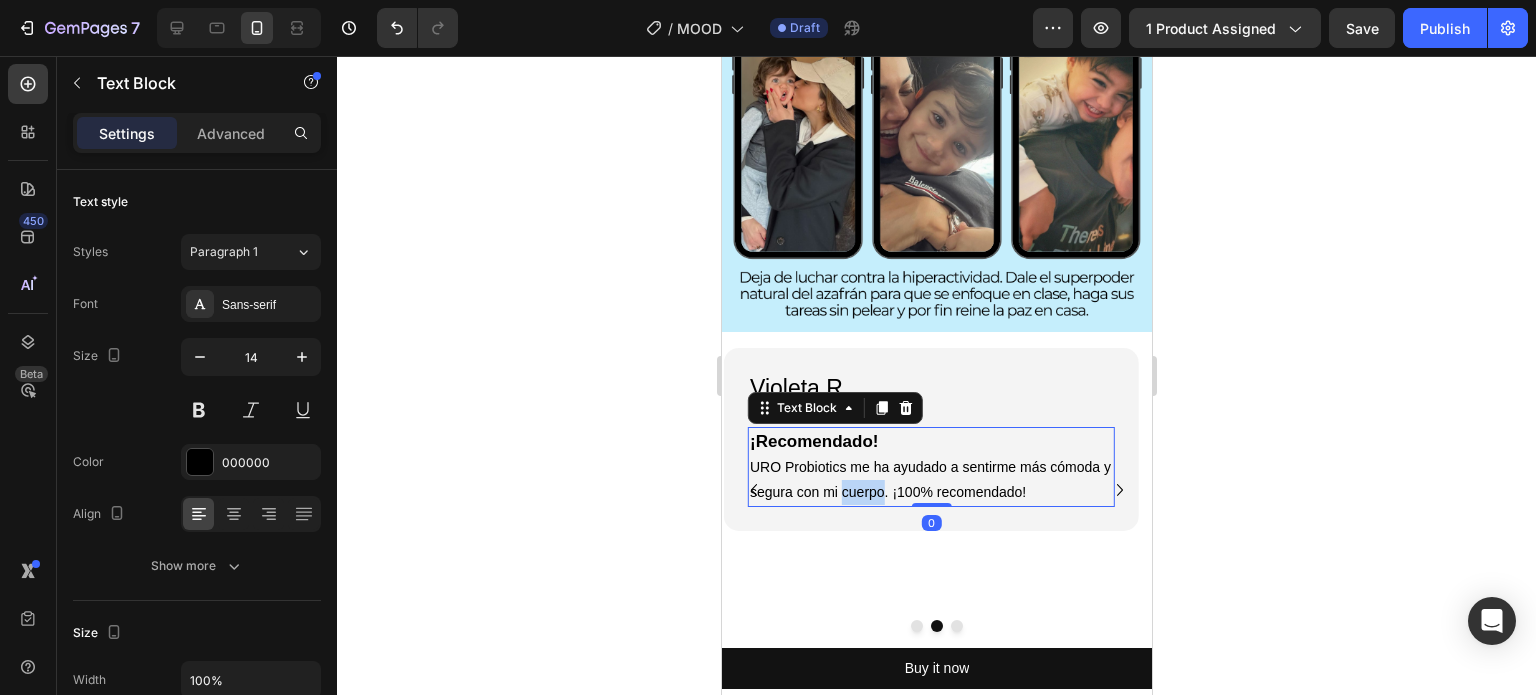 click on "URO Probiotics me ha ayudado a sentirme más cómoda y segura con mi cuerpo. ¡100% recomendado!" at bounding box center (930, 480) 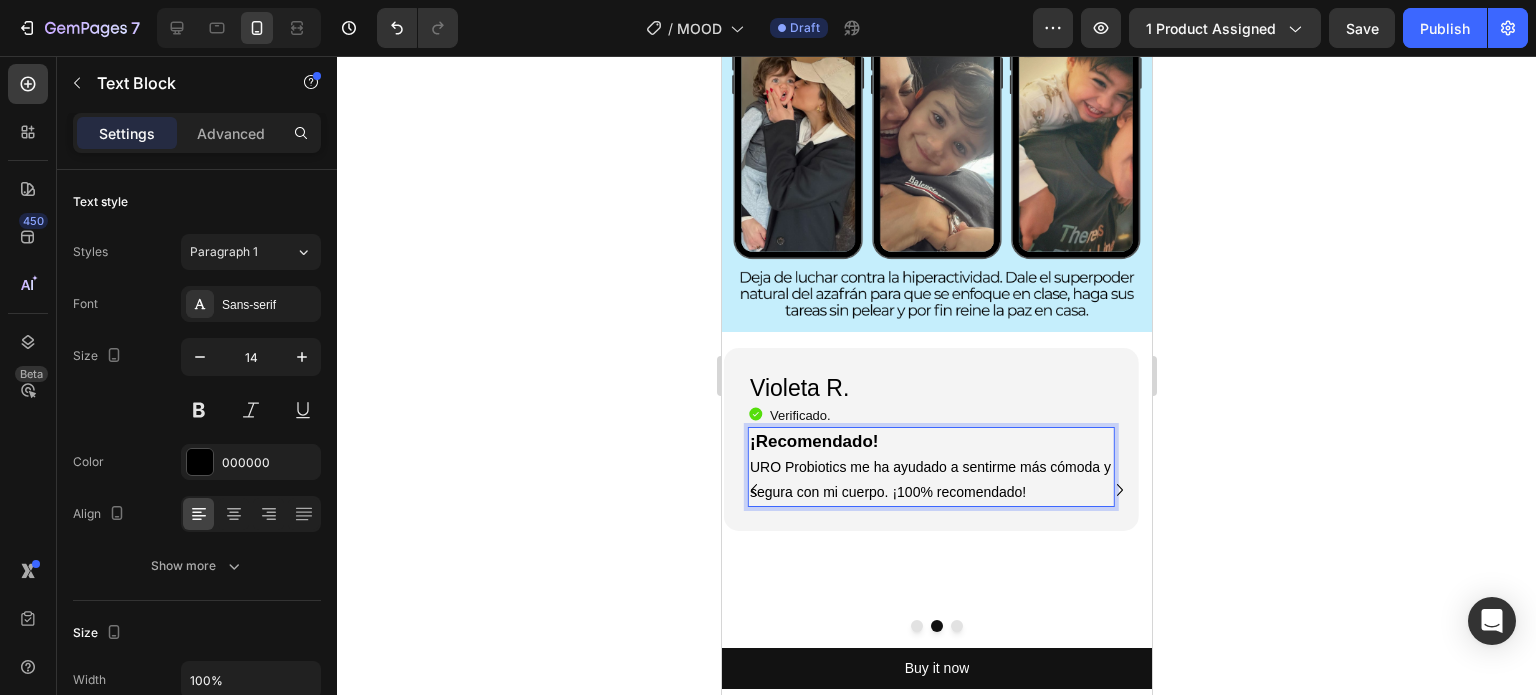 click on "URO Probiotics me ha ayudado a sentirme más cómoda y segura con mi cuerpo. ¡100% recomendado!" at bounding box center (930, 480) 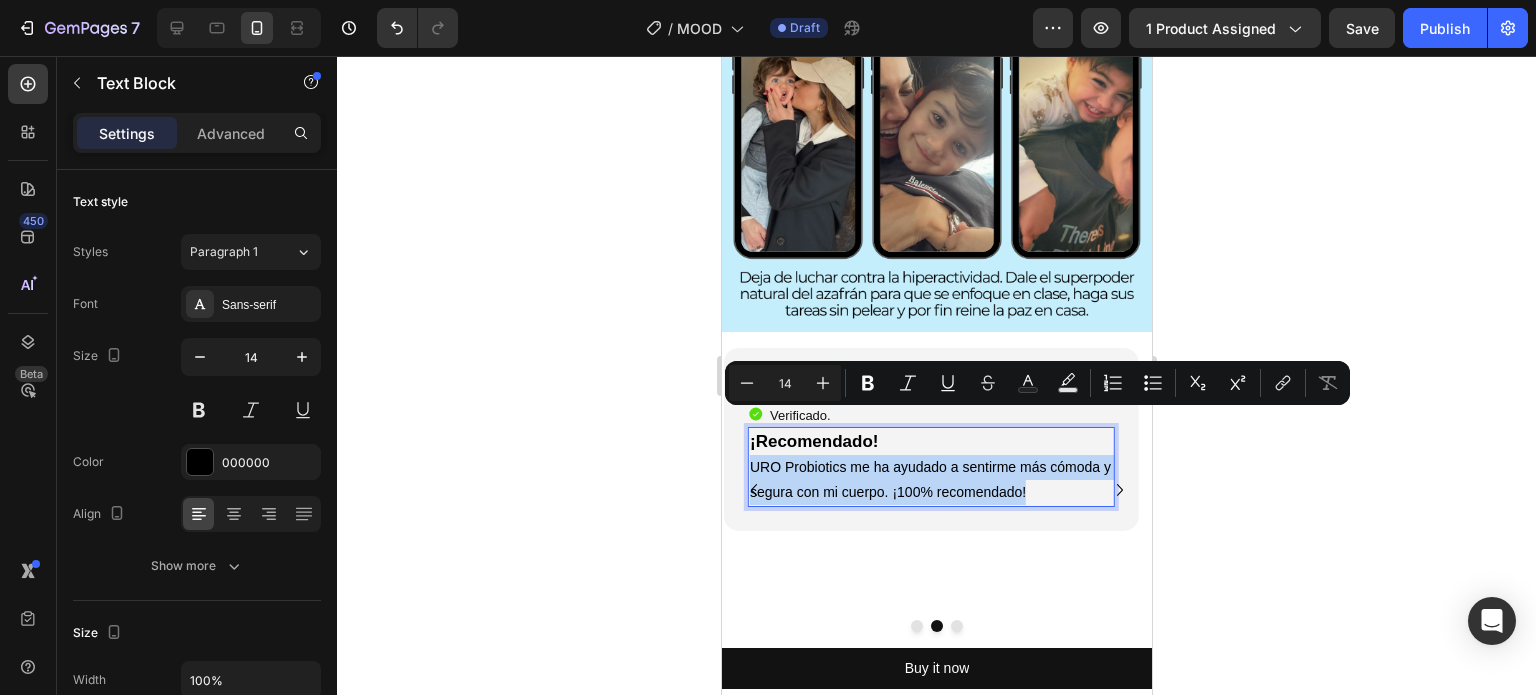 drag, startPoint x: 944, startPoint y: 447, endPoint x: 748, endPoint y: 411, distance: 199.2787 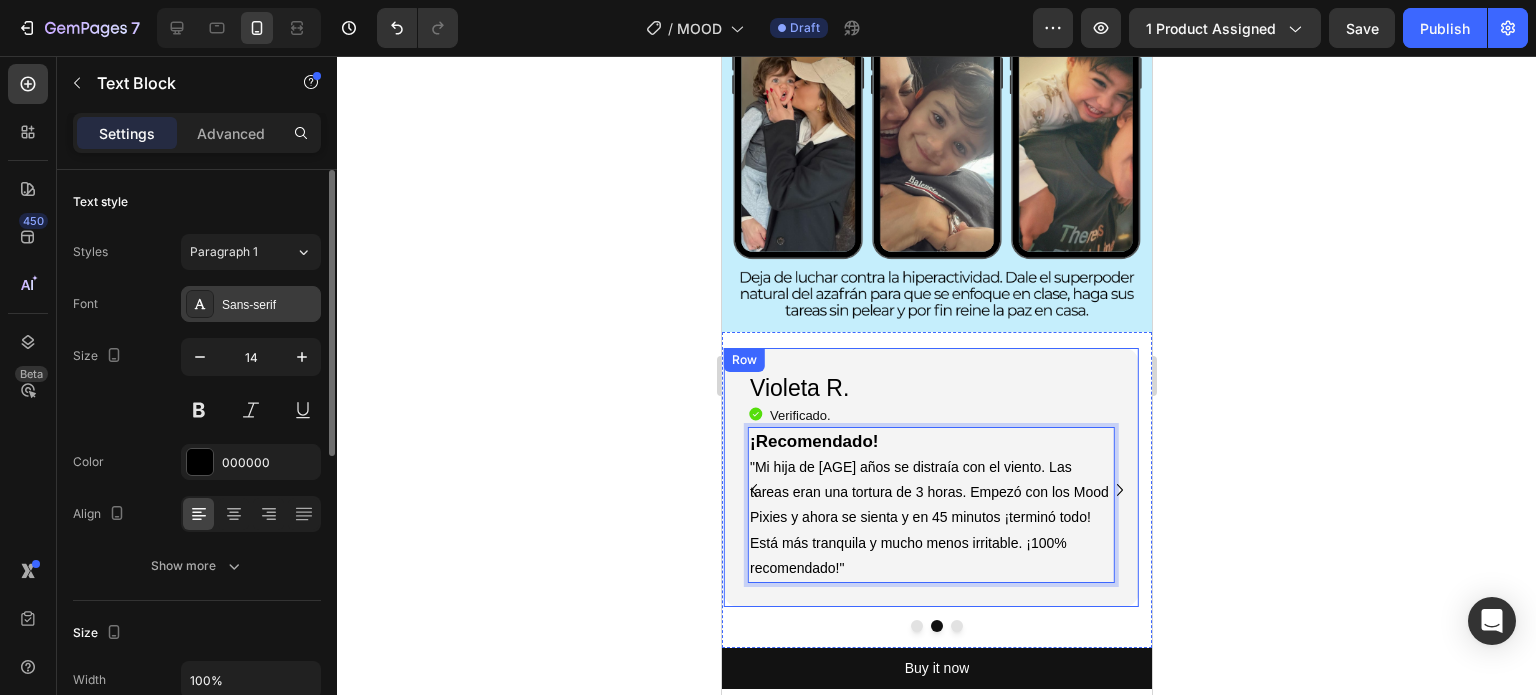 click on "Sans-serif" at bounding box center [269, 305] 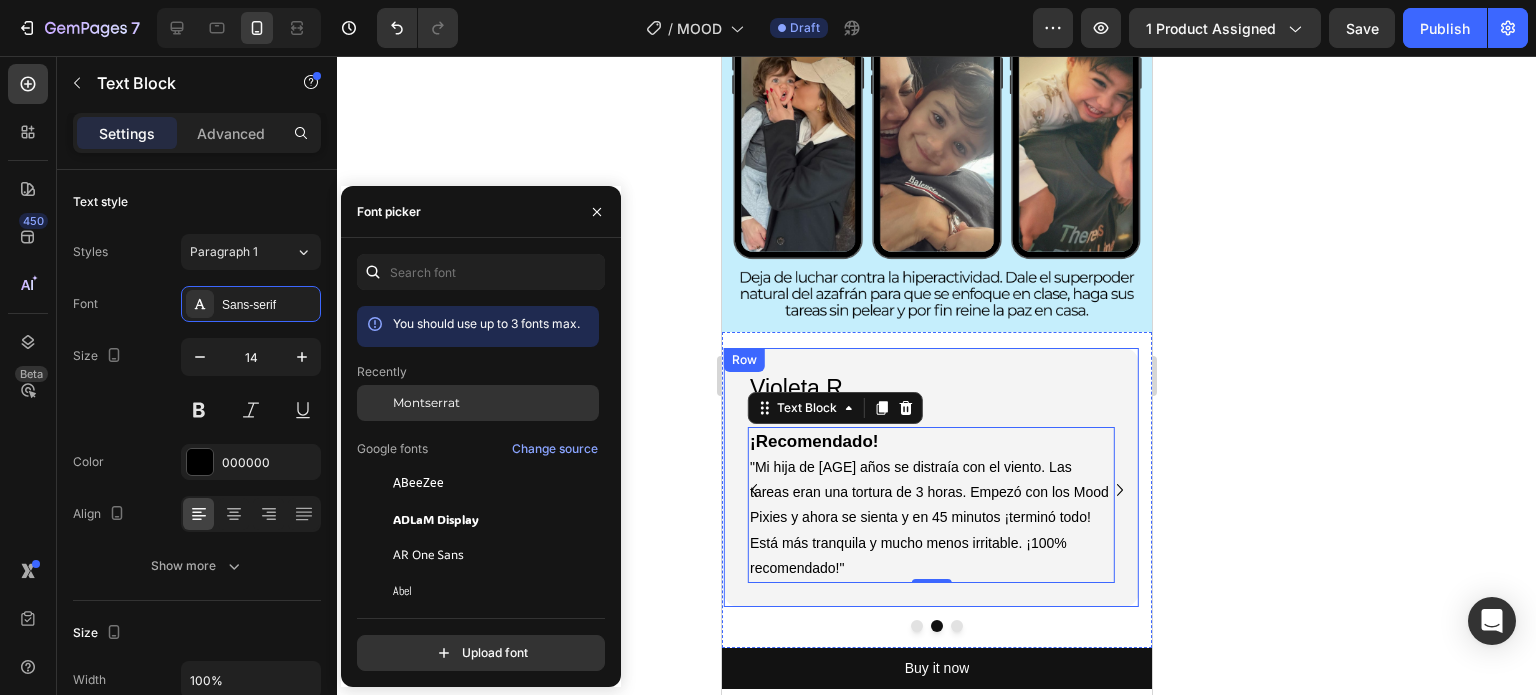 click on "Montserrat" 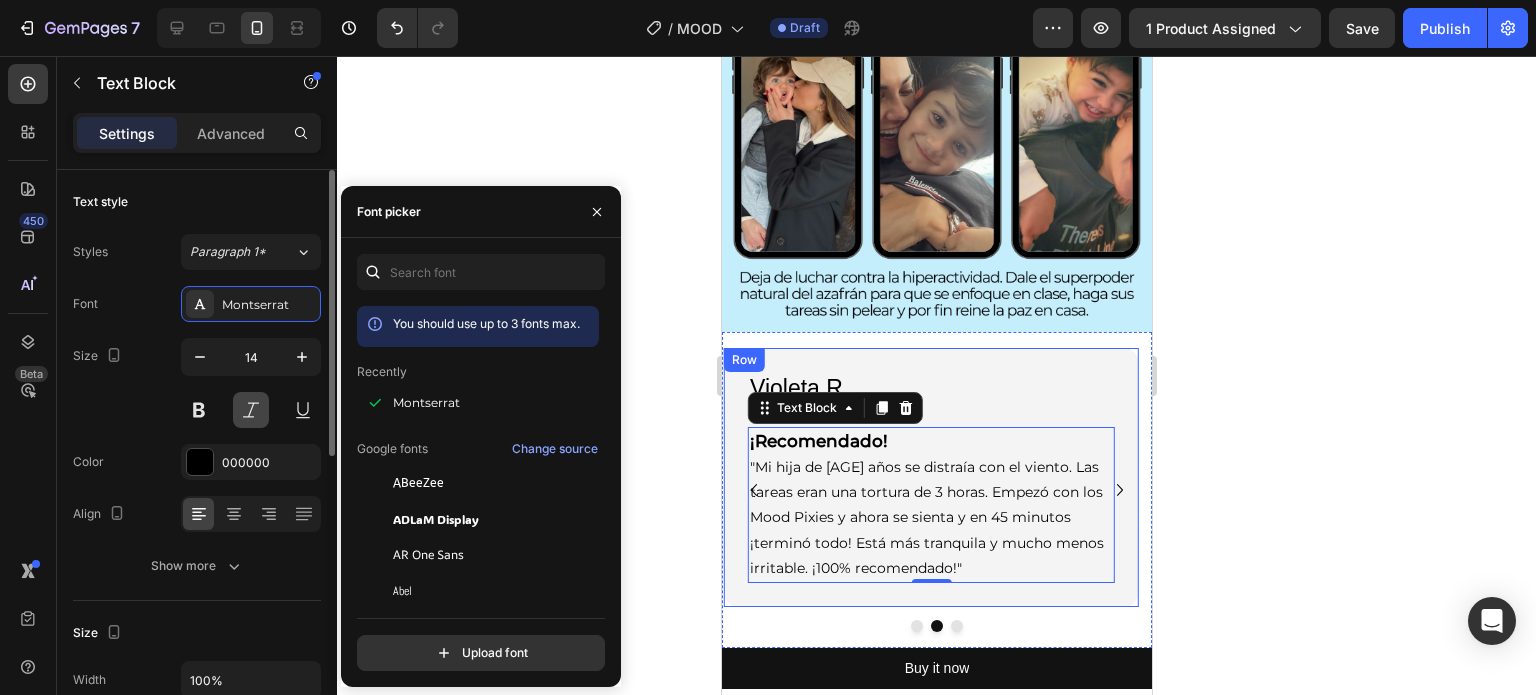 click at bounding box center (251, 410) 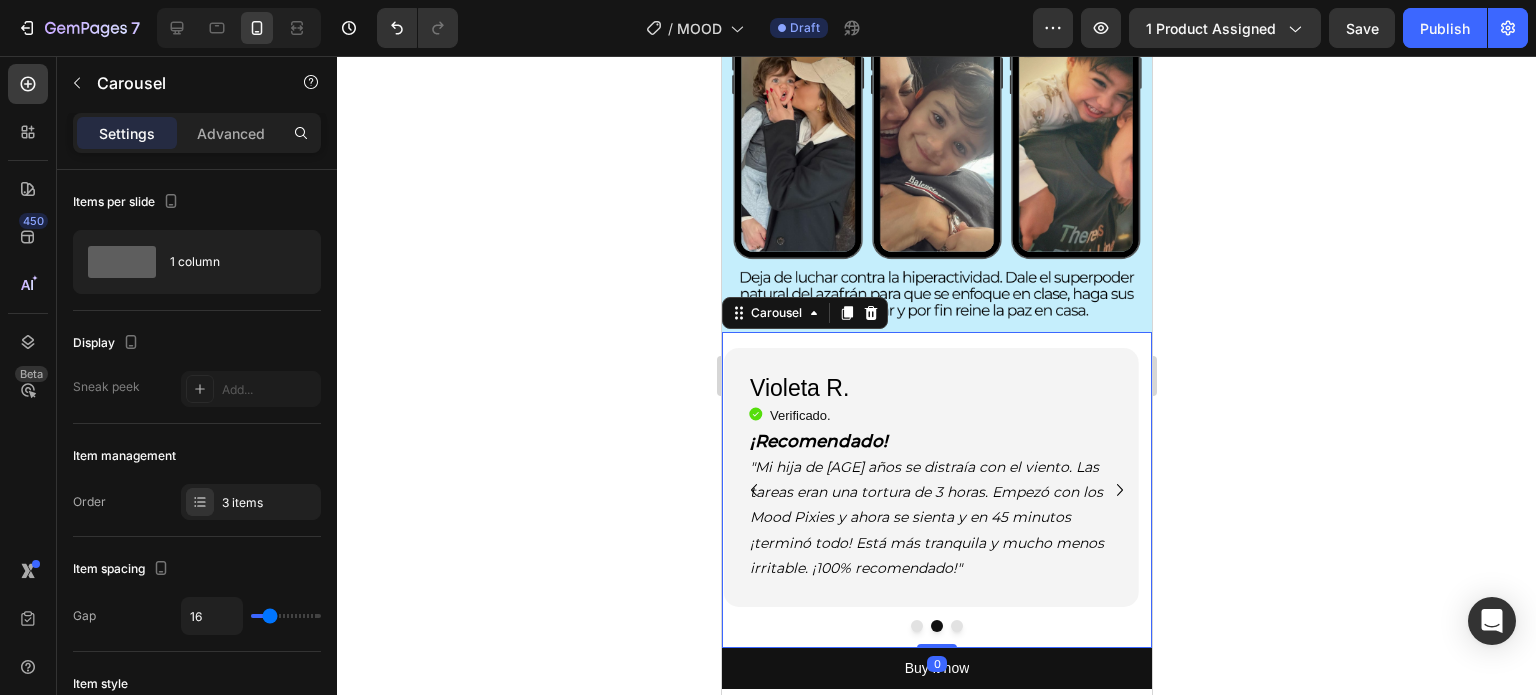 click at bounding box center (956, 626) 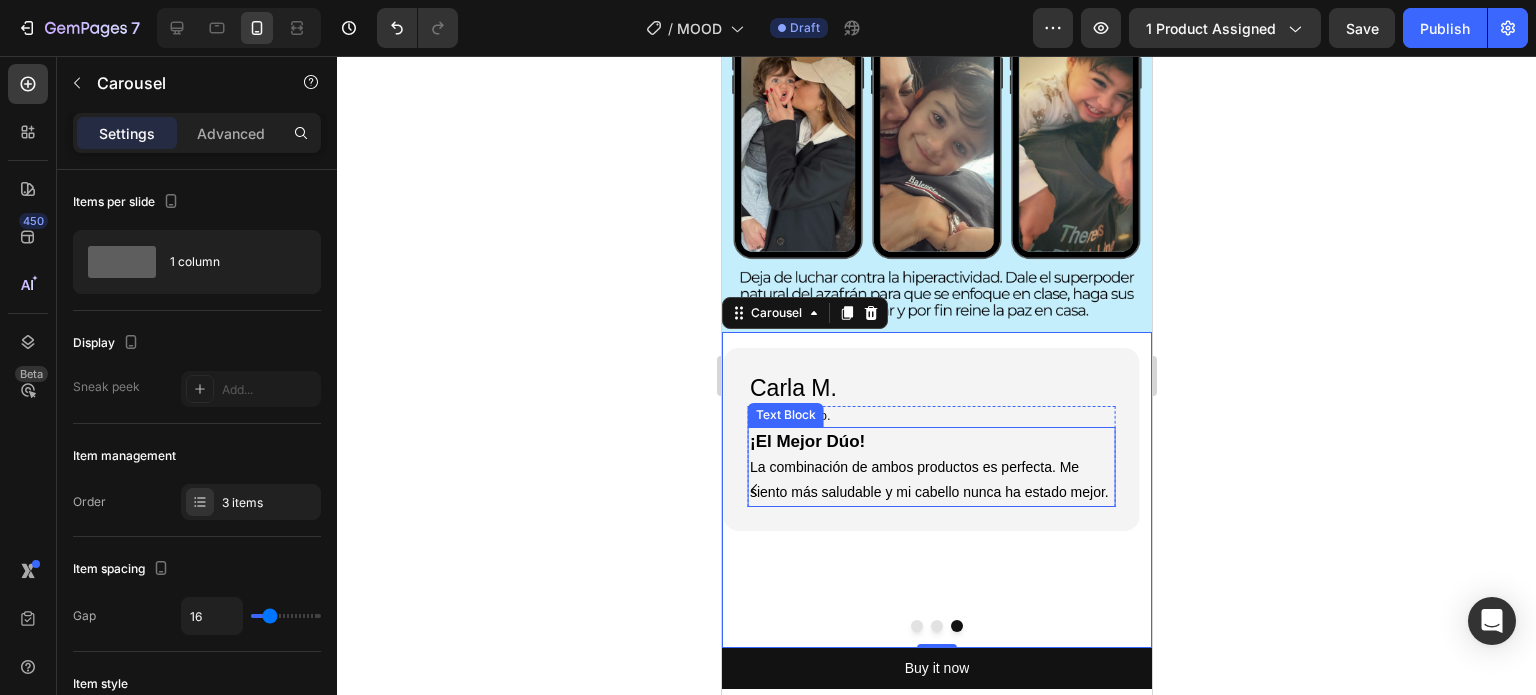 click on "La combinación de ambos productos es perfecta. Me siento más saludable y mi cabello nunca ha estado mejor." at bounding box center [930, 480] 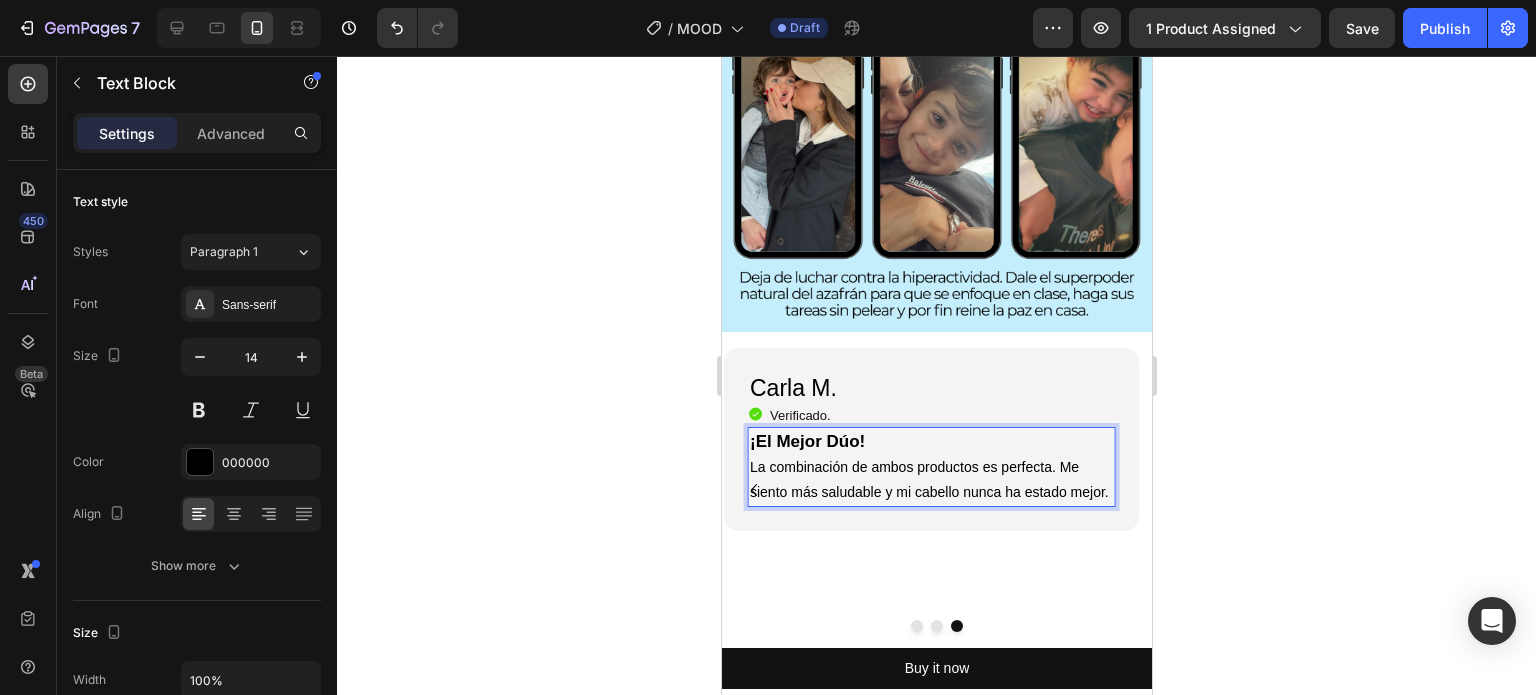 click on "La combinación de ambos productos es perfecta. Me siento más saludable y mi cabello nunca ha estado mejor." at bounding box center [930, 480] 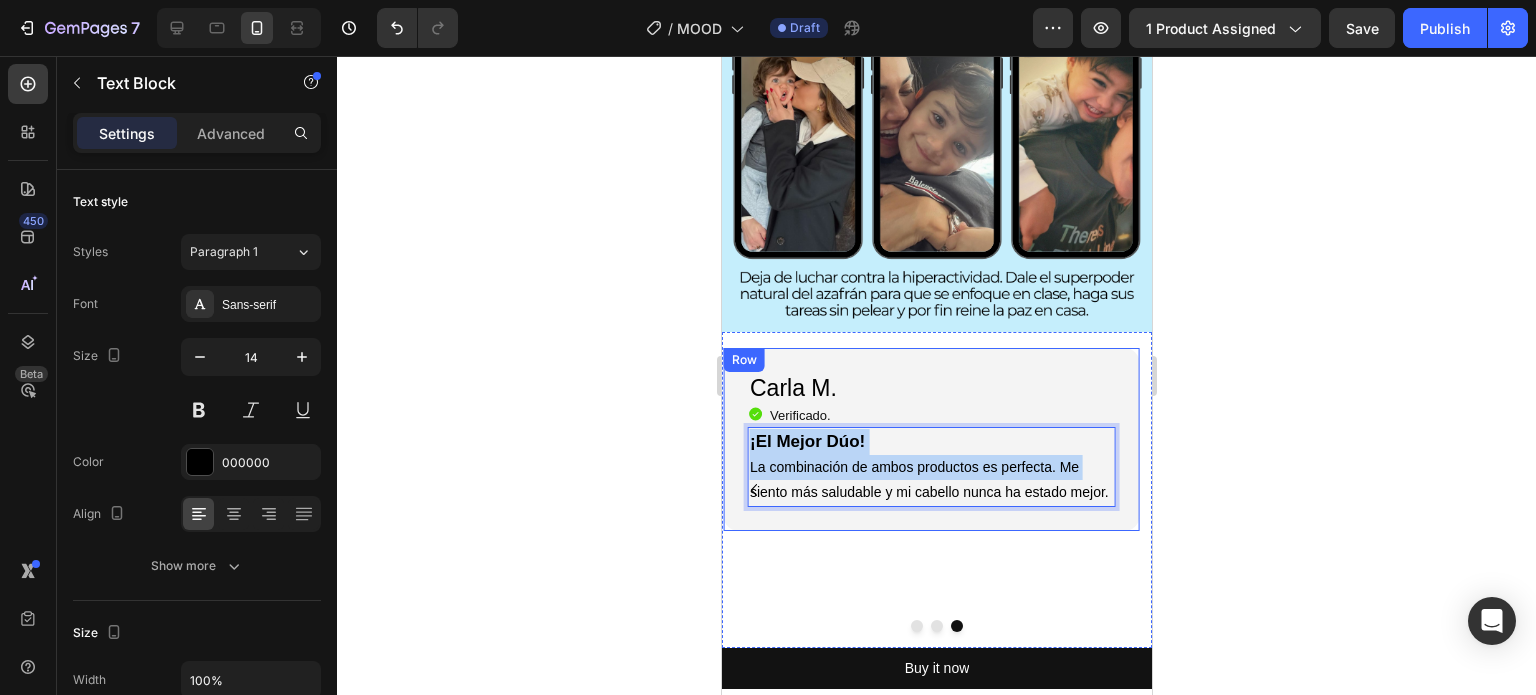 drag, startPoint x: 749, startPoint y: 394, endPoint x: 1137, endPoint y: 467, distance: 394.80756 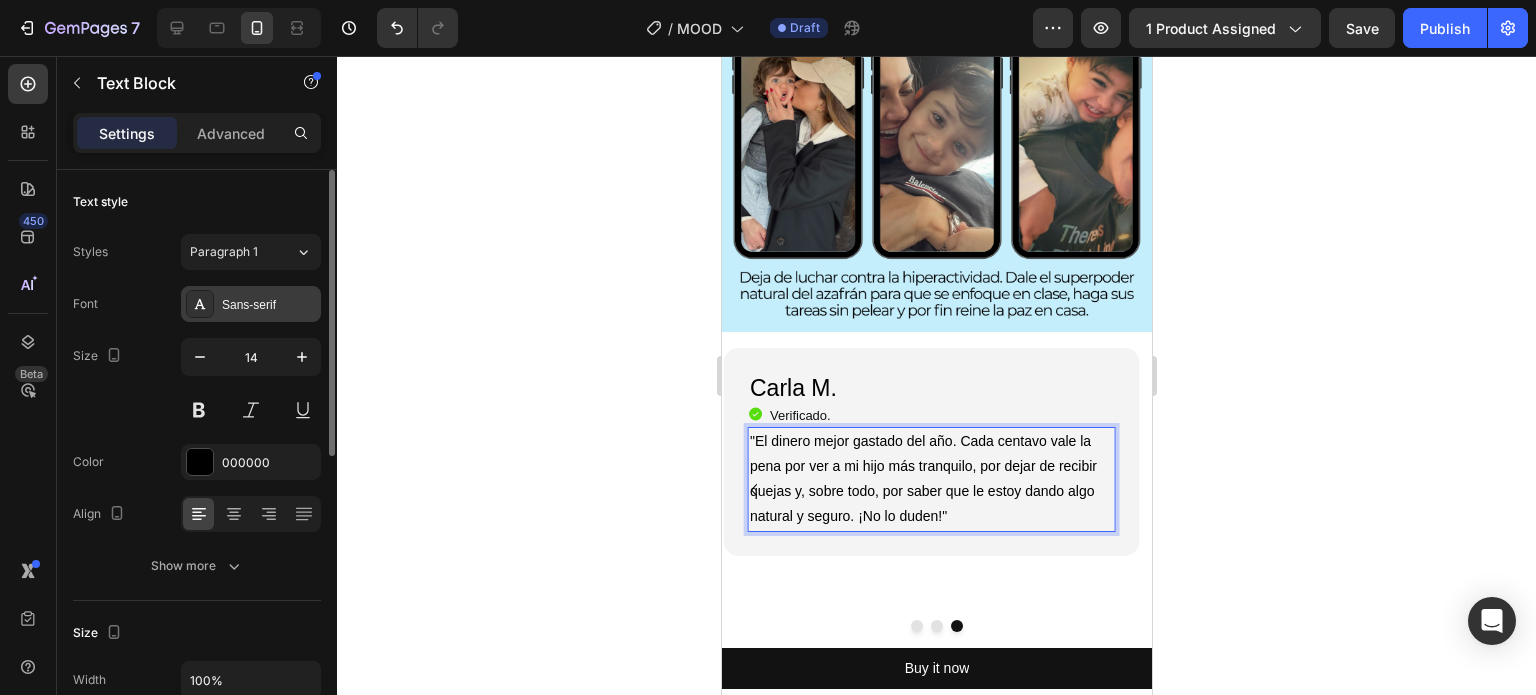 click on "Sans-serif" at bounding box center [269, 305] 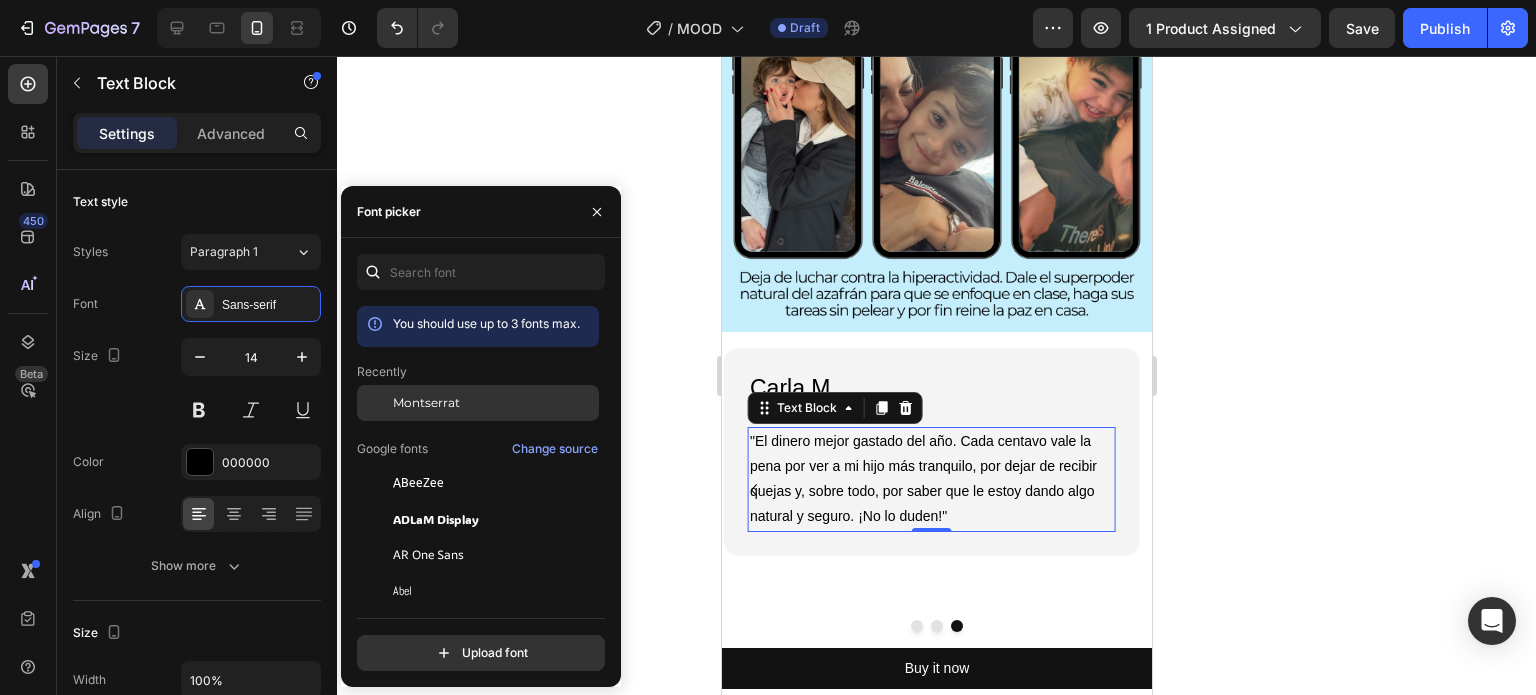 click on "Montserrat" at bounding box center [426, 403] 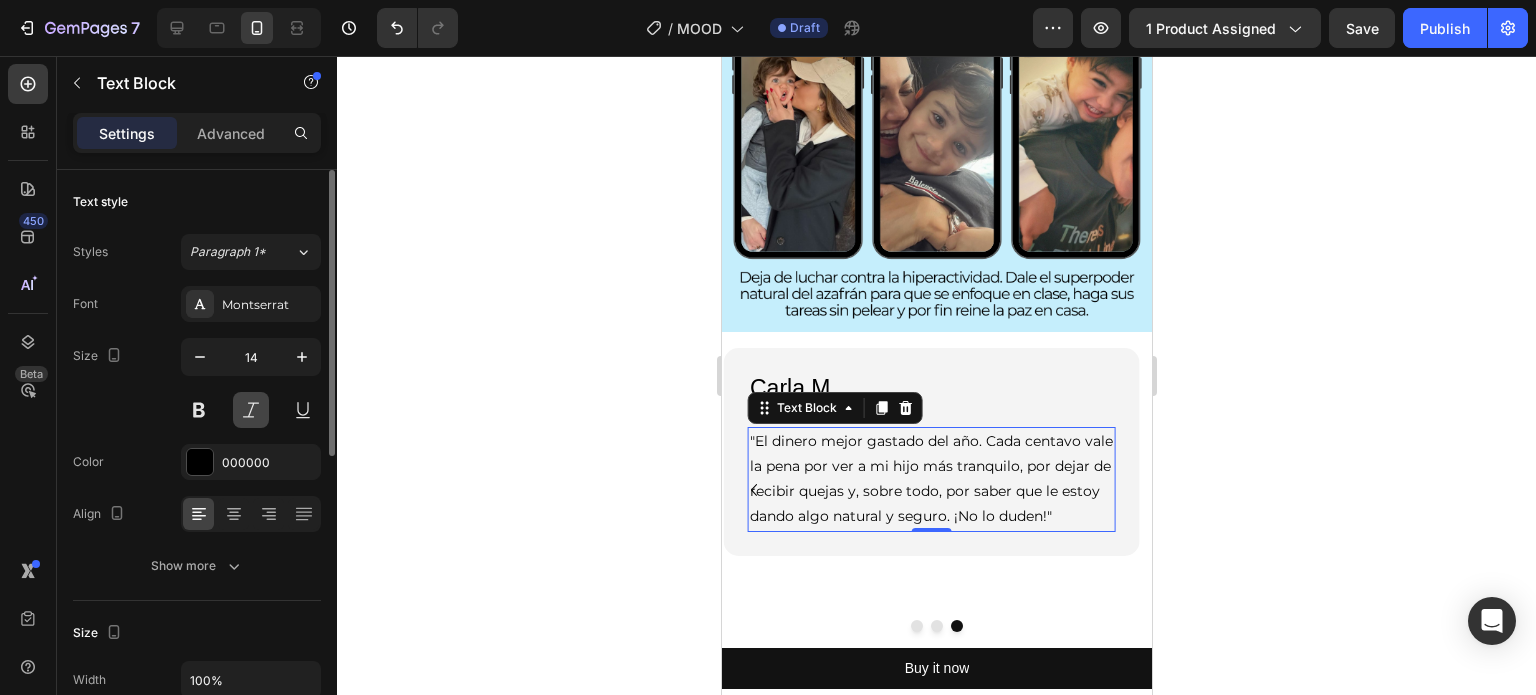 click at bounding box center [251, 410] 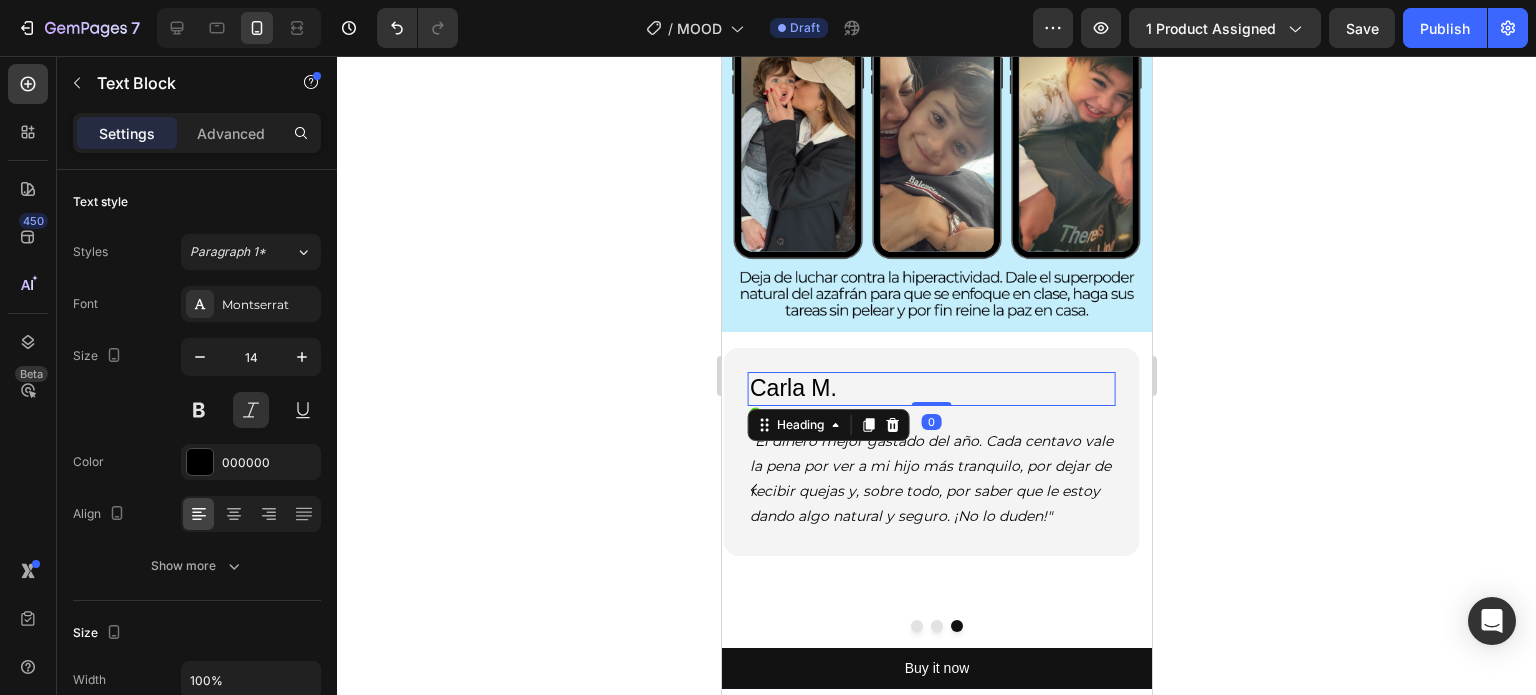 click on "Carla M." at bounding box center (930, 389) 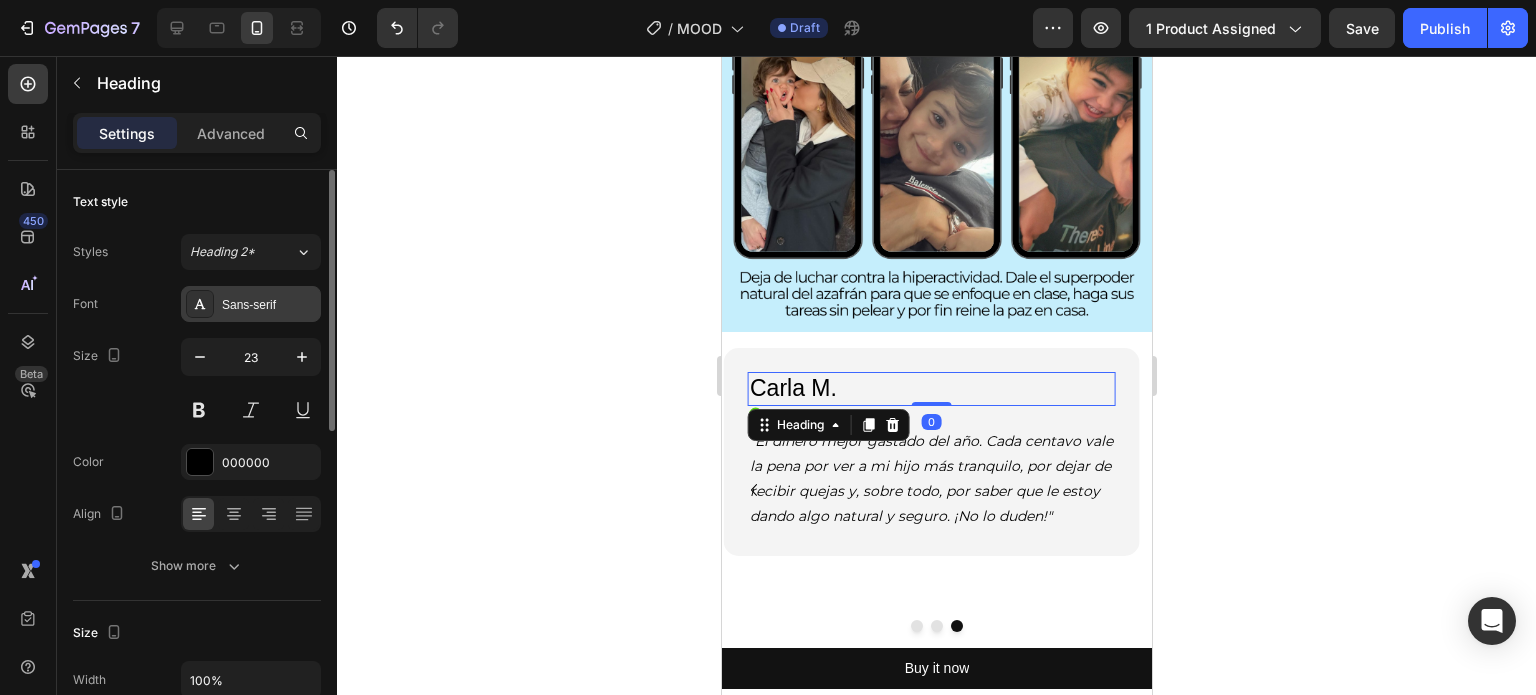 click on "Sans-serif" at bounding box center [269, 305] 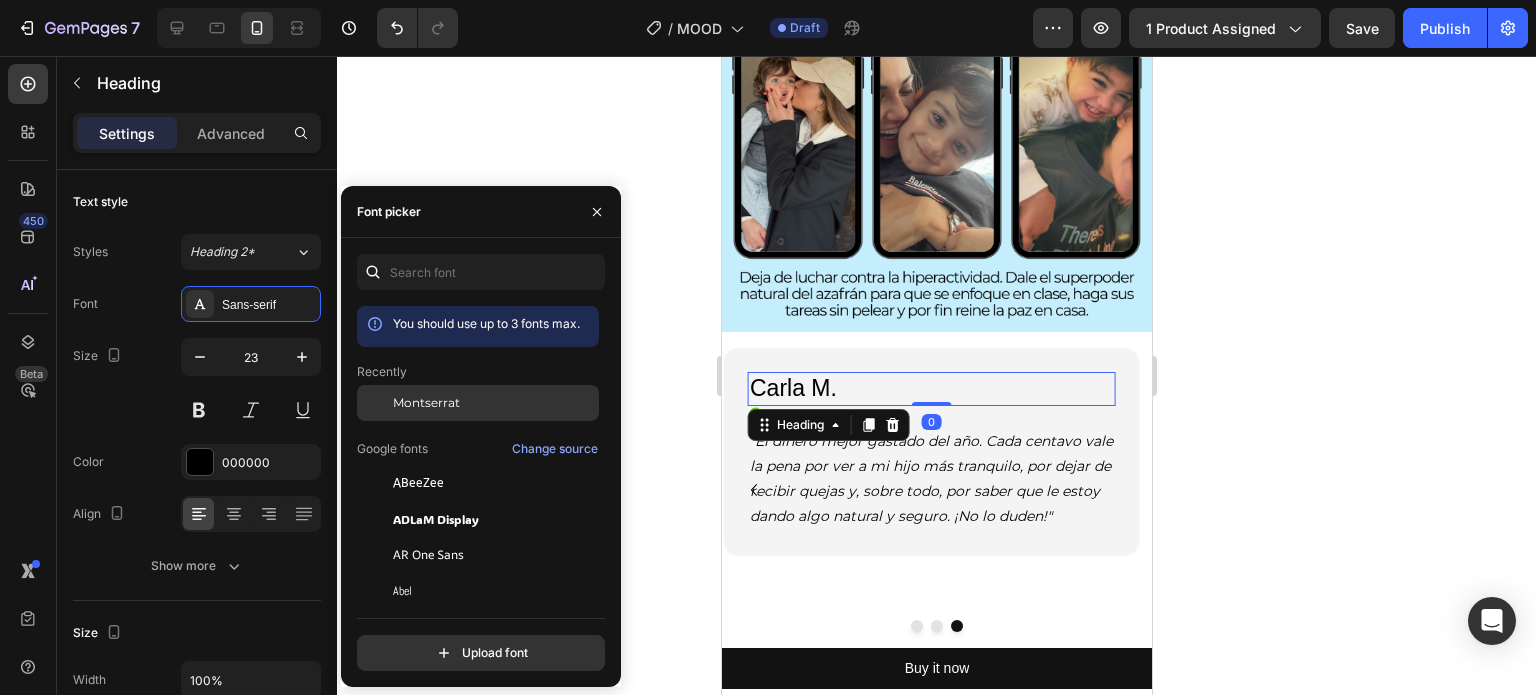 click on "Montserrat" at bounding box center [426, 403] 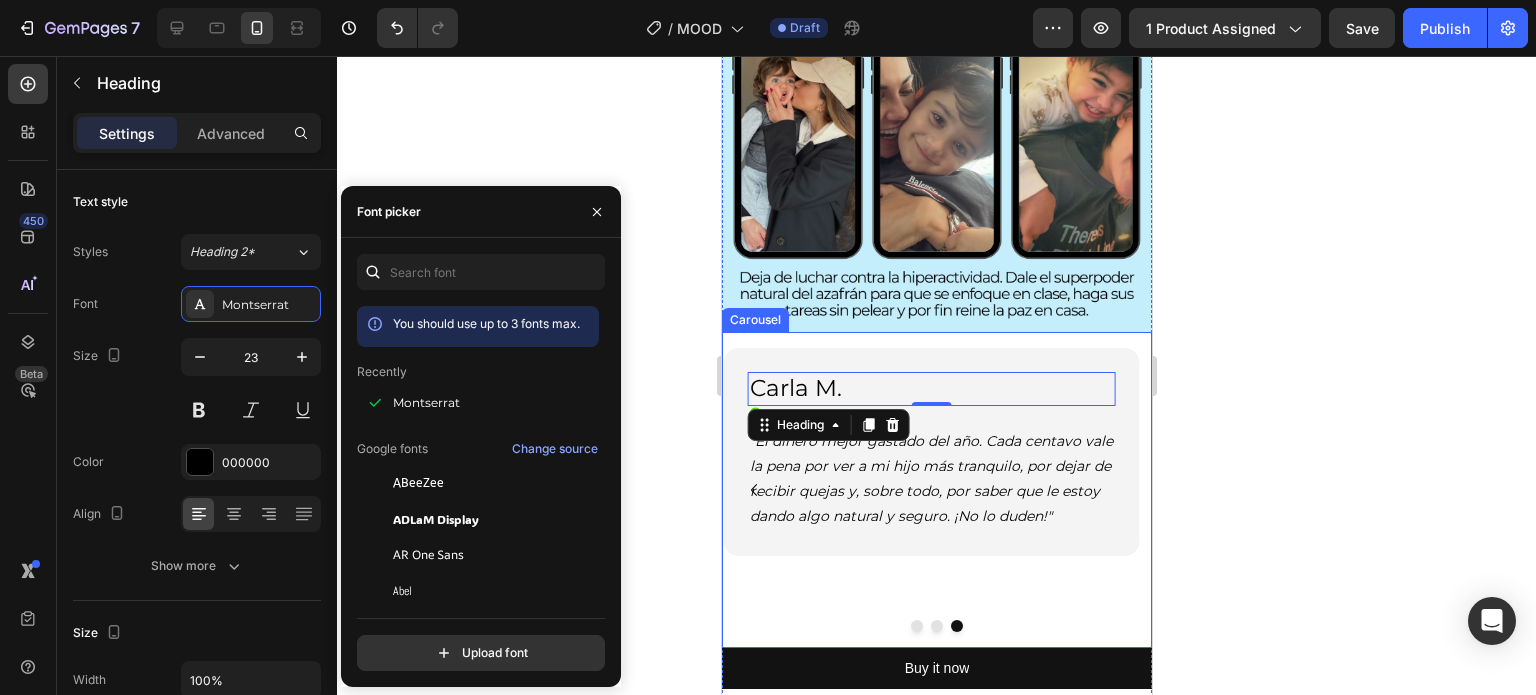 click at bounding box center [936, 626] 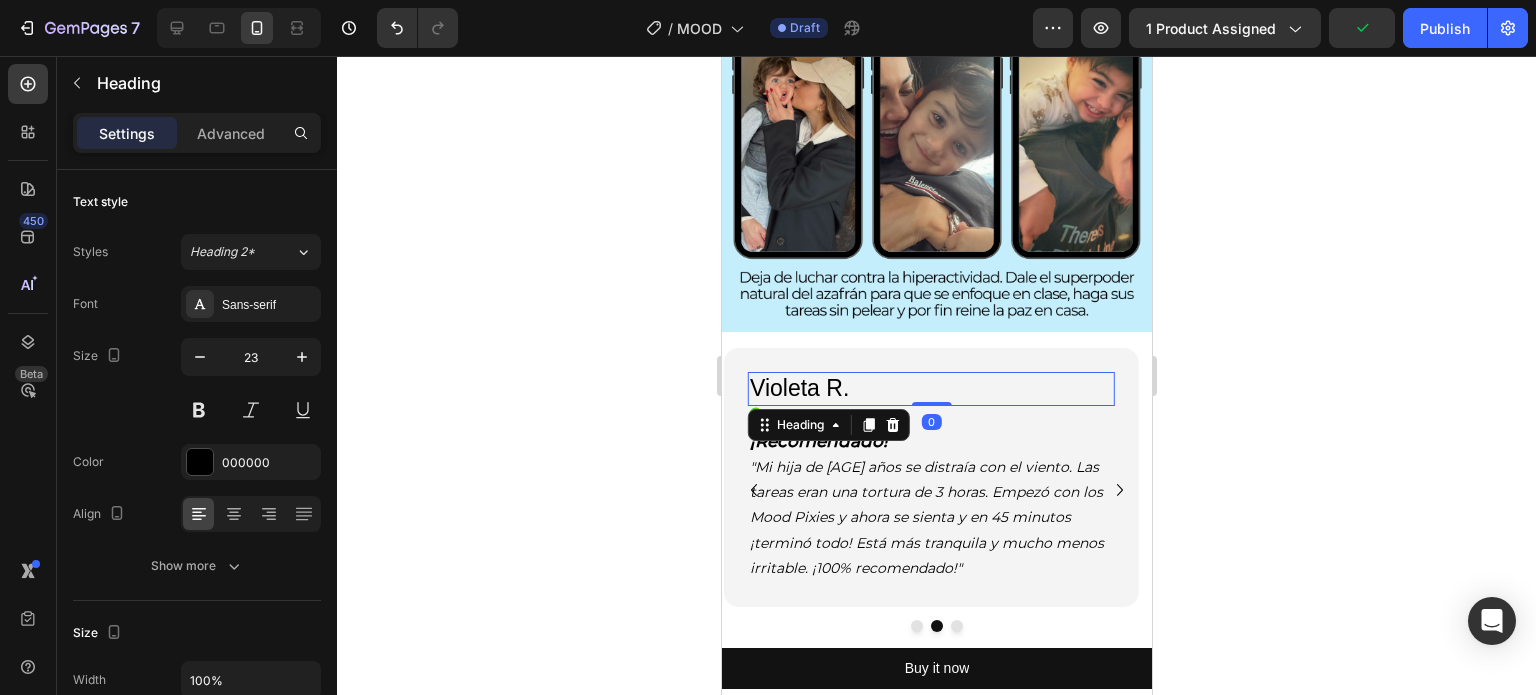 click on "Violeta R." at bounding box center (930, 389) 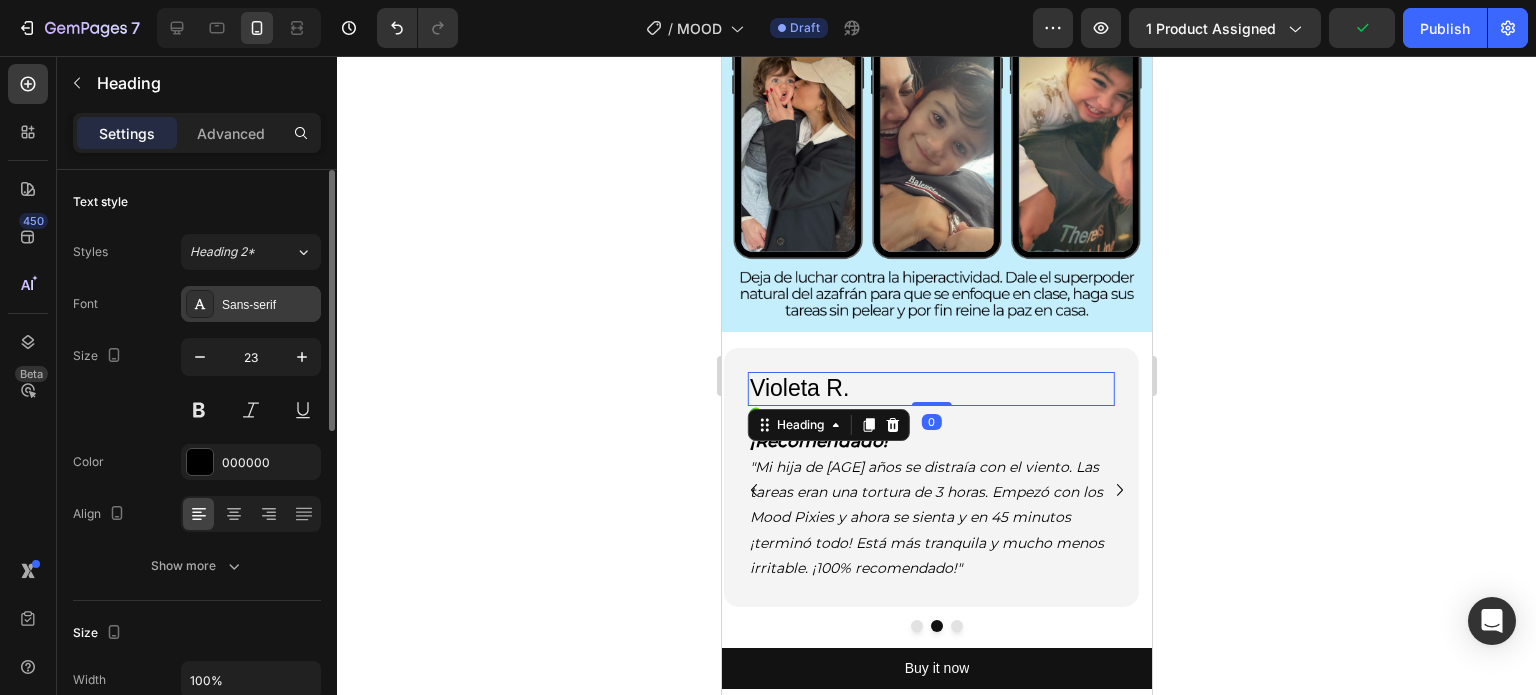 click on "Sans-serif" at bounding box center (269, 305) 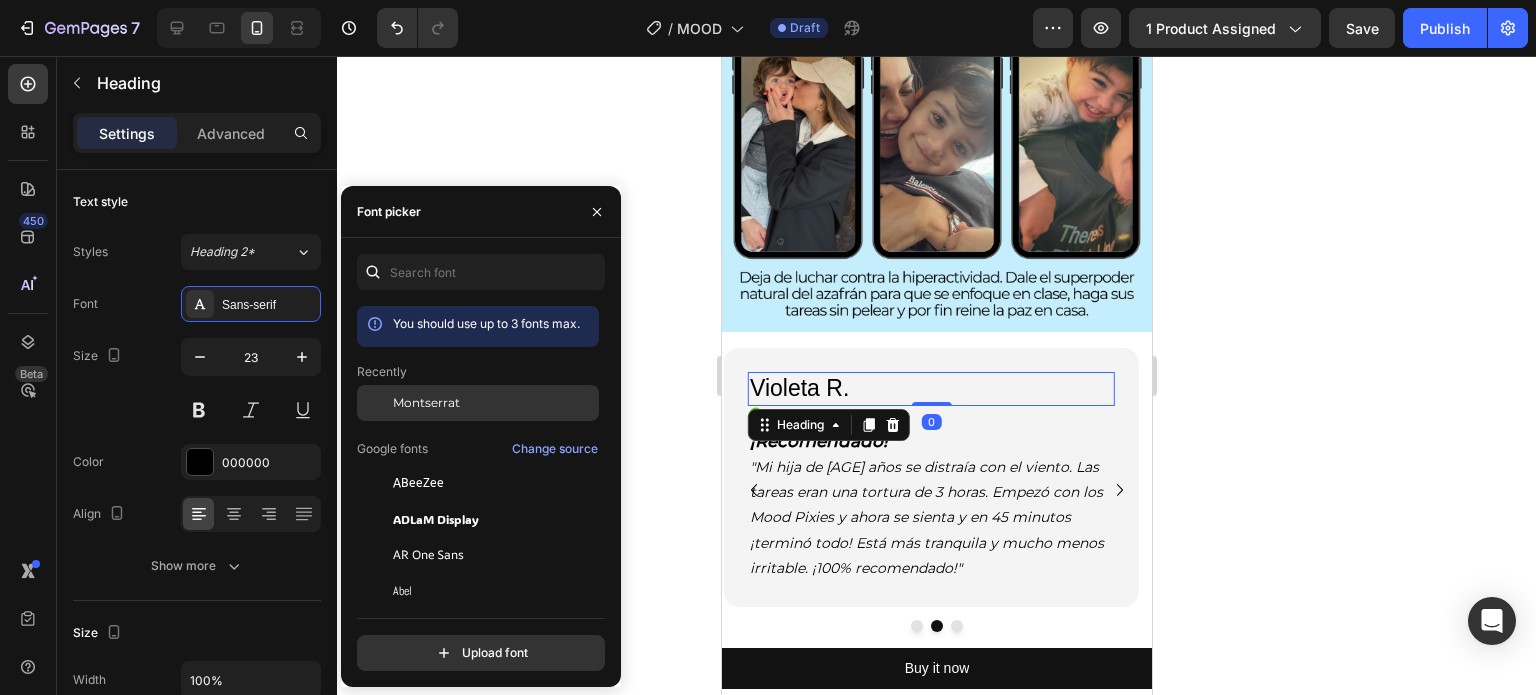 click on "Montserrat" 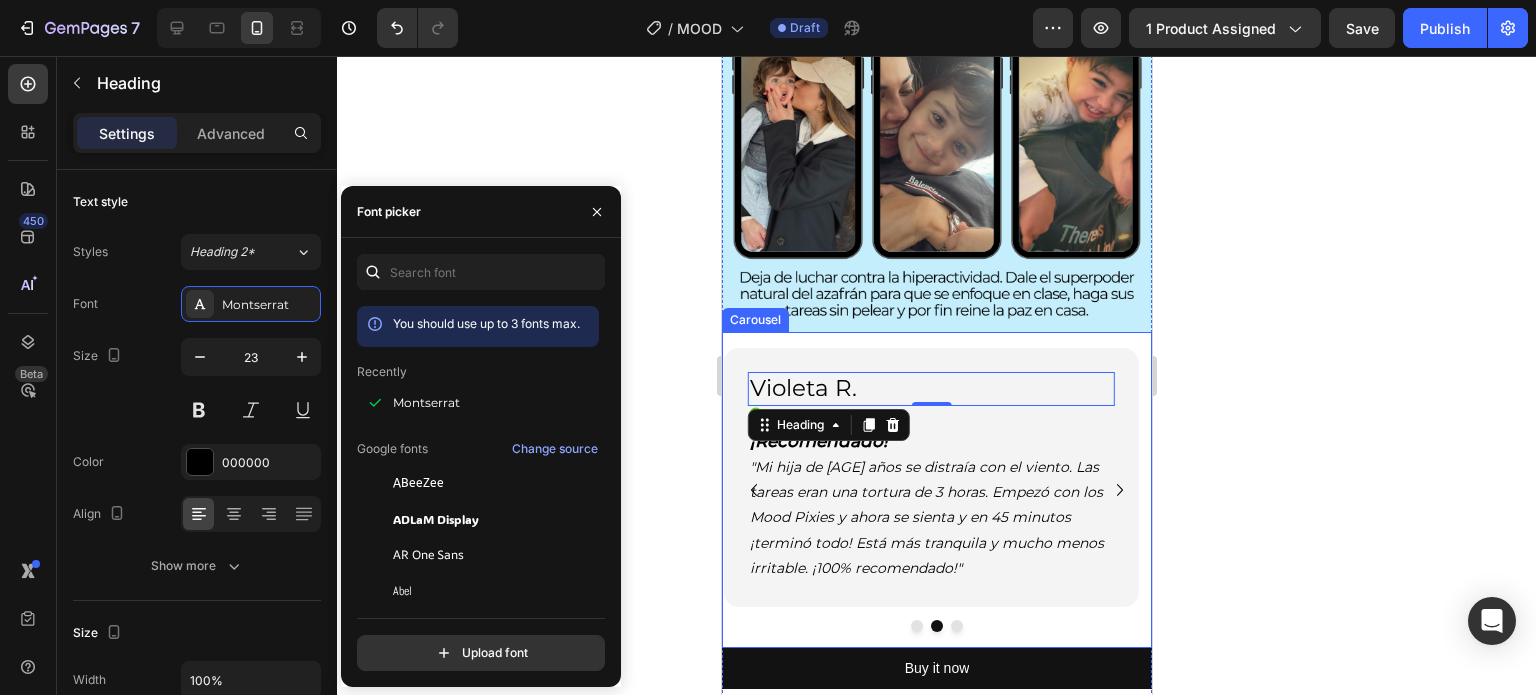 click at bounding box center [916, 626] 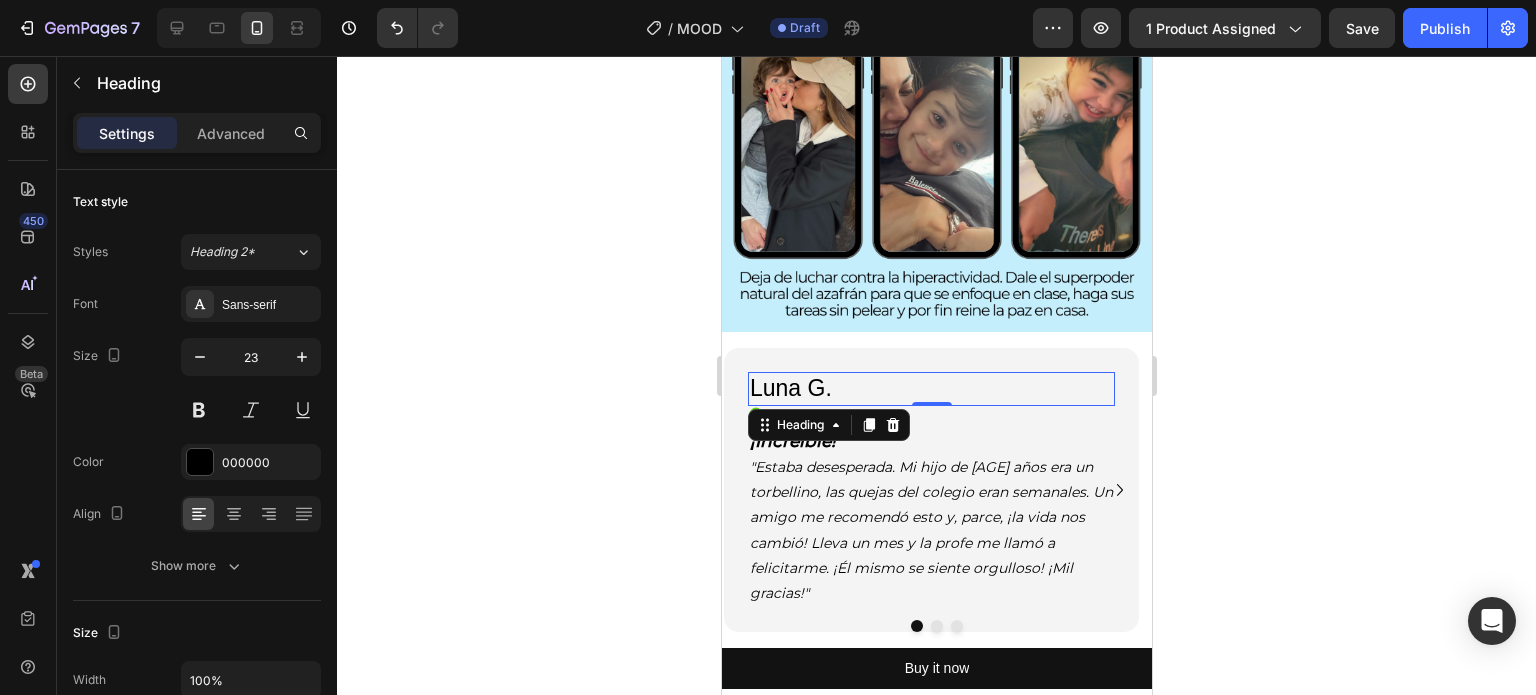 click on "Luna G." at bounding box center (930, 389) 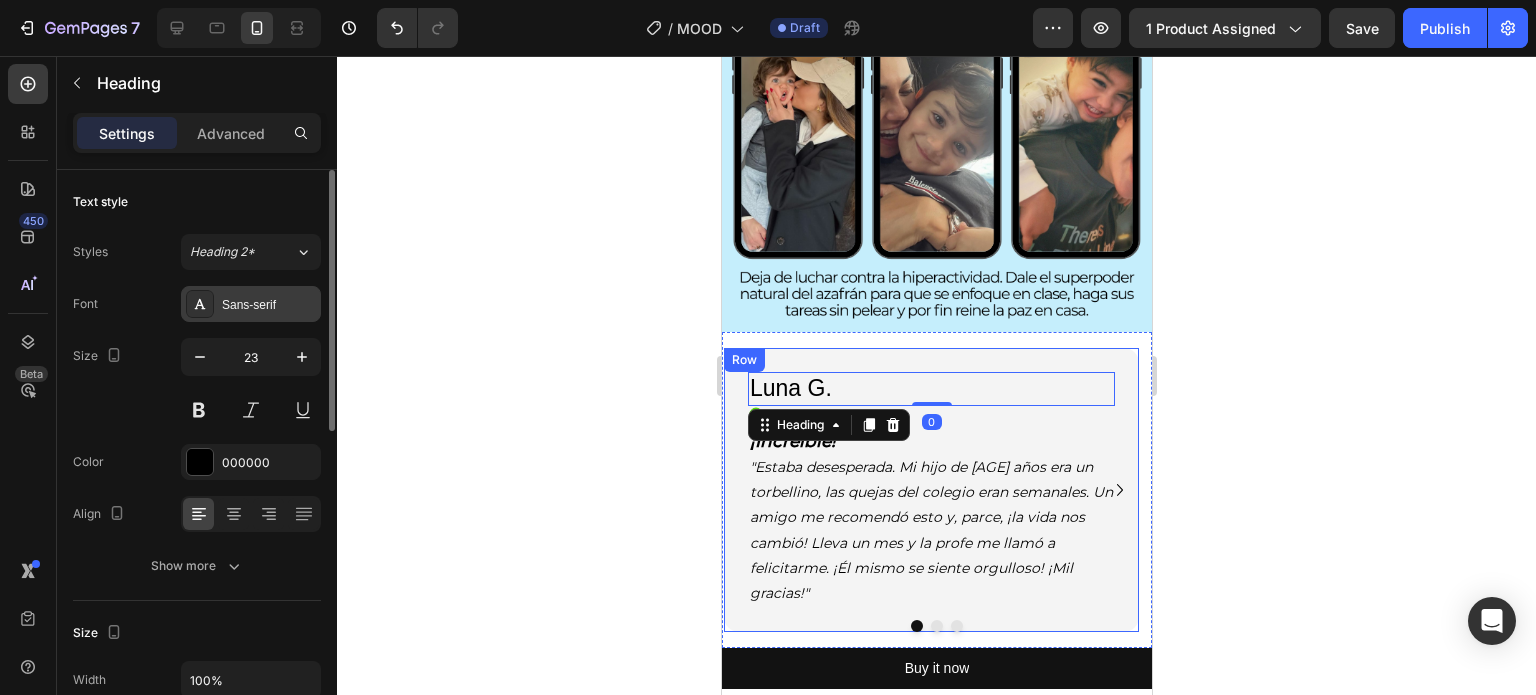 click on "Sans-serif" at bounding box center [269, 305] 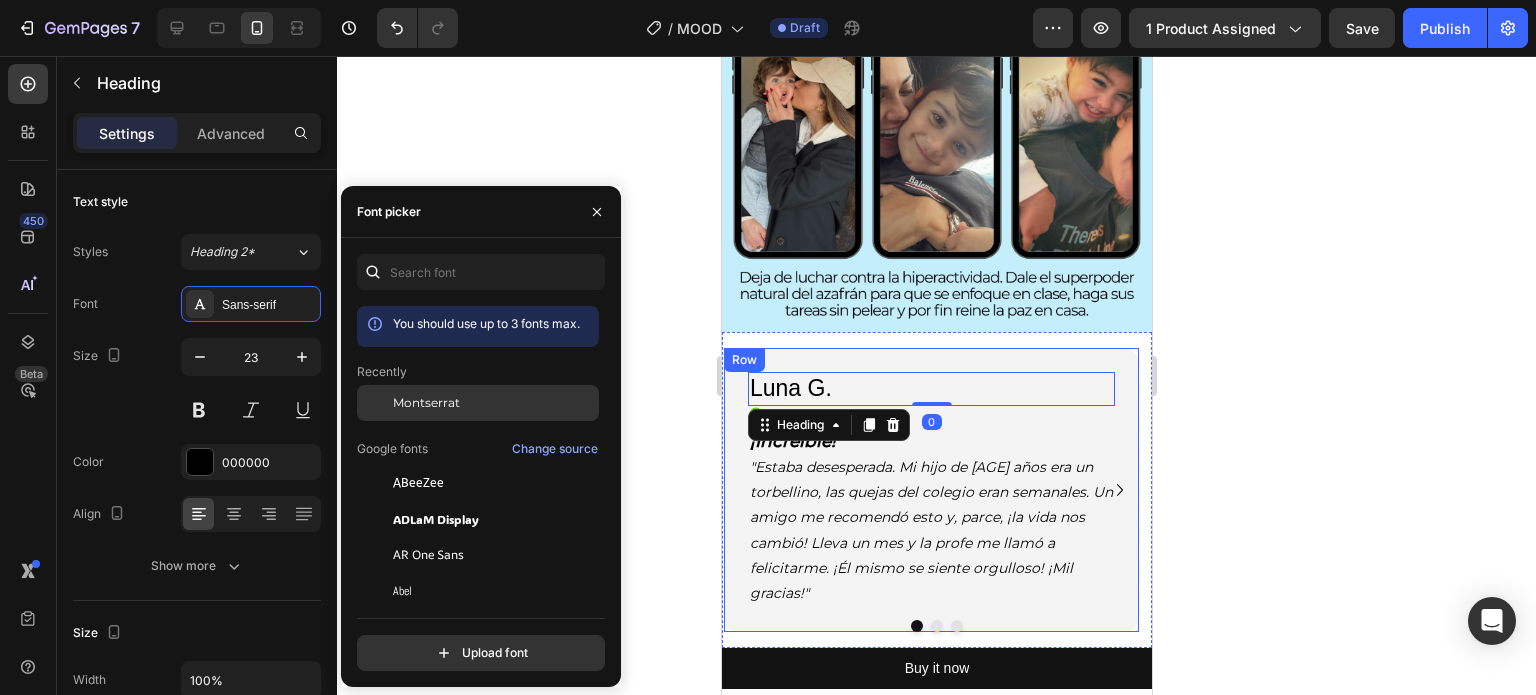 click at bounding box center (375, 403) 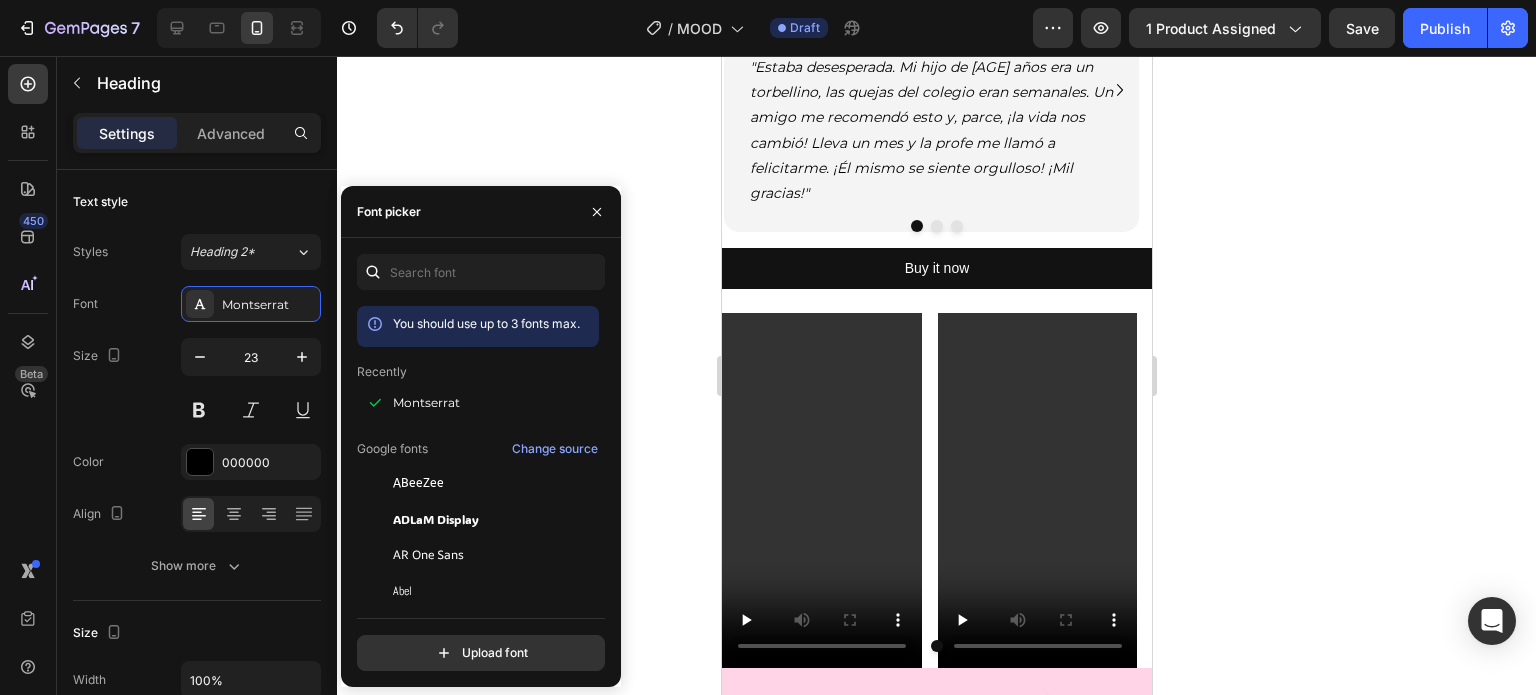click 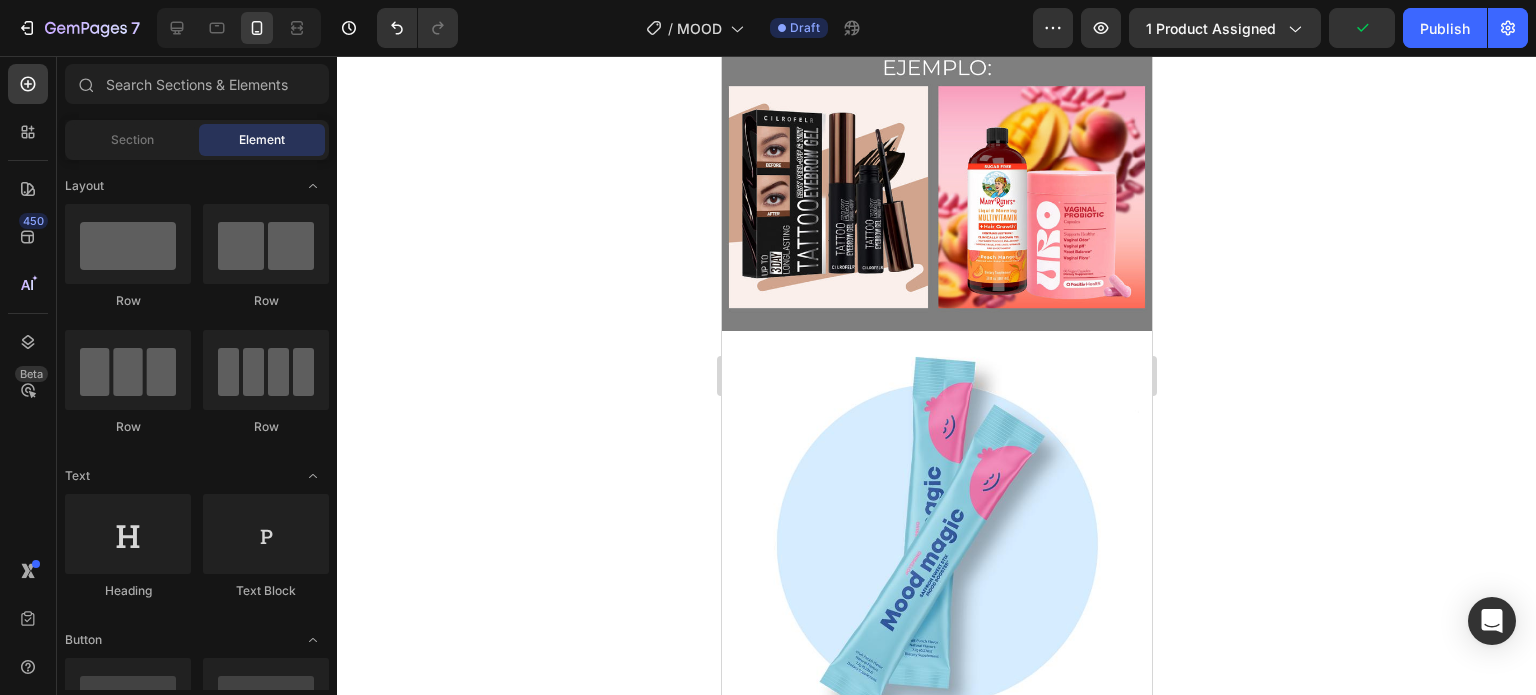 scroll, scrollTop: 6700, scrollLeft: 0, axis: vertical 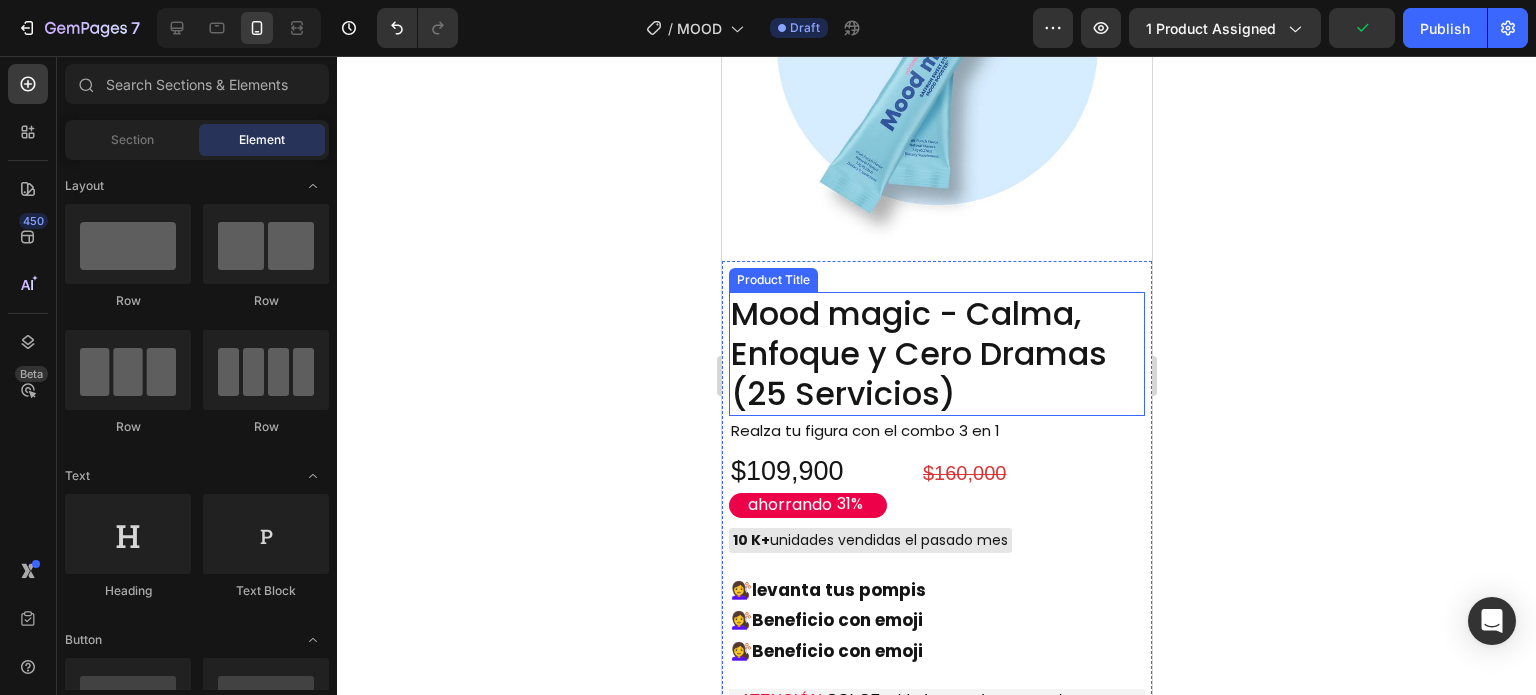 click on "Mood magic - Calma, Enfoque y Cero Dramas (25 Servicios)" at bounding box center (936, 354) 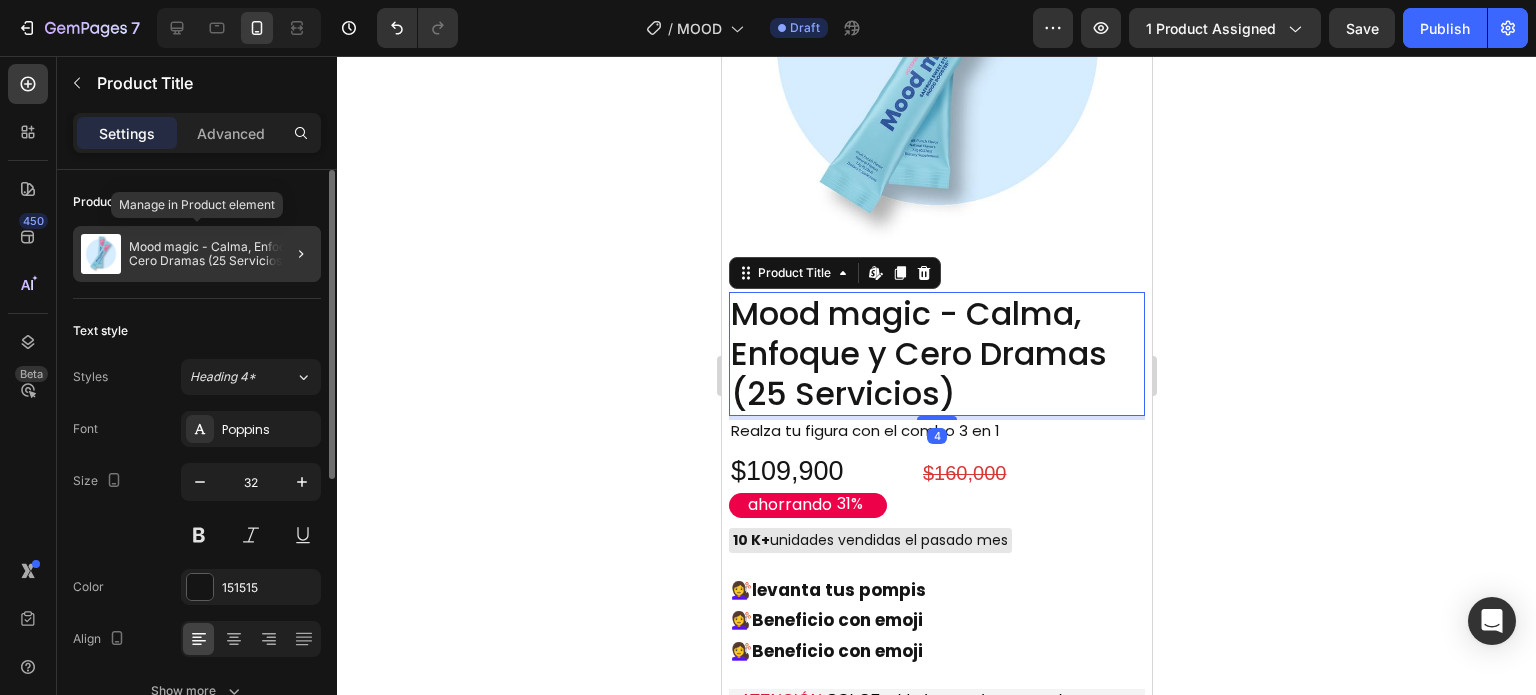 click on "Mood magic - Calma, Enfoque y Cero Dramas (25 Servicios)" at bounding box center [221, 254] 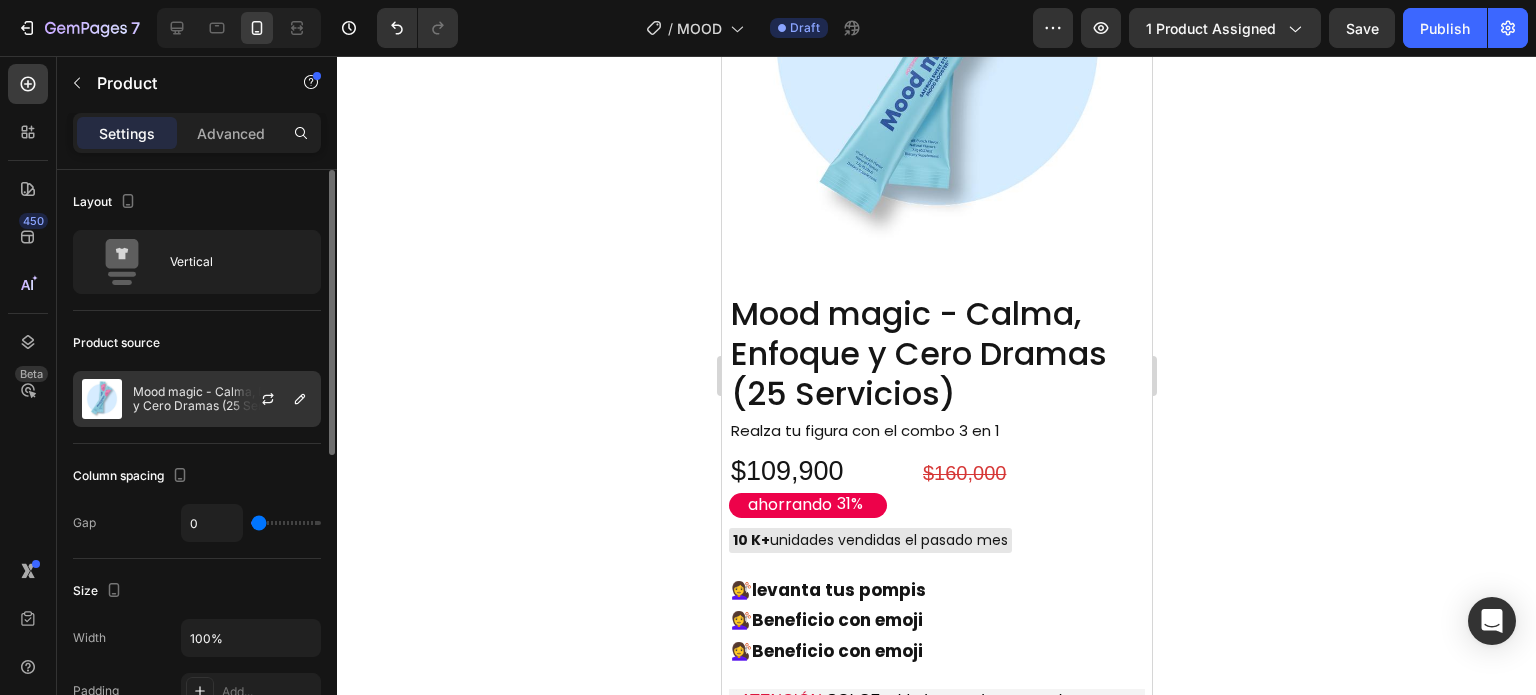 click on "Mood magic - Calma, Enfoque y Cero Dramas (25 Servicios)" at bounding box center [222, 399] 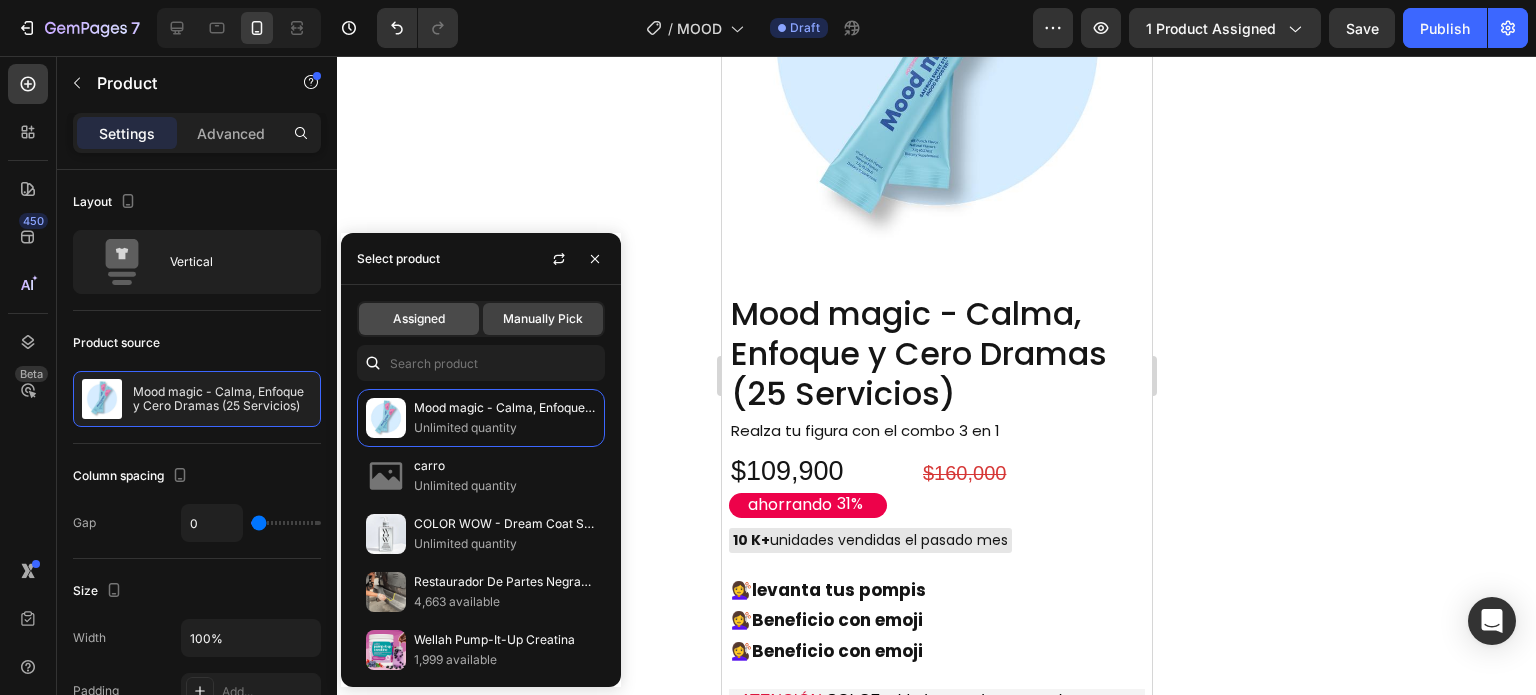 click on "Assigned" 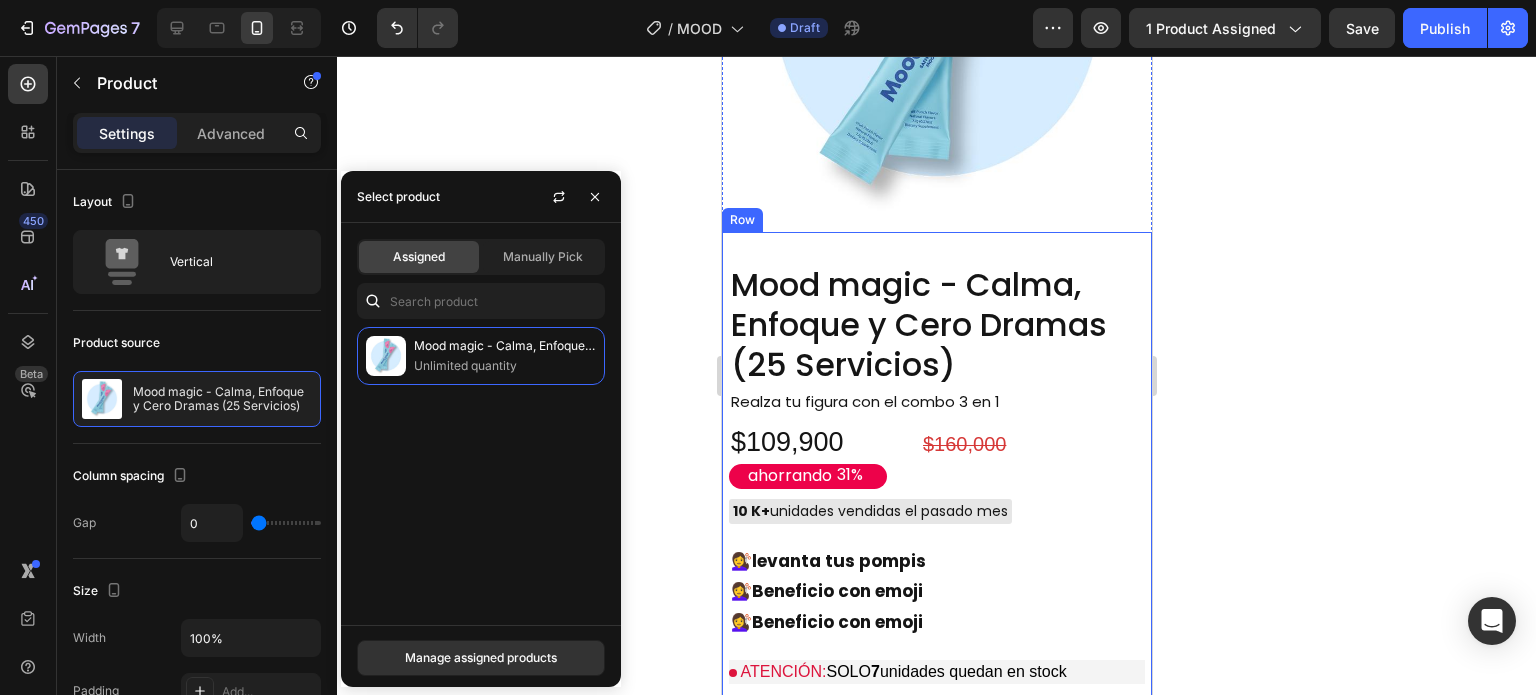 scroll, scrollTop: 6700, scrollLeft: 0, axis: vertical 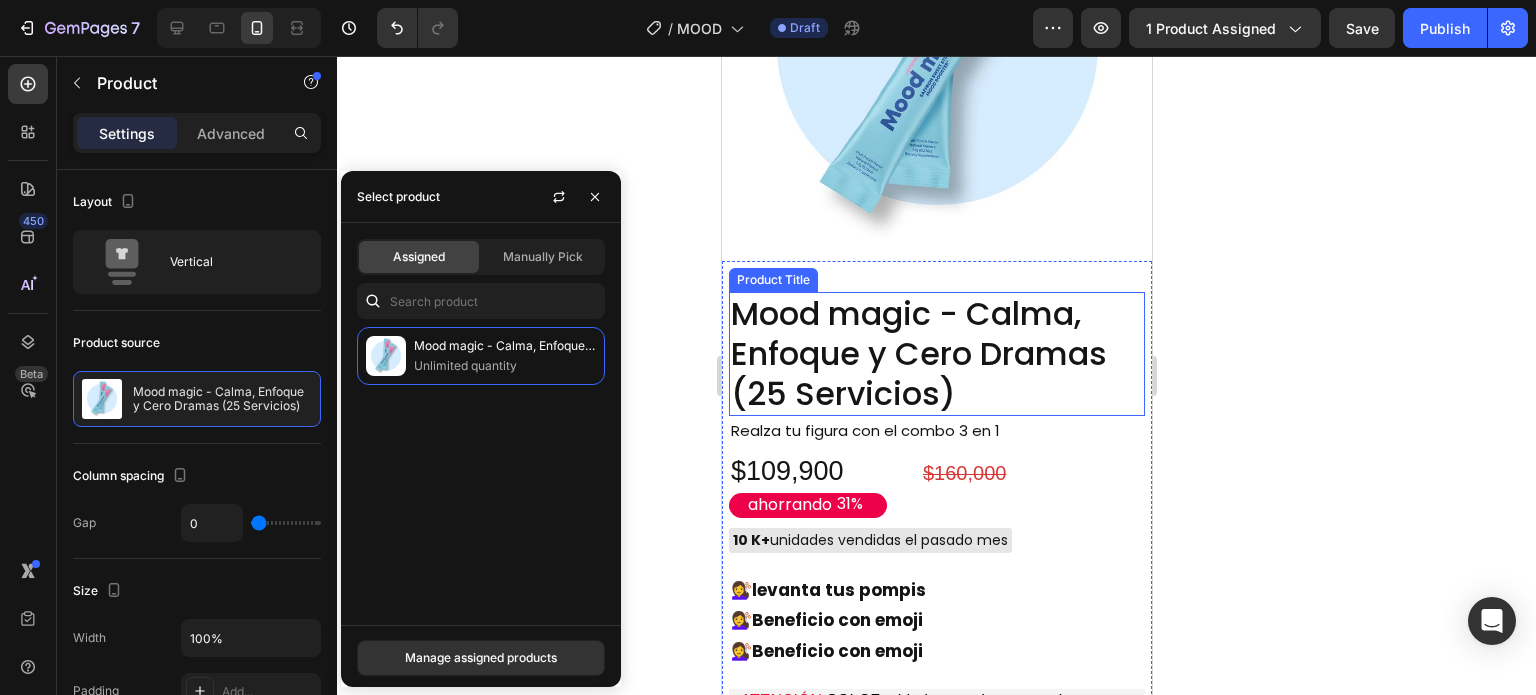 click on "Mood magic - Calma, Enfoque y Cero Dramas (25 Servicios)" at bounding box center [936, 354] 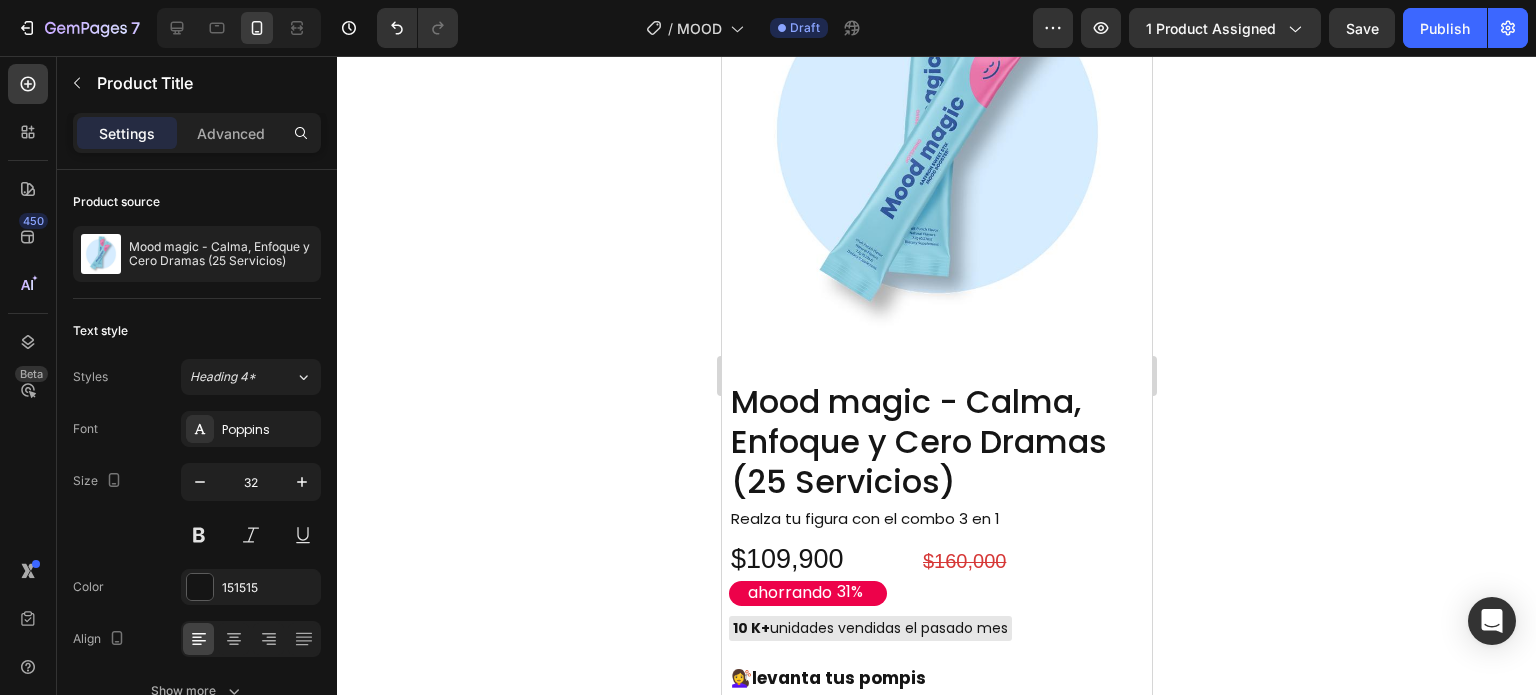 scroll, scrollTop: 6585, scrollLeft: 0, axis: vertical 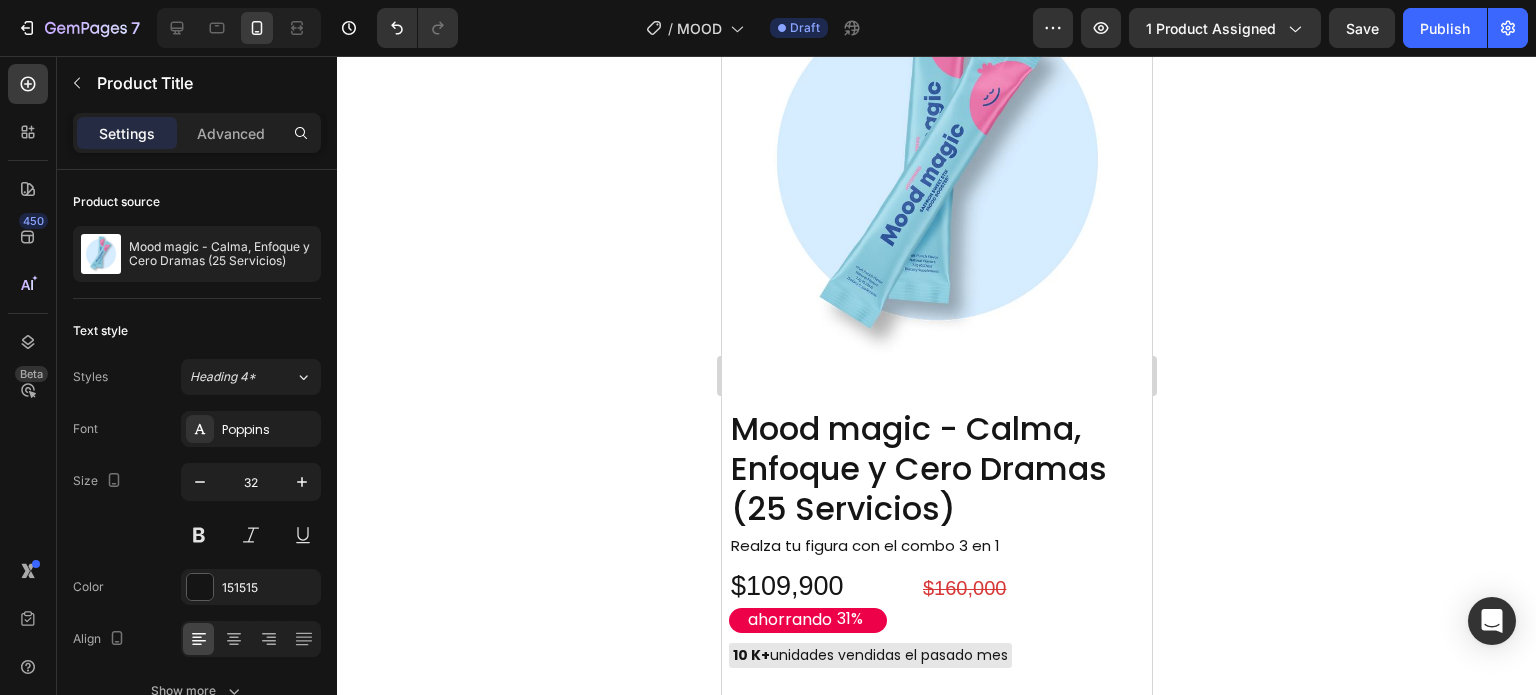 click on "Mood magic - Calma, Enfoque y Cero Dramas (25 Servicios)" at bounding box center [936, 469] 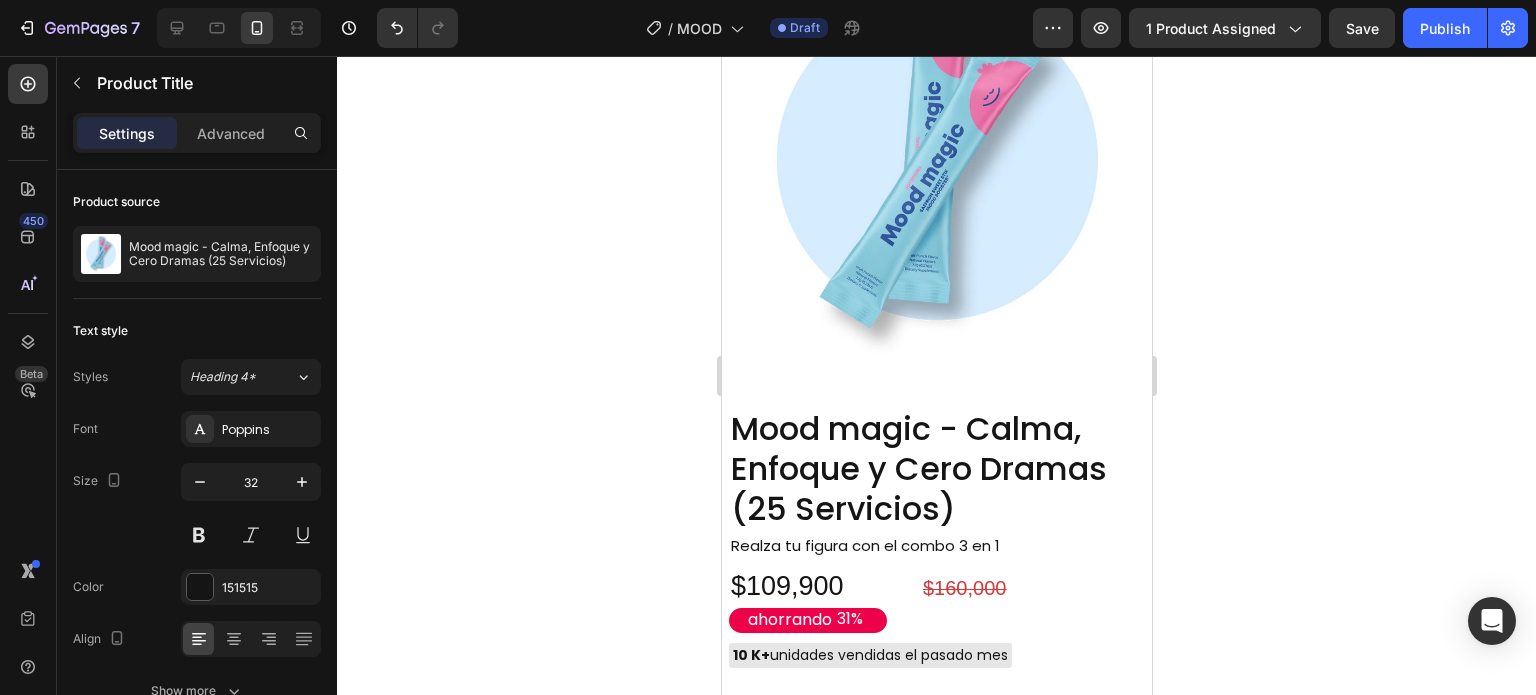 click on "Mood magic - Calma, Enfoque y Cero Dramas (25 Servicios)" at bounding box center [936, 469] 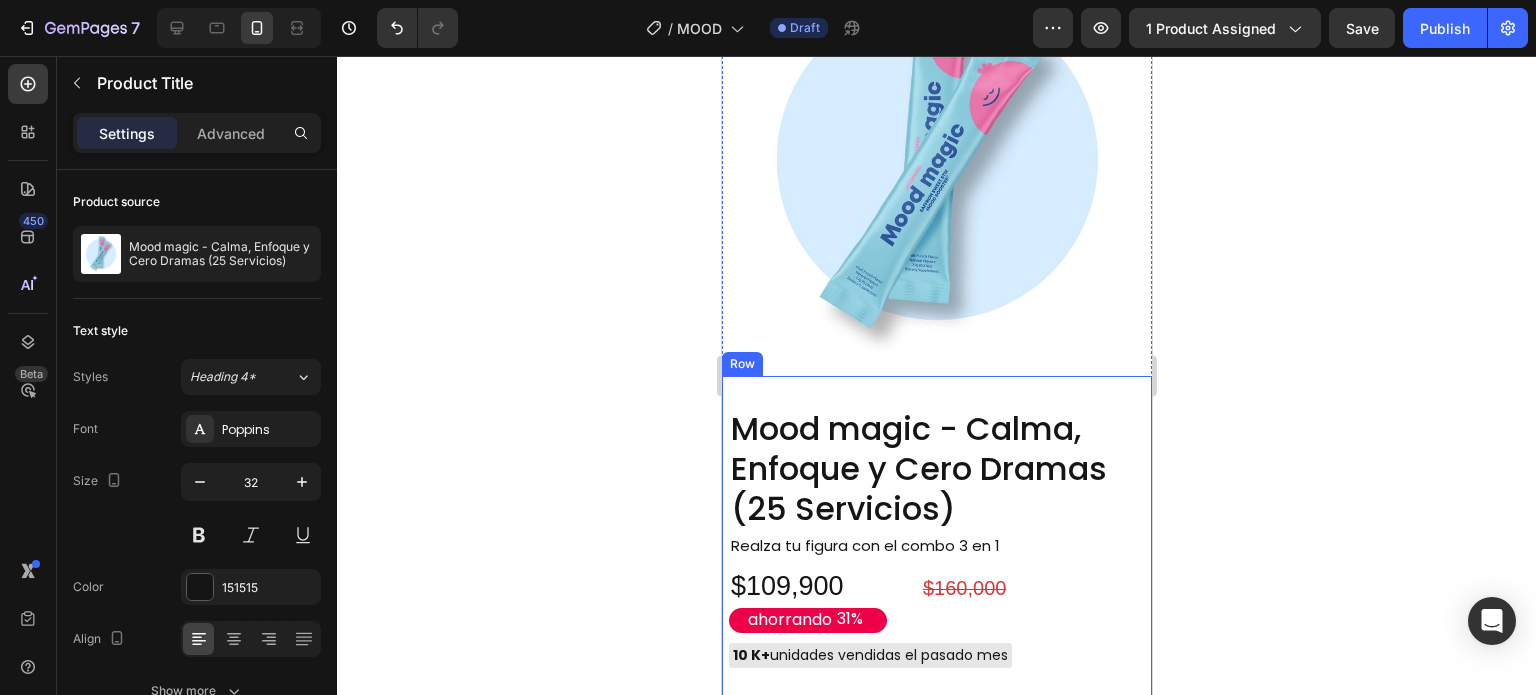 click on "Mood magic - Calma, Enfoque y Cero Dramas (25 Servicios) Product Title Realza tu figura con el combo 3 en 1 Text Block $109,900 Product Price Product Price ahorrando 31% Discount Tag $160,000 Product Price Product Price Row
10 K+  unidades vendidas el pasado mes
Custom Code 💇‍♀️  levanta tus pompis 💇‍♀️  Beneficio con emoji 💇‍♀️  Beneficio con emoji Text Block
ATENCIÓN:  SOLO  7  unidades quedan en stock
Custom Code Buy it now Dynamic Checkout
Envio Gratis y Piezas Vendidas
ENVÍO GRATIS
100.000+ PIEZAS VENDIDAS
Custom Code" at bounding box center (936, 682) 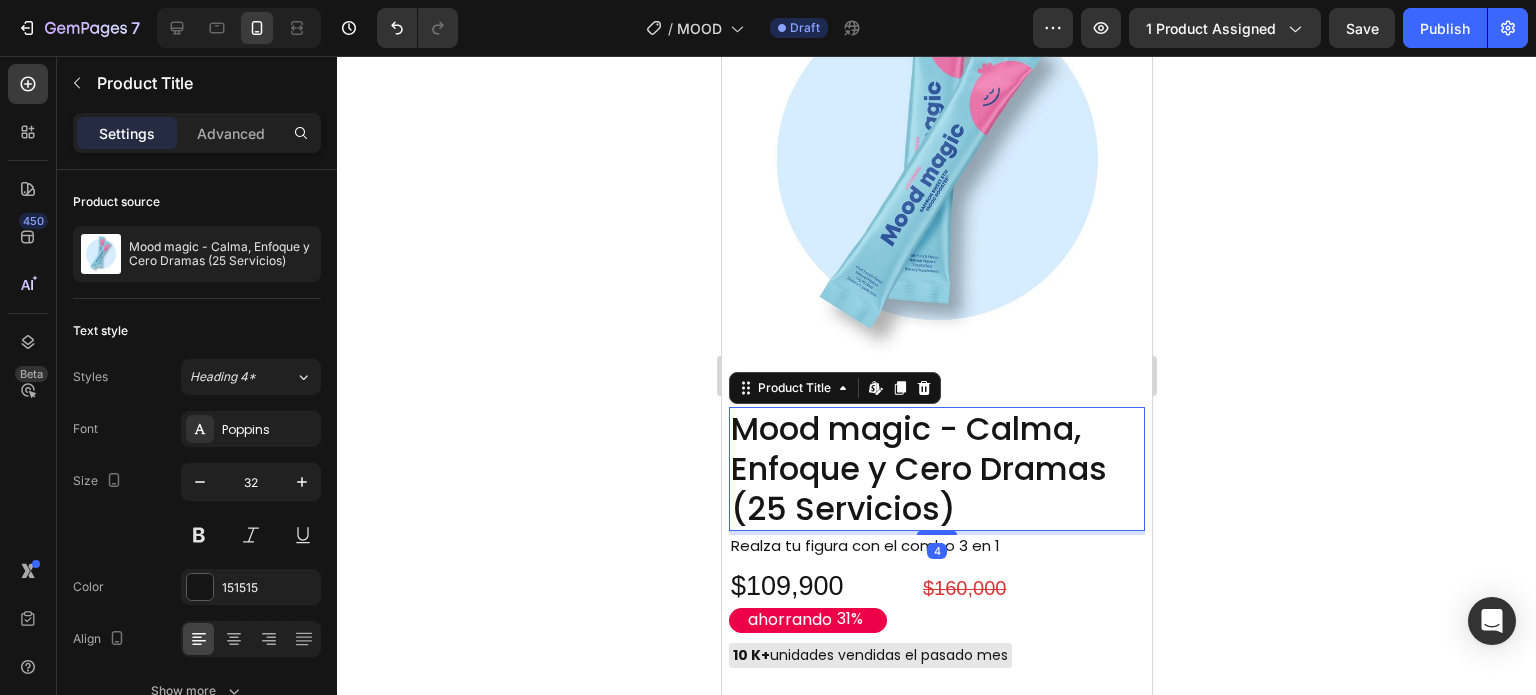 click on "Mood magic - Calma, Enfoque y Cero Dramas (25 Servicios)" at bounding box center [936, 469] 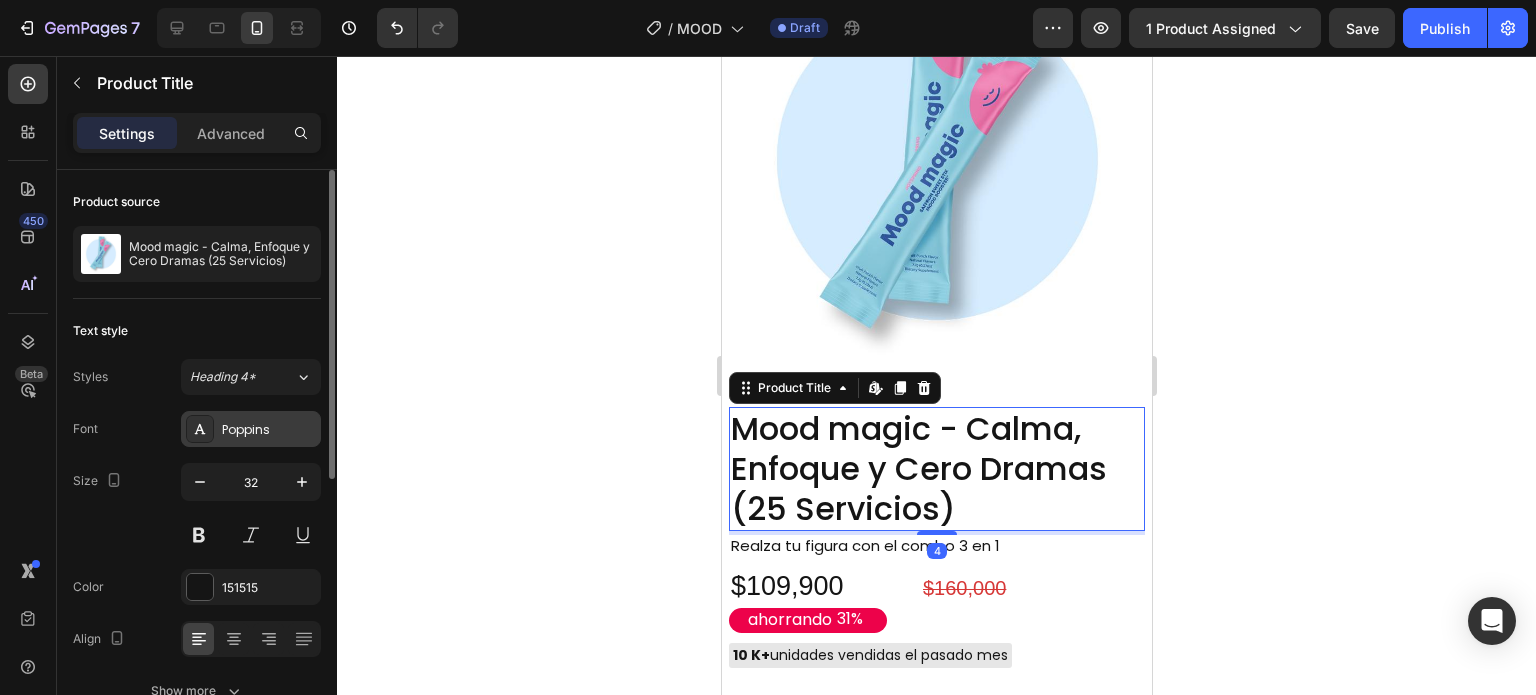 click on "Poppins" at bounding box center (269, 430) 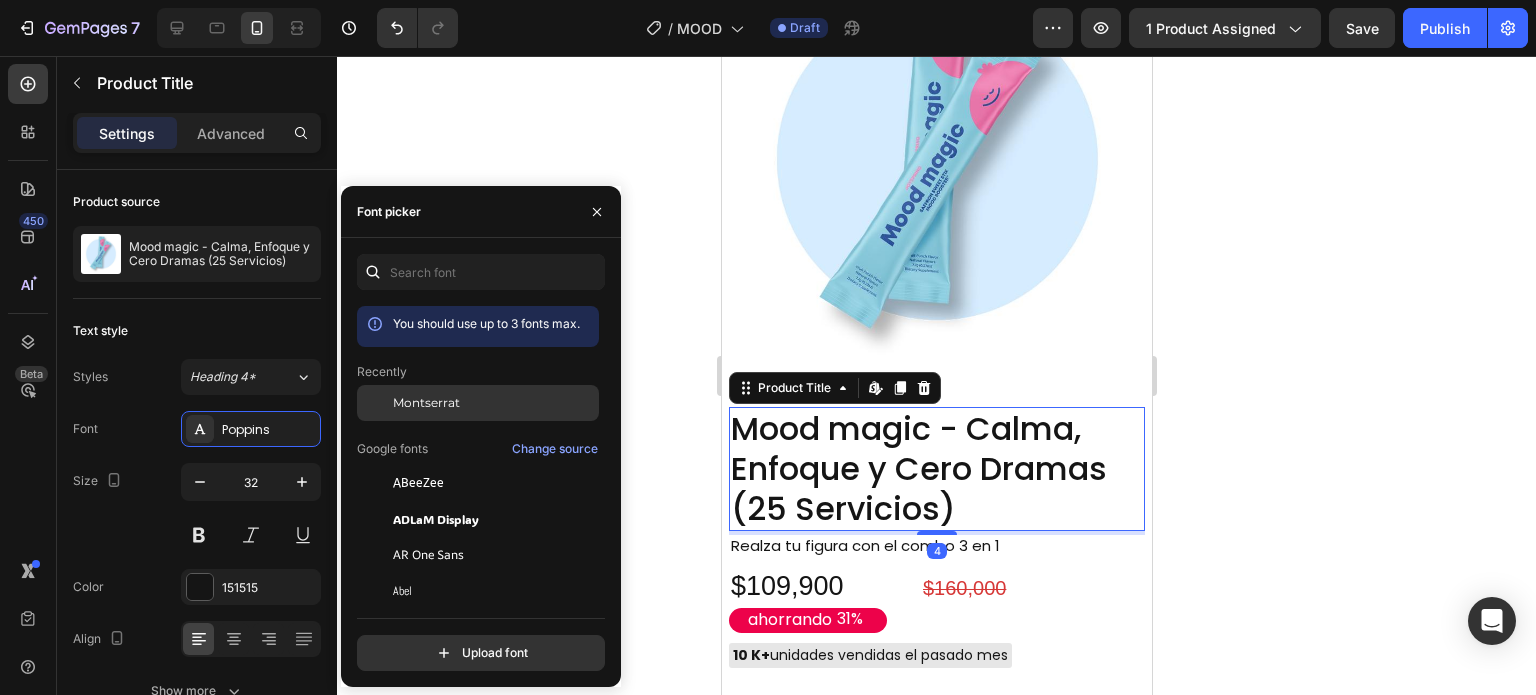 click on "Montserrat" 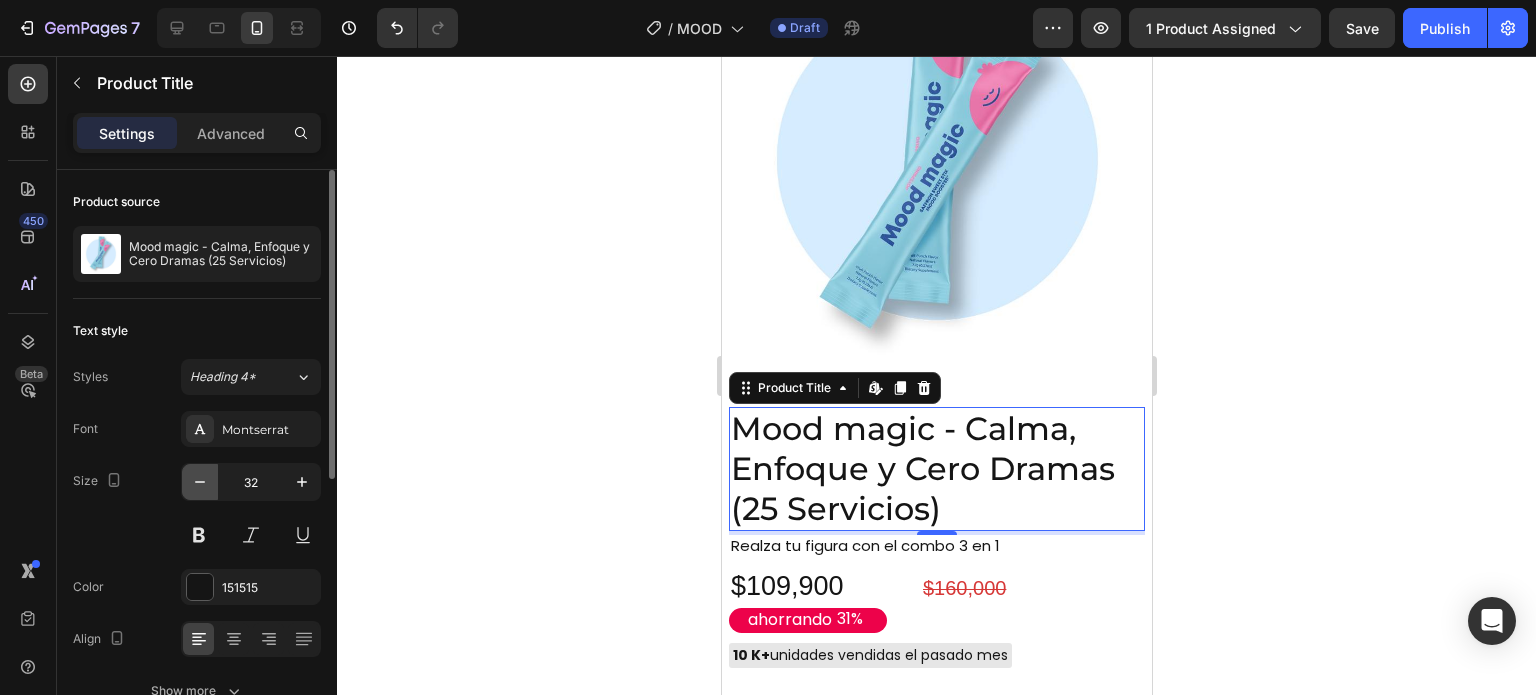 click at bounding box center [200, 482] 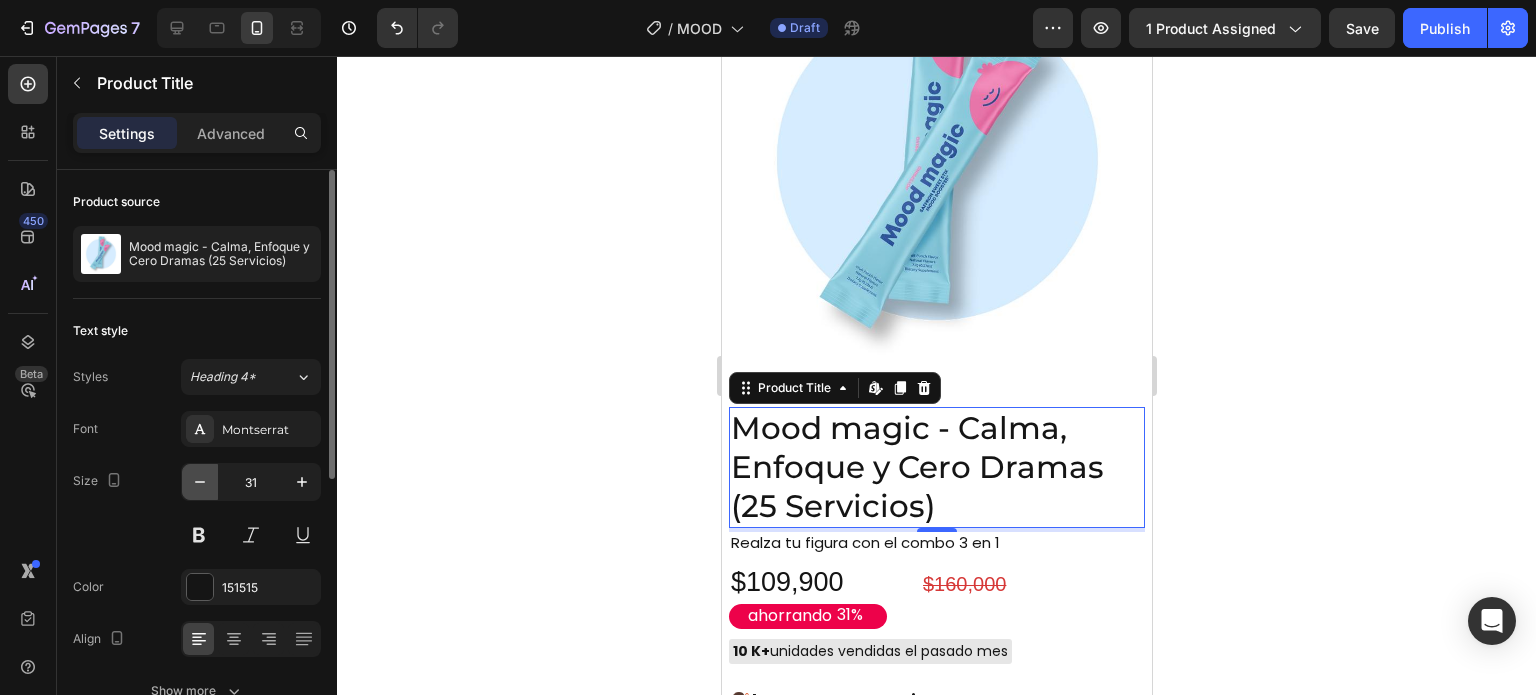 click at bounding box center (200, 482) 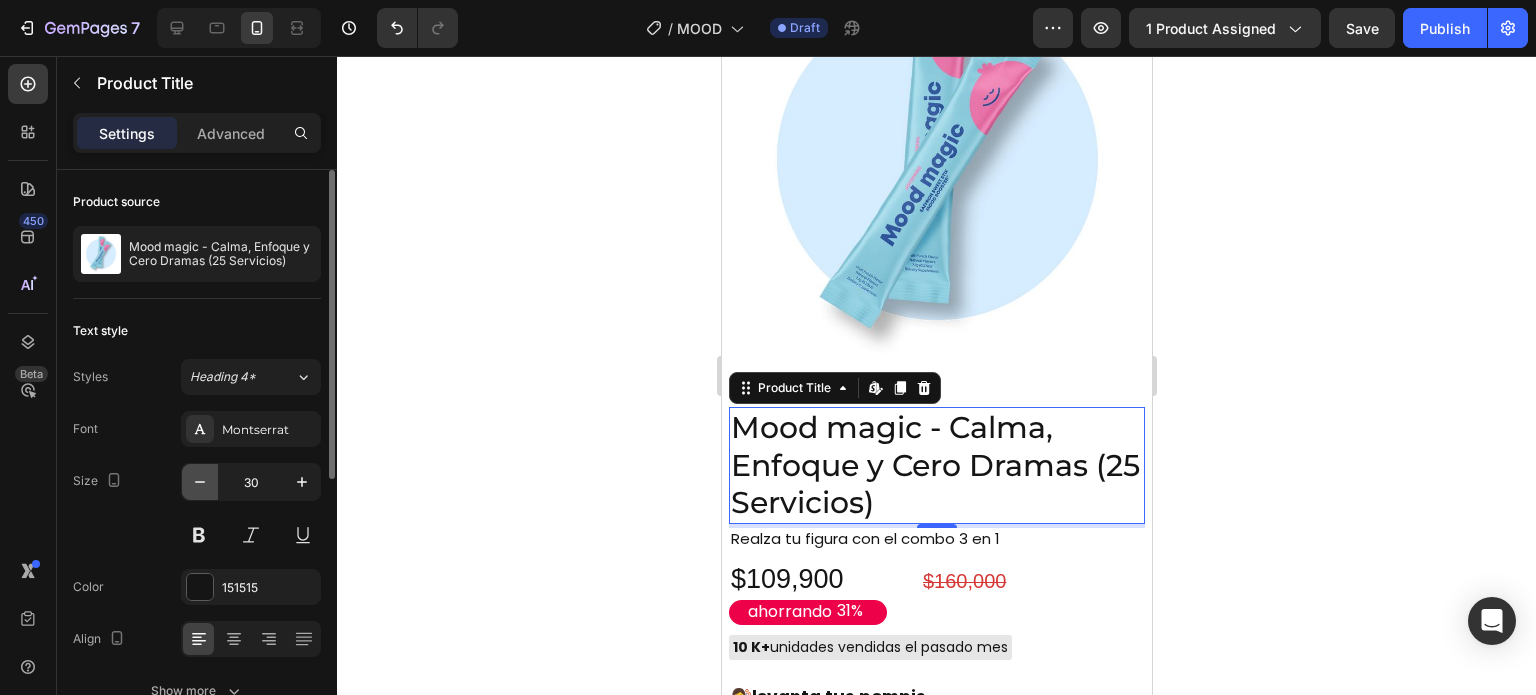 click at bounding box center (200, 482) 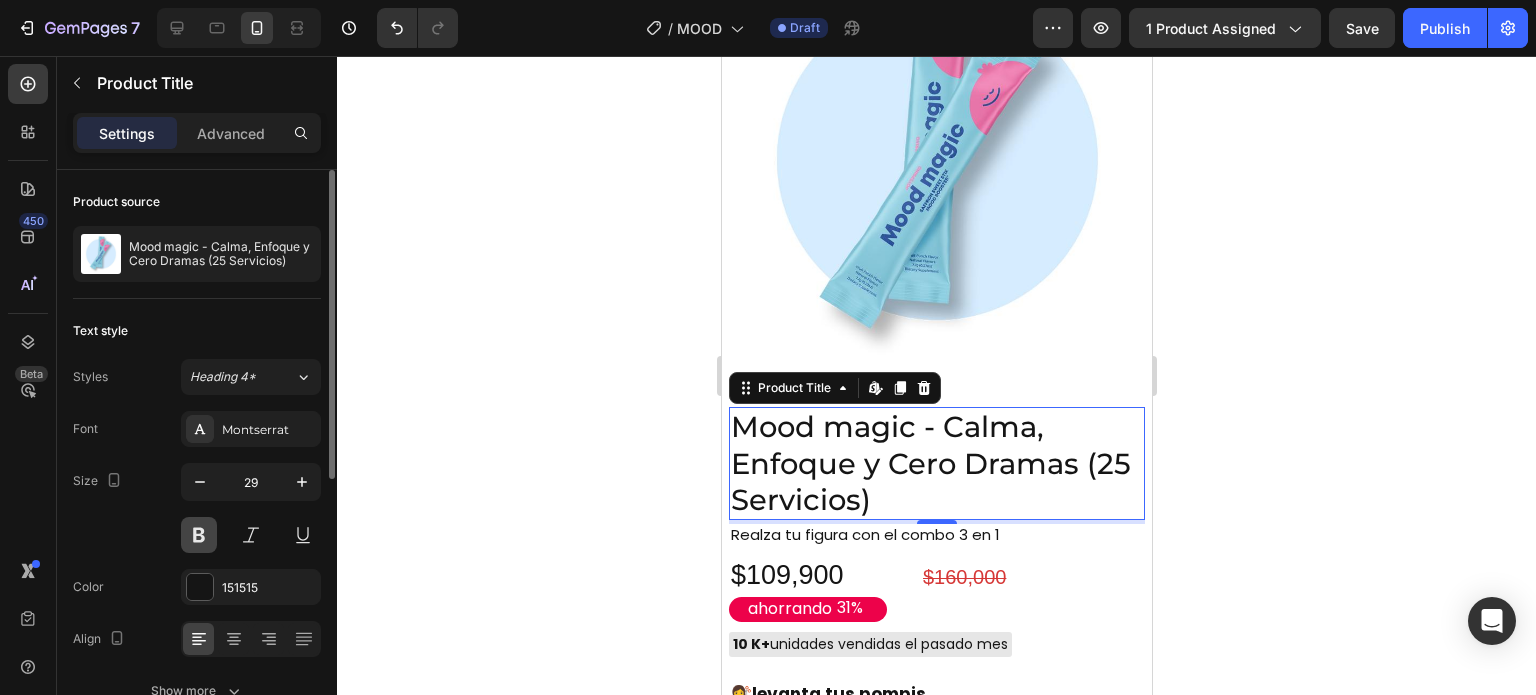 click at bounding box center [199, 535] 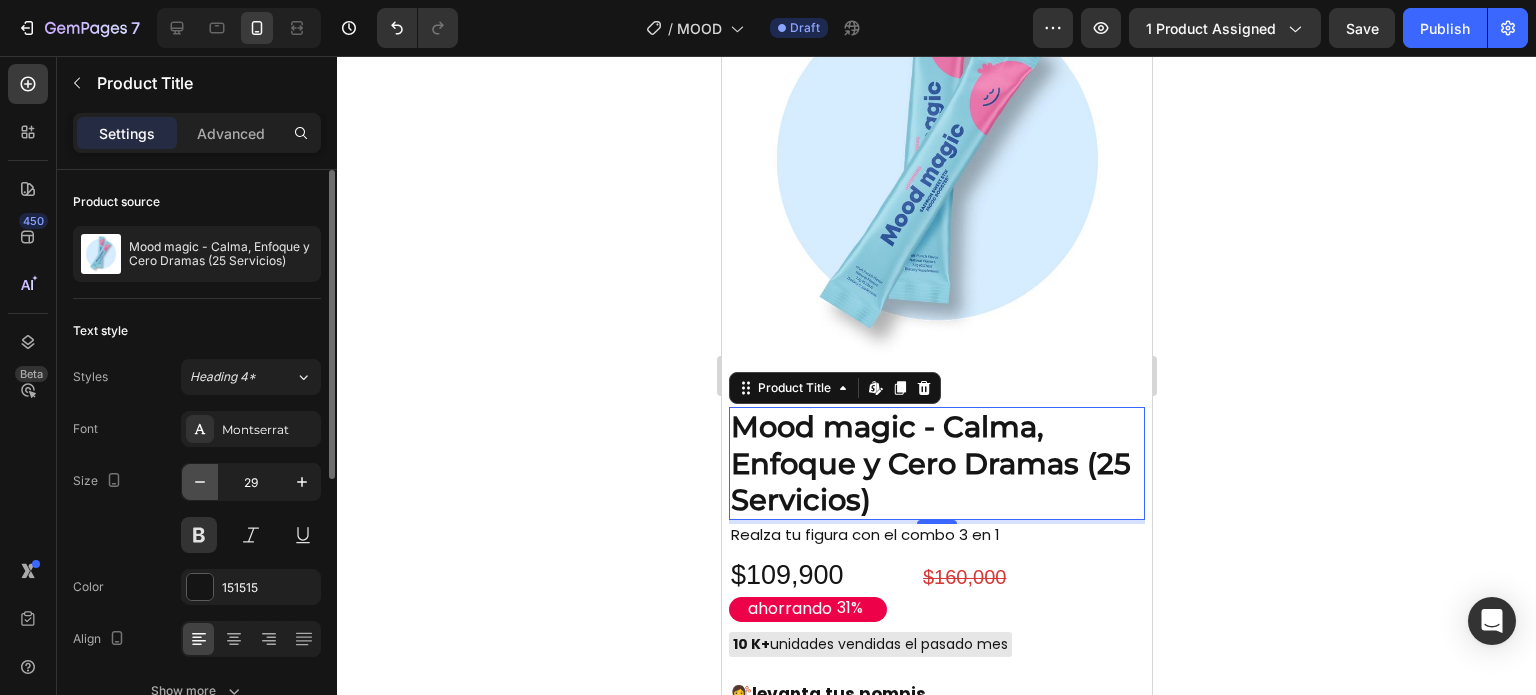 click at bounding box center (200, 482) 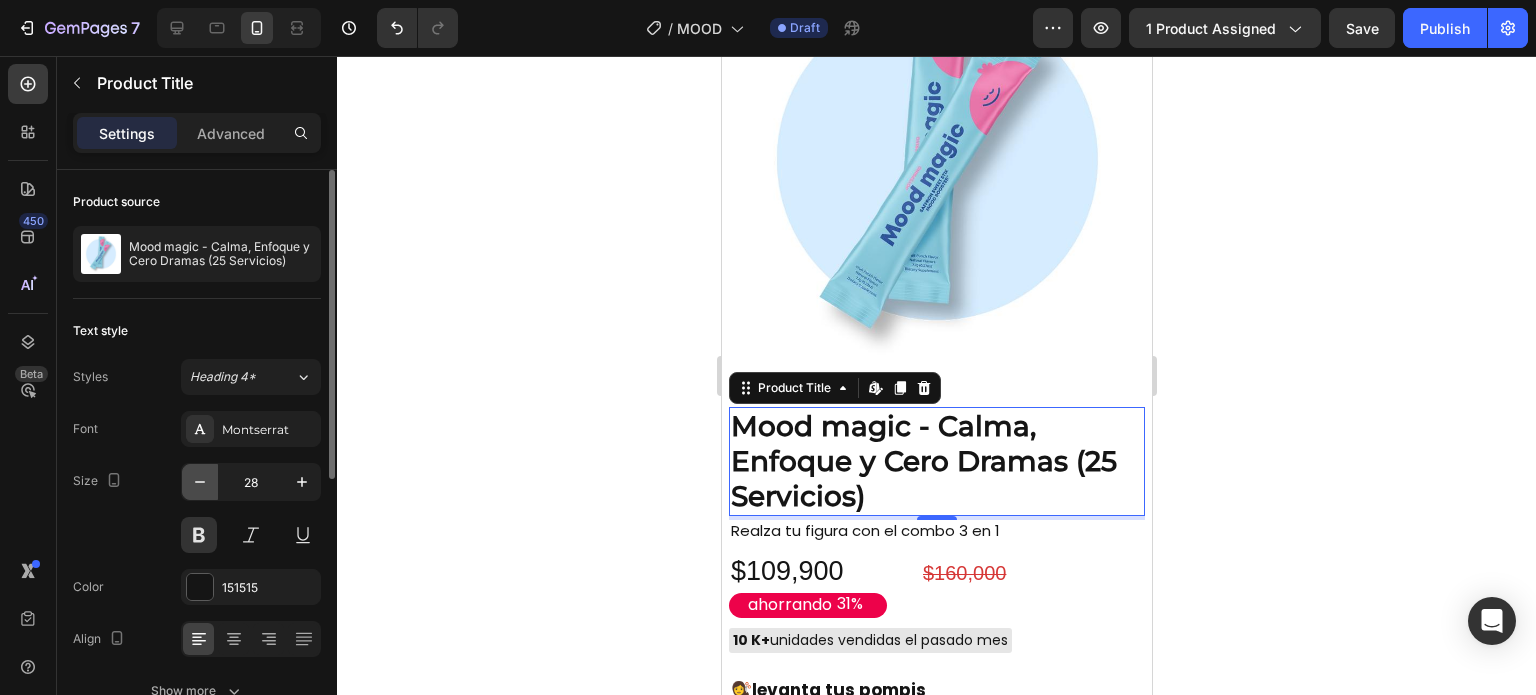 click at bounding box center [200, 482] 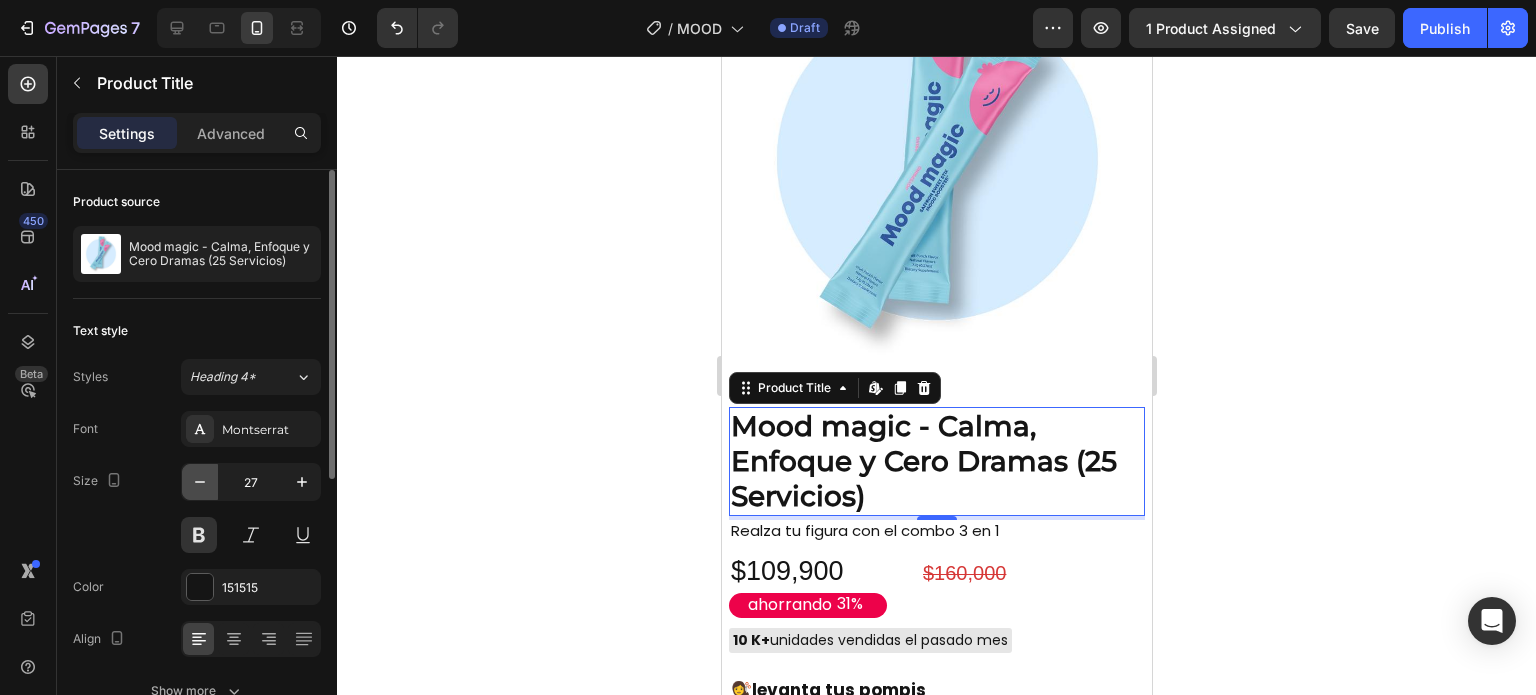 click at bounding box center [200, 482] 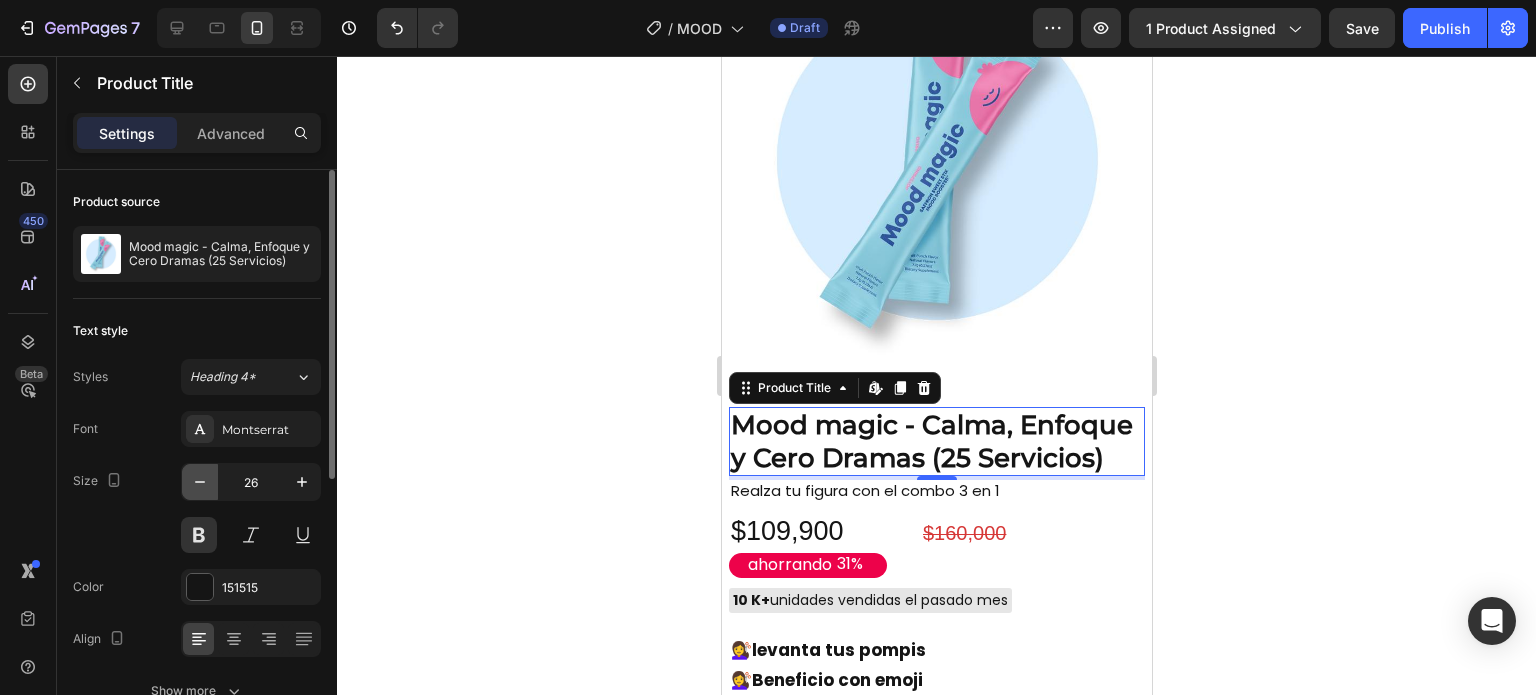 click at bounding box center (200, 482) 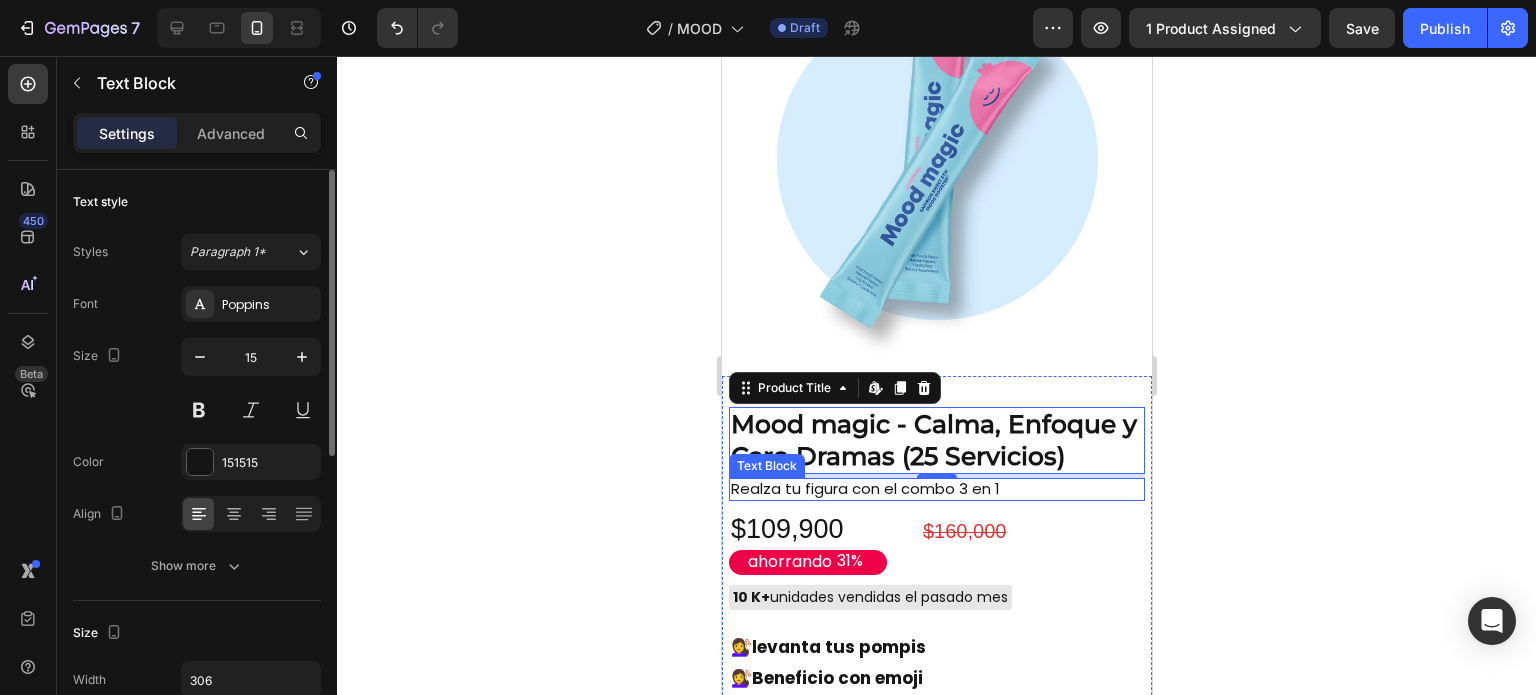 click on "Realza tu figura con el combo 3 en 1" at bounding box center [881, 489] 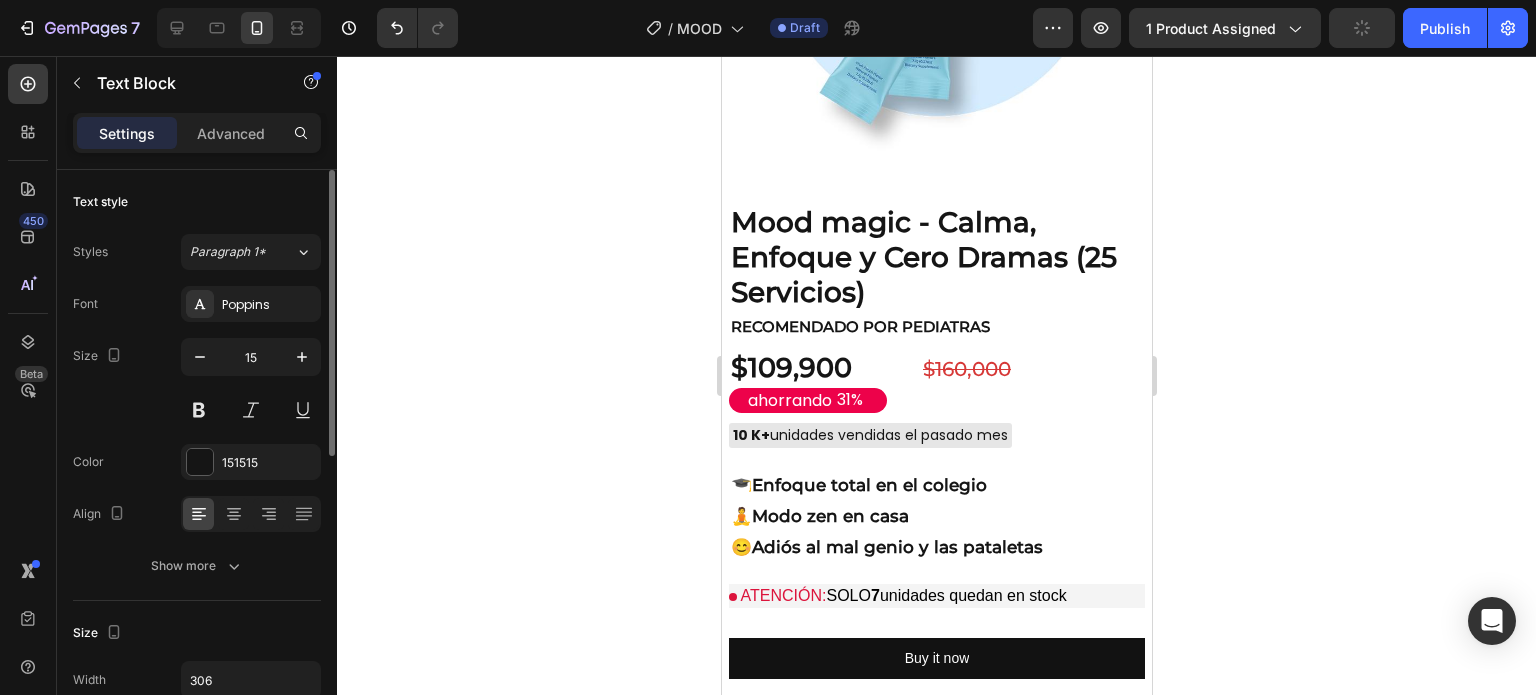 scroll, scrollTop: 1885, scrollLeft: 0, axis: vertical 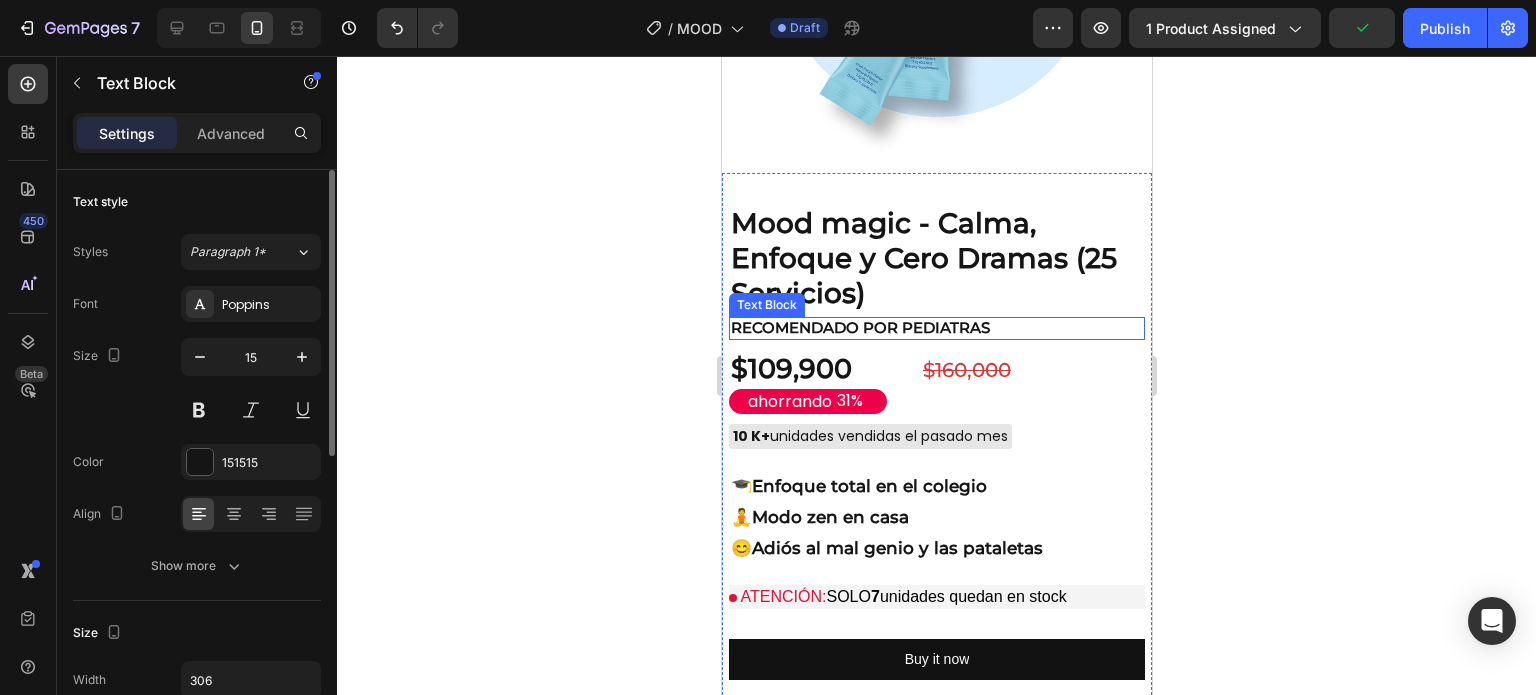 click on "Mood magic - Calma, Enfoque y Cero Dramas (25 Servicios)" at bounding box center (936, 258) 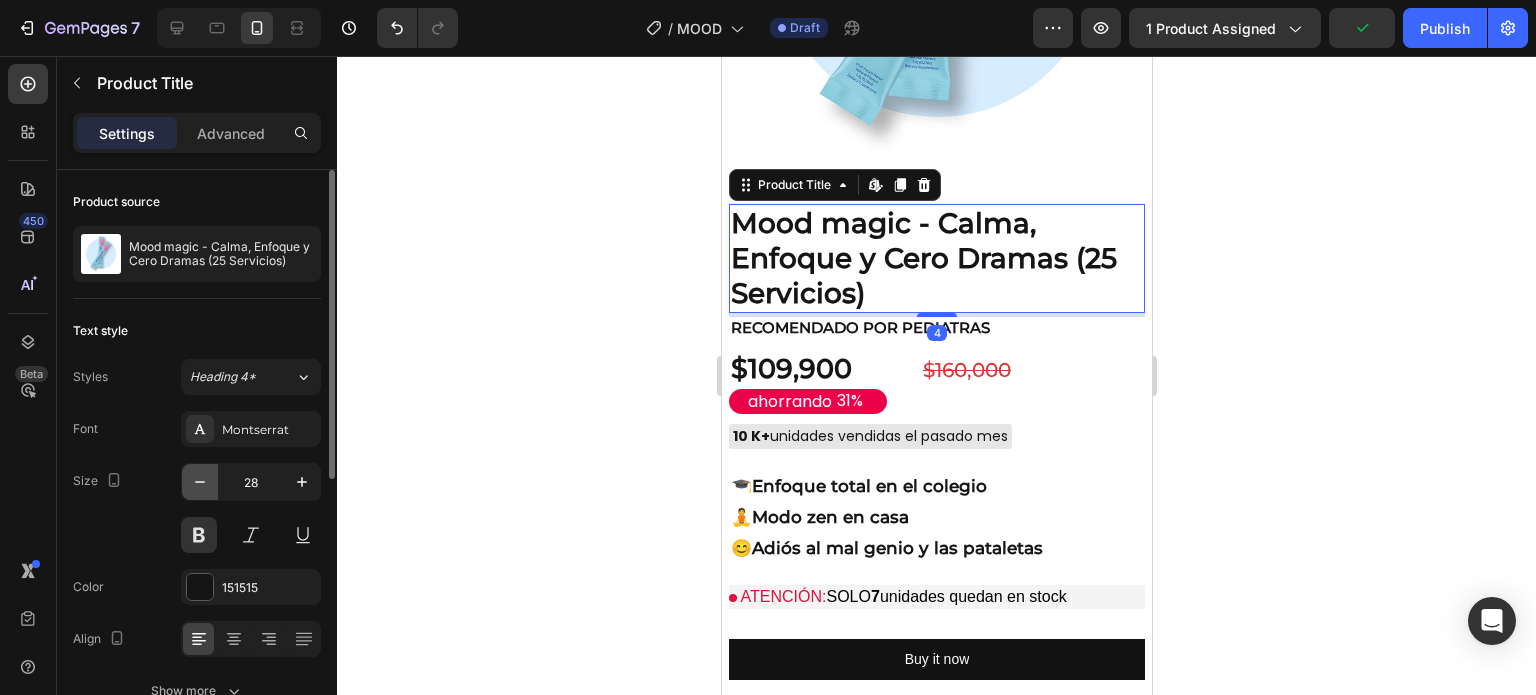click 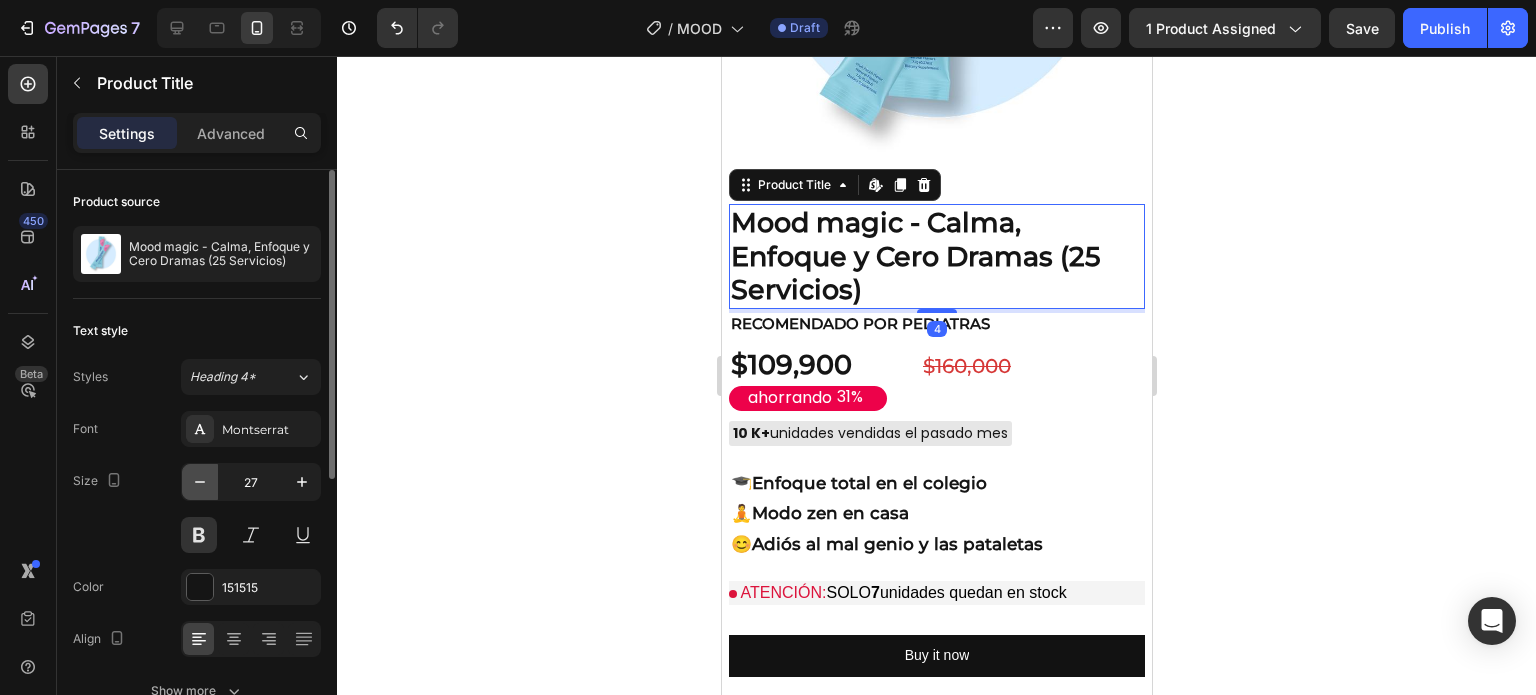 click 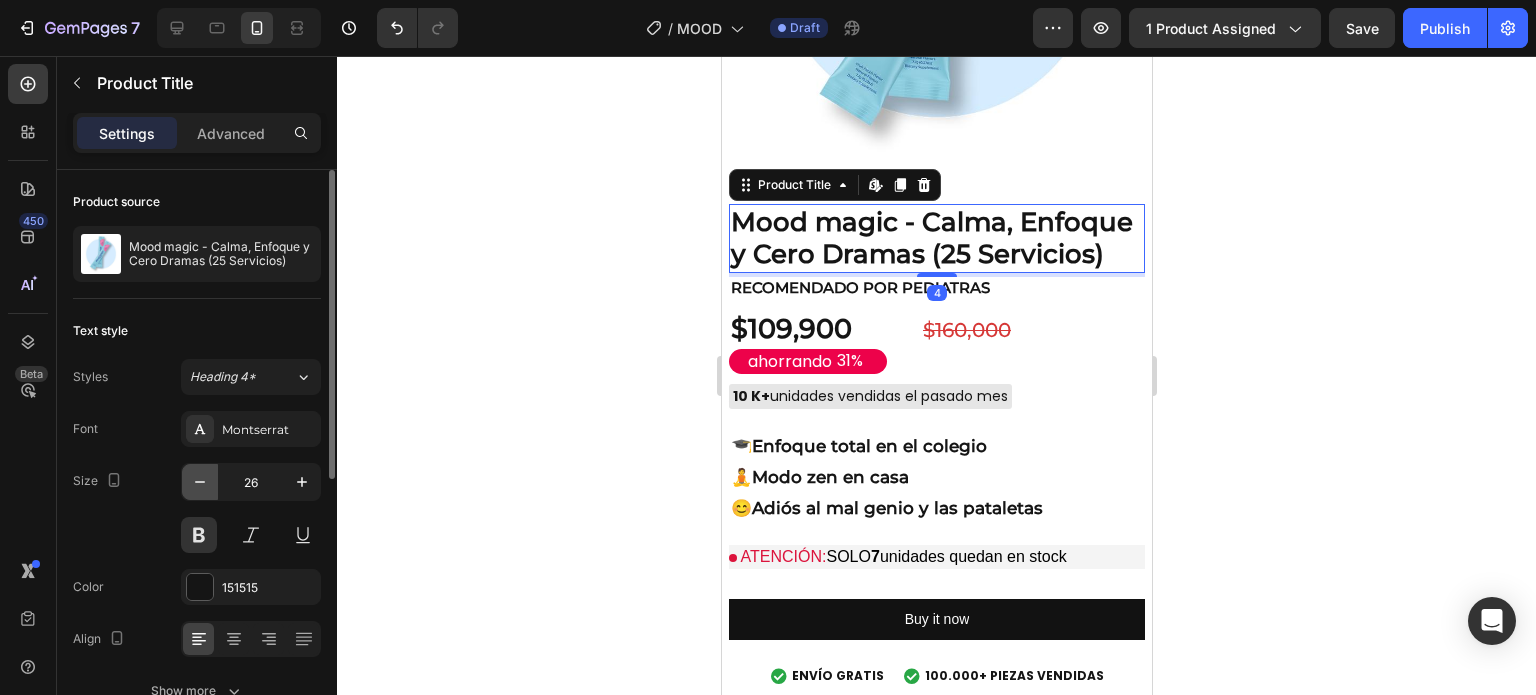 click 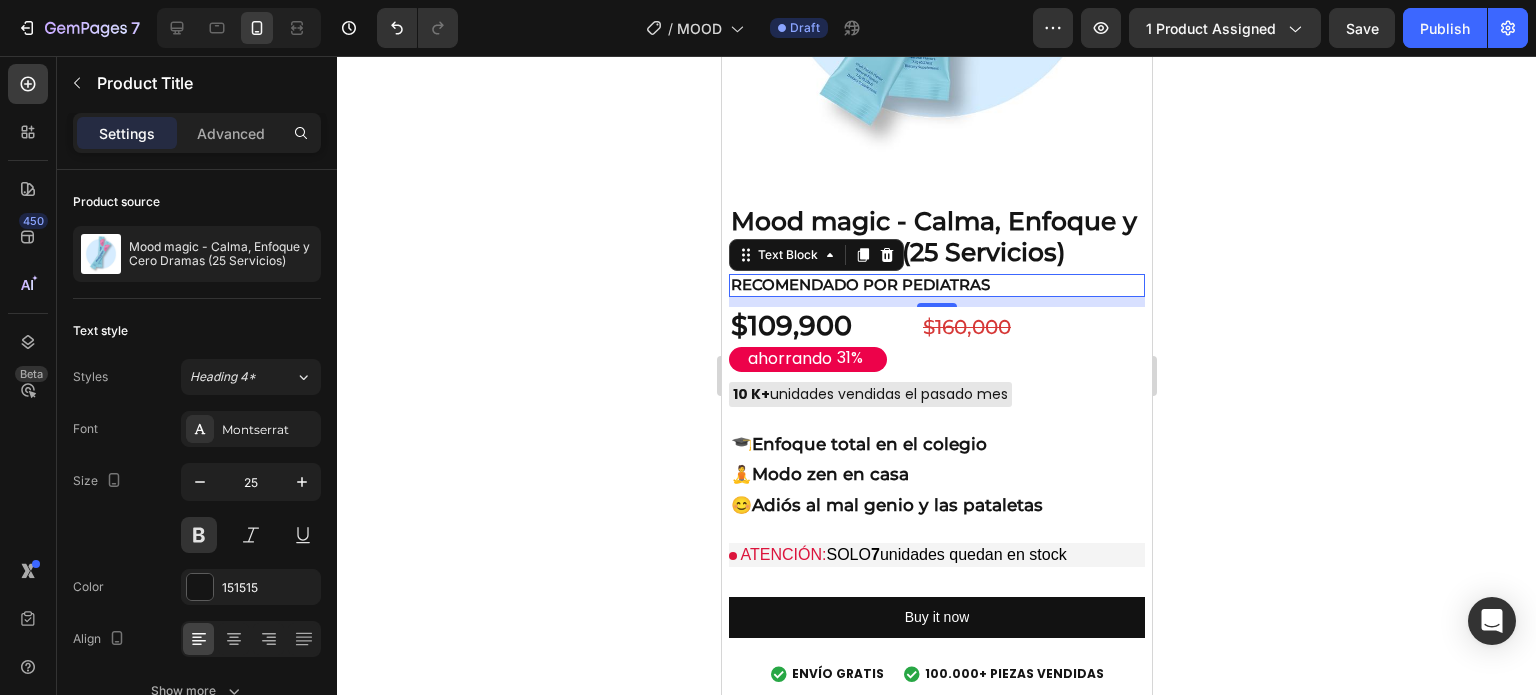 click on "RECOMENDADO POR PEDIATRAS" at bounding box center (881, 285) 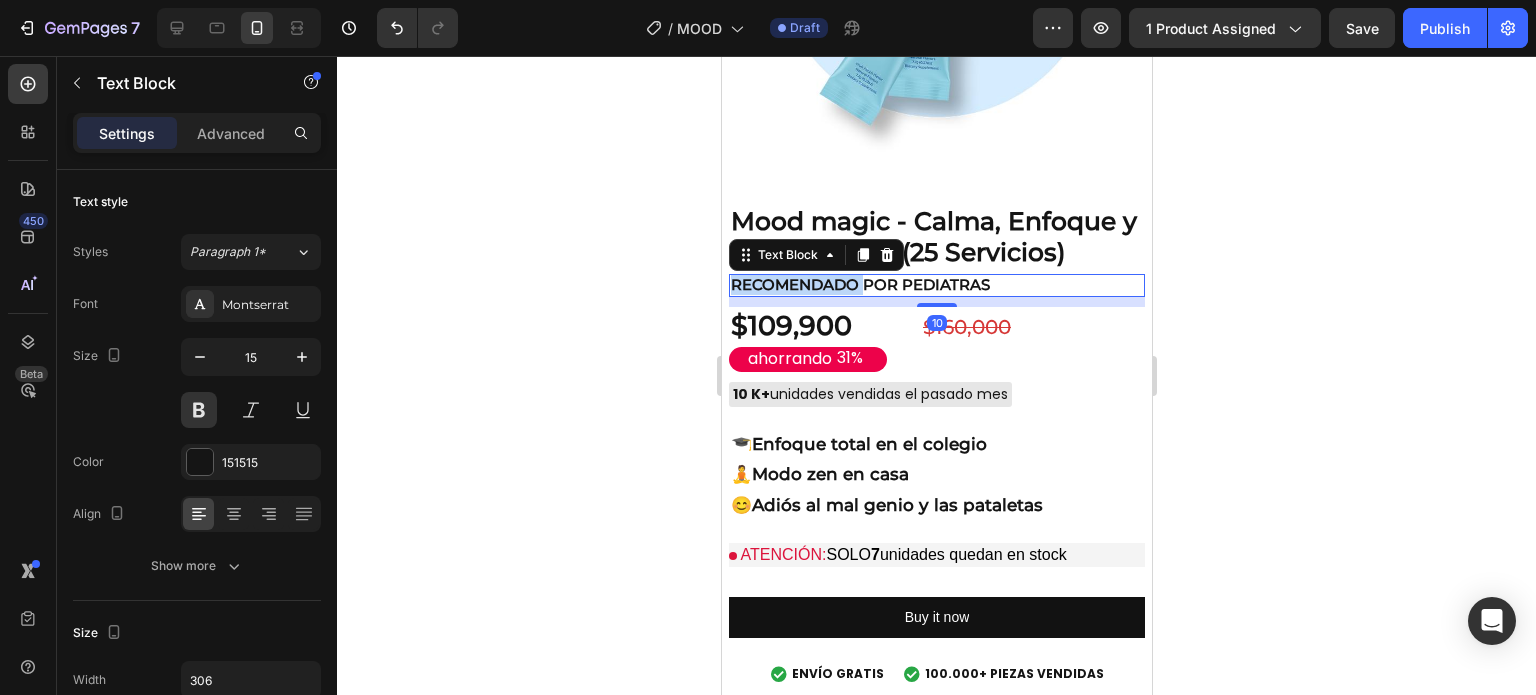 click on "RECOMENDADO POR PEDIATRAS" at bounding box center [881, 285] 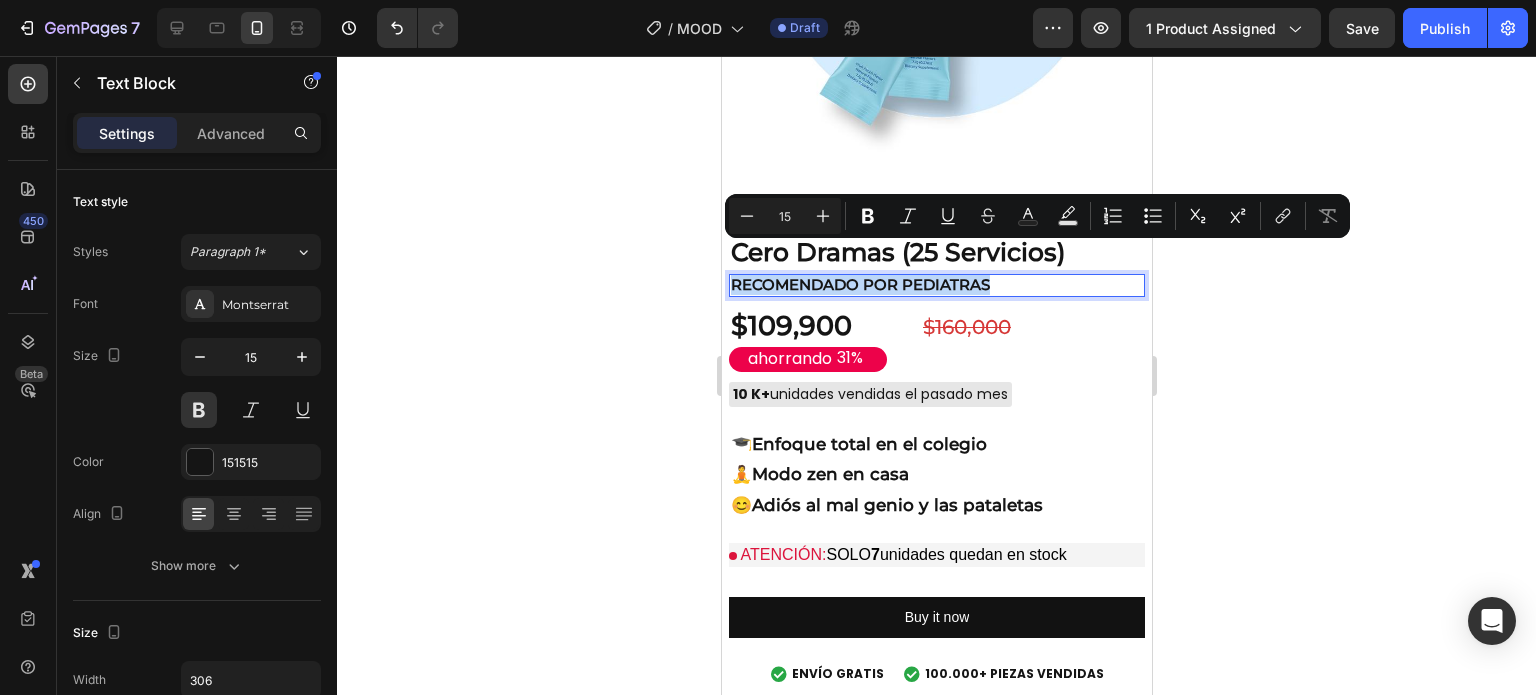 click on "RECOMENDADO POR PEDIATRAS" at bounding box center [881, 285] 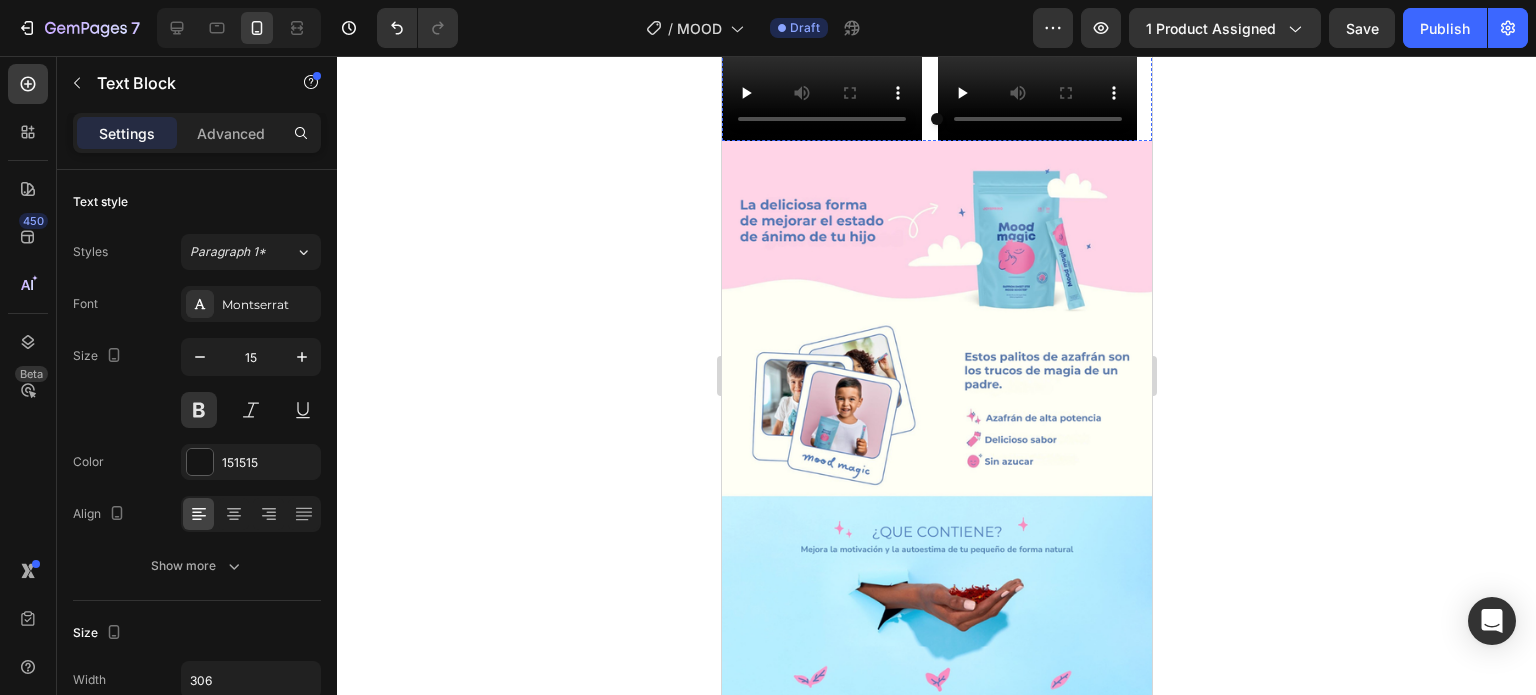 type on "16" 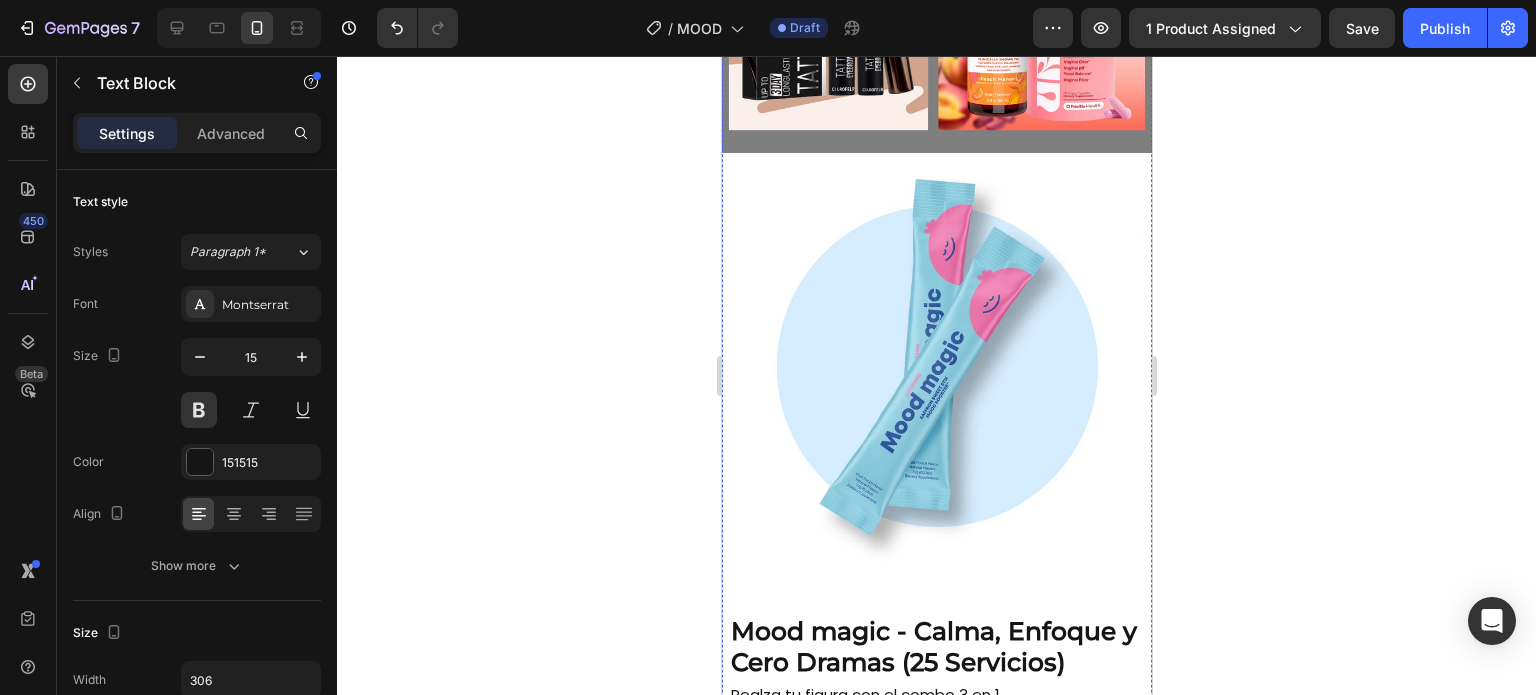 scroll, scrollTop: 6485, scrollLeft: 0, axis: vertical 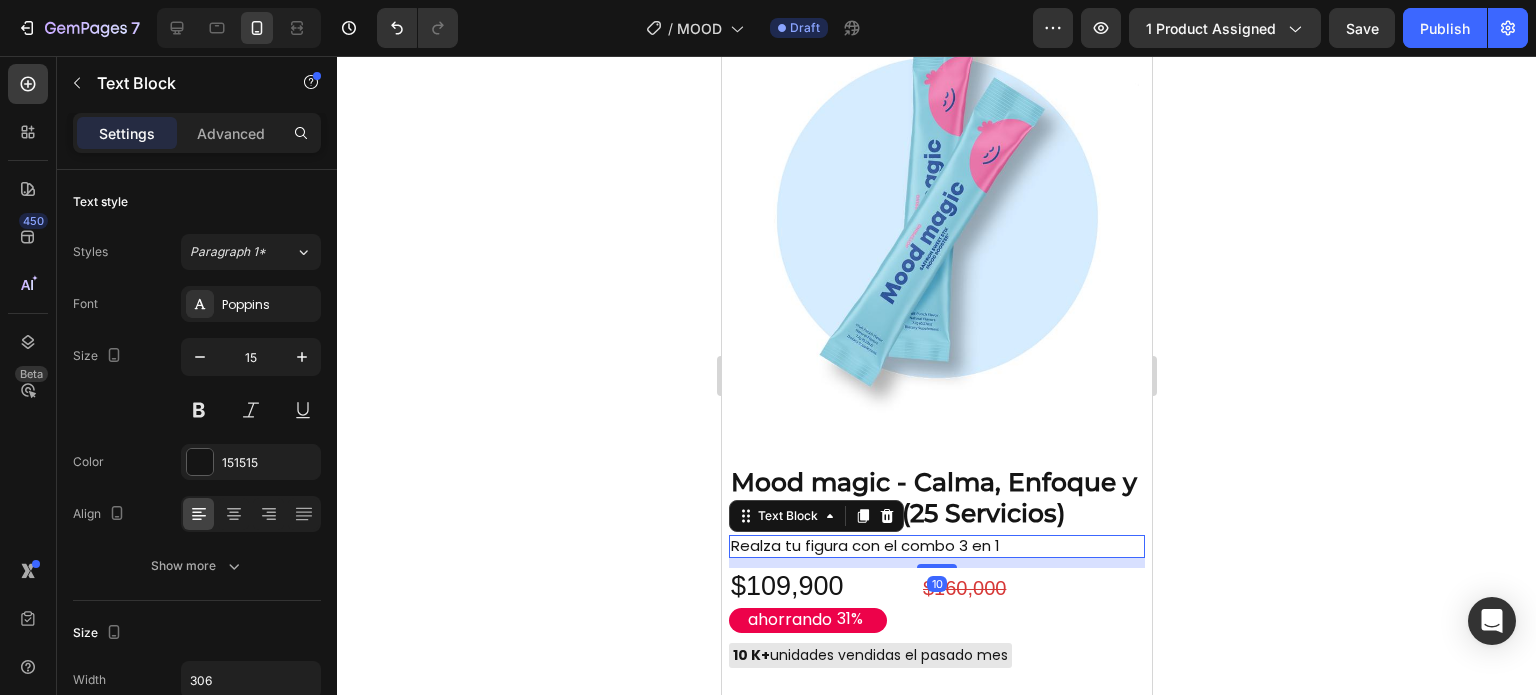 click on "Realza tu figura con el combo 3 en 1" at bounding box center (881, 546) 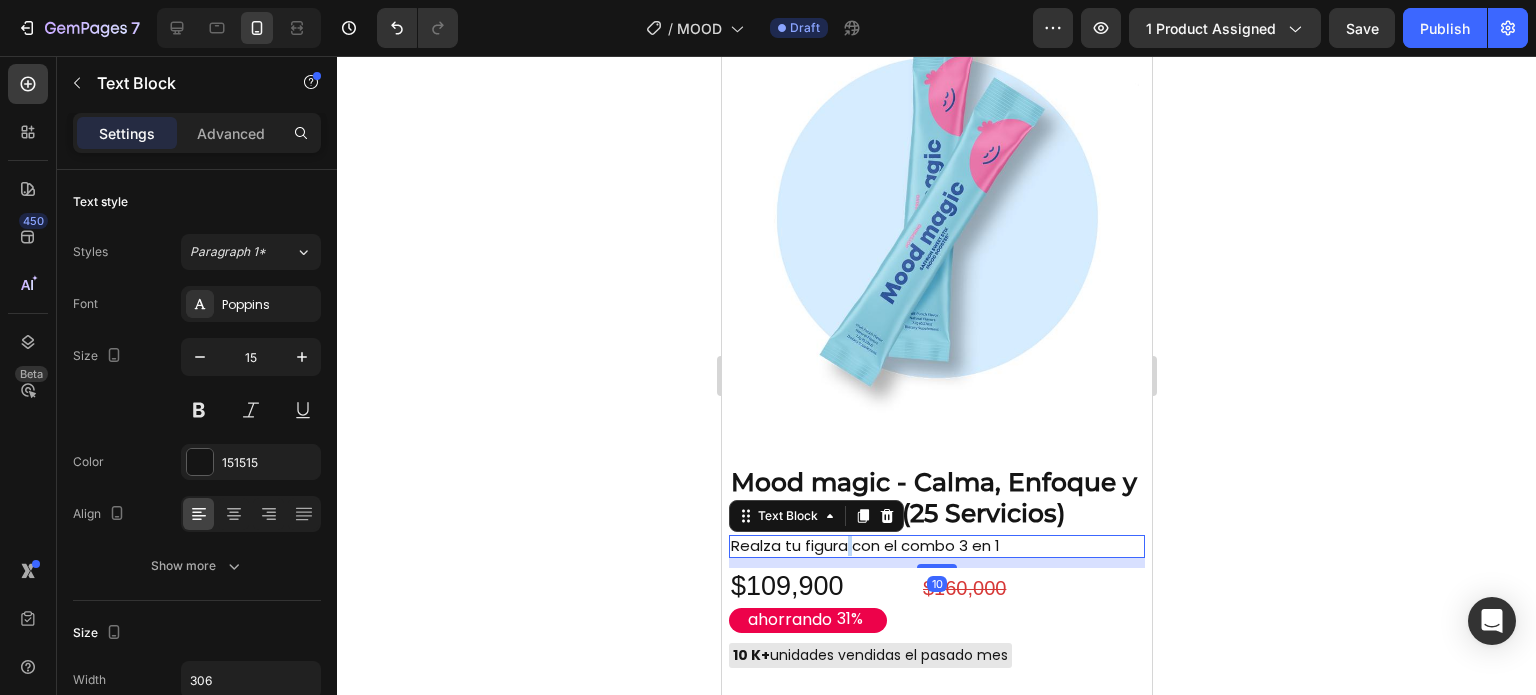 click on "Realza tu figura con el combo 3 en 1" at bounding box center [881, 546] 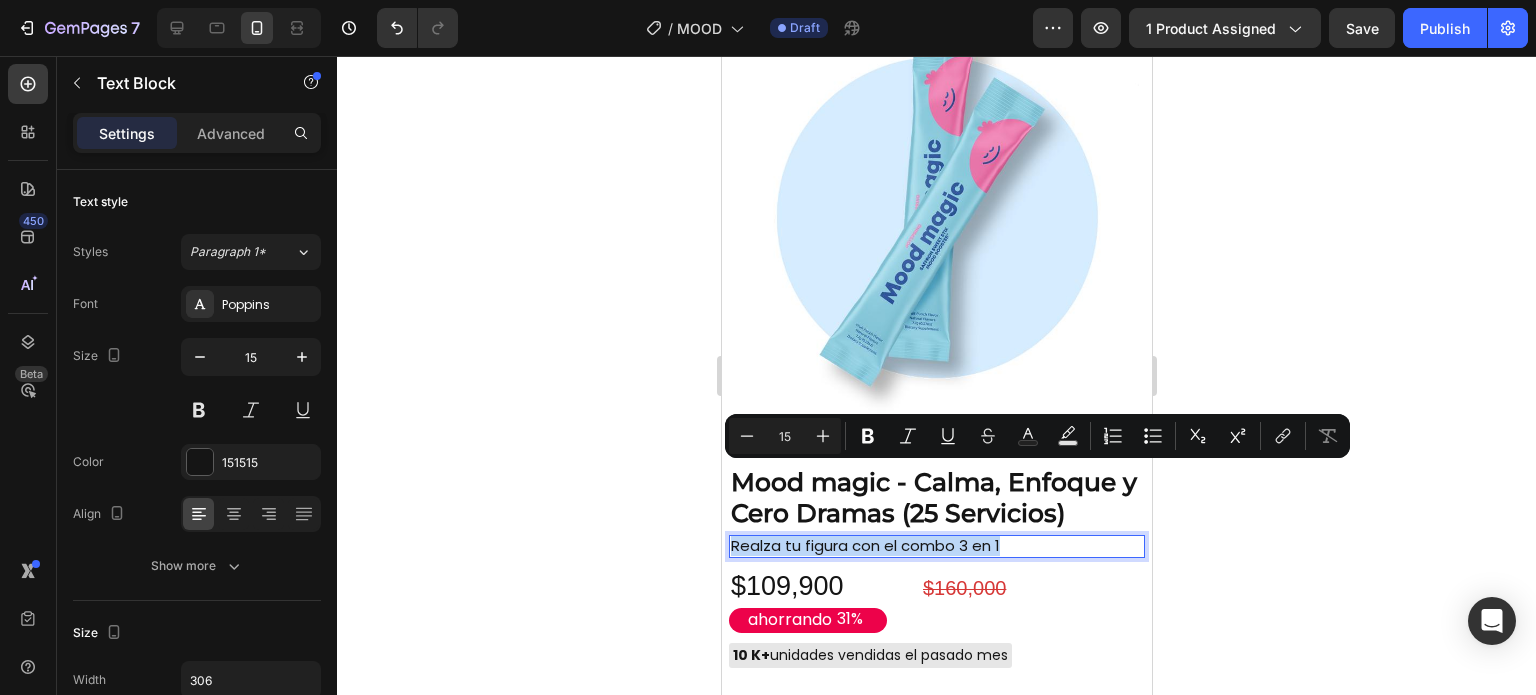 click on "Realza tu figura con el combo 3 en 1" at bounding box center [881, 546] 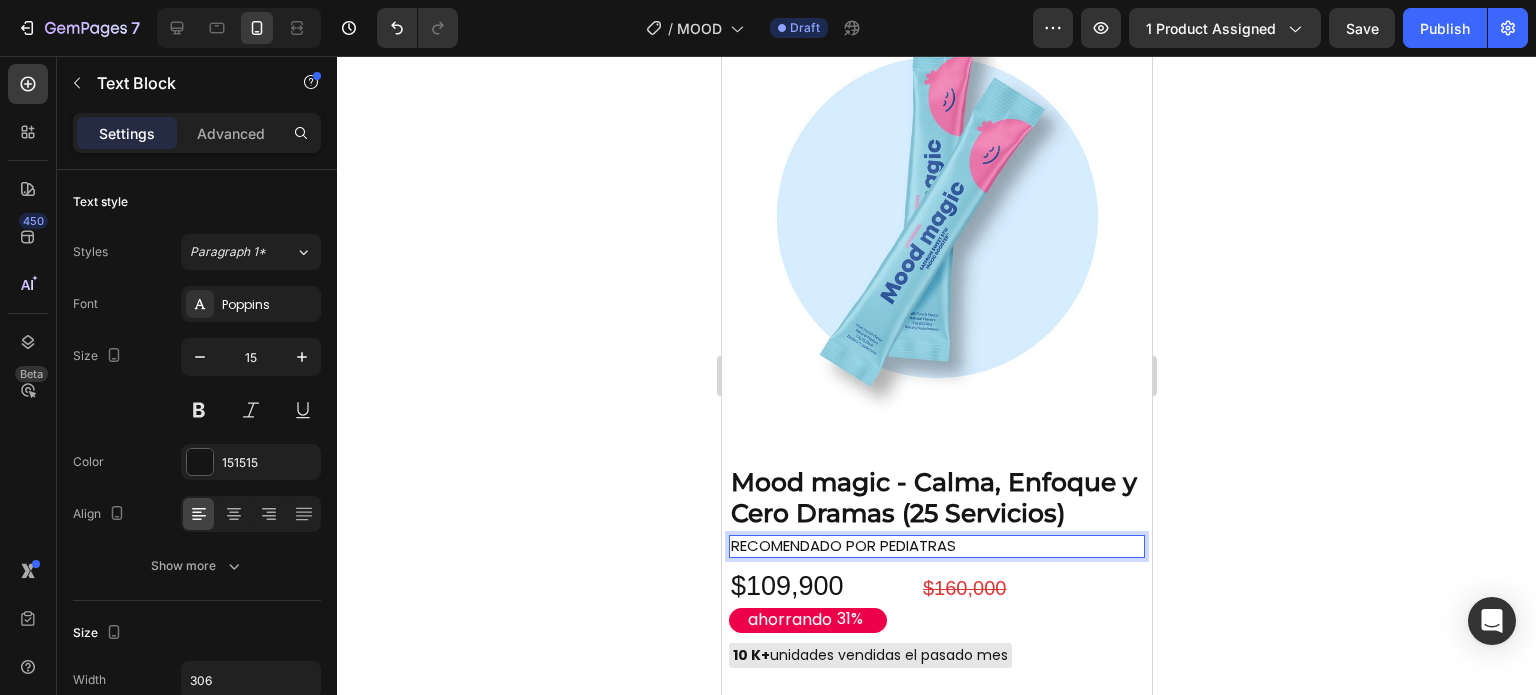 click 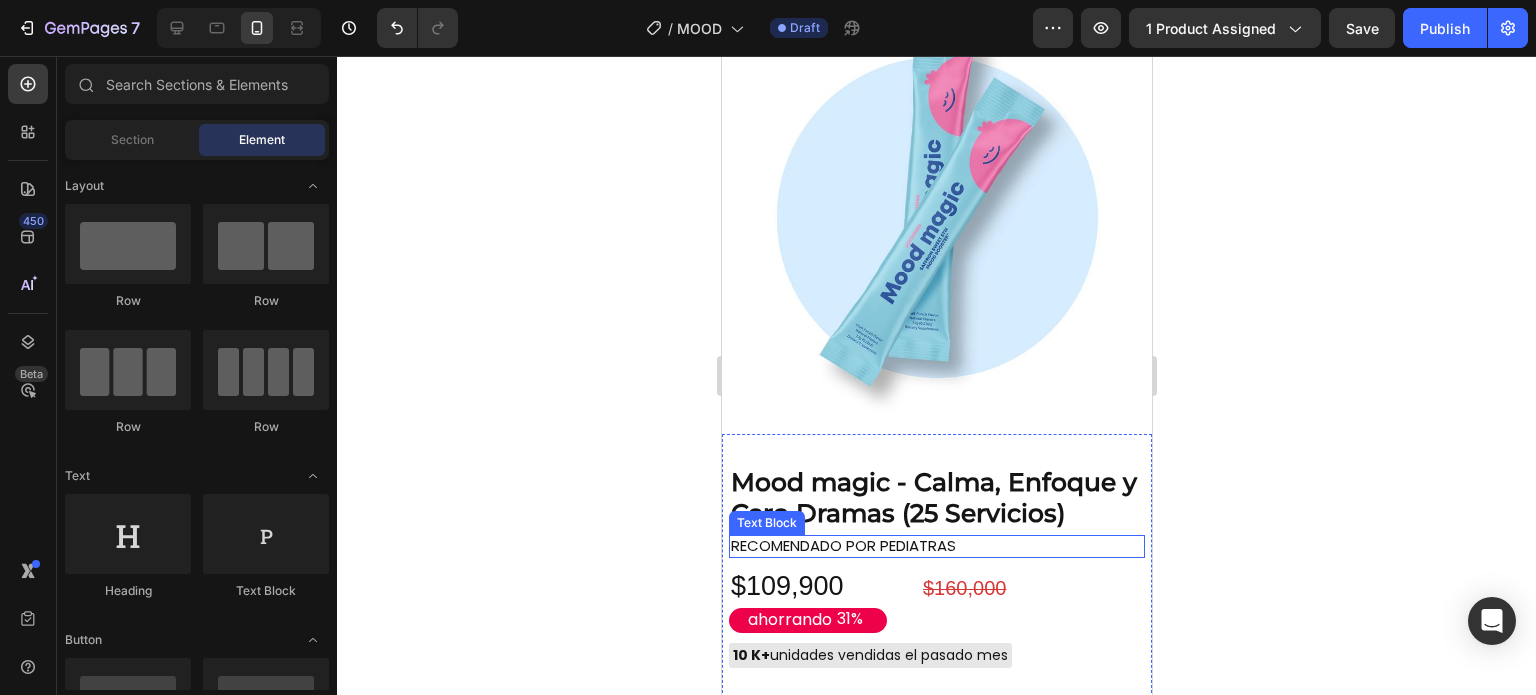 click on "RECOMENDADO POR PEDIATRAS" at bounding box center [881, 546] 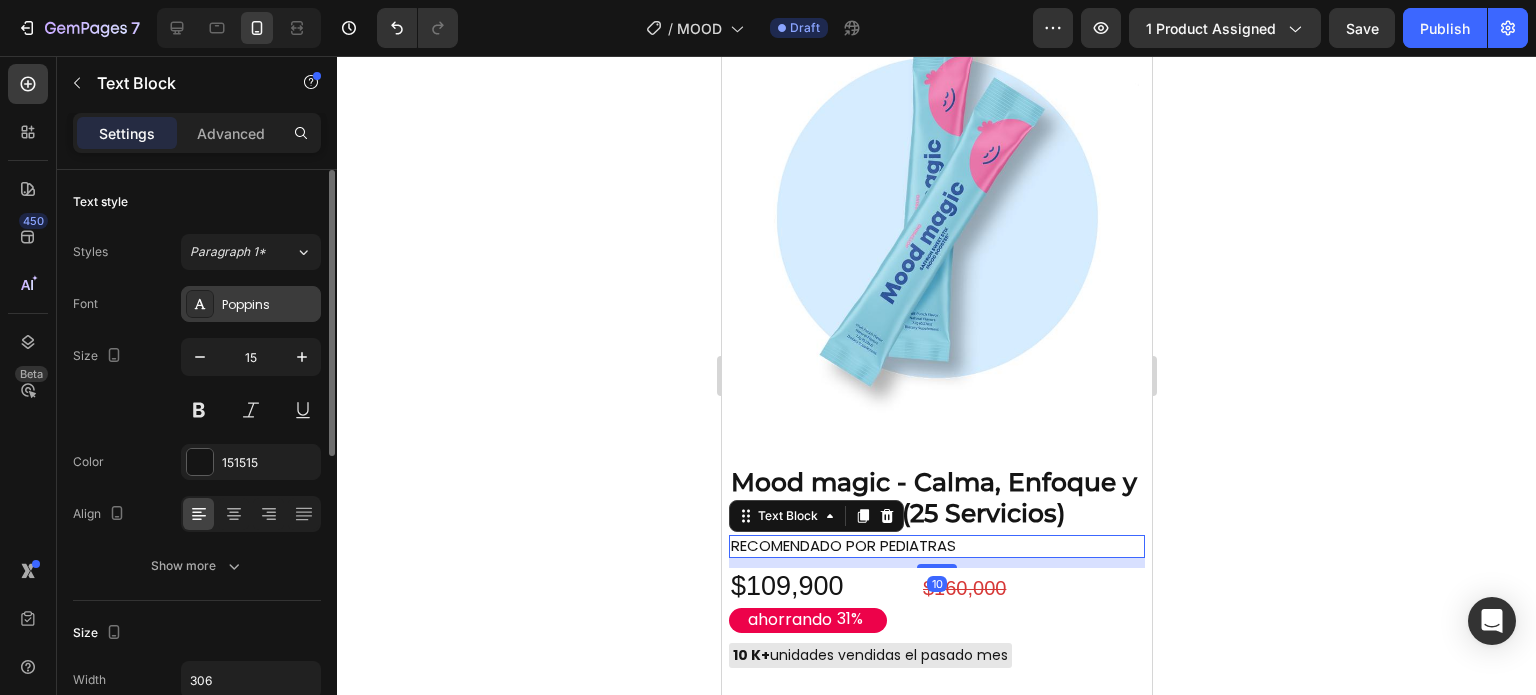 click on "Poppins" at bounding box center (269, 305) 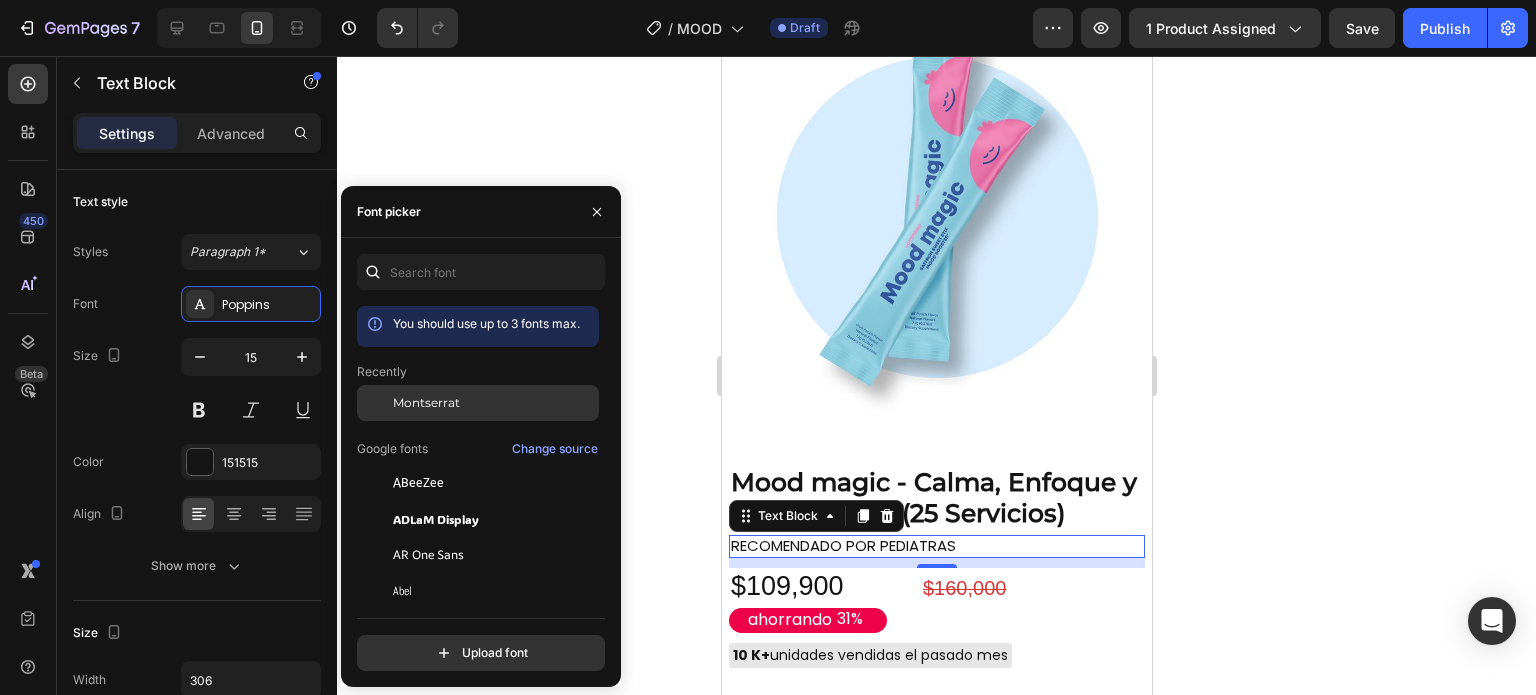 click on "Montserrat" at bounding box center (426, 403) 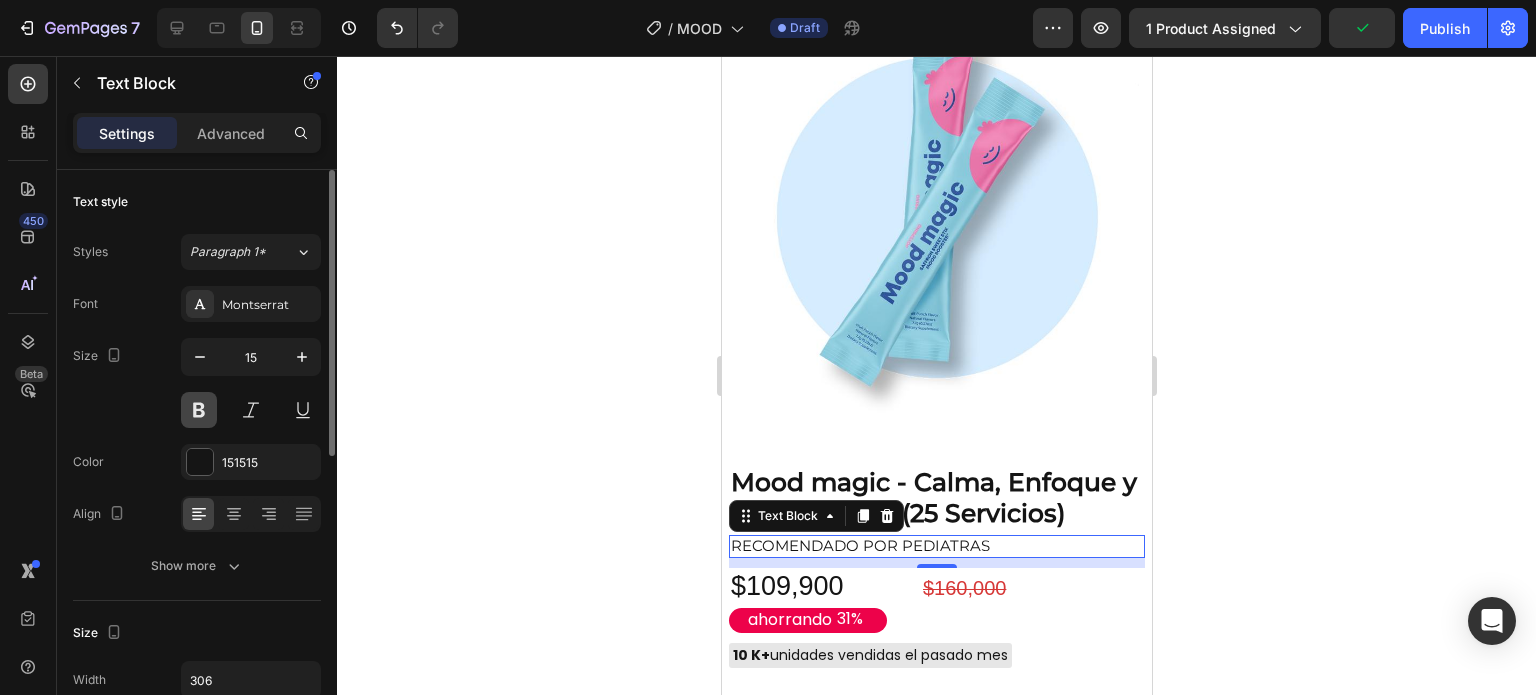 click at bounding box center [199, 410] 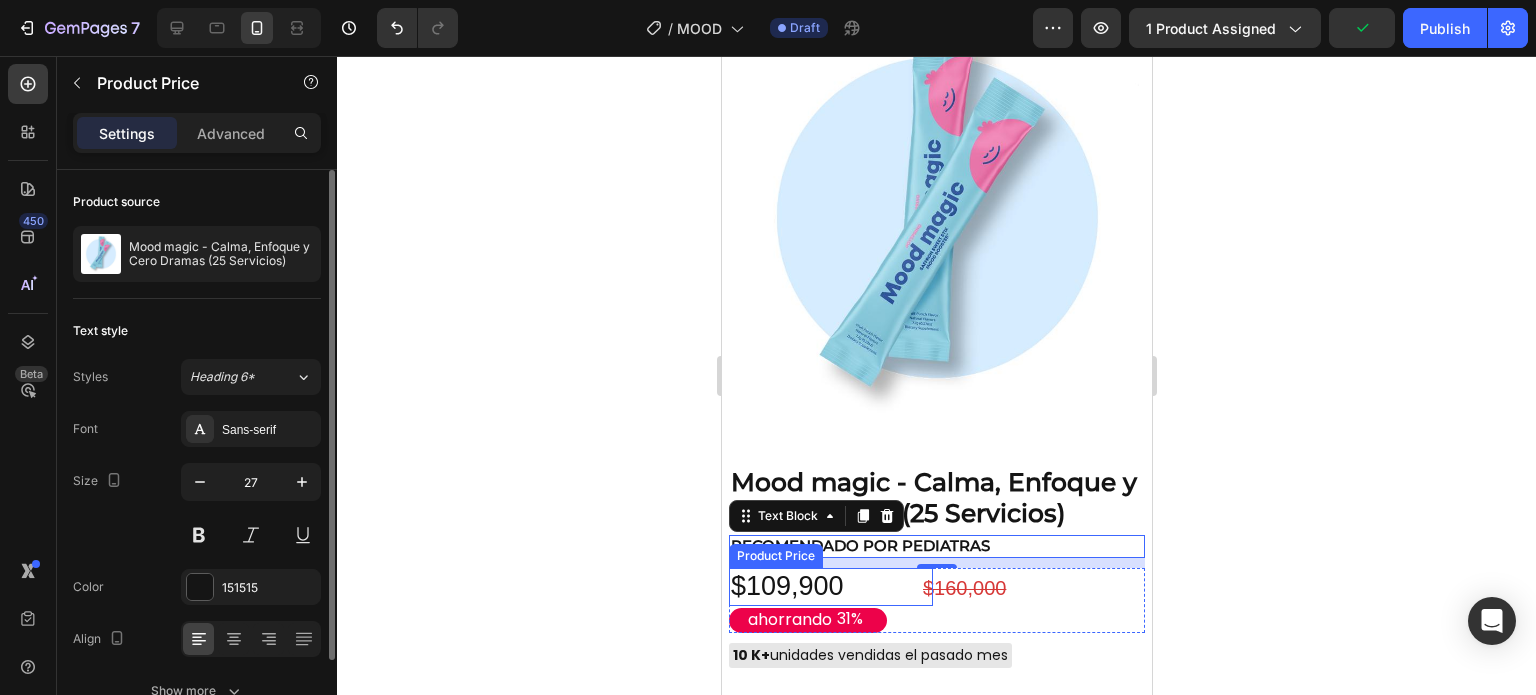click on "$109,900" at bounding box center (830, 587) 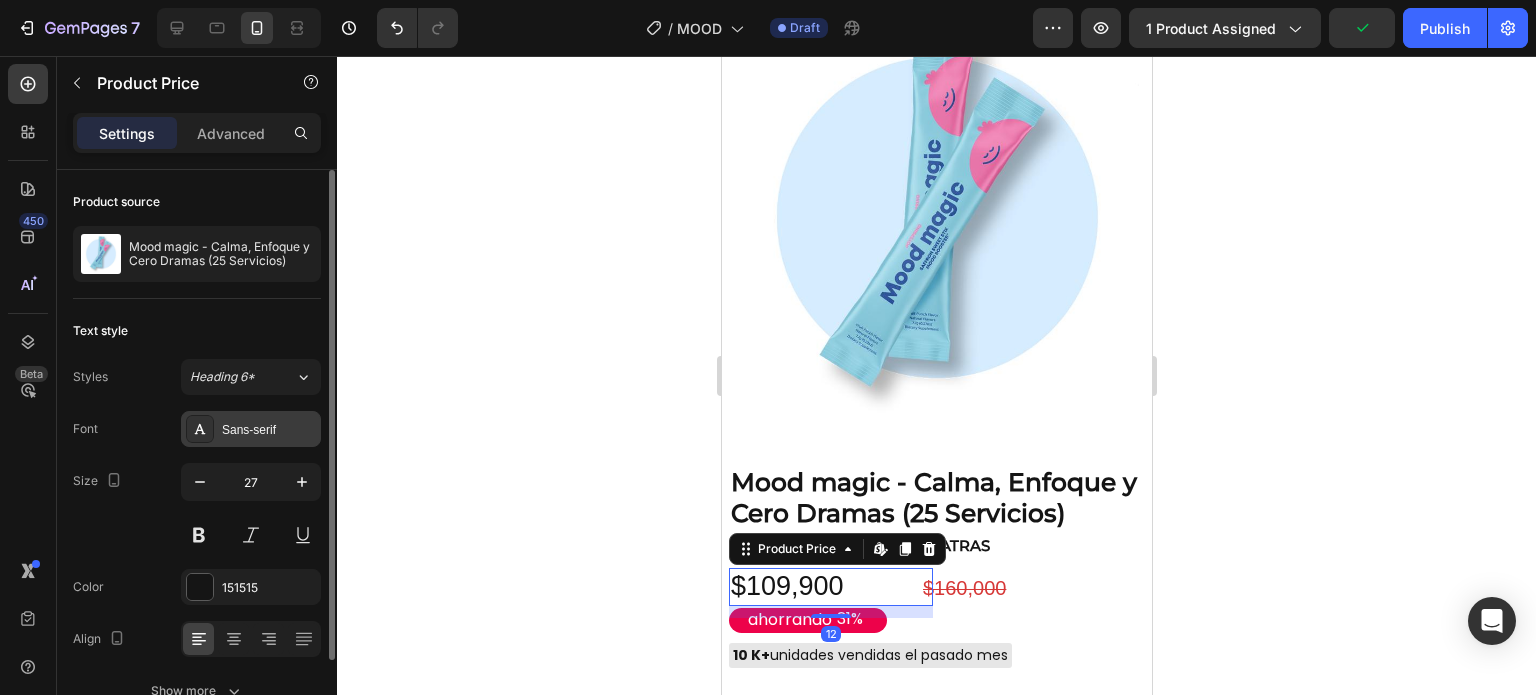 click on "Sans-serif" at bounding box center [269, 430] 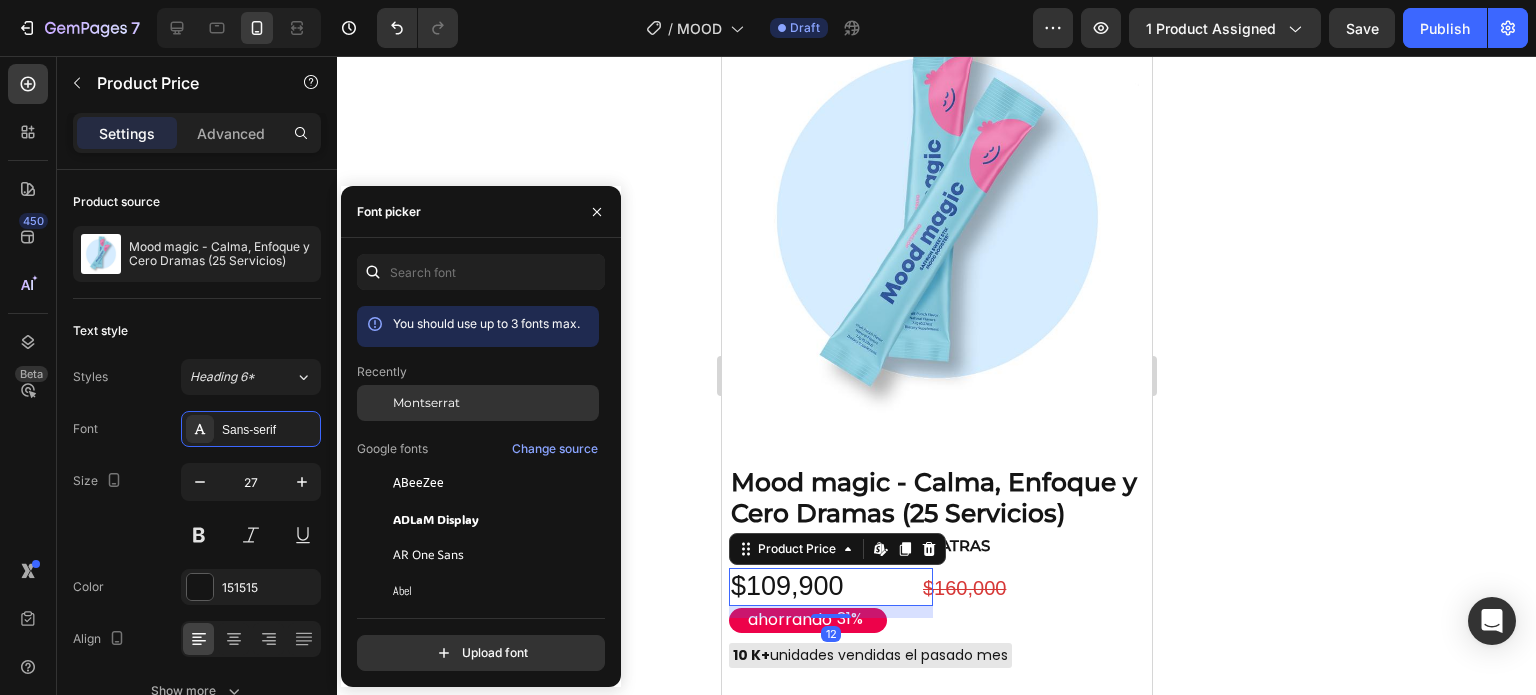 click on "Montserrat" at bounding box center [426, 403] 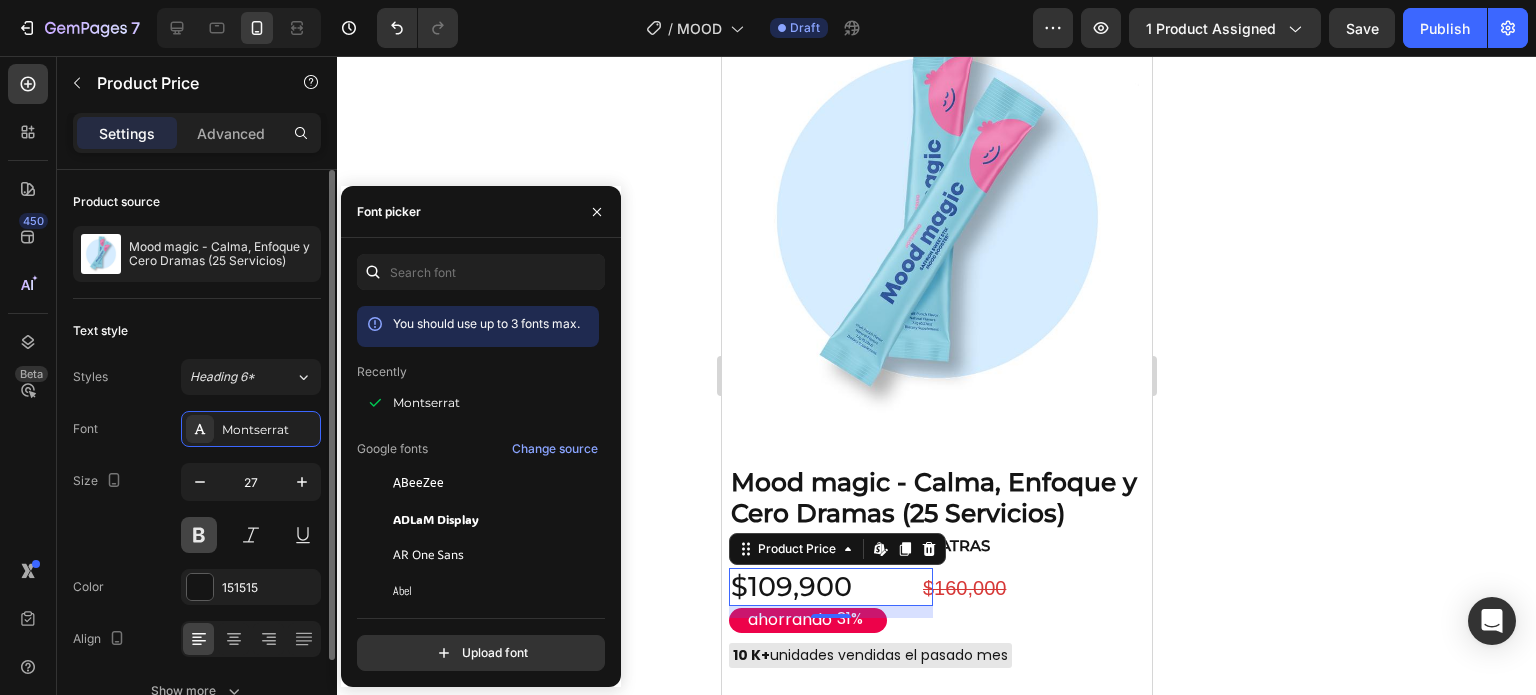 click at bounding box center (199, 535) 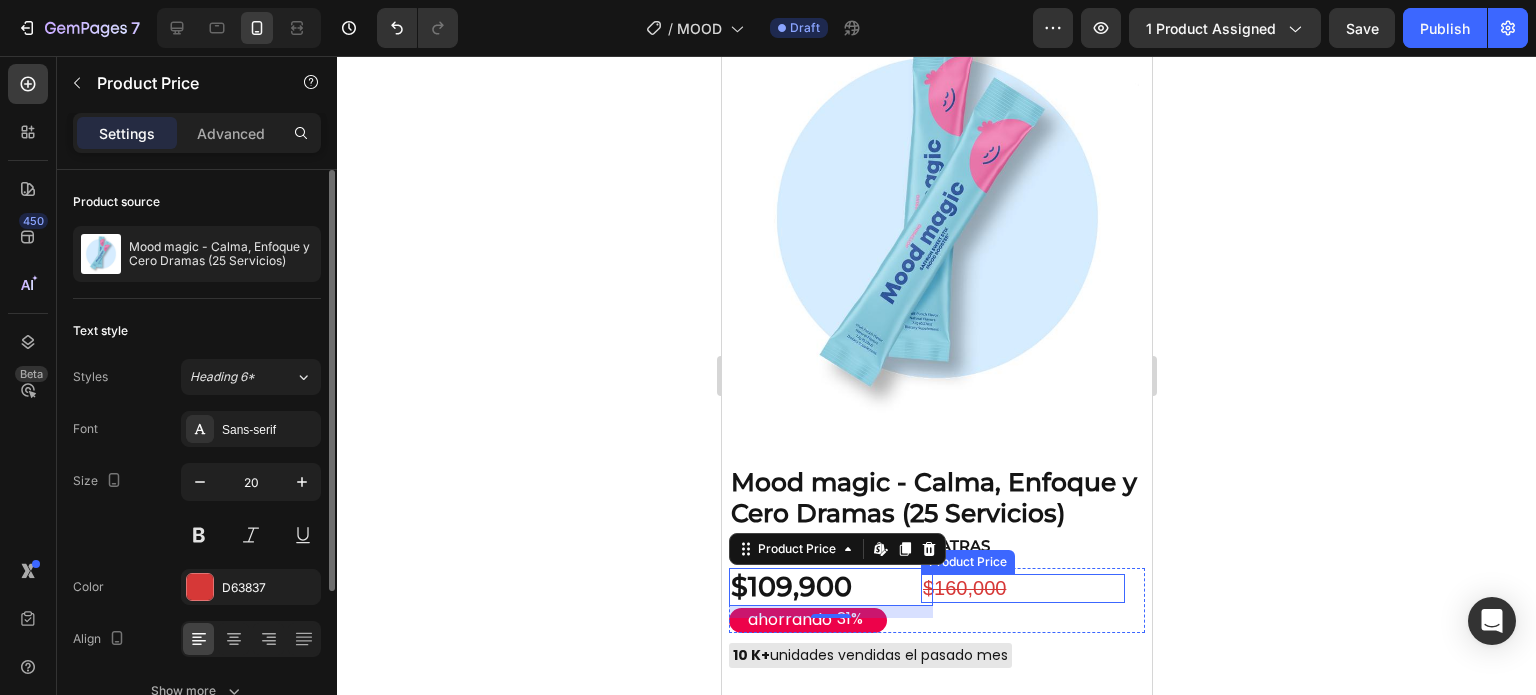 click on "$160,000" at bounding box center (1022, 588) 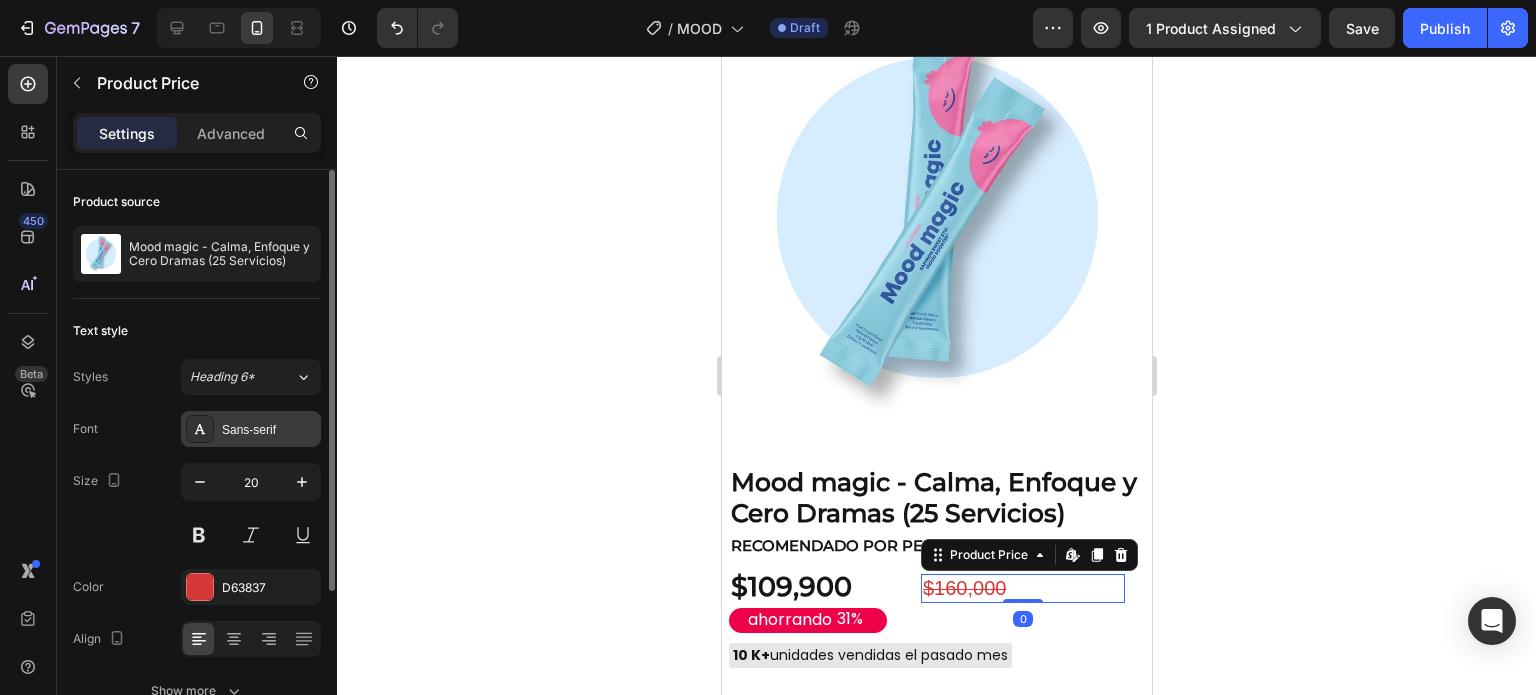 click on "Sans-serif" at bounding box center (269, 430) 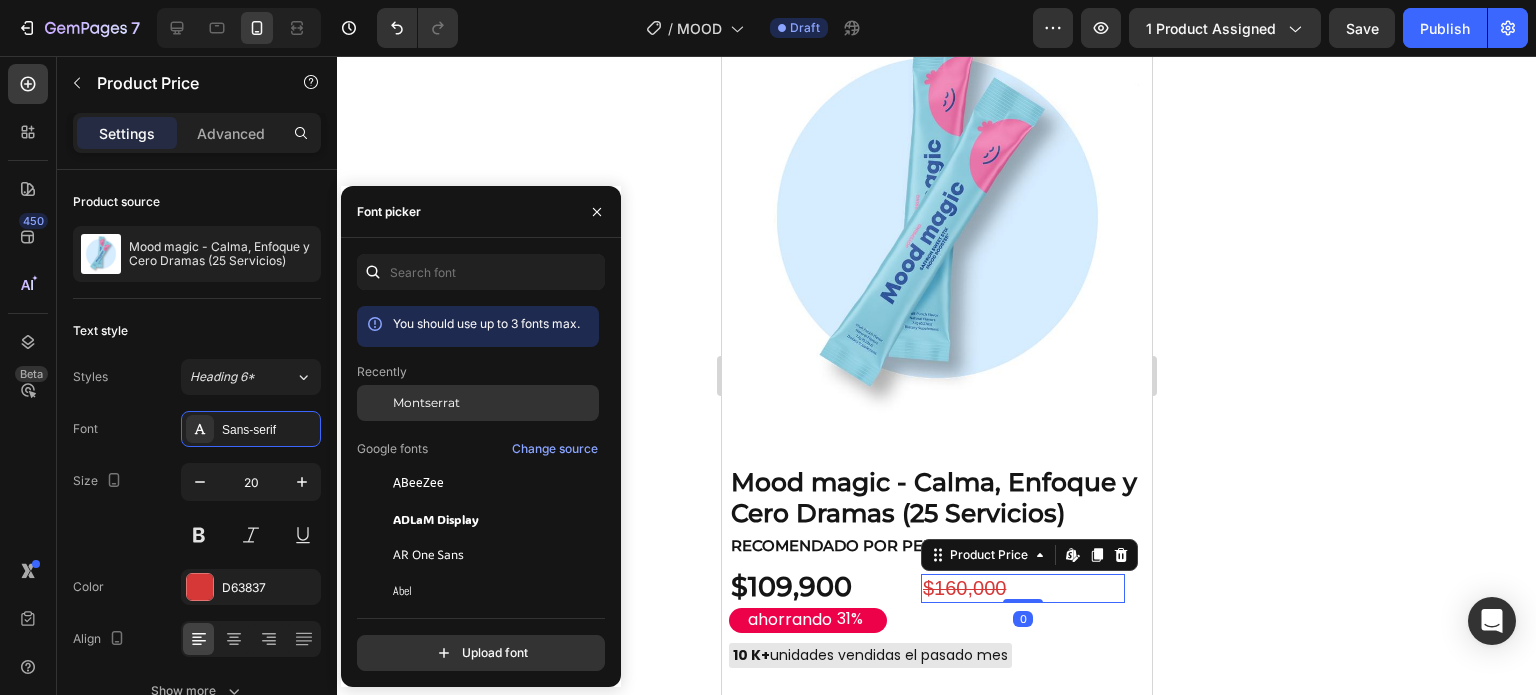 click on "Montserrat" at bounding box center (426, 403) 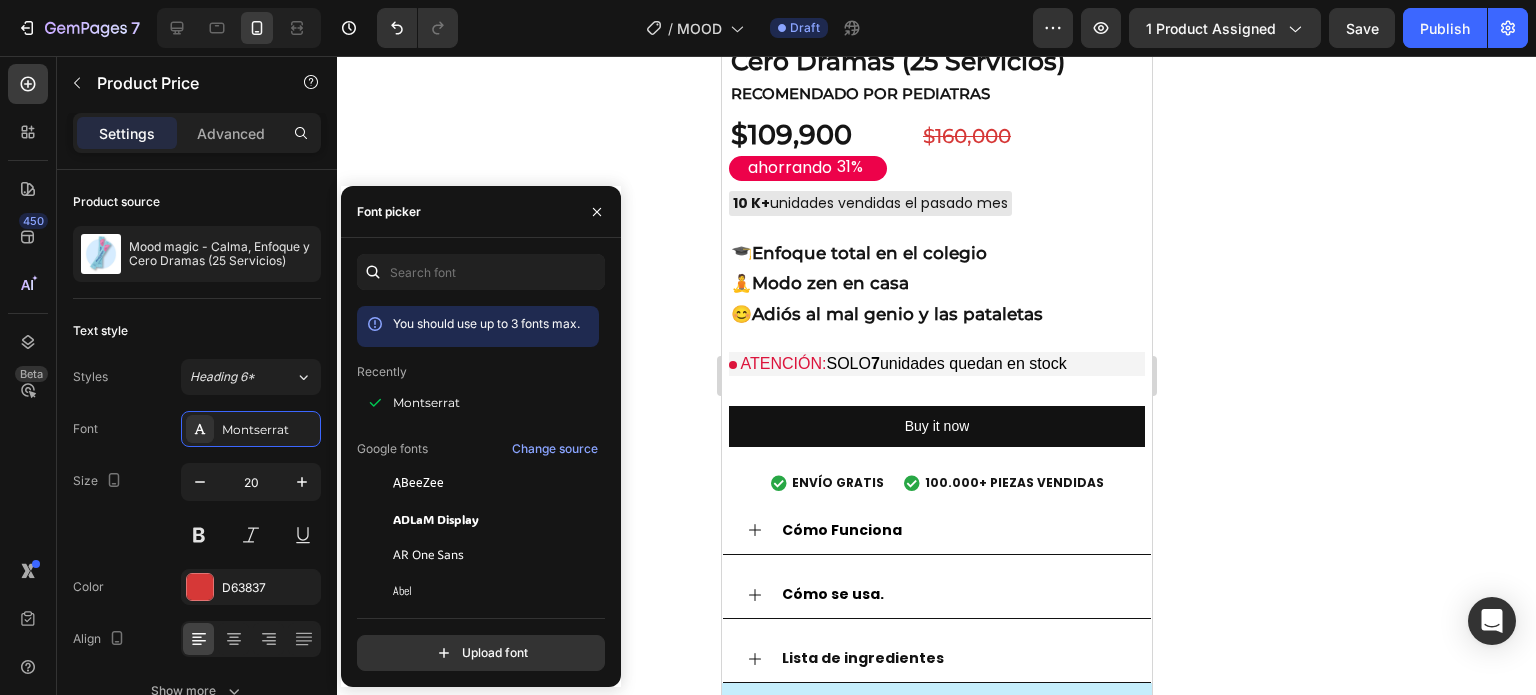 scroll, scrollTop: 1885, scrollLeft: 0, axis: vertical 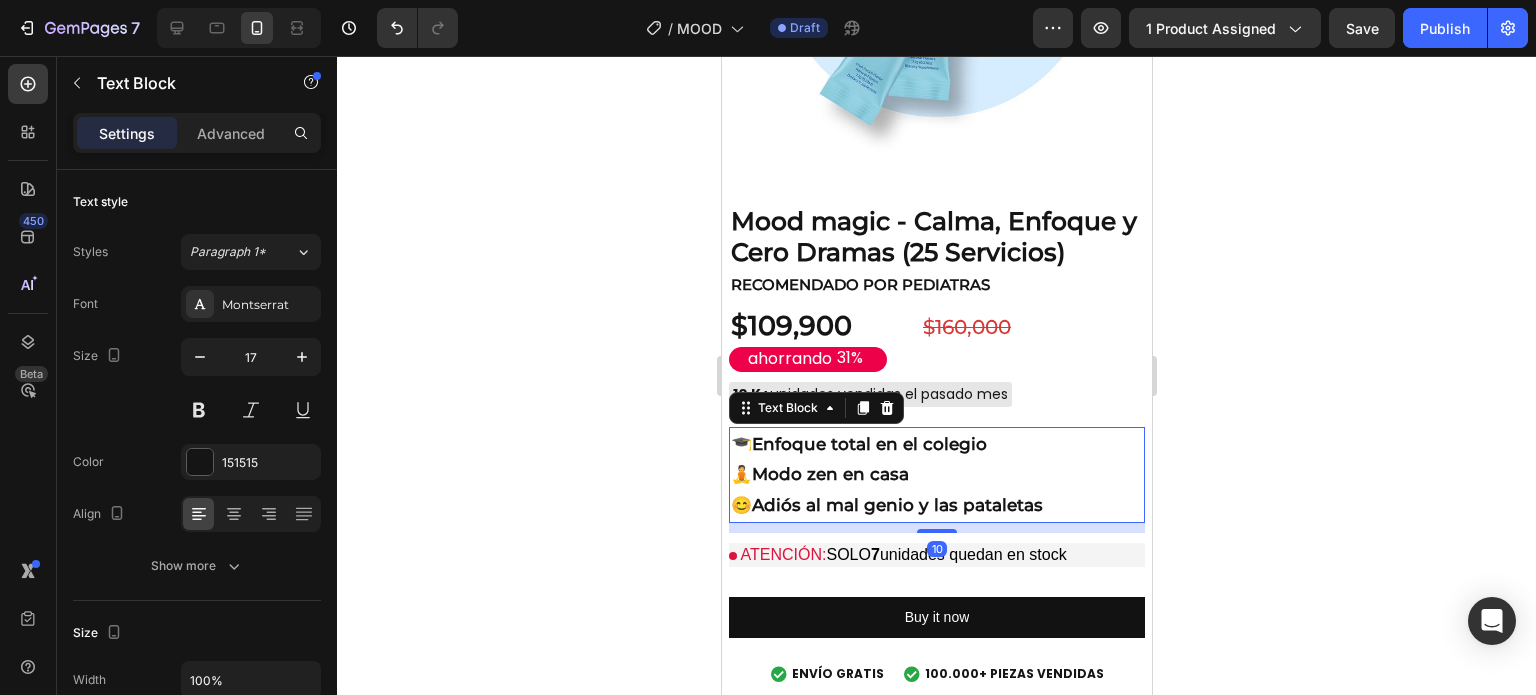 click on "Modo zen en casa" at bounding box center [829, 474] 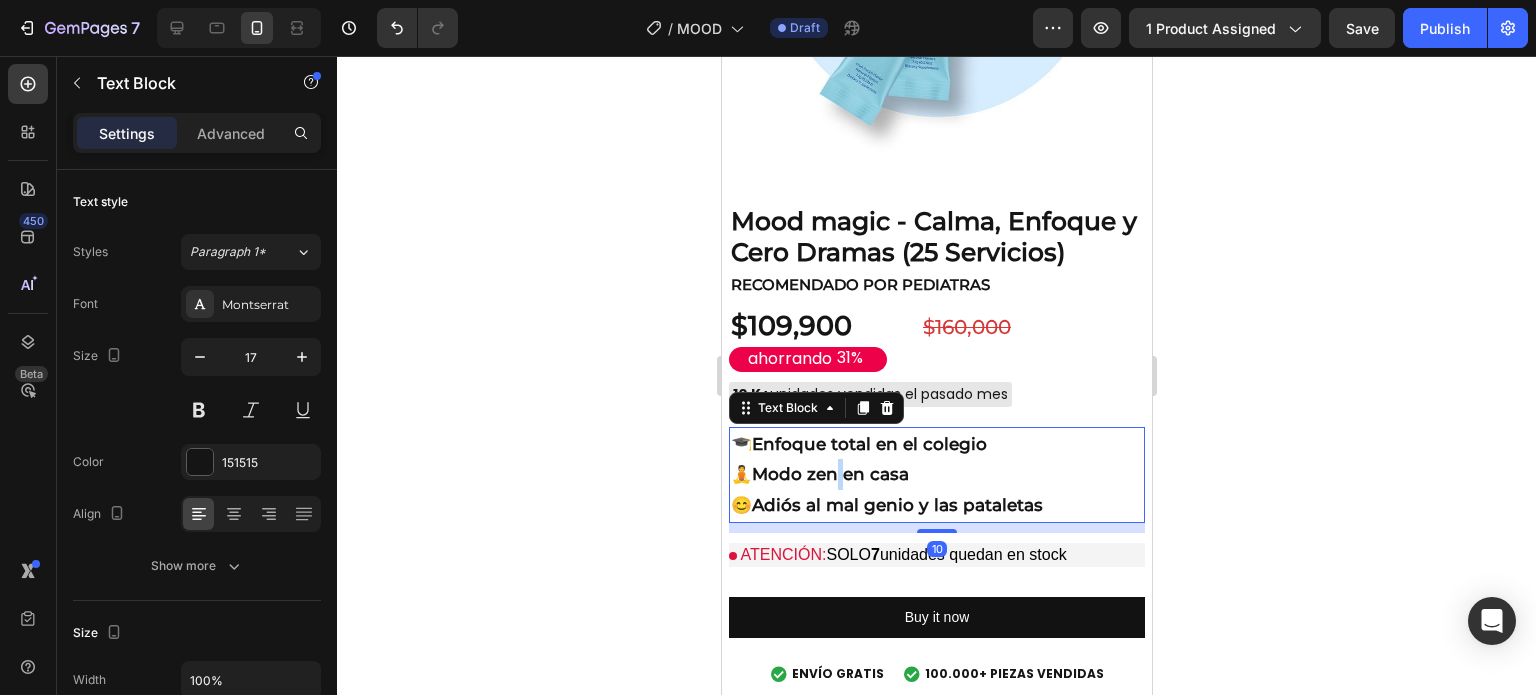 click on "Modo zen en casa" at bounding box center (829, 474) 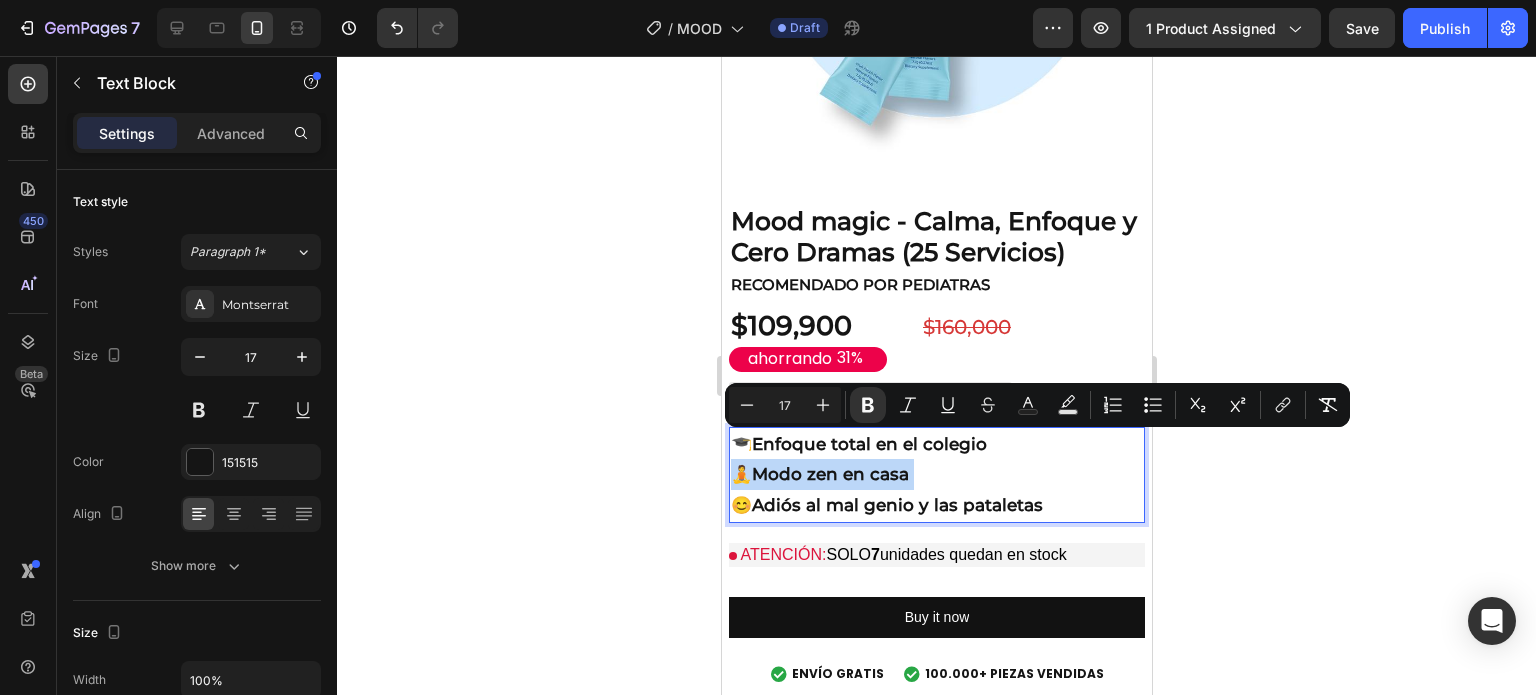 click on "Modo zen en casa" at bounding box center (829, 474) 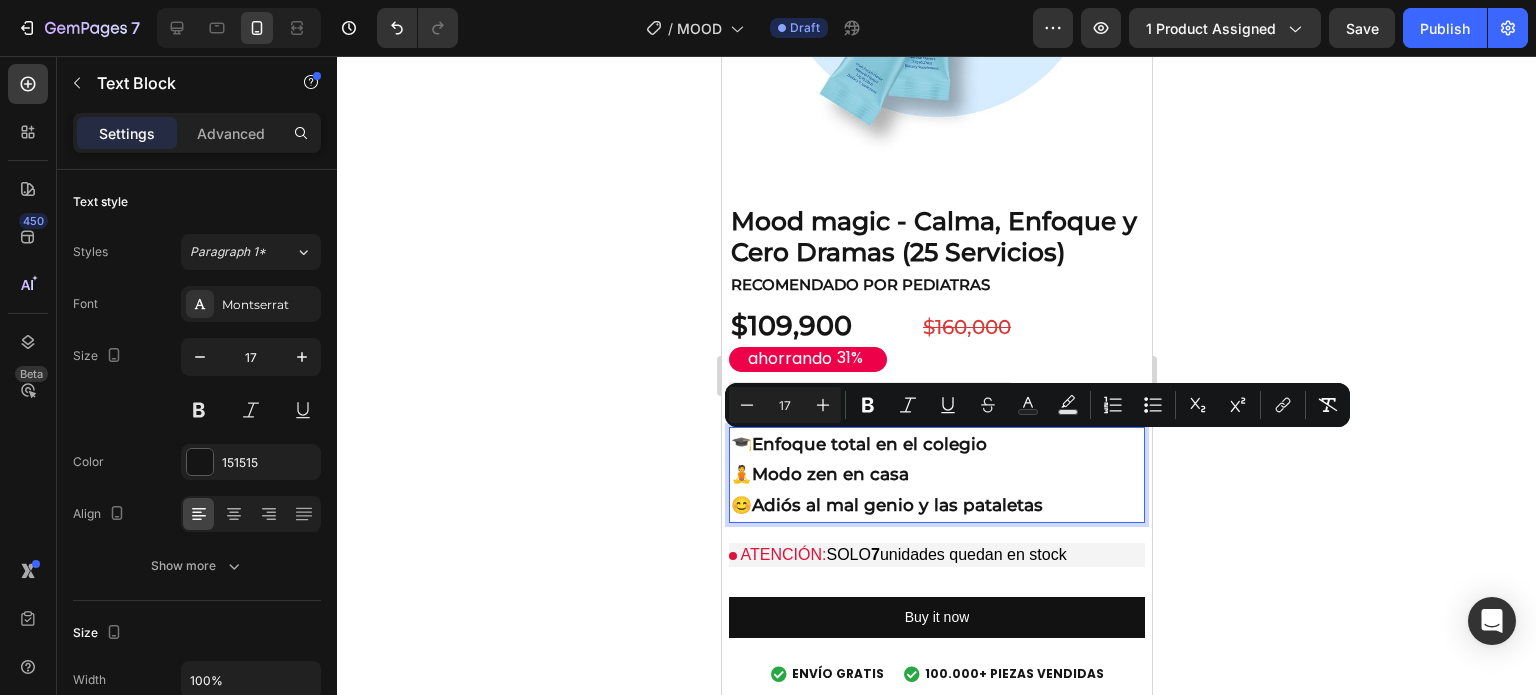 click on "Adiós al mal genio y las pataletas" at bounding box center [896, 505] 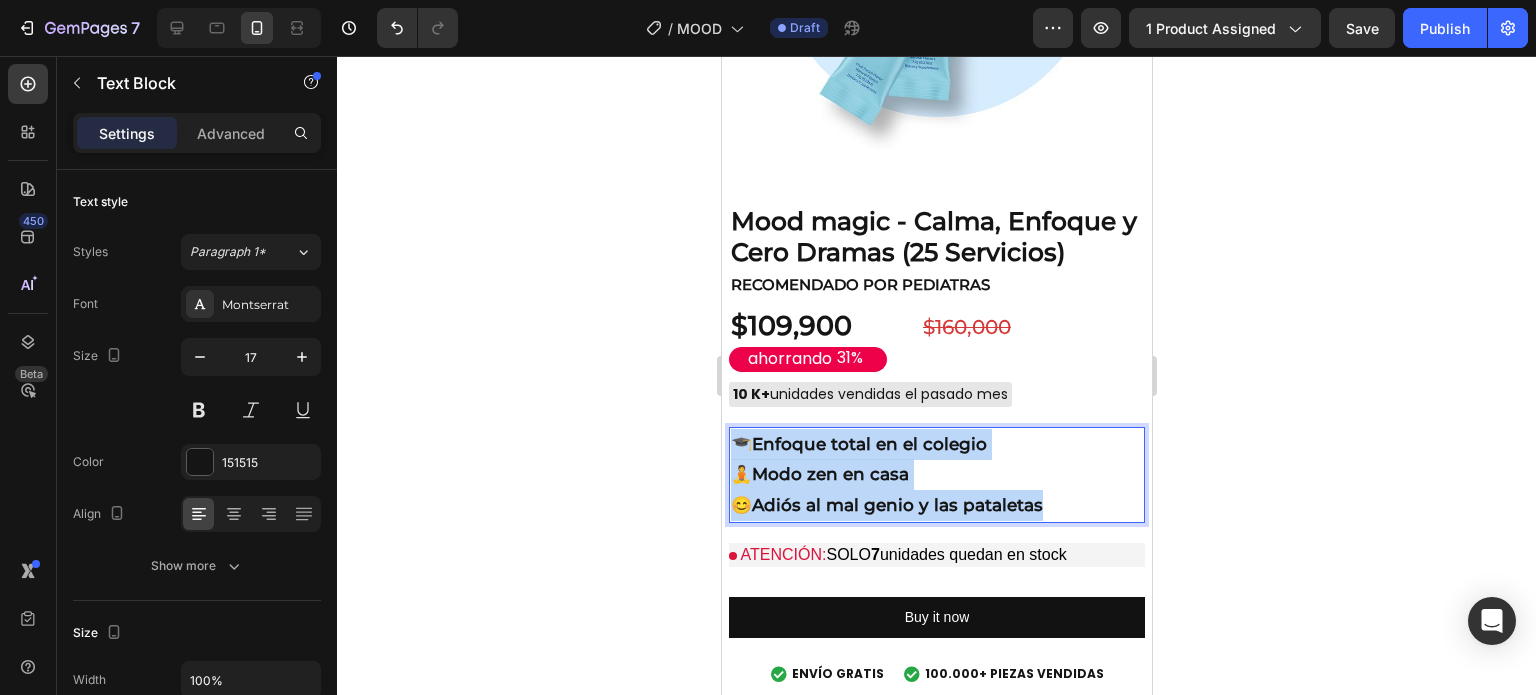 drag, startPoint x: 1050, startPoint y: 475, endPoint x: 737, endPoint y: 415, distance: 318.6989 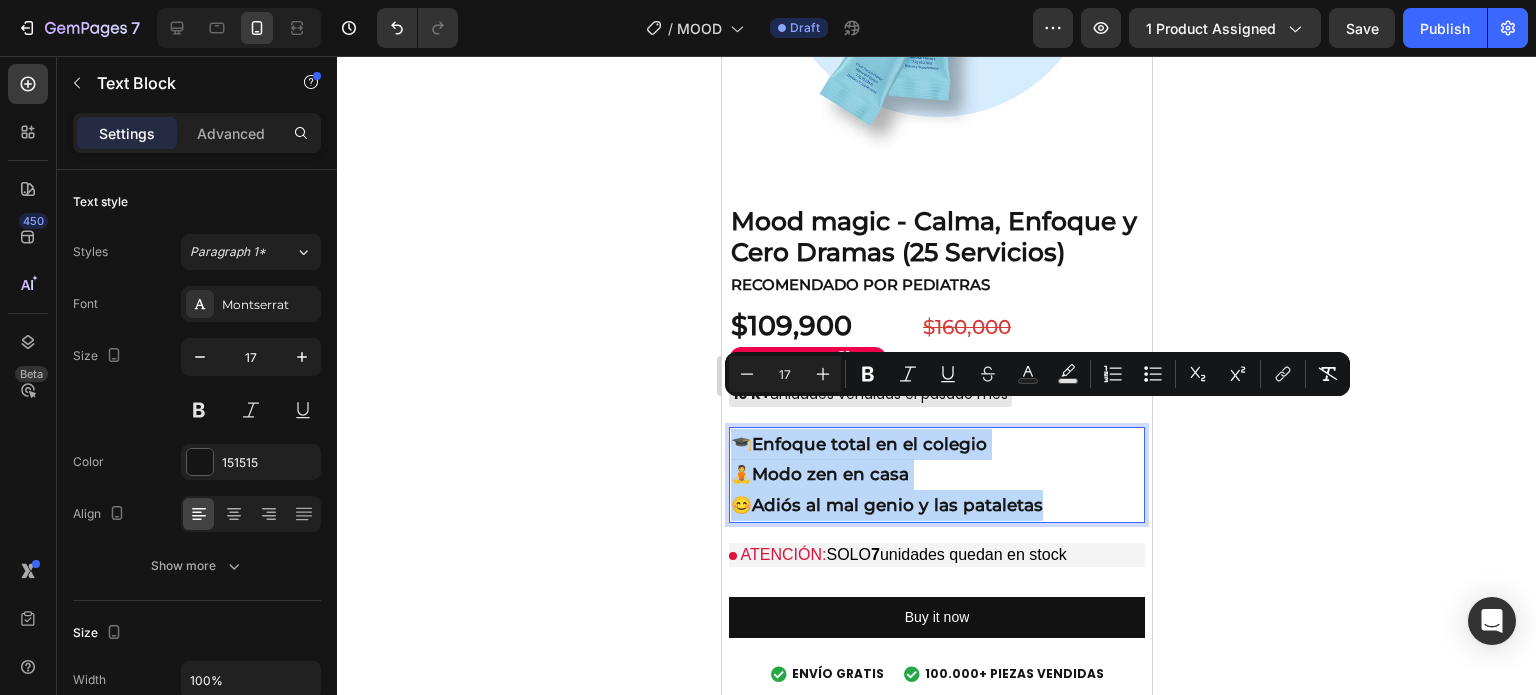 copy on "🎓  Enfoque total en el colegio 🧘  Modo zen en casa 😊  Adiós al mal genio y las pataletas" 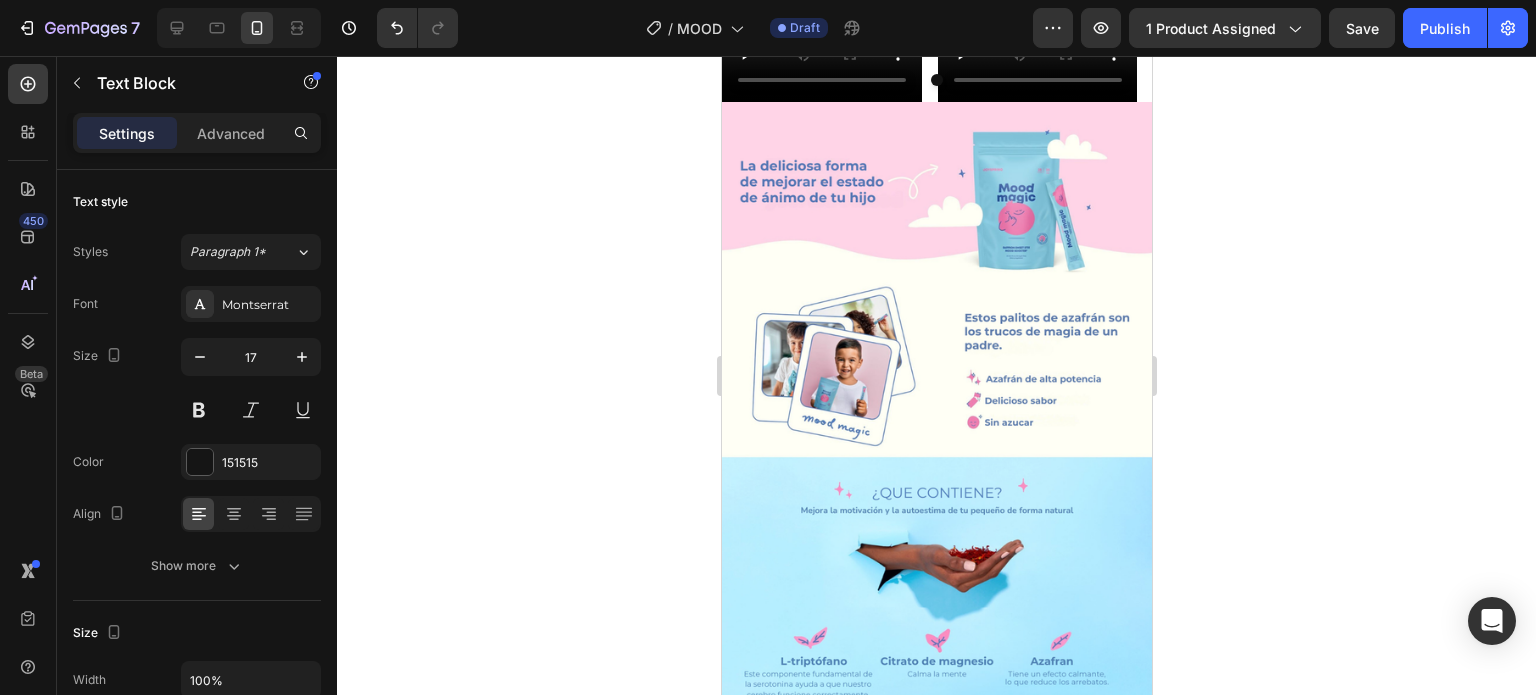 type on "16" 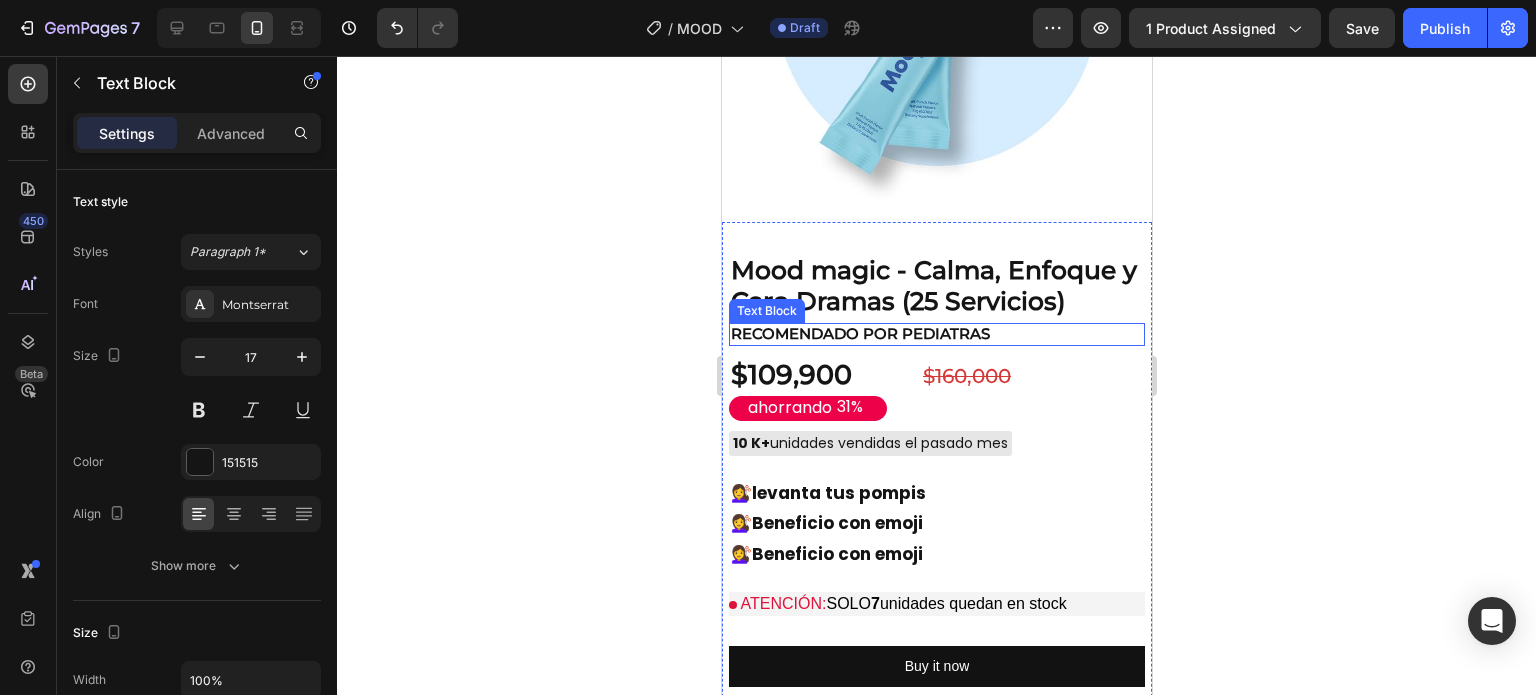 scroll, scrollTop: 6785, scrollLeft: 0, axis: vertical 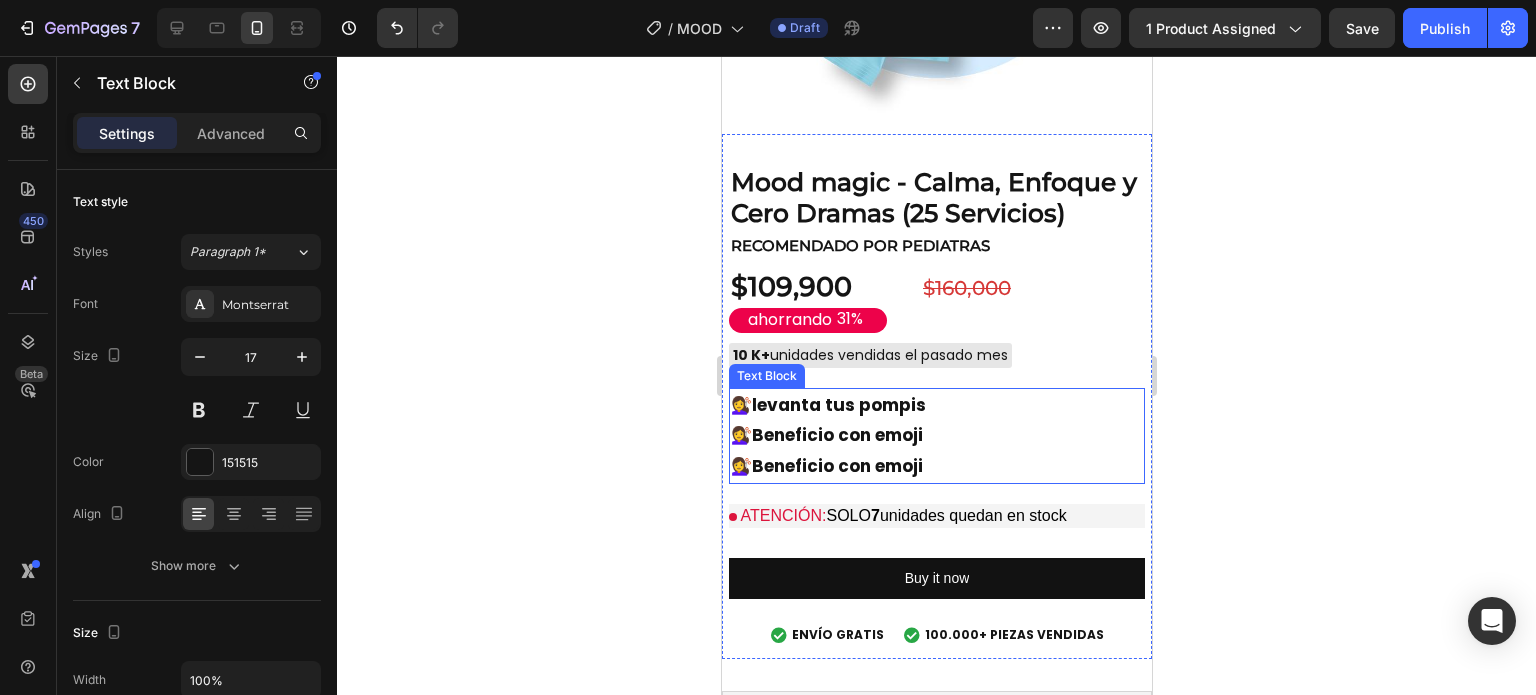 click on "💇‍♀️  Beneficio con emoji" at bounding box center [936, 435] 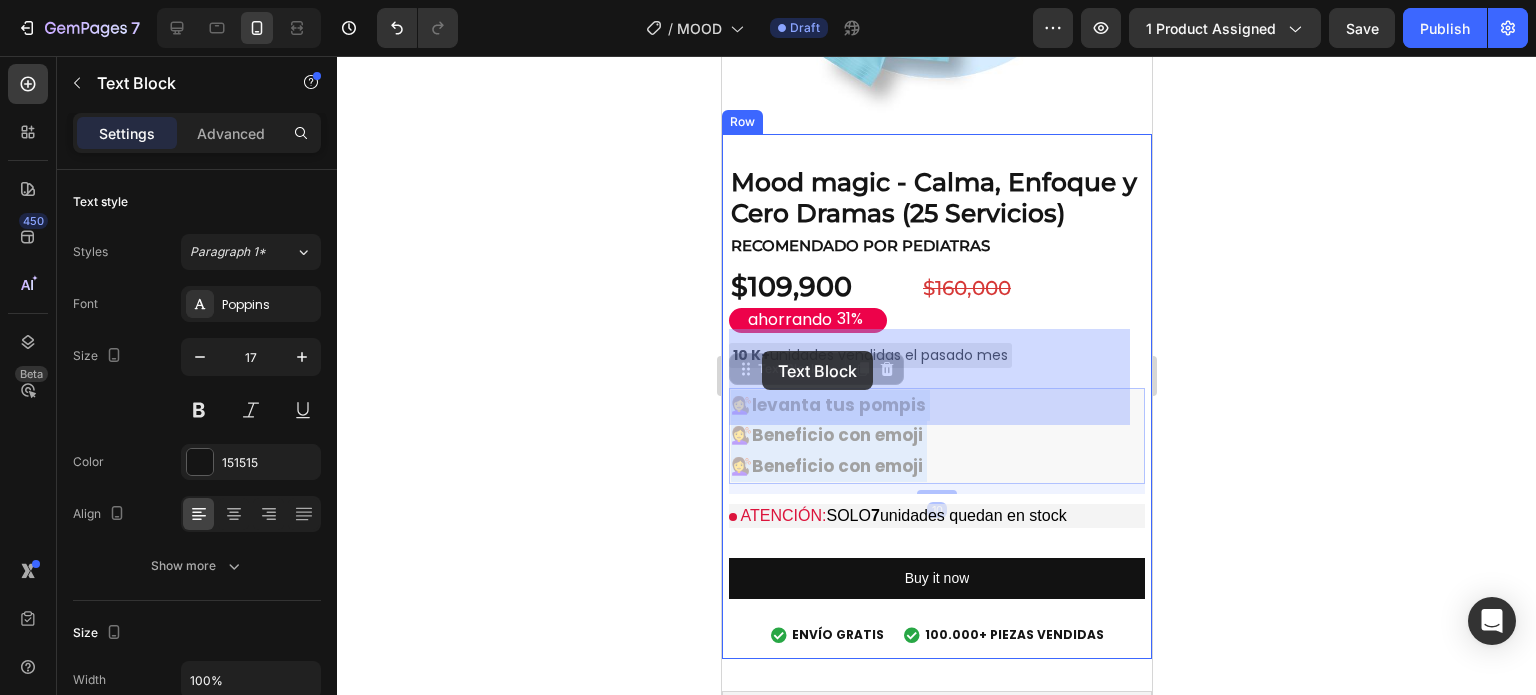 drag, startPoint x: 950, startPoint y: 395, endPoint x: 761, endPoint y: 351, distance: 194.05412 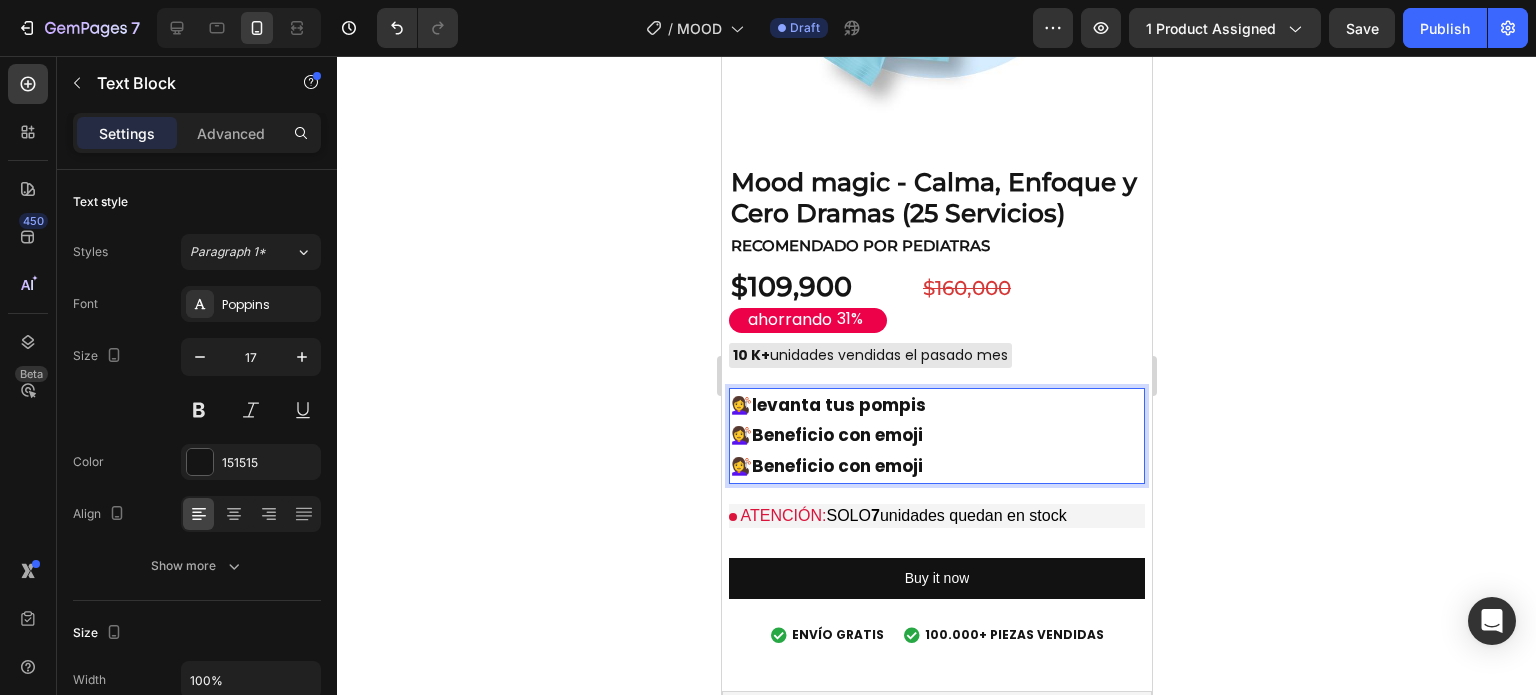 click on "💇‍♀️  Beneficio con emoji" at bounding box center [936, 466] 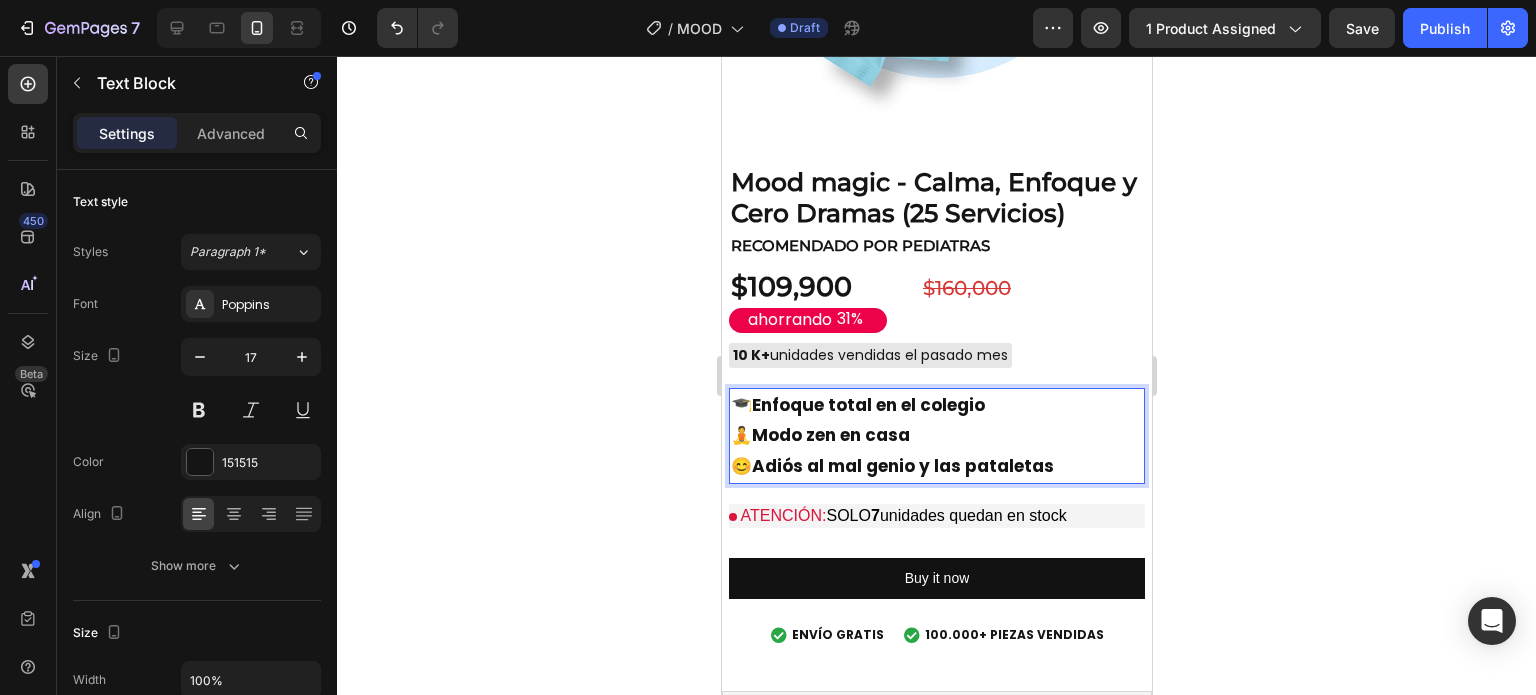 click 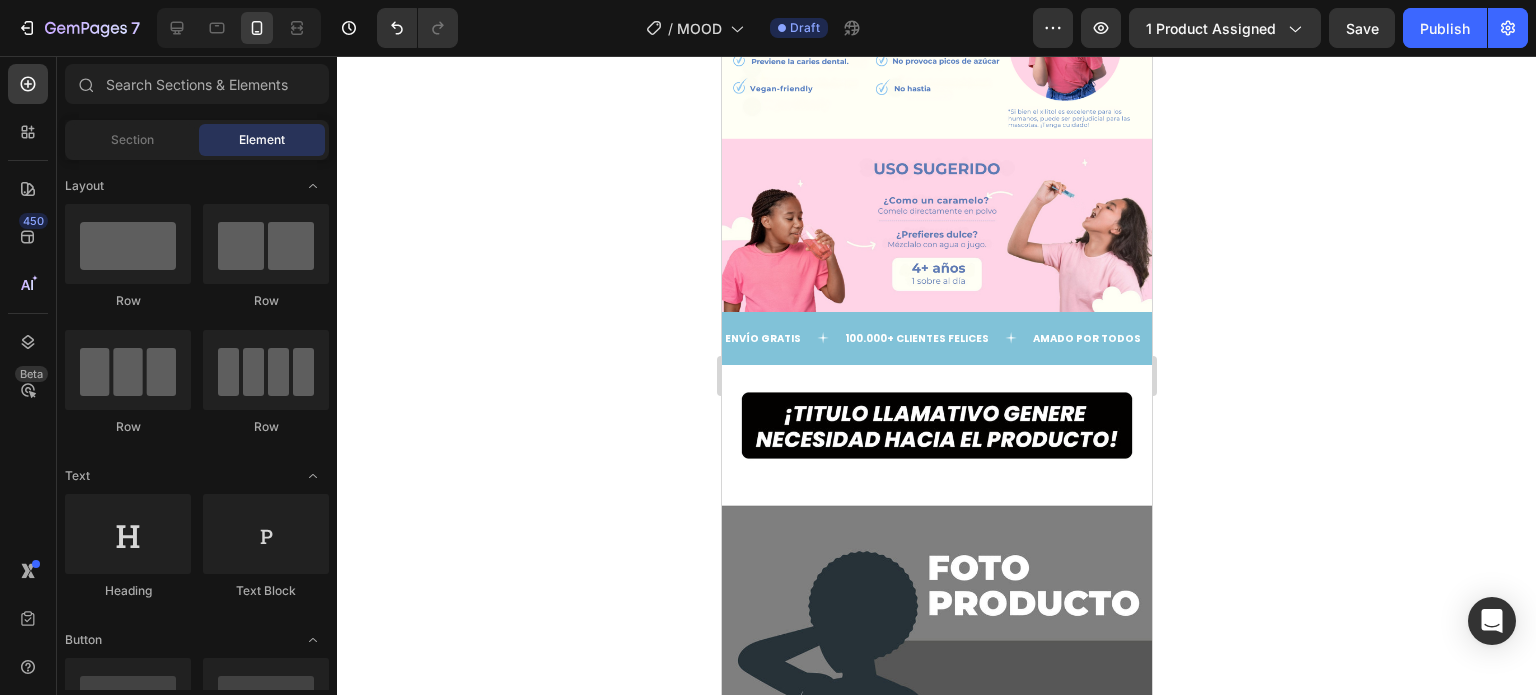 scroll, scrollTop: 4640, scrollLeft: 0, axis: vertical 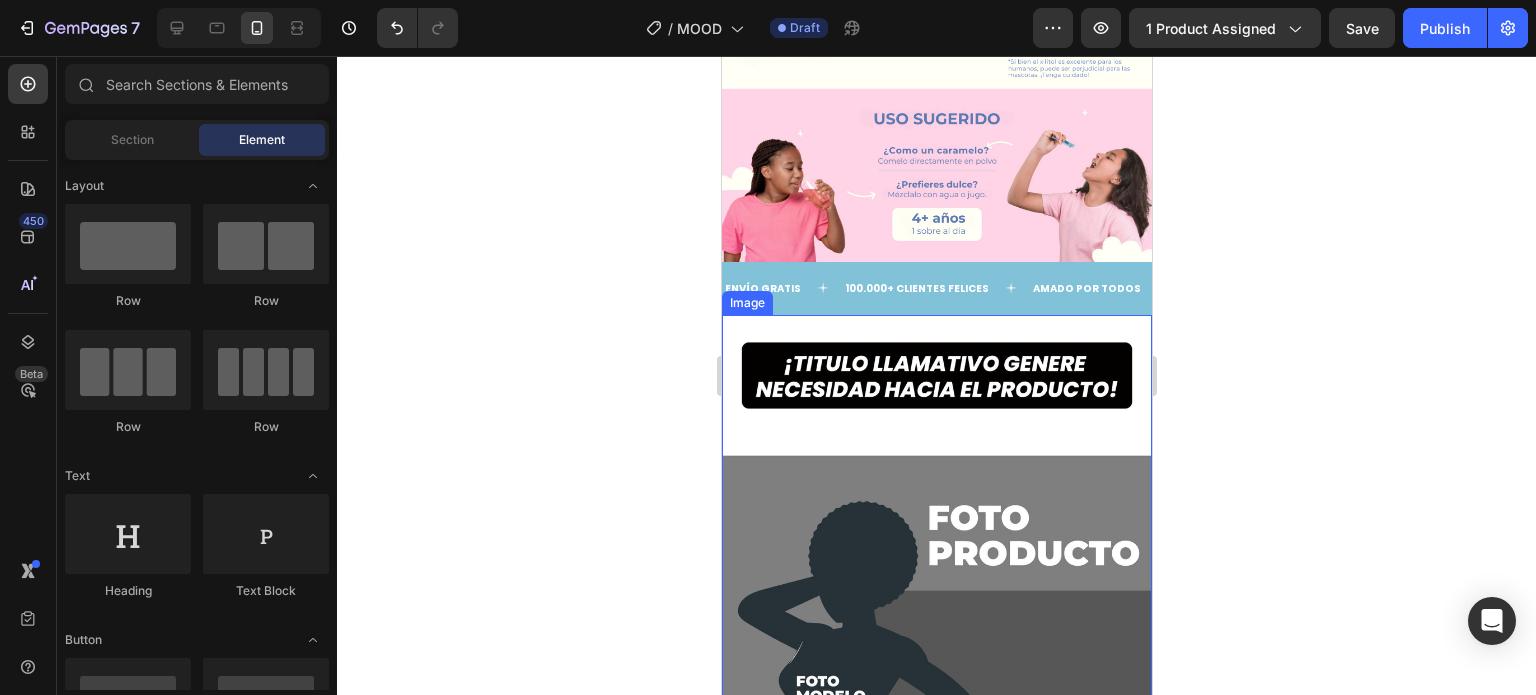 click at bounding box center (936, 868) 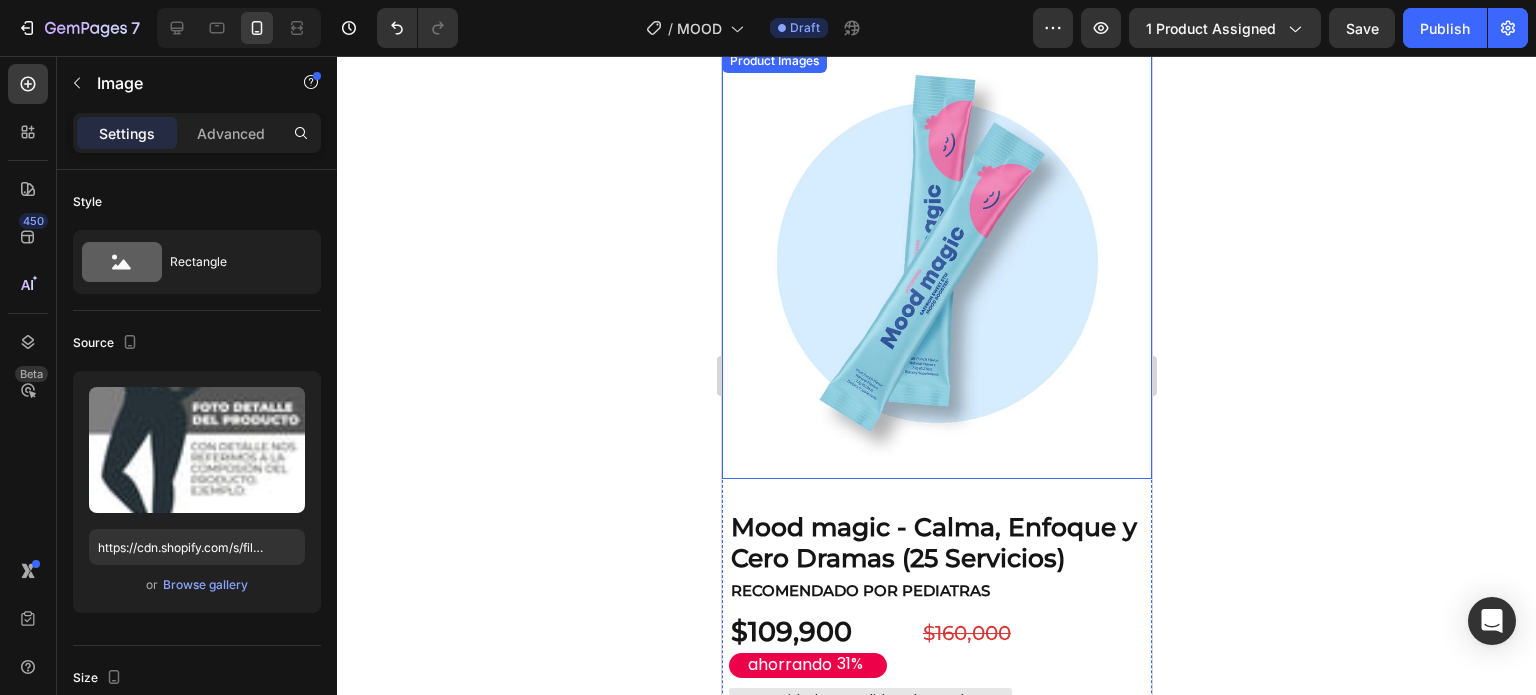 click at bounding box center [936, 264] 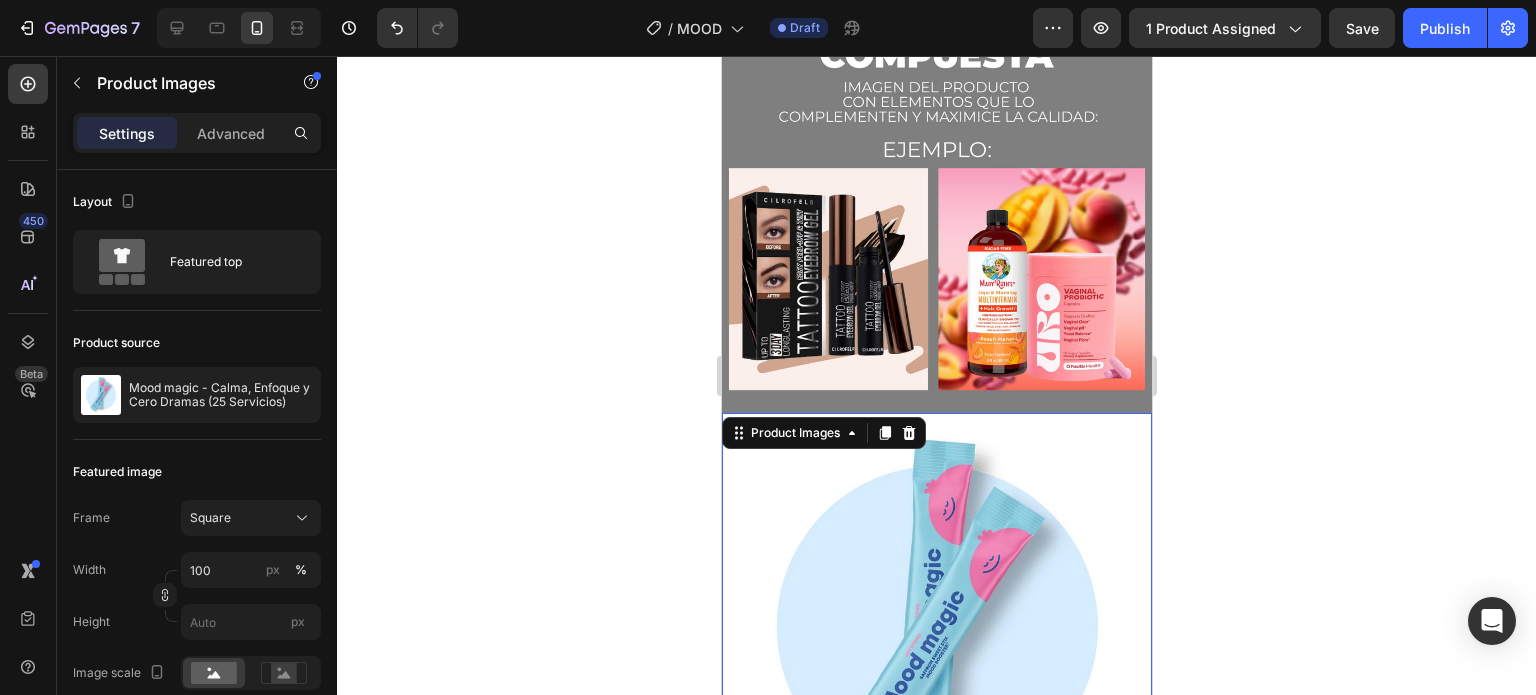 scroll, scrollTop: 6040, scrollLeft: 0, axis: vertical 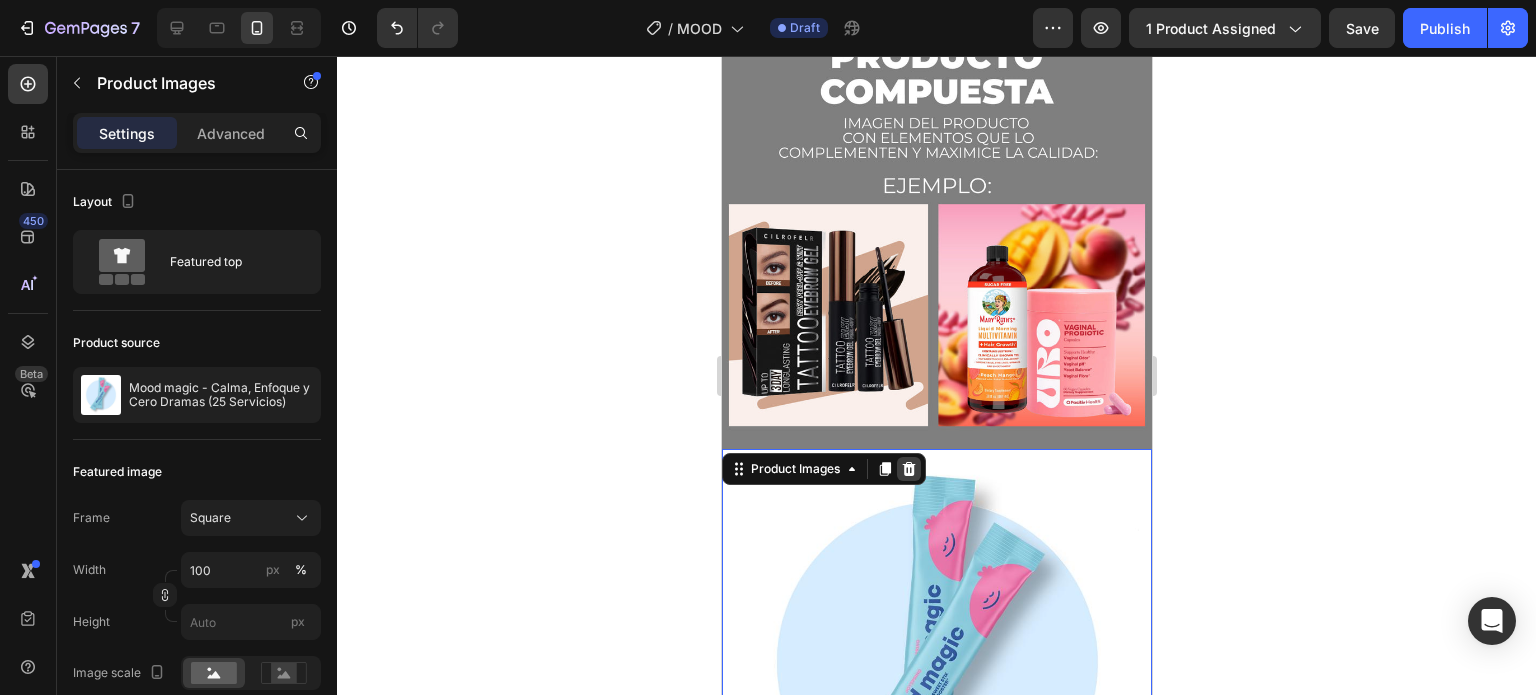 click 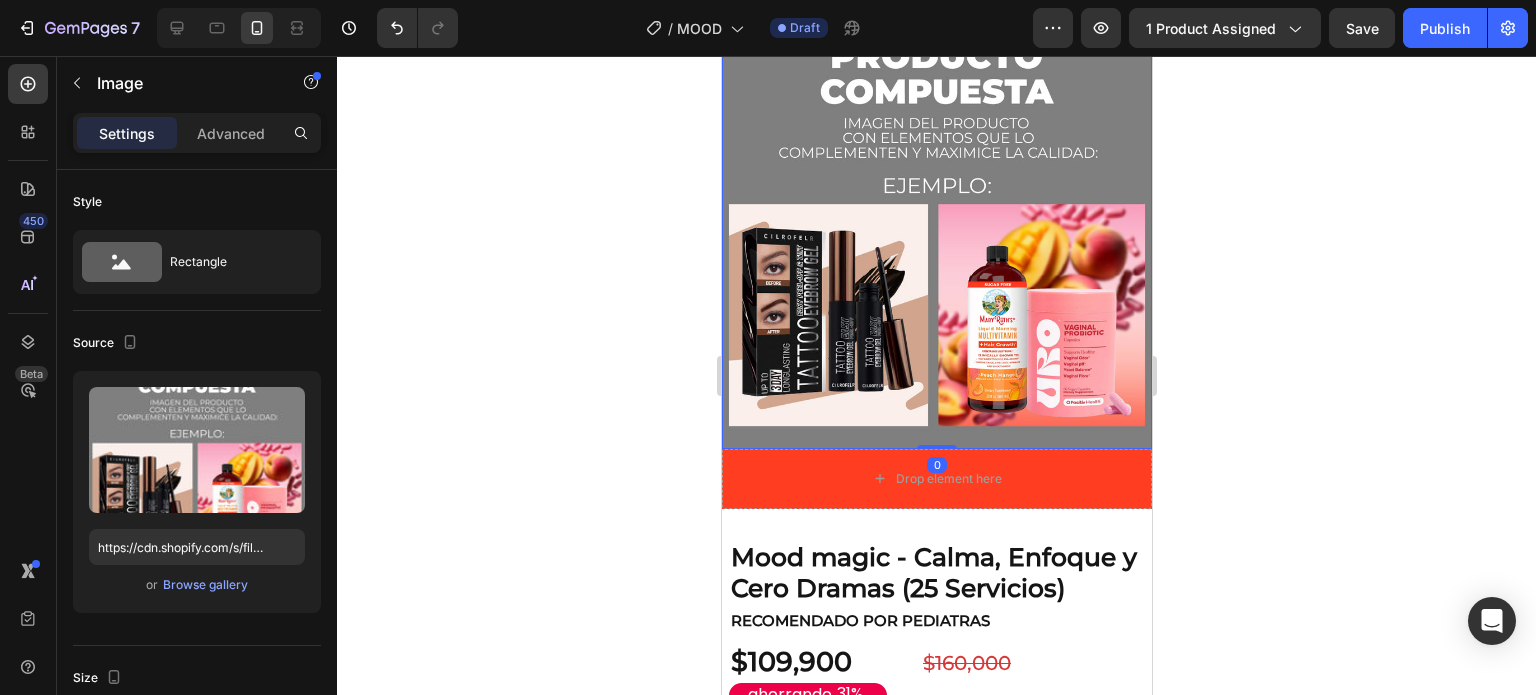 click at bounding box center [936, 218] 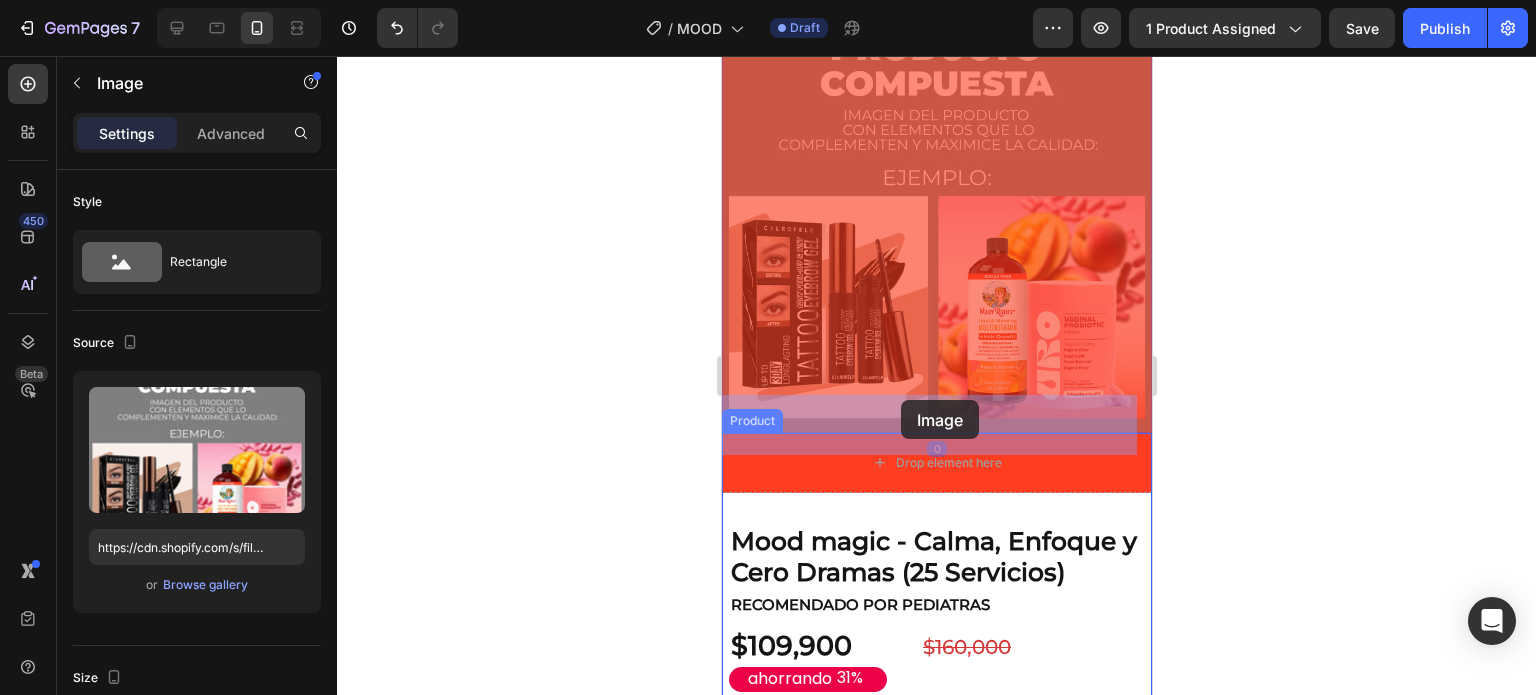 drag, startPoint x: 905, startPoint y: 180, endPoint x: 900, endPoint y: 400, distance: 220.05681 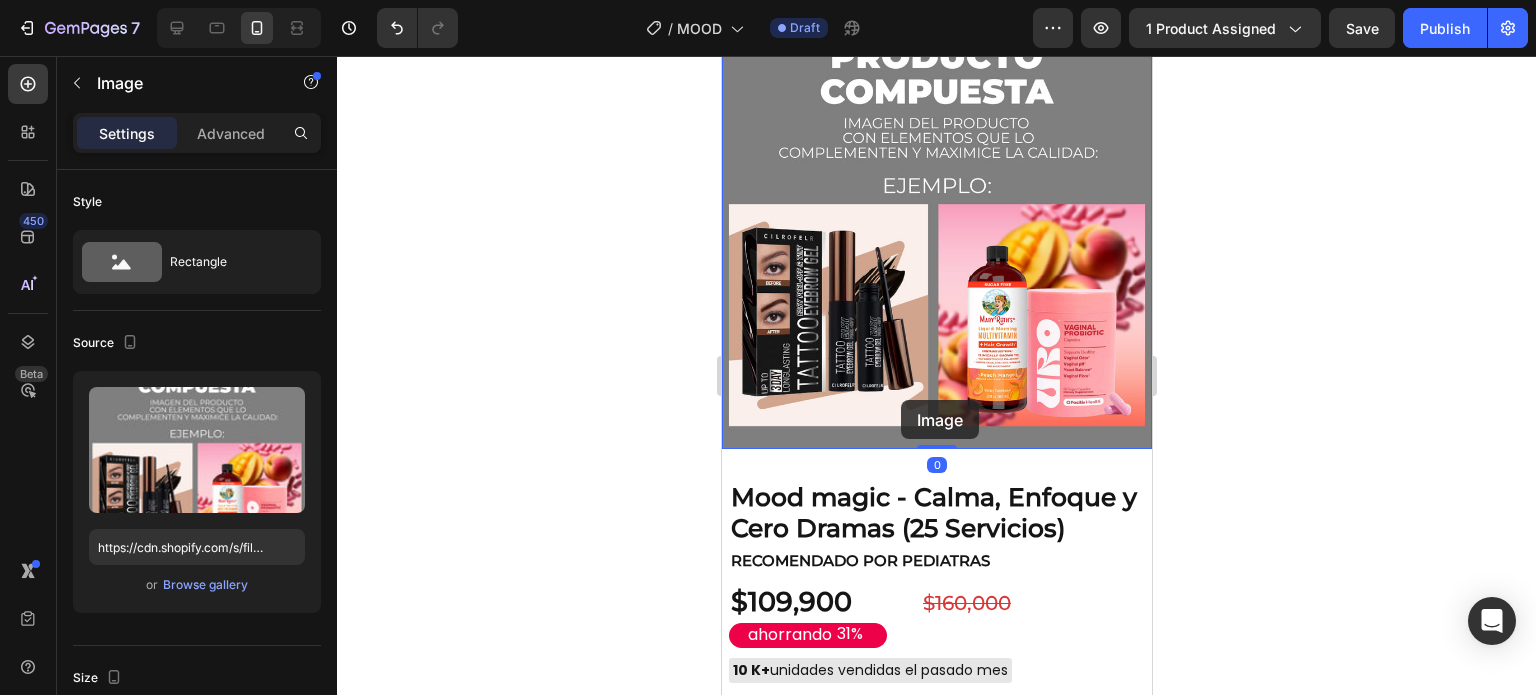 scroll, scrollTop: 5595, scrollLeft: 0, axis: vertical 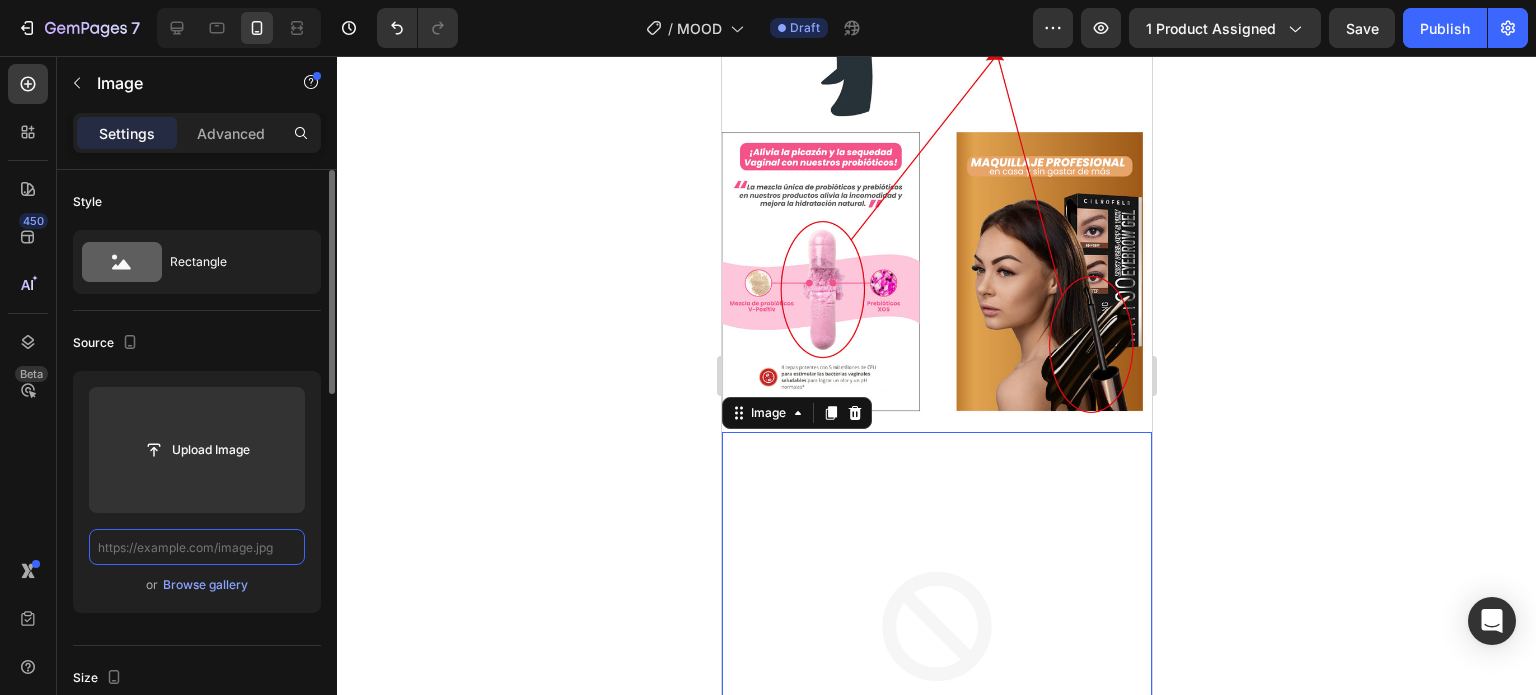 paste on "https://i.postimg.cc/FsBmJMks/Natural-mood-support-for-kids-with-concentration-problems-5.png" 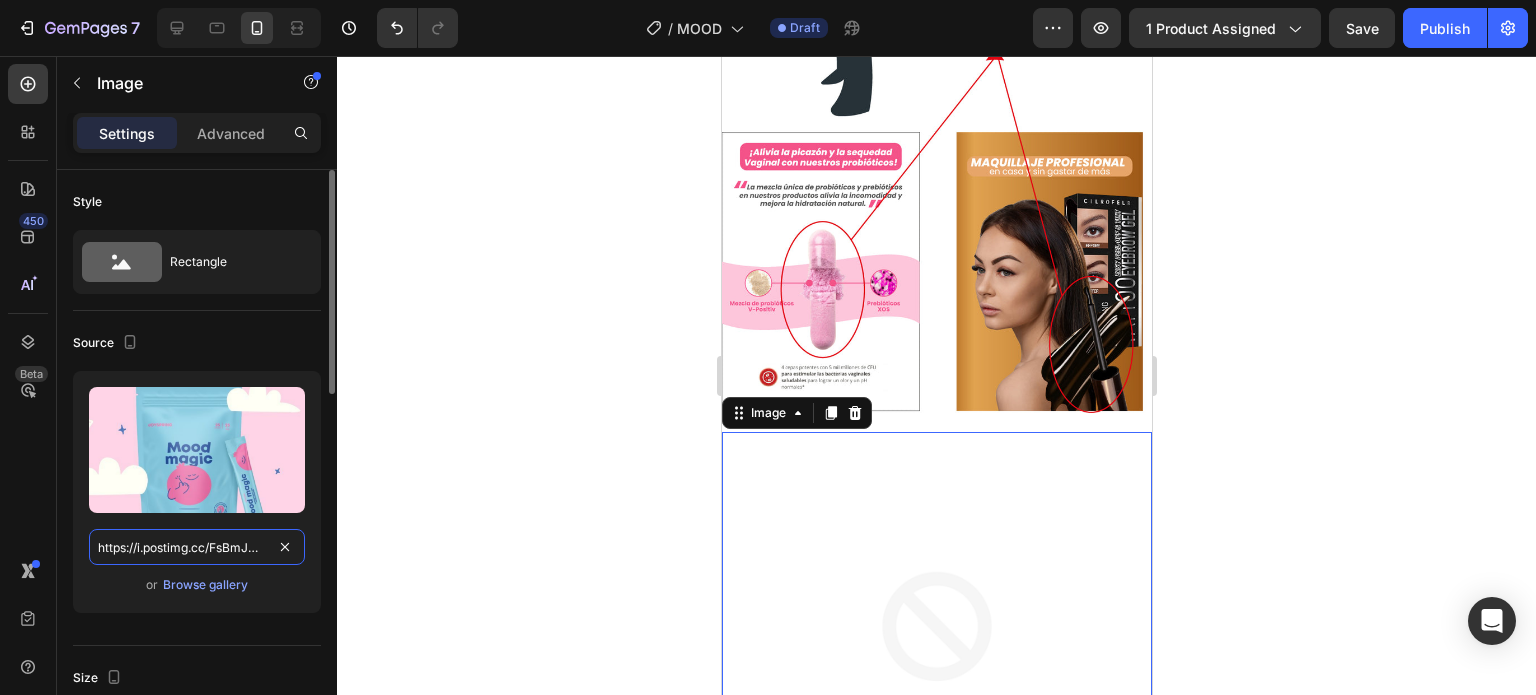scroll, scrollTop: 0, scrollLeft: 401, axis: horizontal 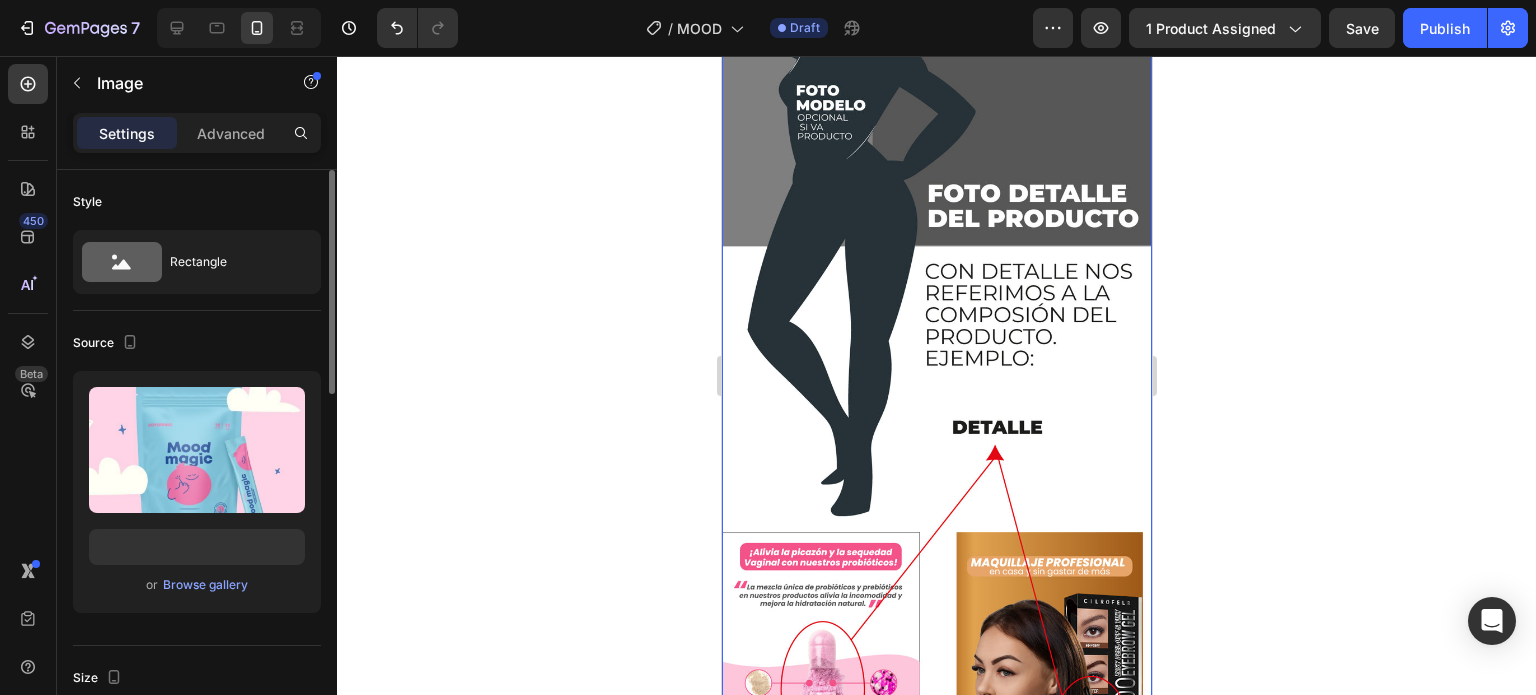 click at bounding box center (936, 277) 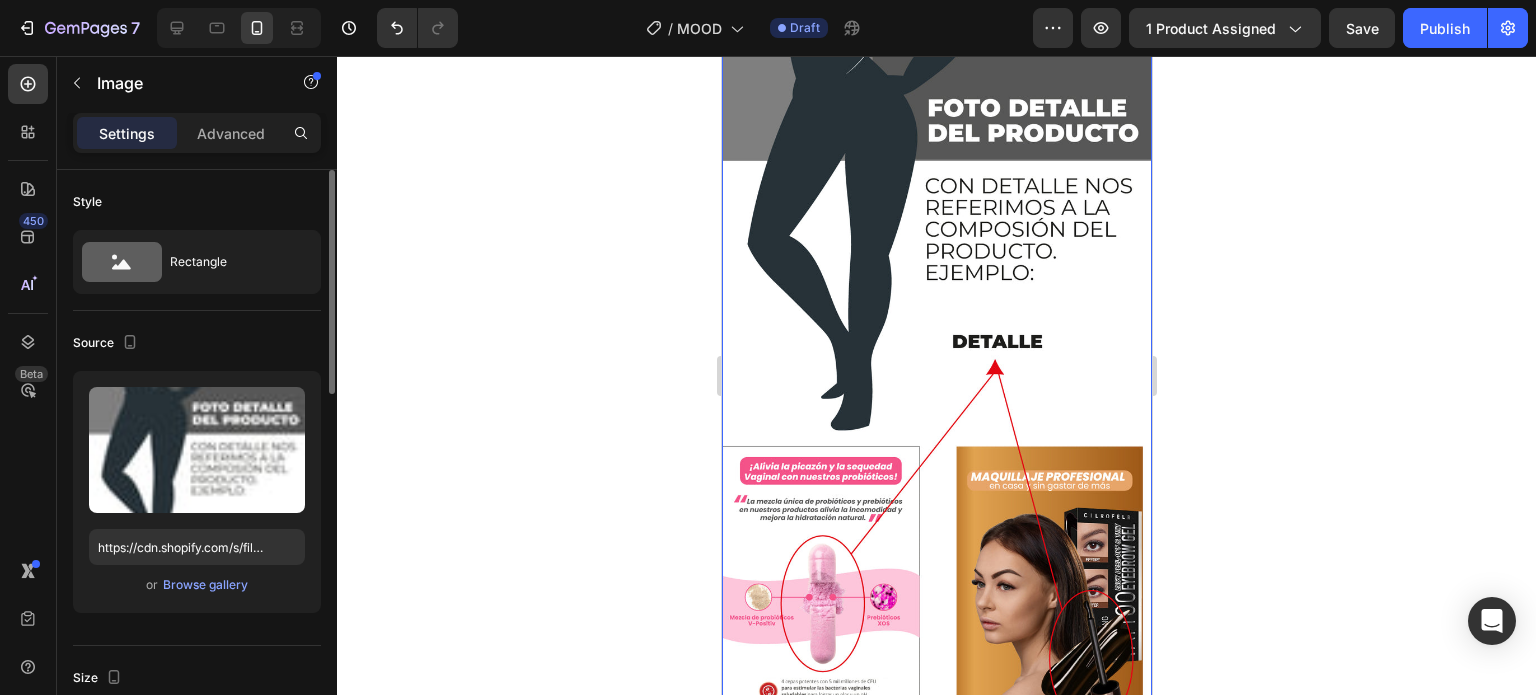 click at bounding box center (936, 192) 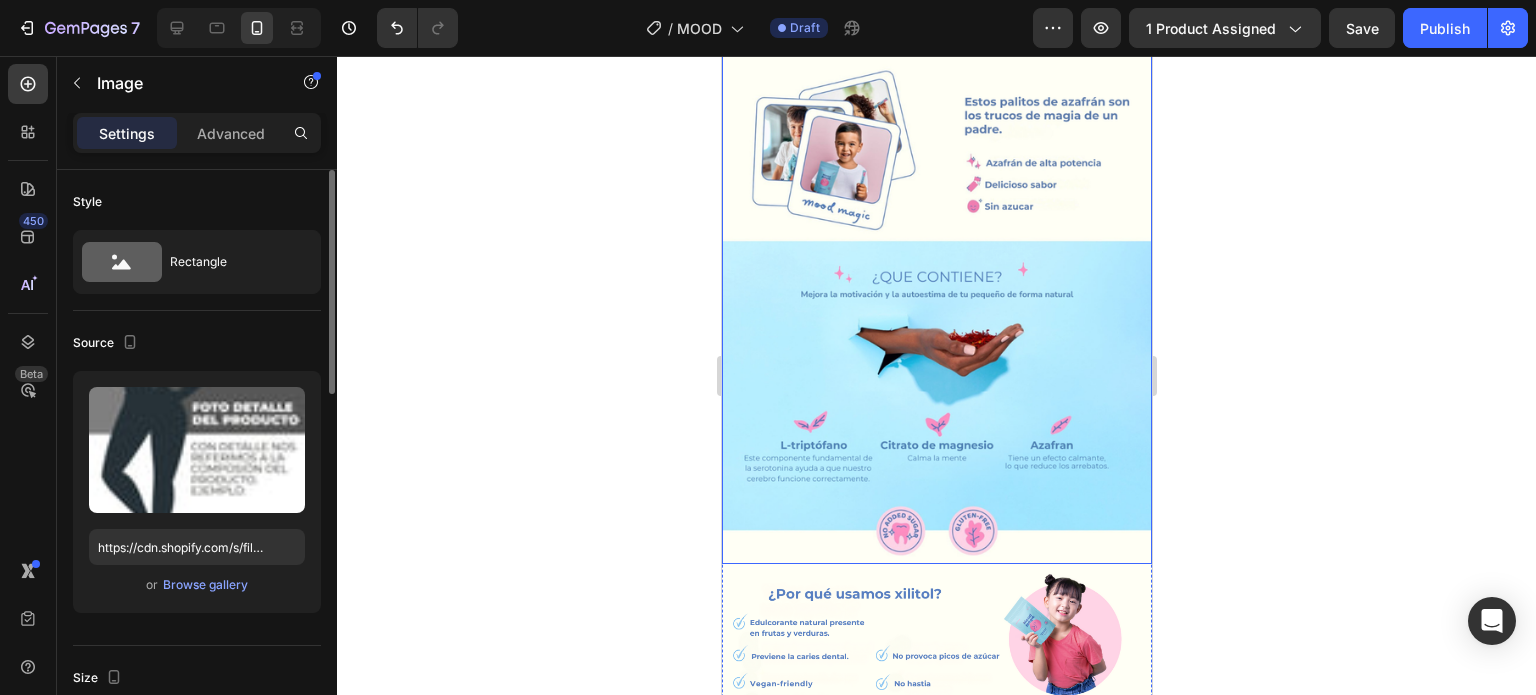 scroll, scrollTop: 4495, scrollLeft: 0, axis: vertical 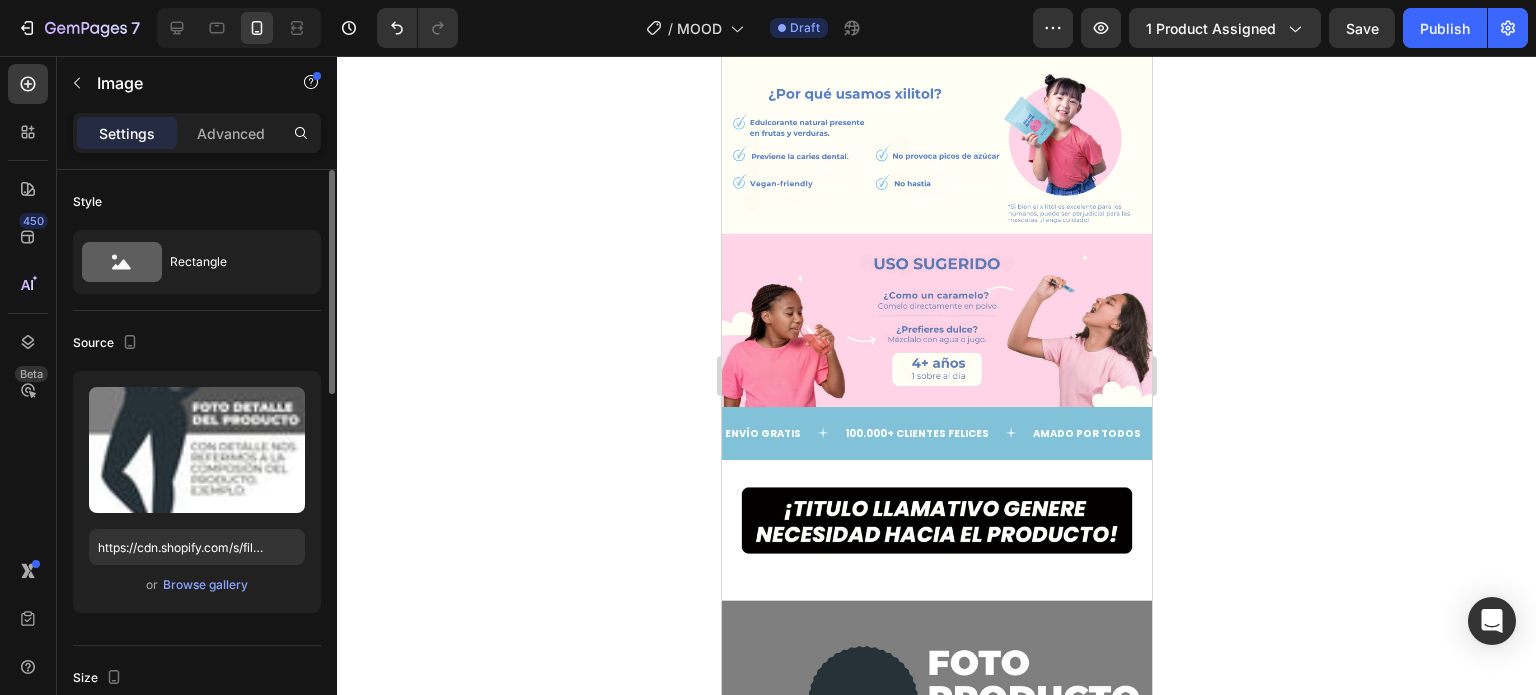 click at bounding box center [936, 1013] 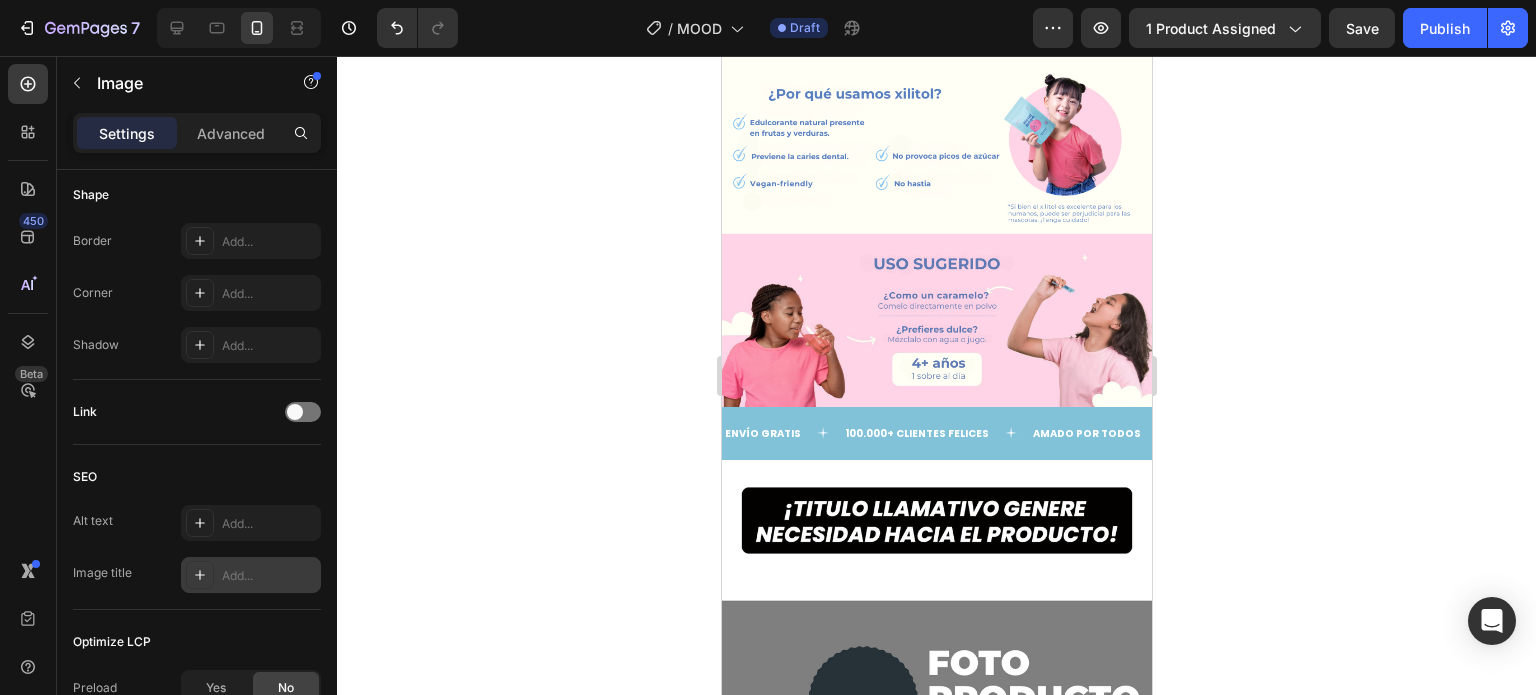 scroll, scrollTop: 926, scrollLeft: 0, axis: vertical 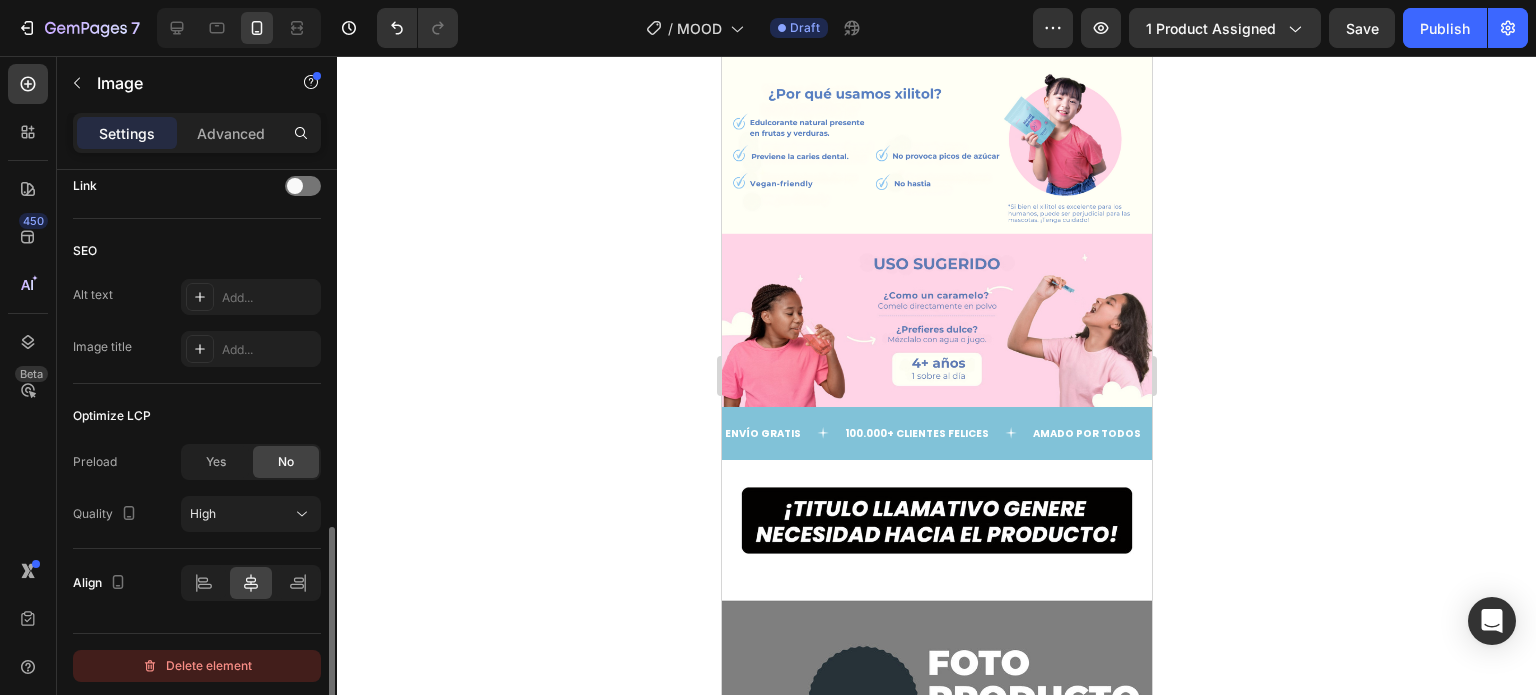 click on "Delete element" at bounding box center (197, 666) 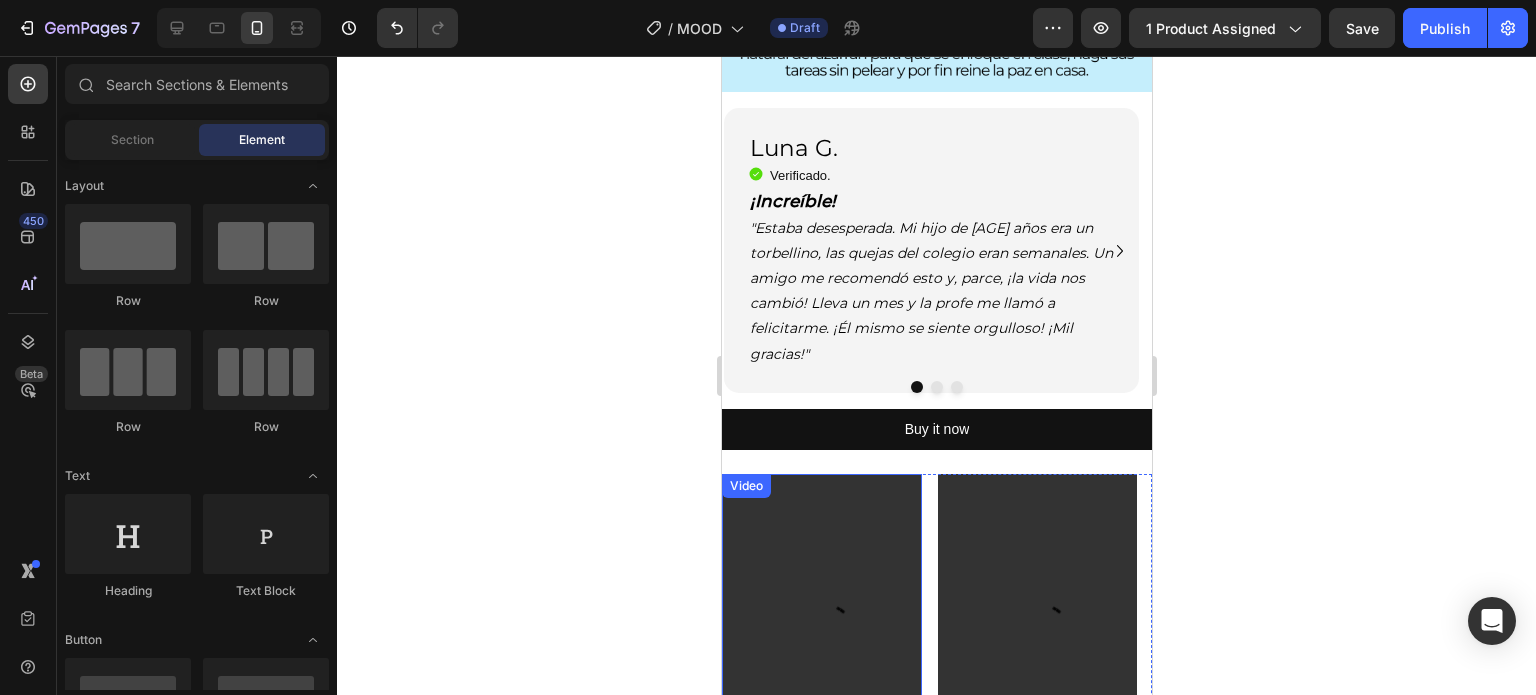 scroll, scrollTop: 3090, scrollLeft: 0, axis: vertical 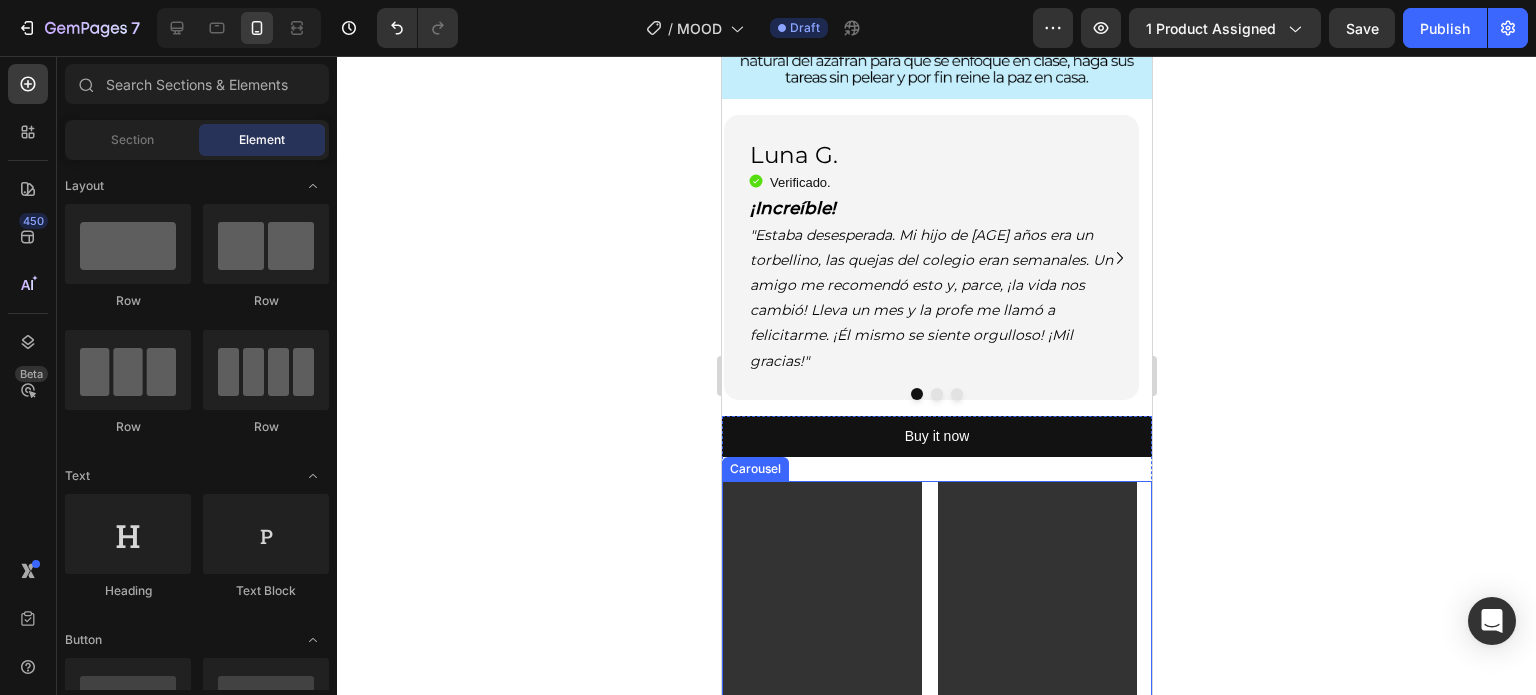 click on "Video Video" at bounding box center [936, 658] 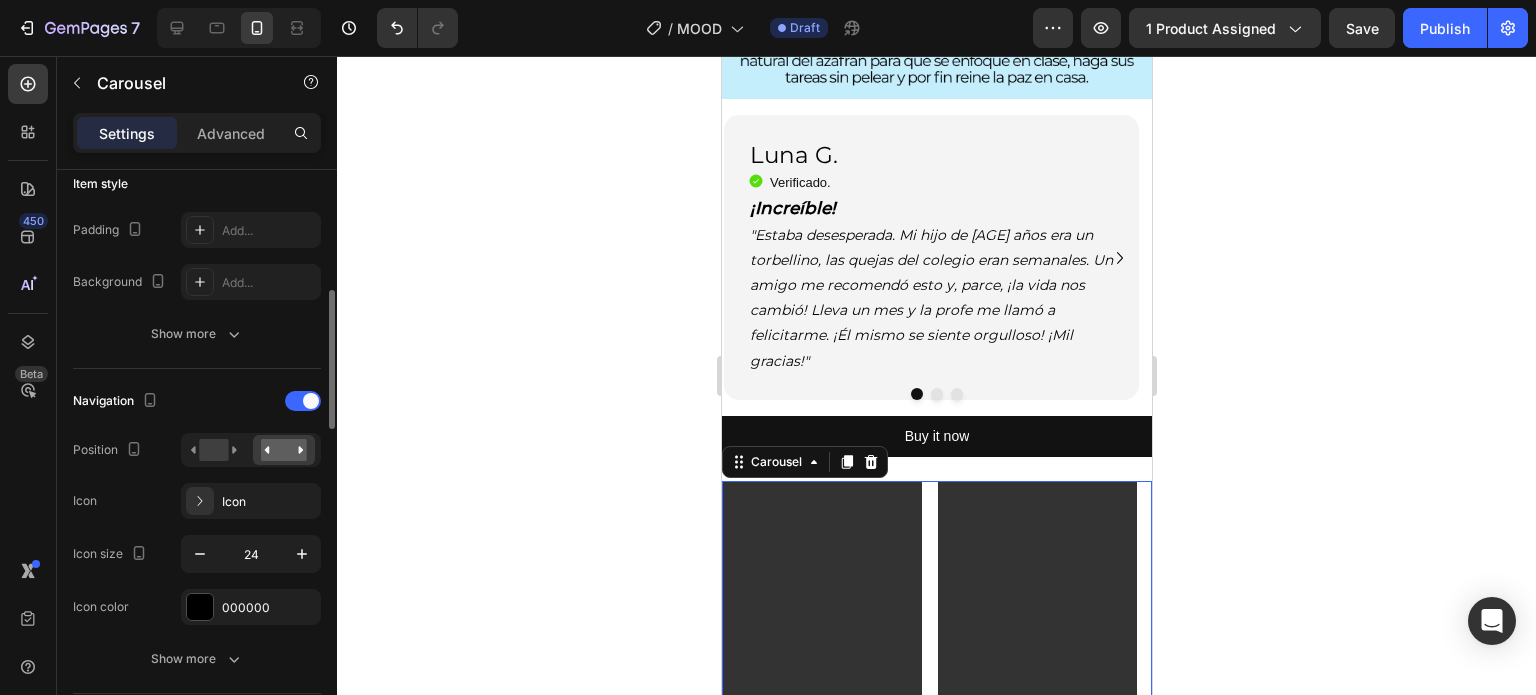 scroll, scrollTop: 1200, scrollLeft: 0, axis: vertical 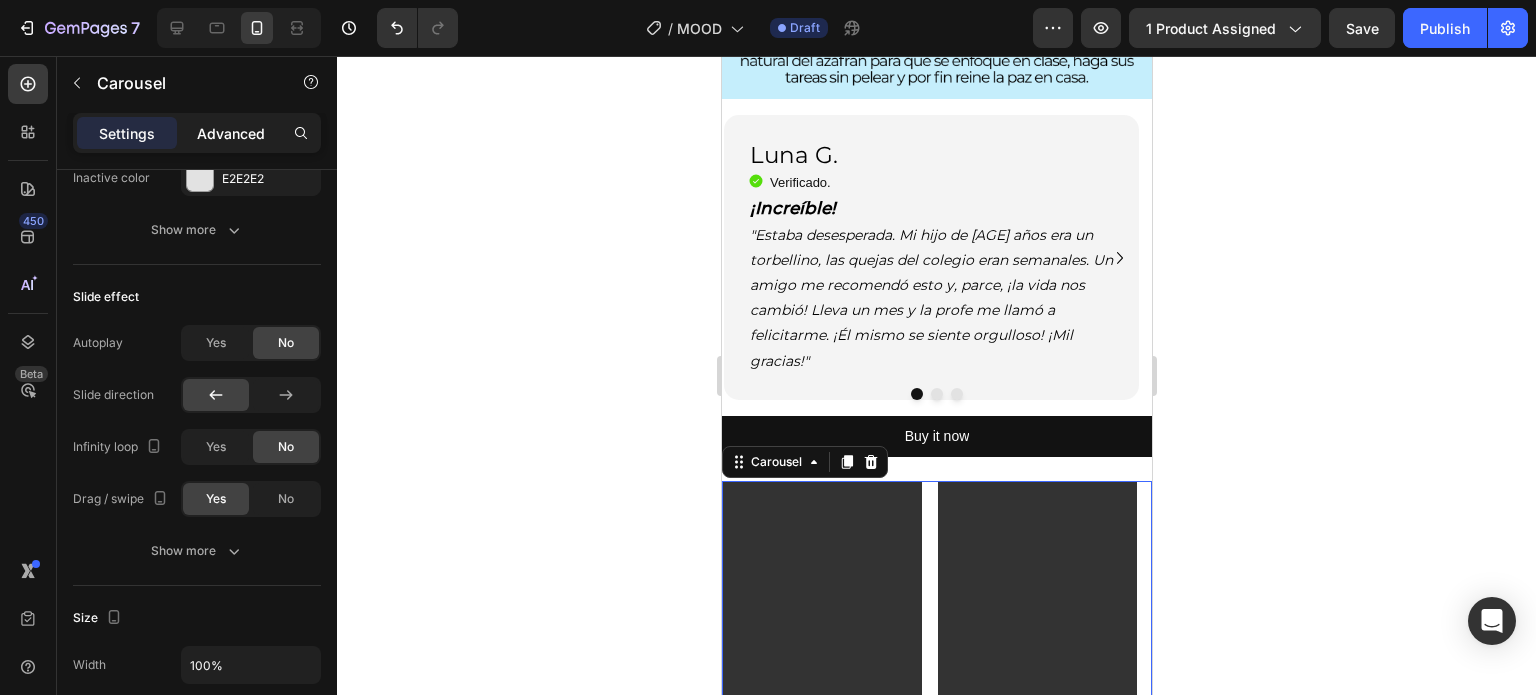 click on "Advanced" at bounding box center (231, 133) 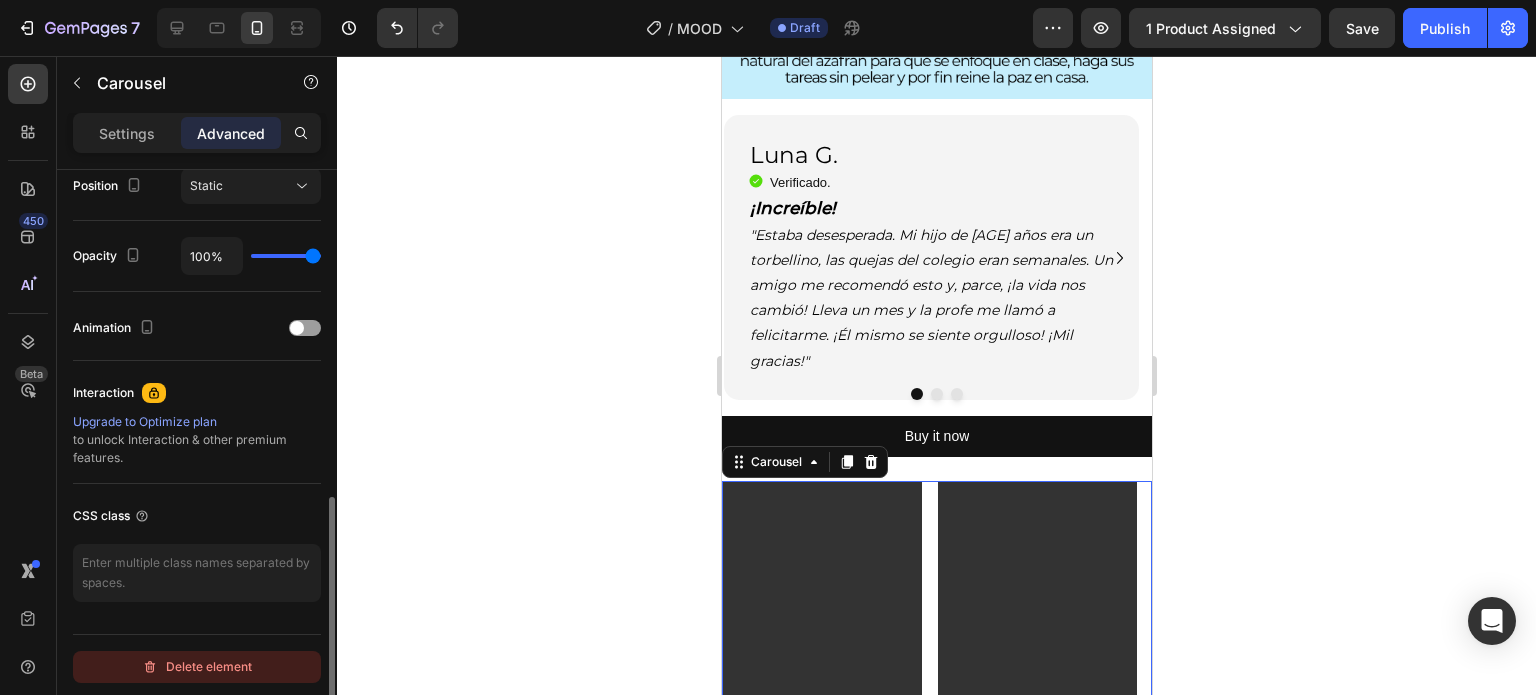 click on "Delete element" at bounding box center [197, 667] 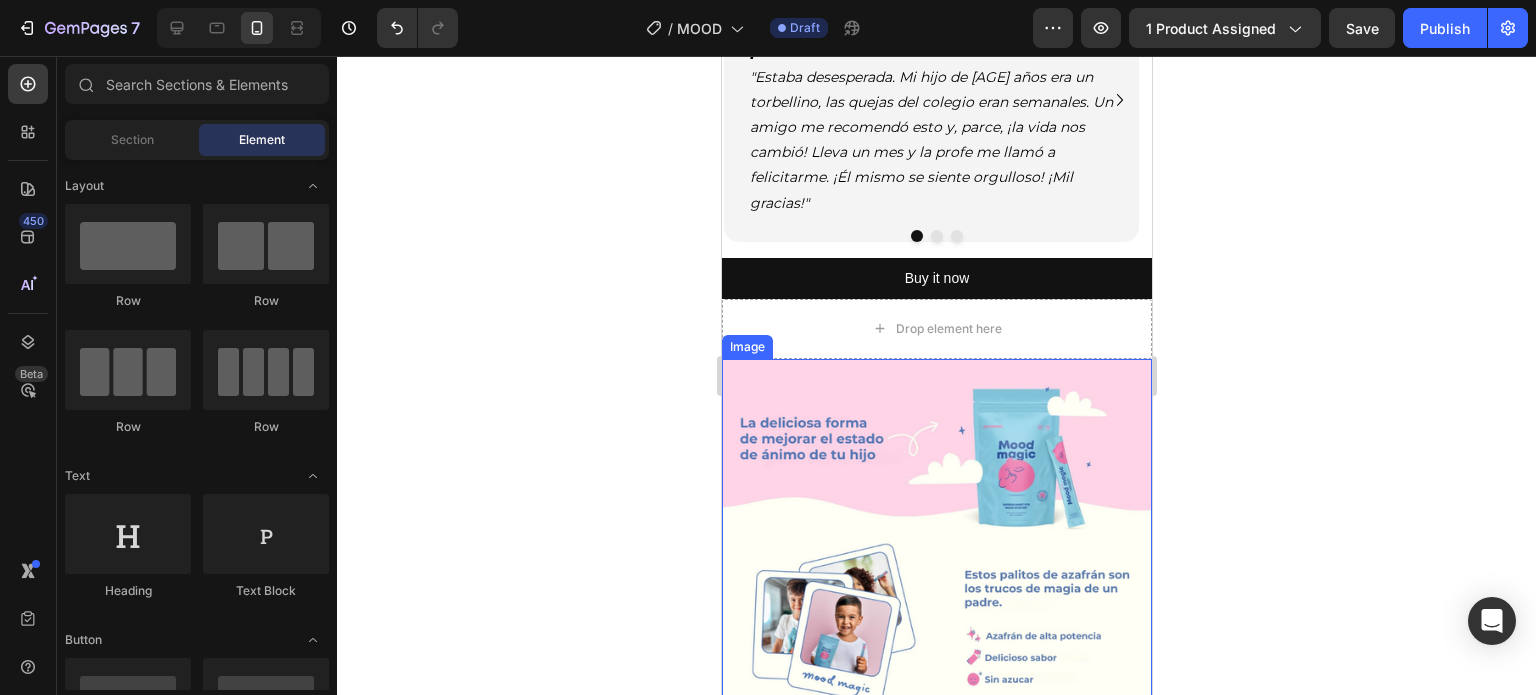 scroll, scrollTop: 3190, scrollLeft: 0, axis: vertical 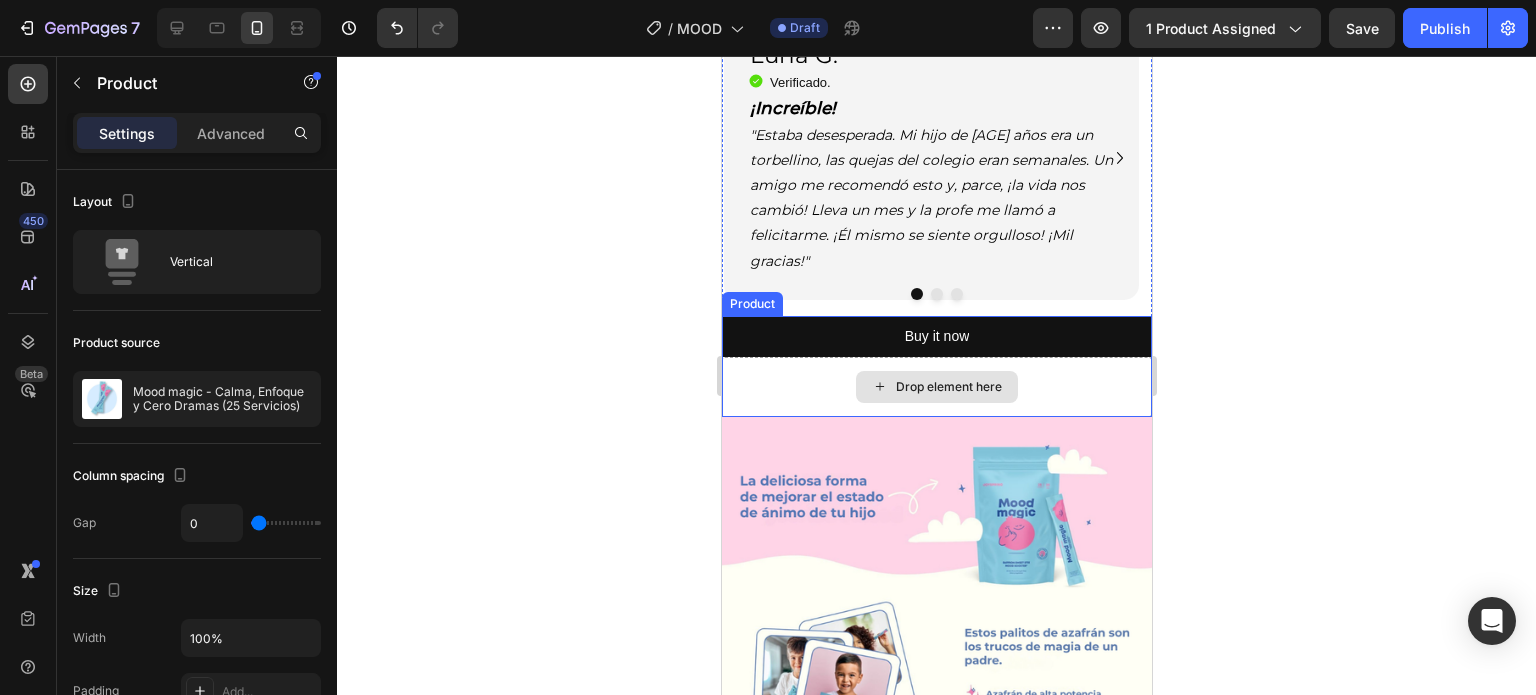 click on "Drop element here" at bounding box center [936, 387] 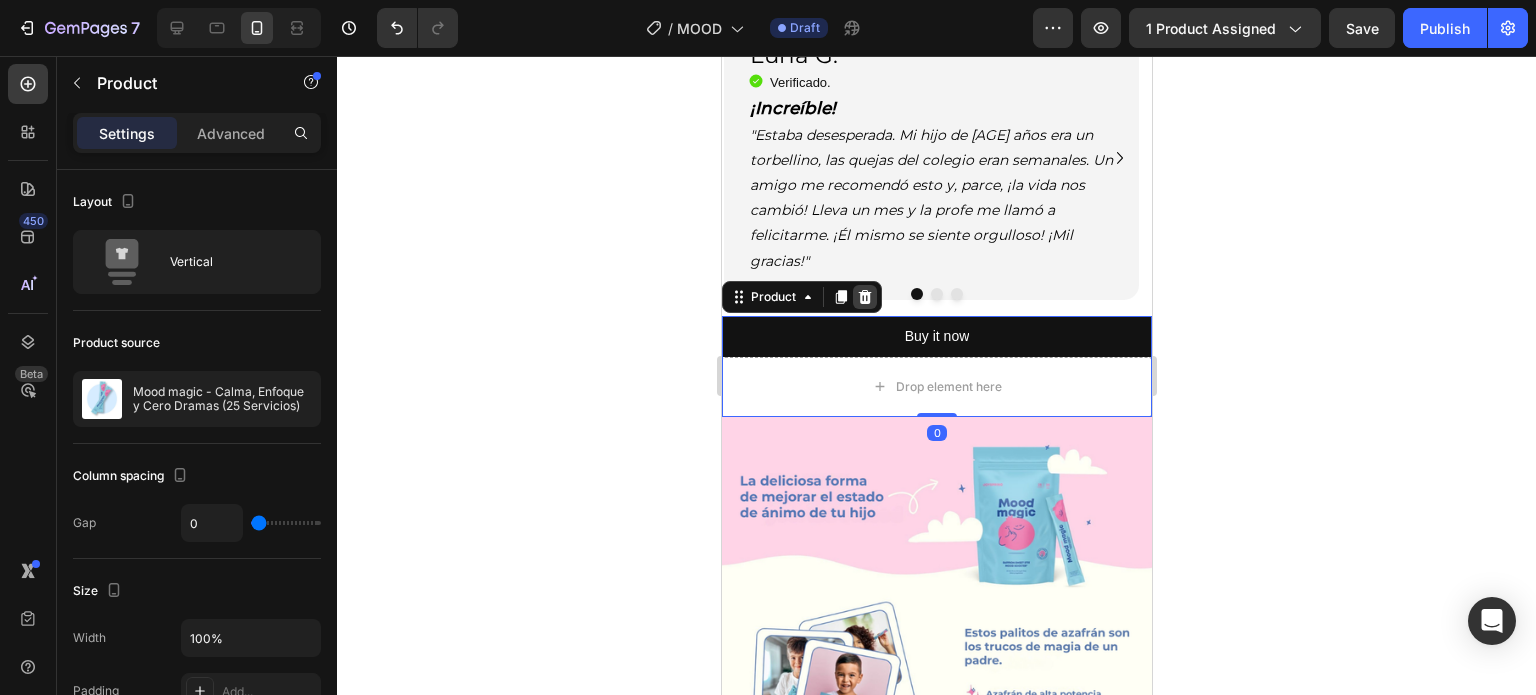 click 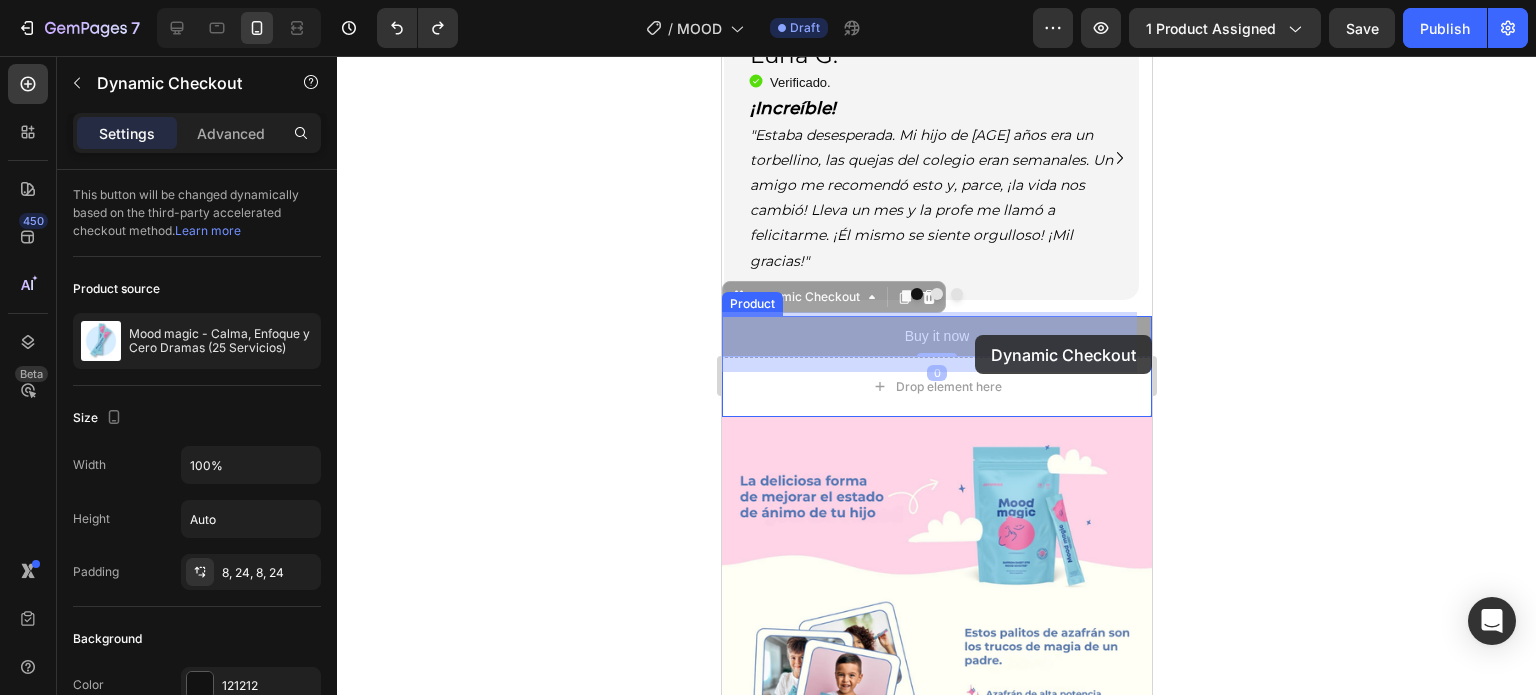 drag, startPoint x: 971, startPoint y: 291, endPoint x: 974, endPoint y: 335, distance: 44.102154 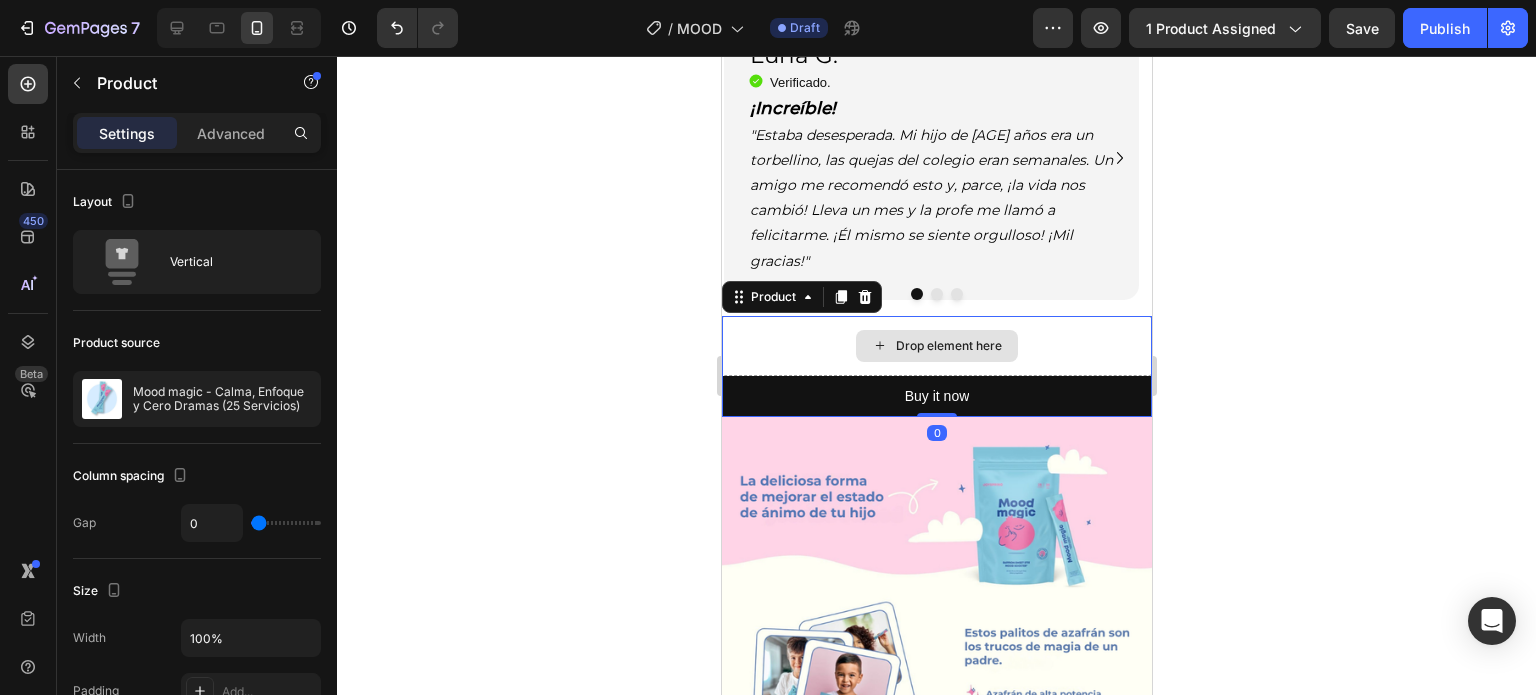 click on "Drop element here" at bounding box center (936, 346) 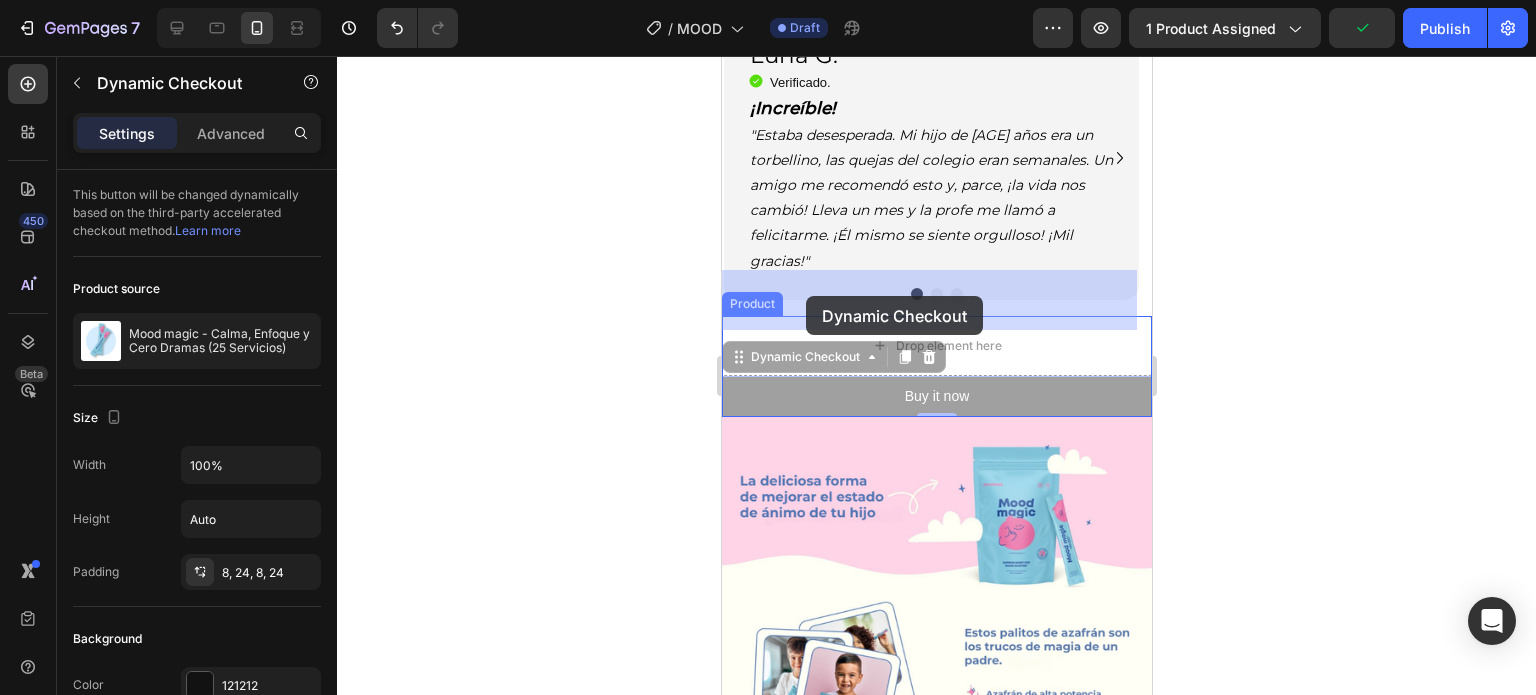 drag, startPoint x: 802, startPoint y: 345, endPoint x: 805, endPoint y: 314, distance: 31.144823 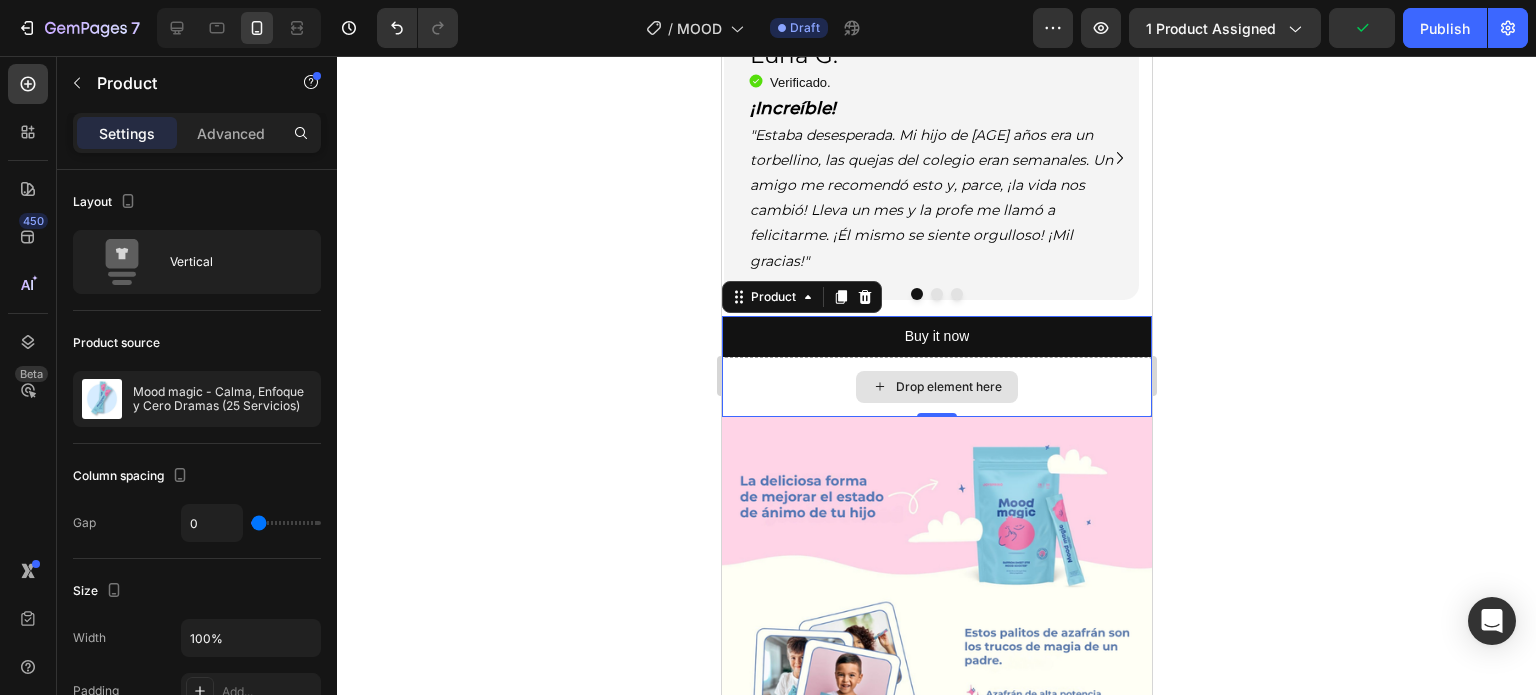 click on "Drop element here" at bounding box center (936, 387) 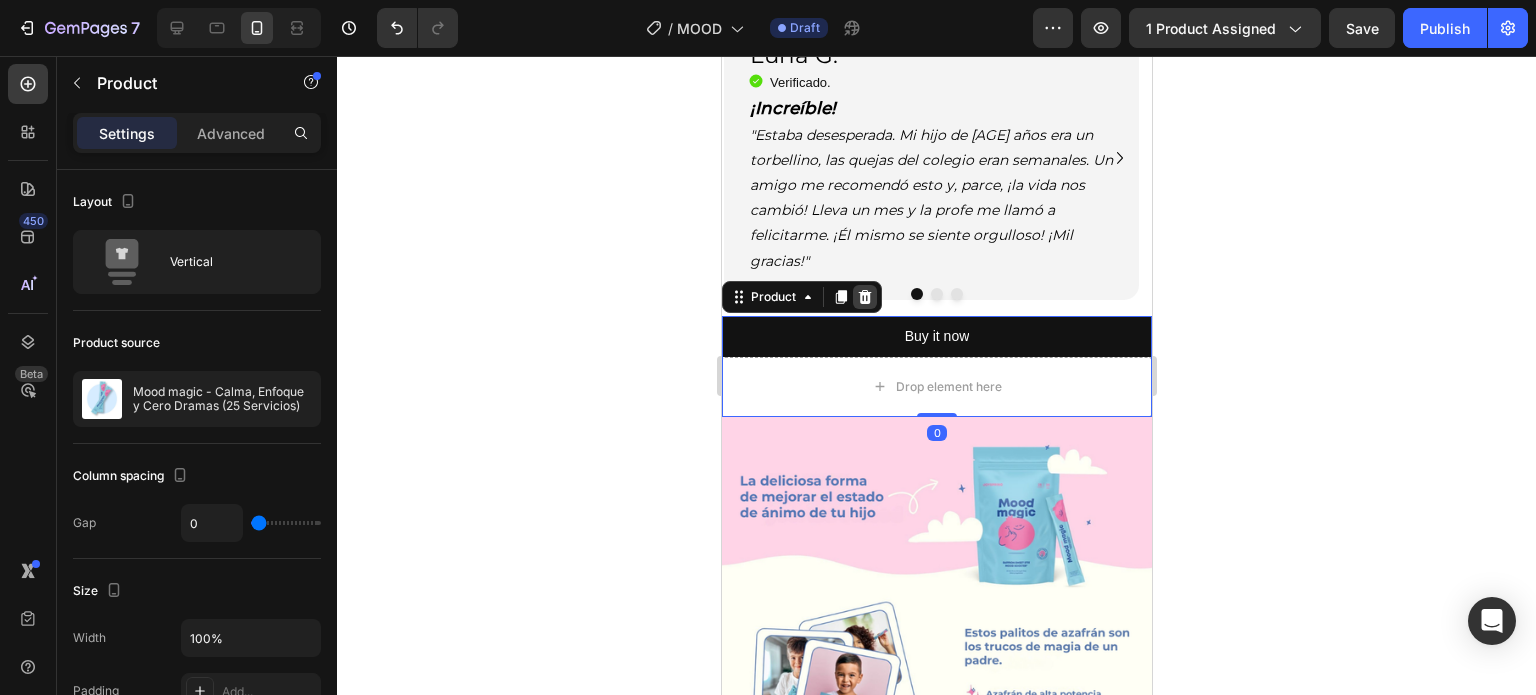 click at bounding box center [864, 297] 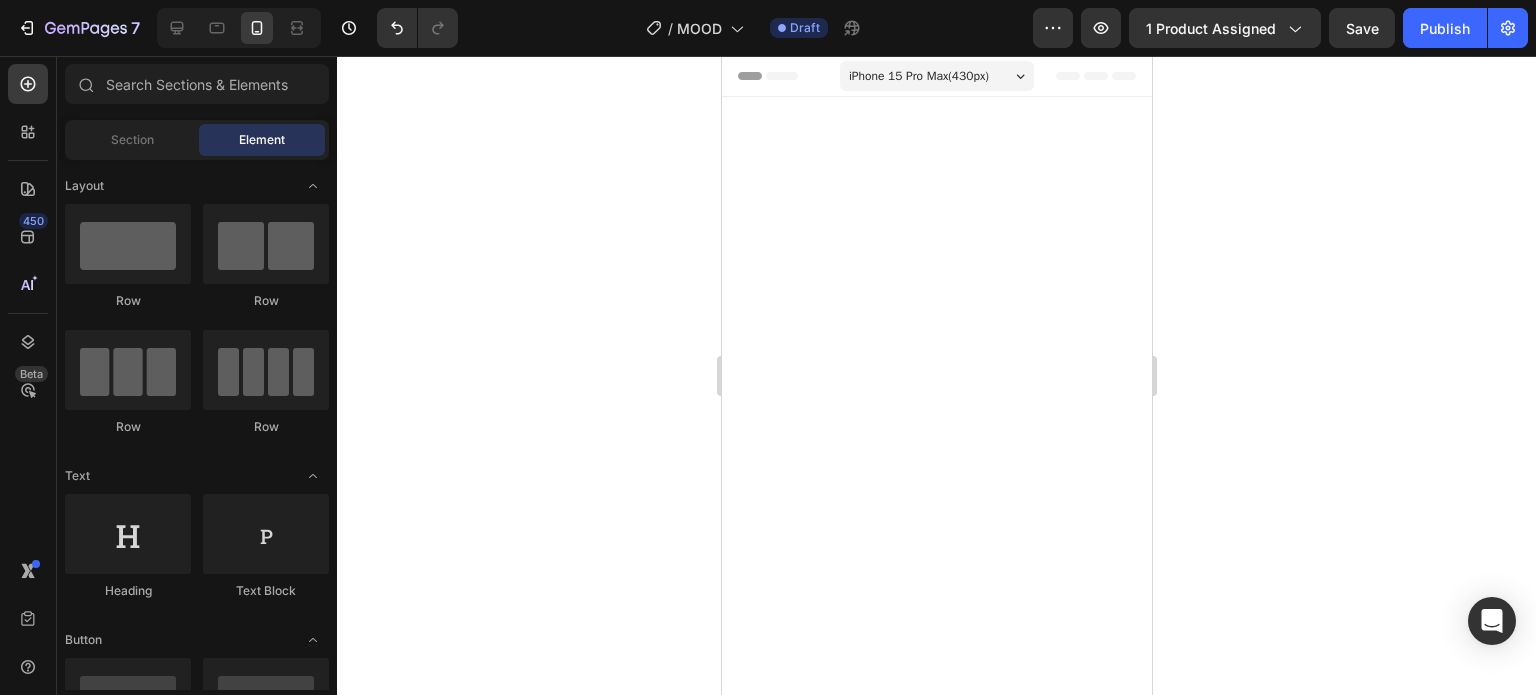 scroll, scrollTop: 3190, scrollLeft: 0, axis: vertical 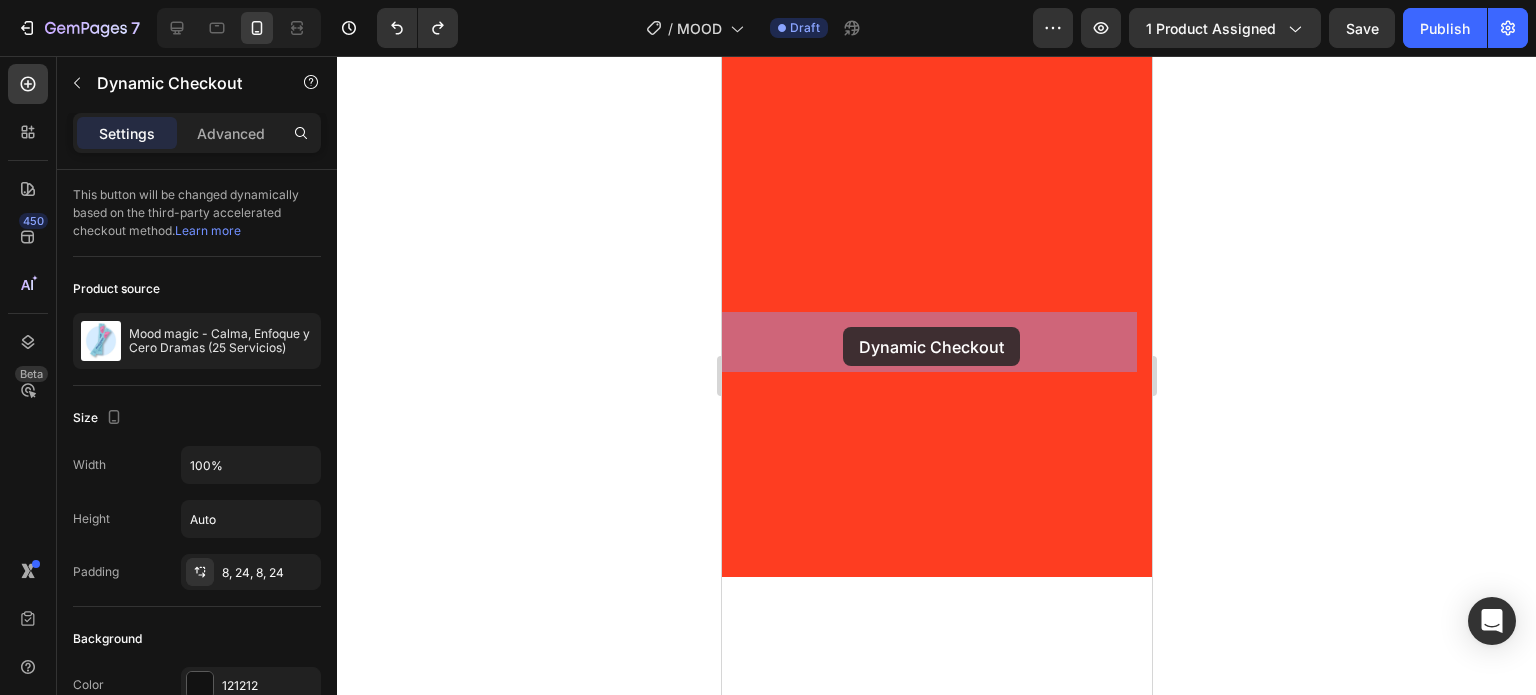 drag, startPoint x: 833, startPoint y: 282, endPoint x: 842, endPoint y: 329, distance: 47.853943 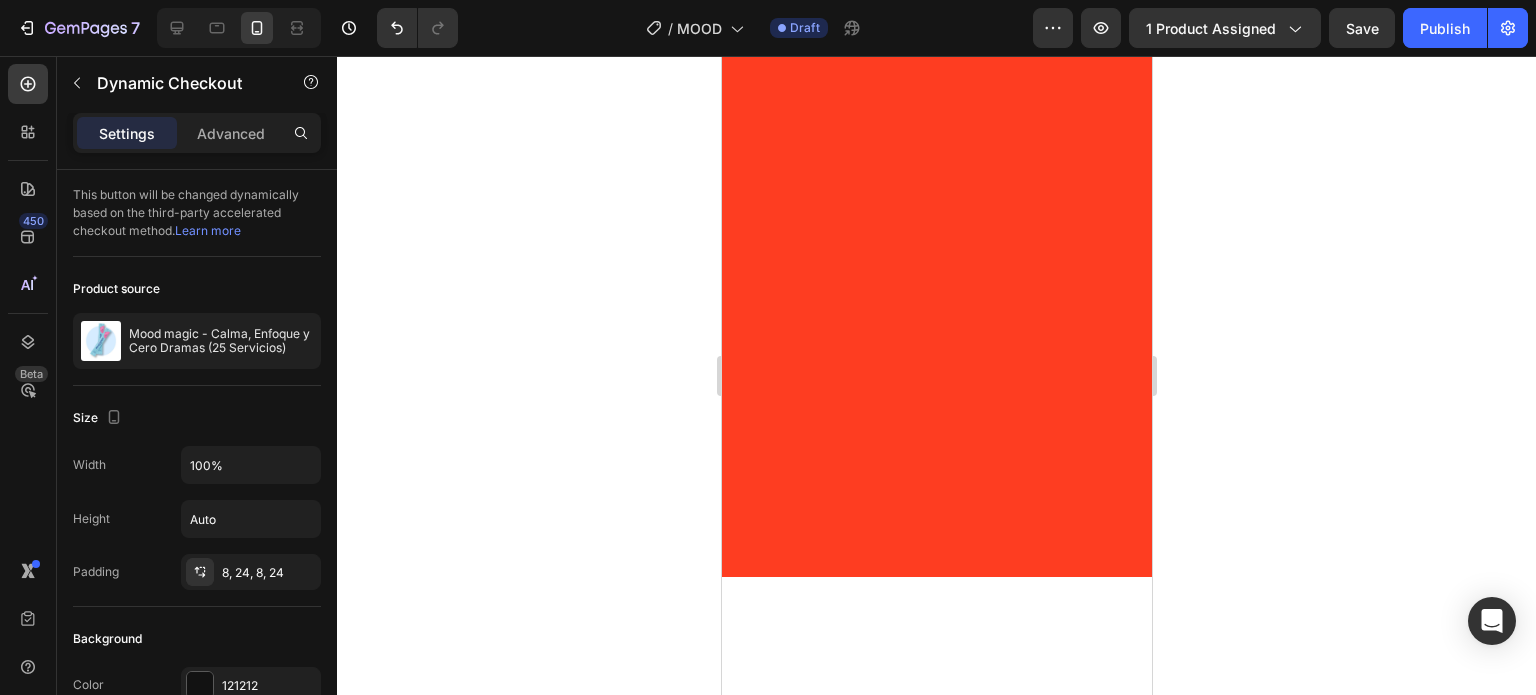 click on "Drop element here" at bounding box center (936, -488) 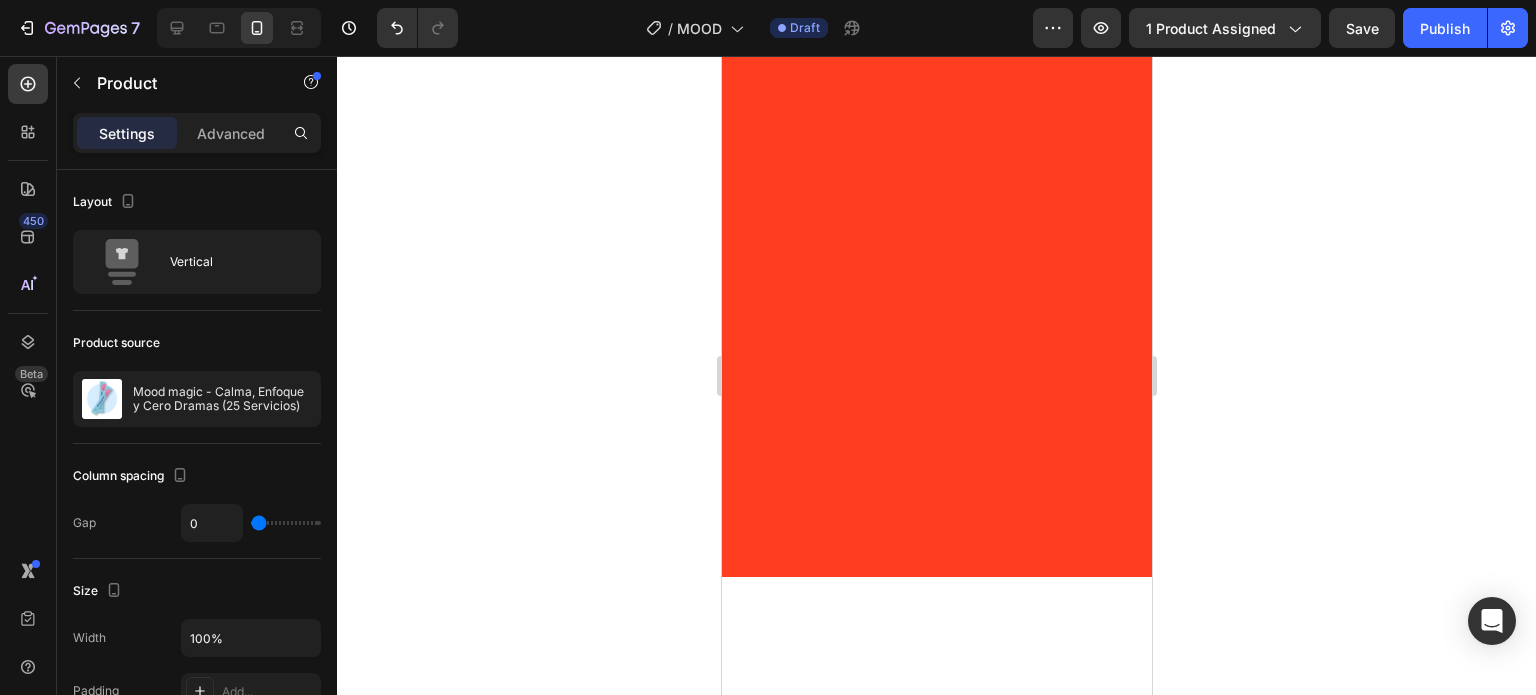 click 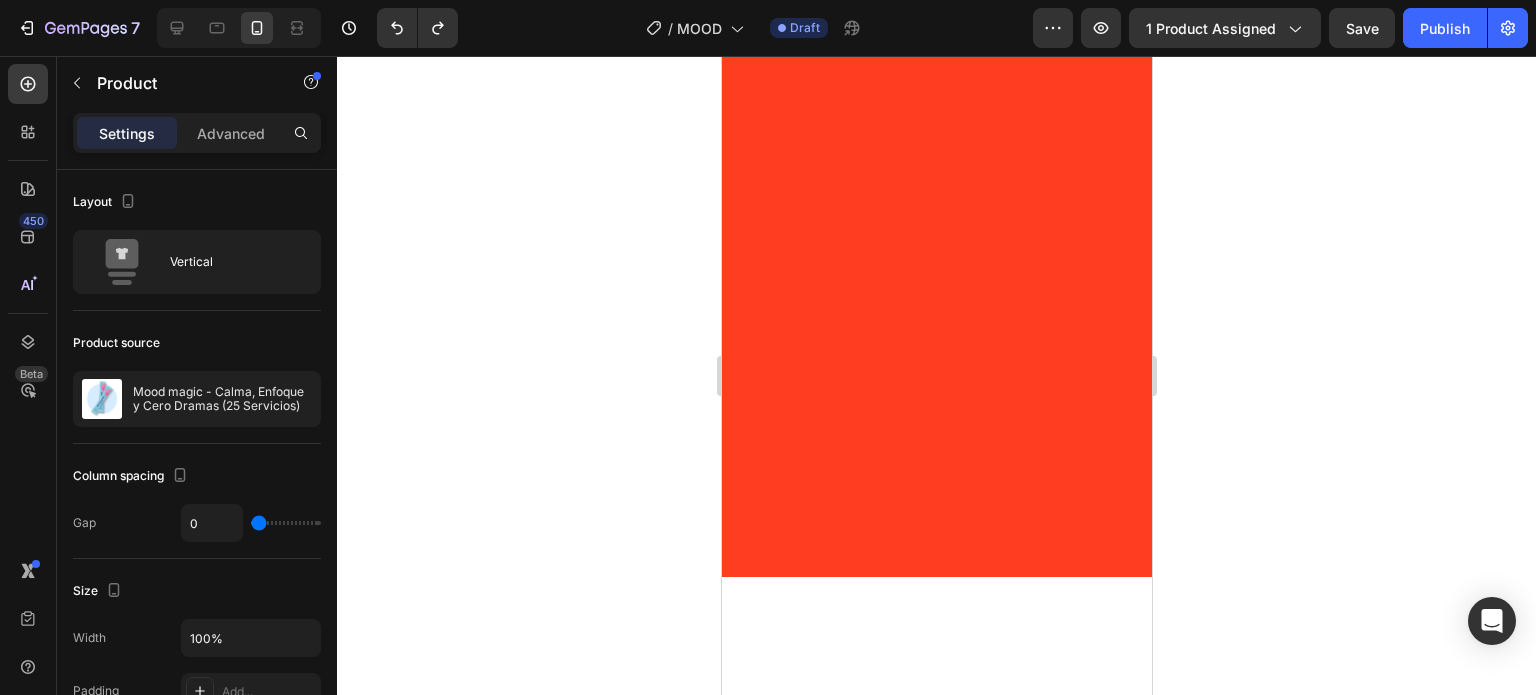 click on "Drop element here" at bounding box center [936, -488] 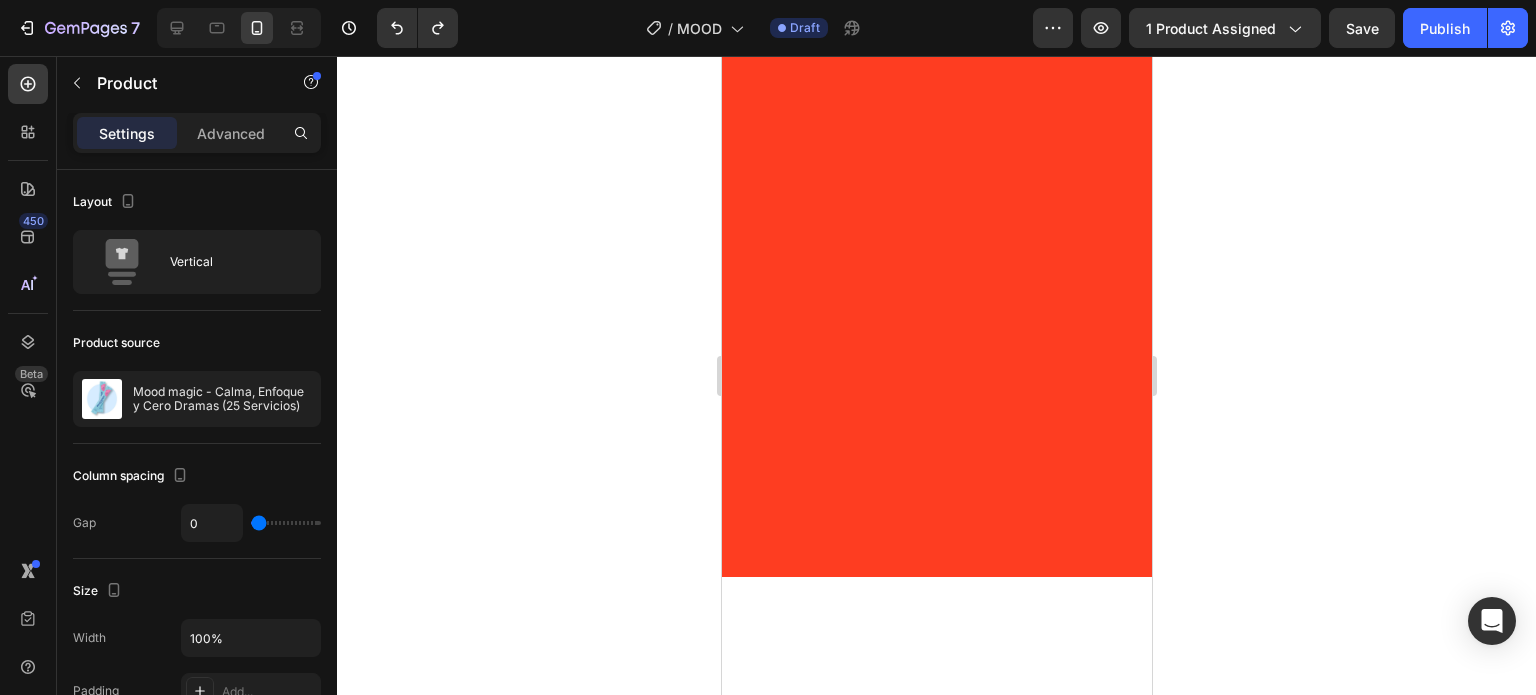 click 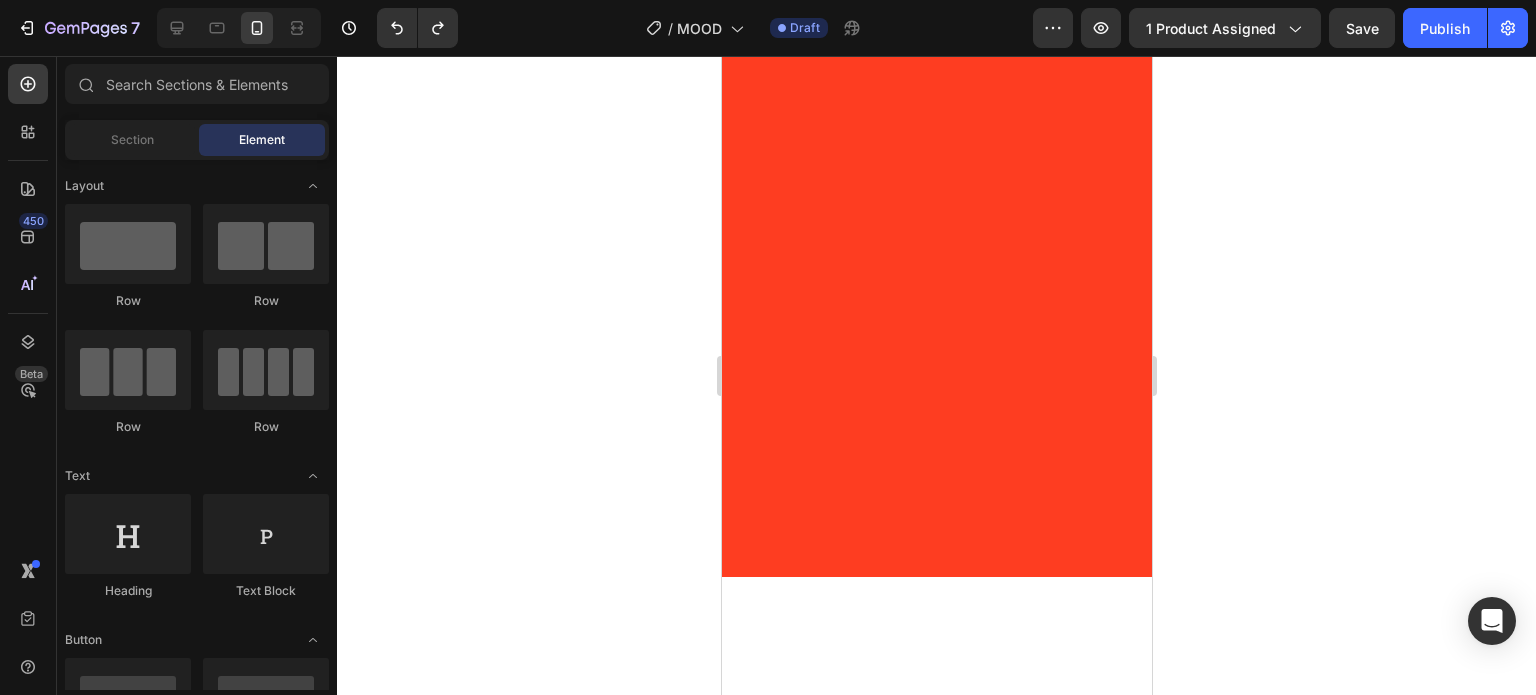 click 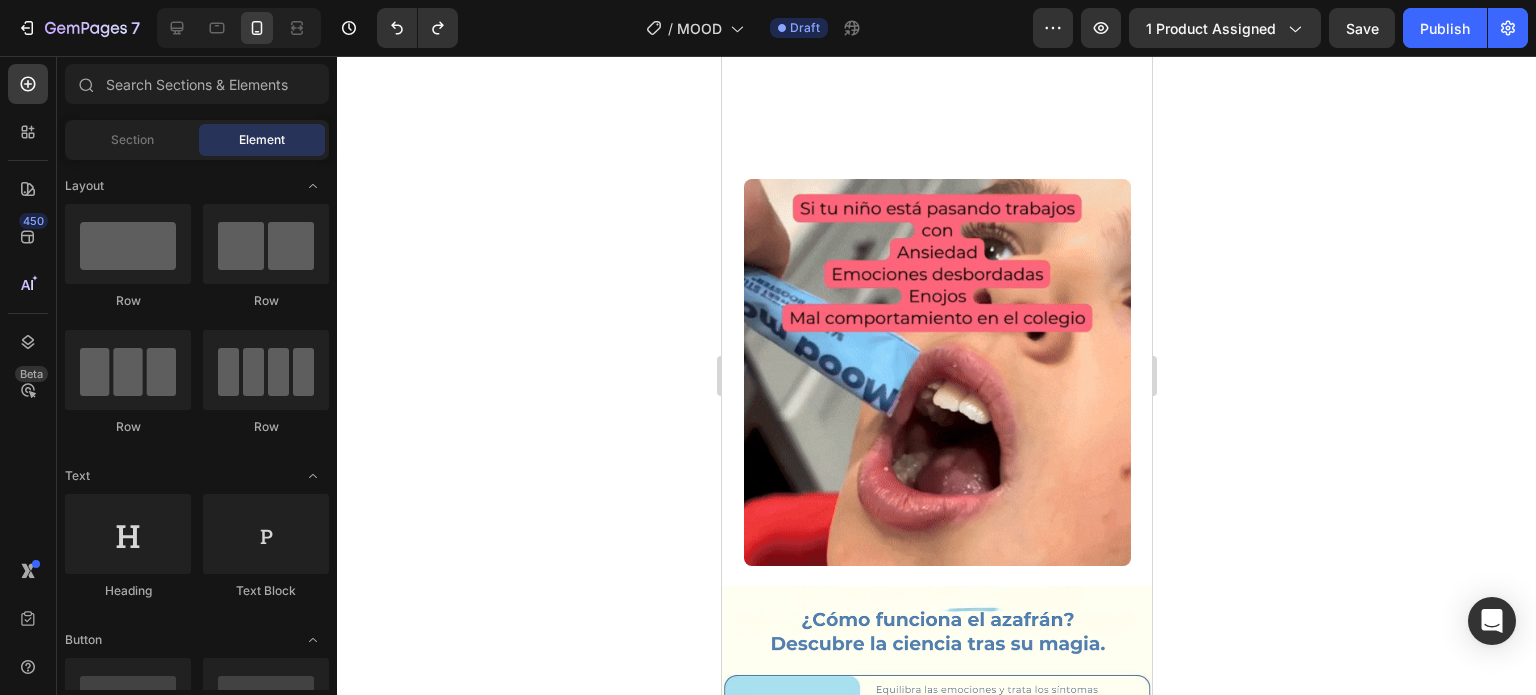 scroll, scrollTop: 456, scrollLeft: 0, axis: vertical 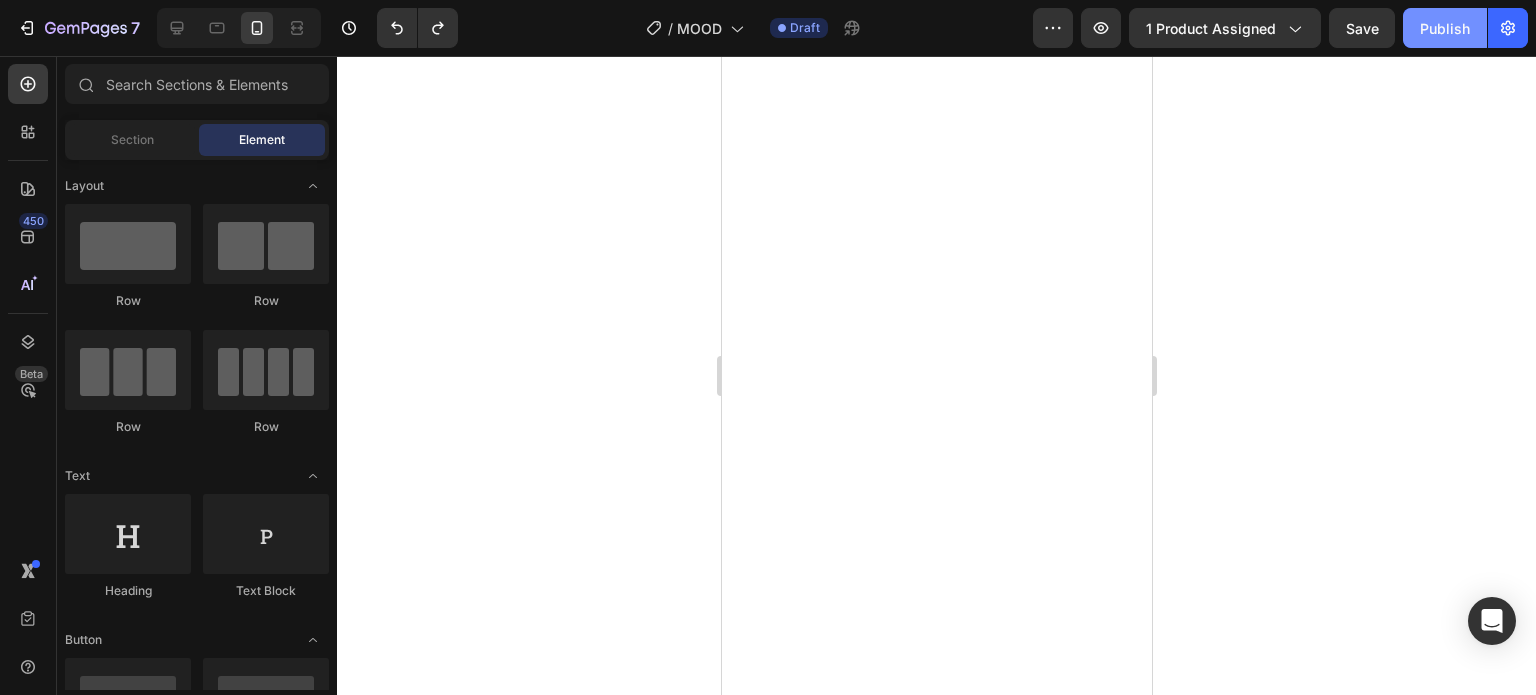 click on "Publish" 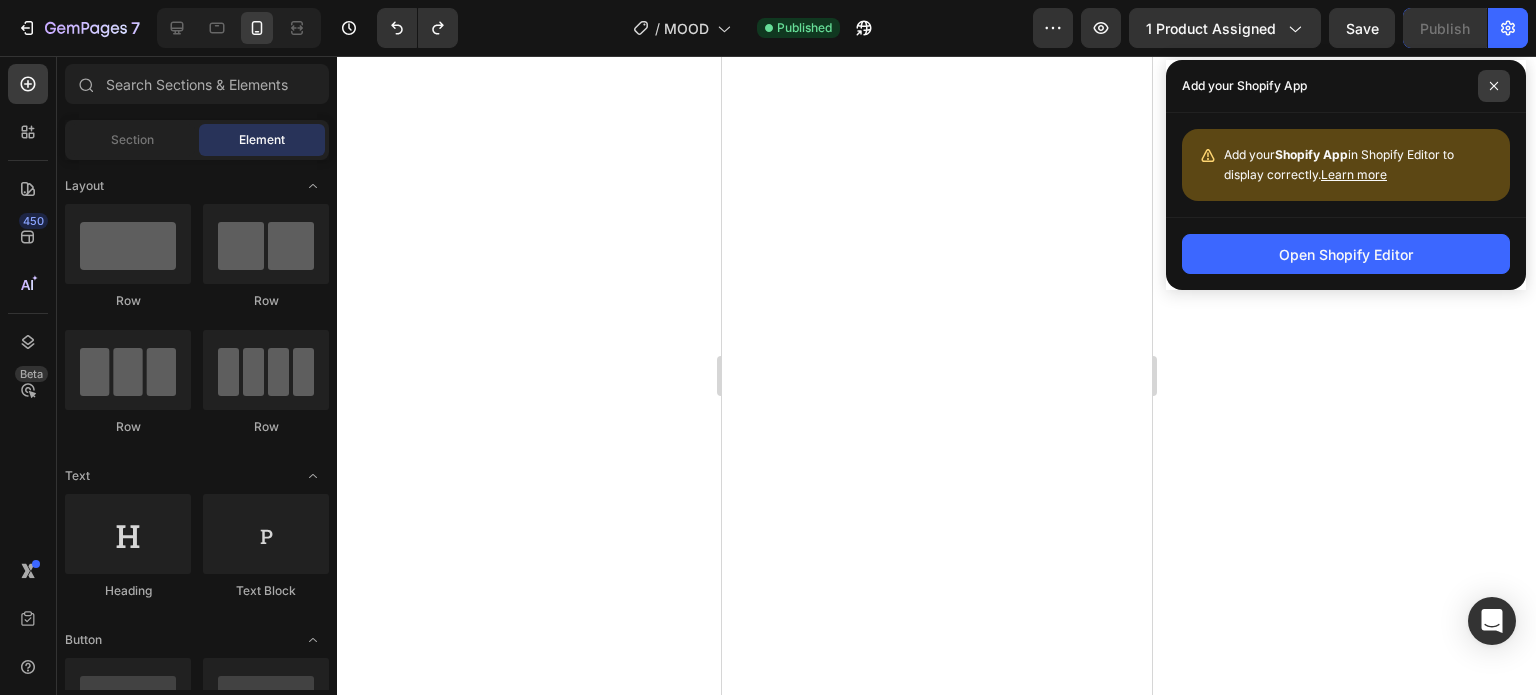 click at bounding box center [1494, 86] 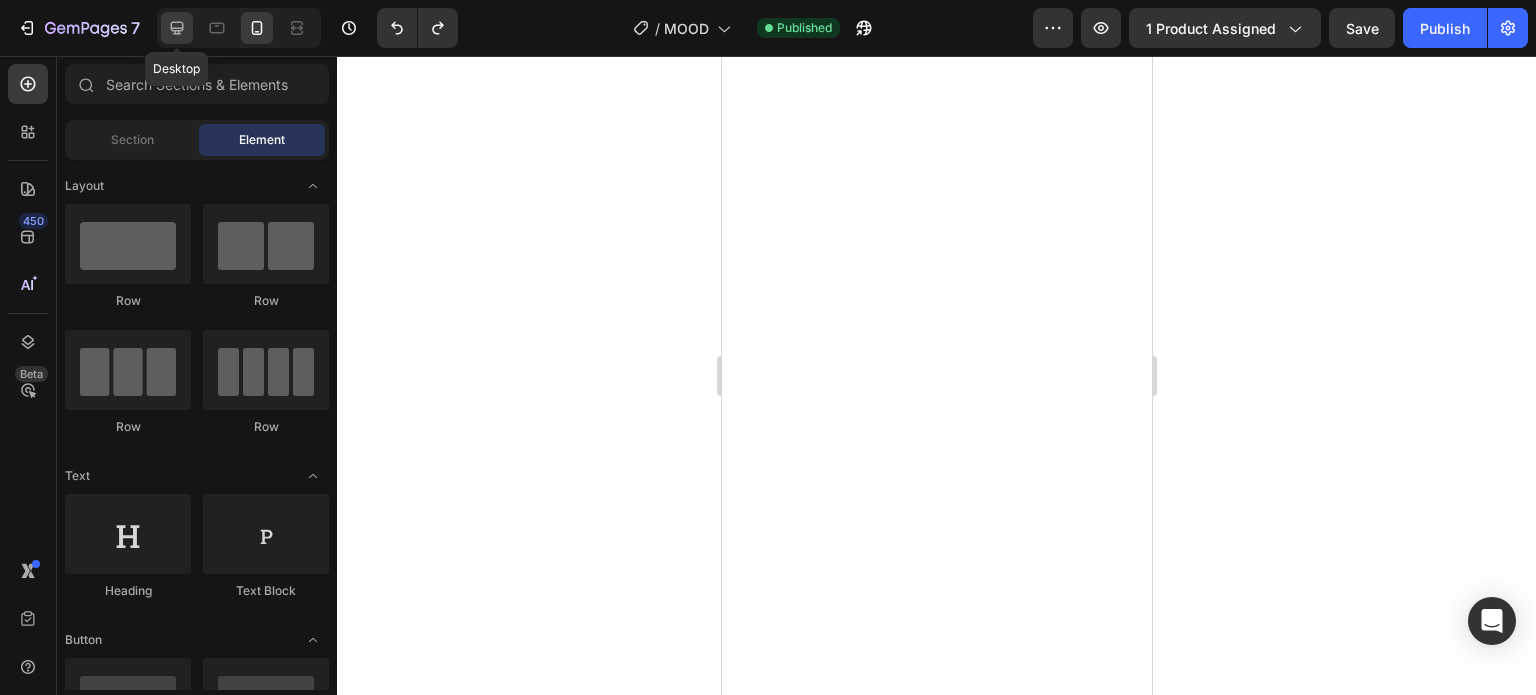 click 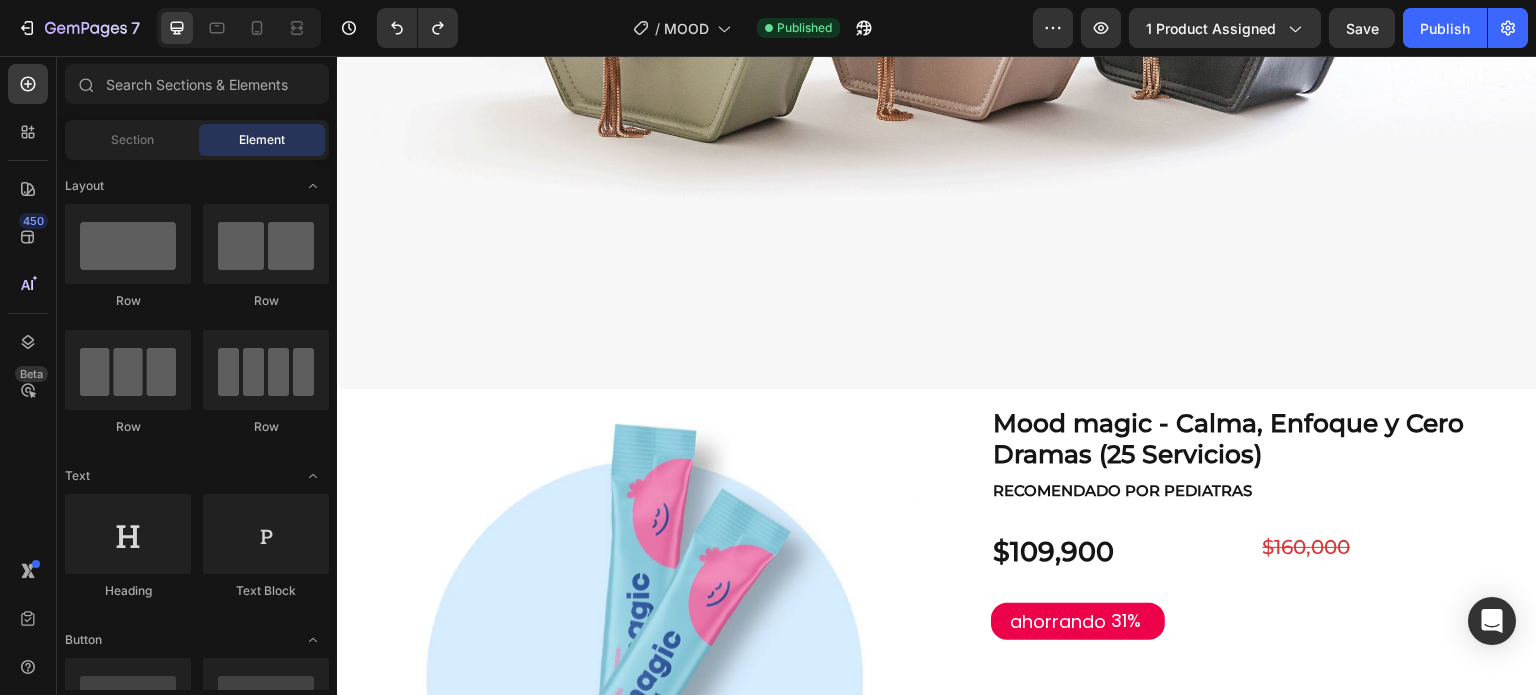 scroll, scrollTop: 2500, scrollLeft: 0, axis: vertical 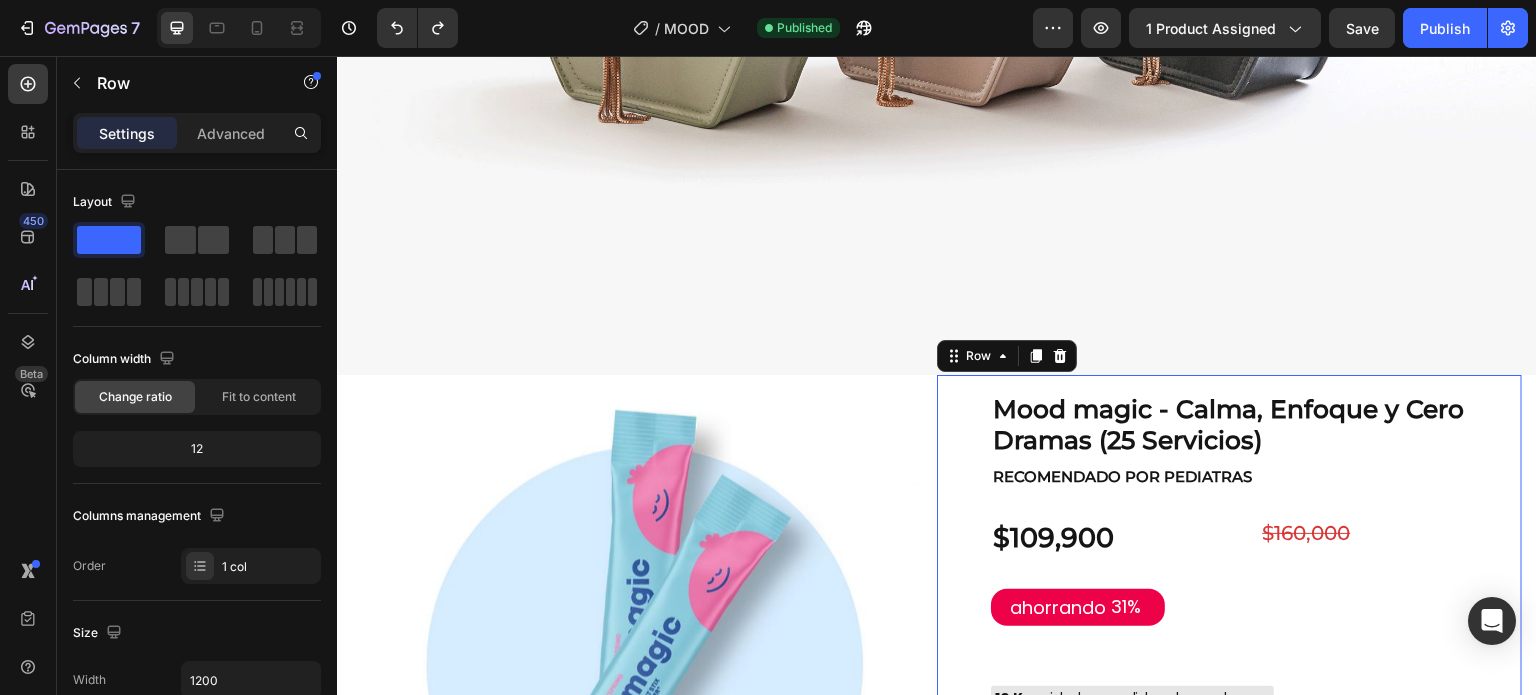 click on "Mood magic - Calma, Enfoque y Cero Dramas (25 Servicios) Product Title RECOMENDADO POR PEDIATRAS Text Block $109,900 Product Price Product Price ahorrando 31% Discount Tag $160,000 Product Price Product Price Row
10 K+  unidades vendidas el pasado mes
Custom Code 🎓  Enfoque total en el colegio 🧘  Modo zen en casa 😊  Adiós al mal genio y las pataletas Text Block
ATENCIÓN:  SOLO  7  unidades quedan en stock
Custom Code Buy it now Dynamic Checkout
Envio Gratis y Piezas Vendidas
ENVÍO GRATIS
100.000+ PIEZAS VENDIDAS
Custom Code Row   0" at bounding box center (1229, 700) 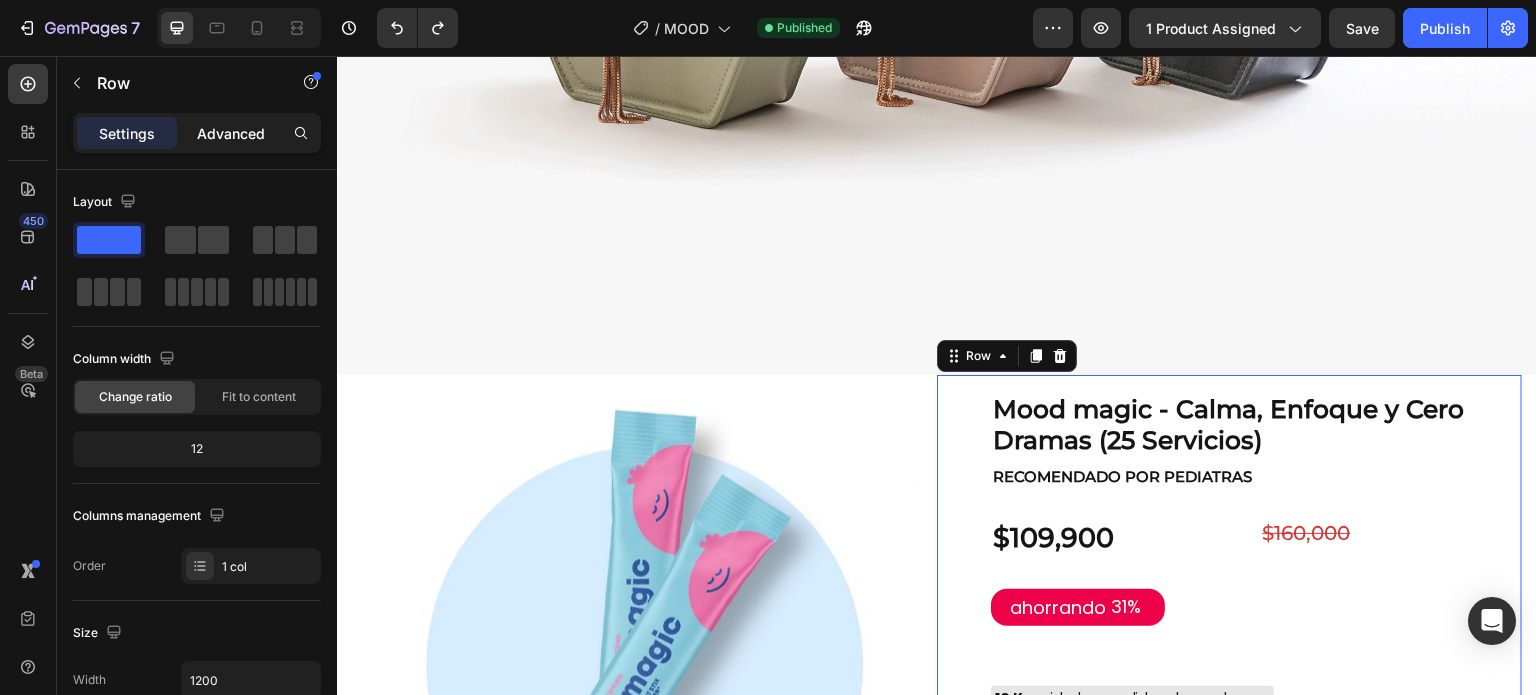 click on "Advanced" at bounding box center [231, 133] 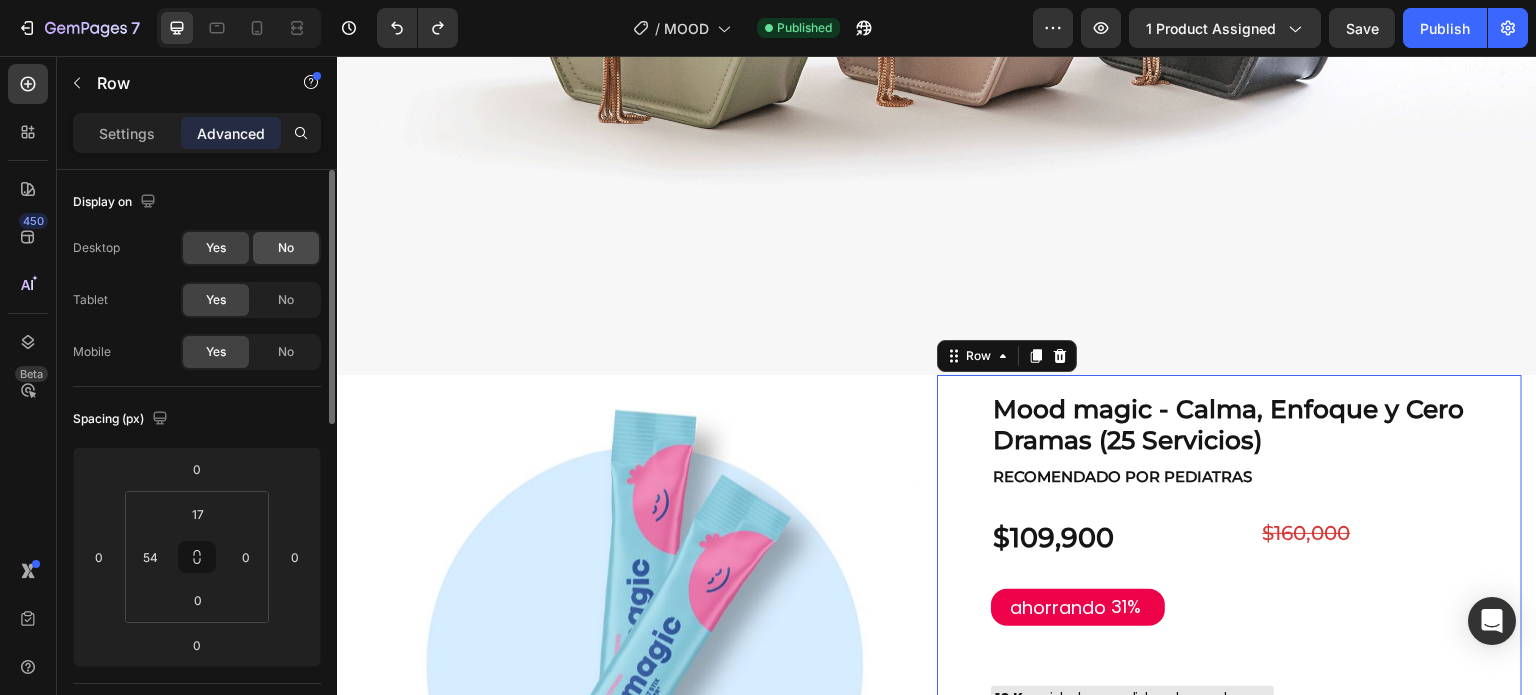 click on "No" 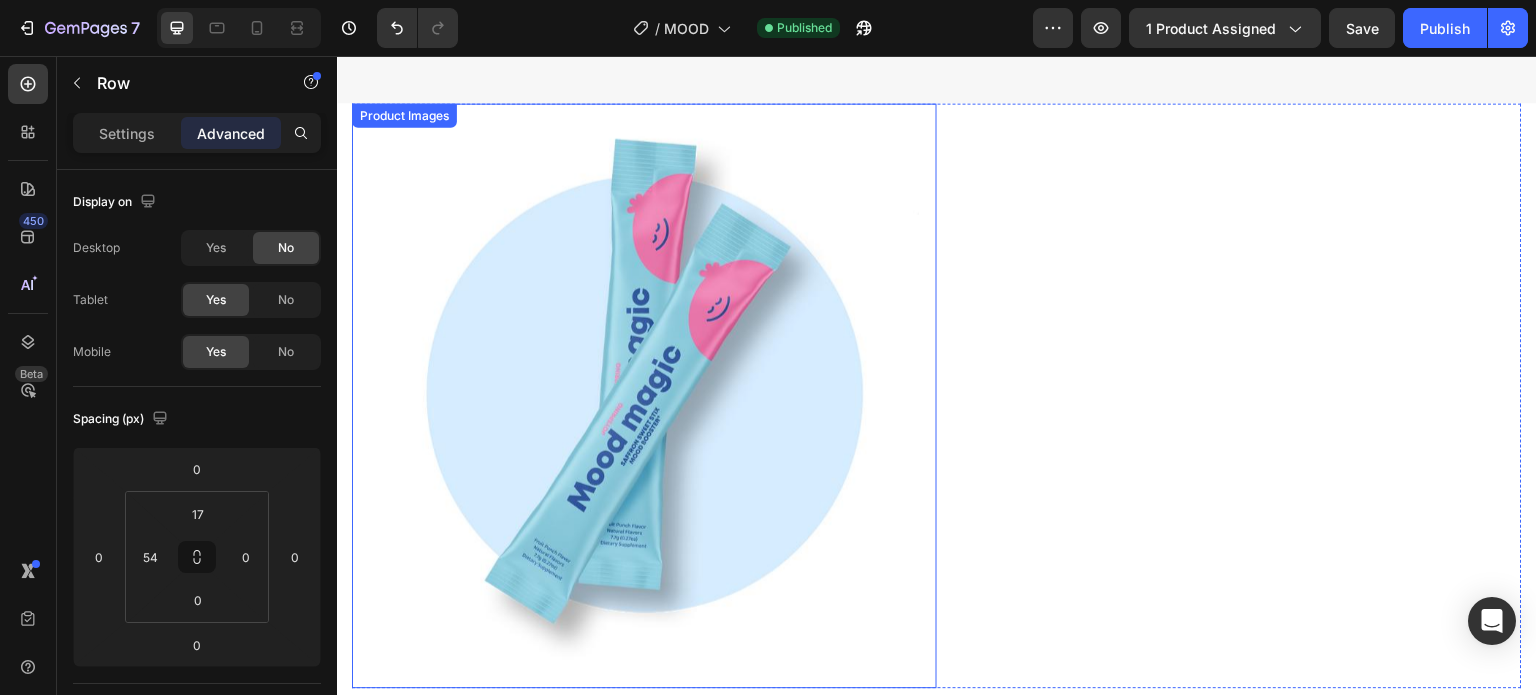 scroll, scrollTop: 2800, scrollLeft: 0, axis: vertical 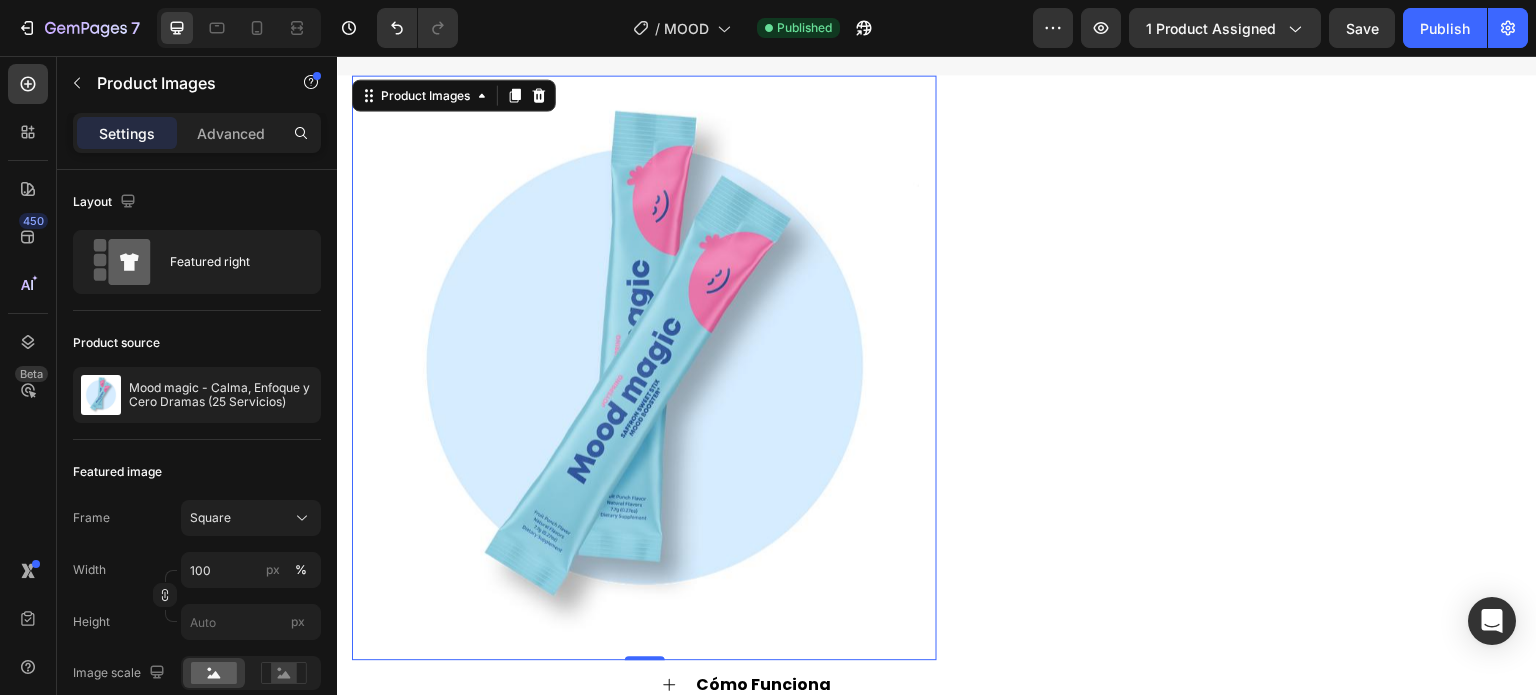 click at bounding box center [644, 367] 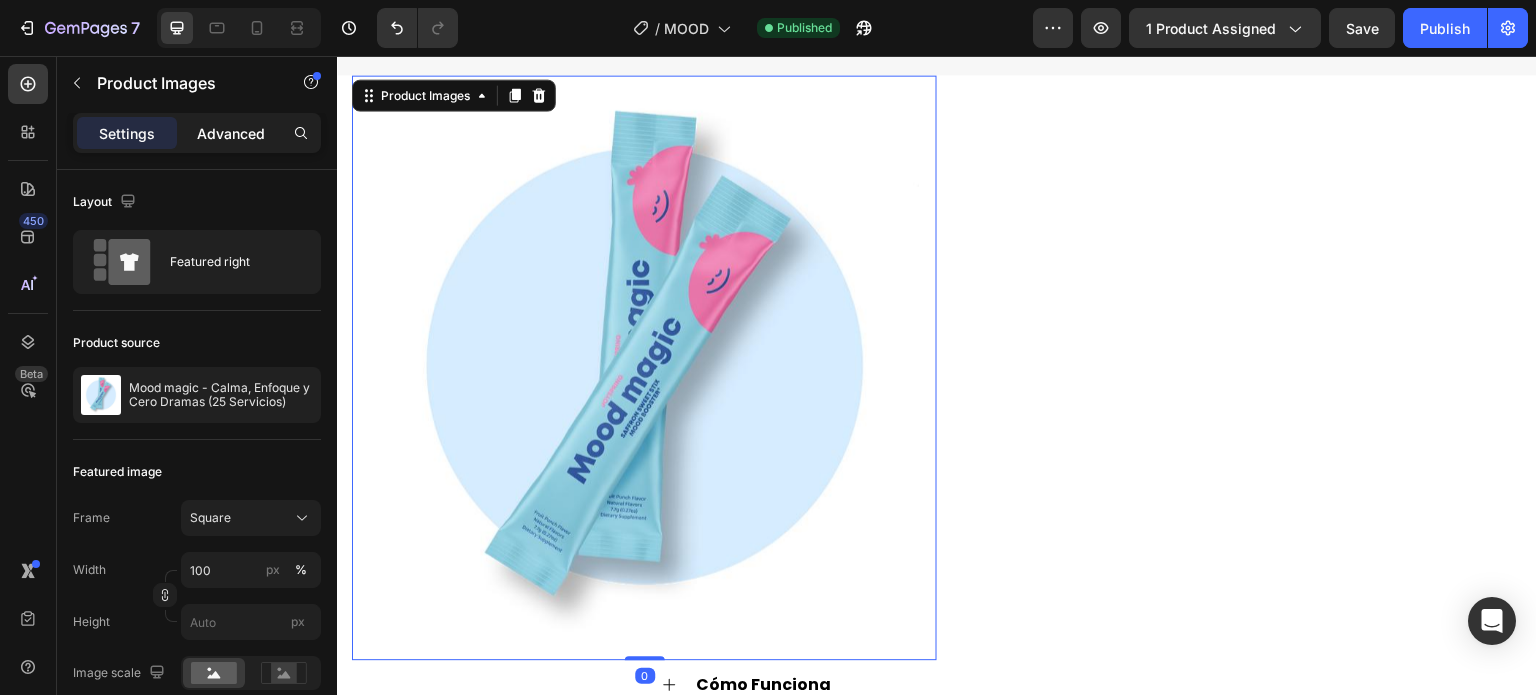 click on "Advanced" 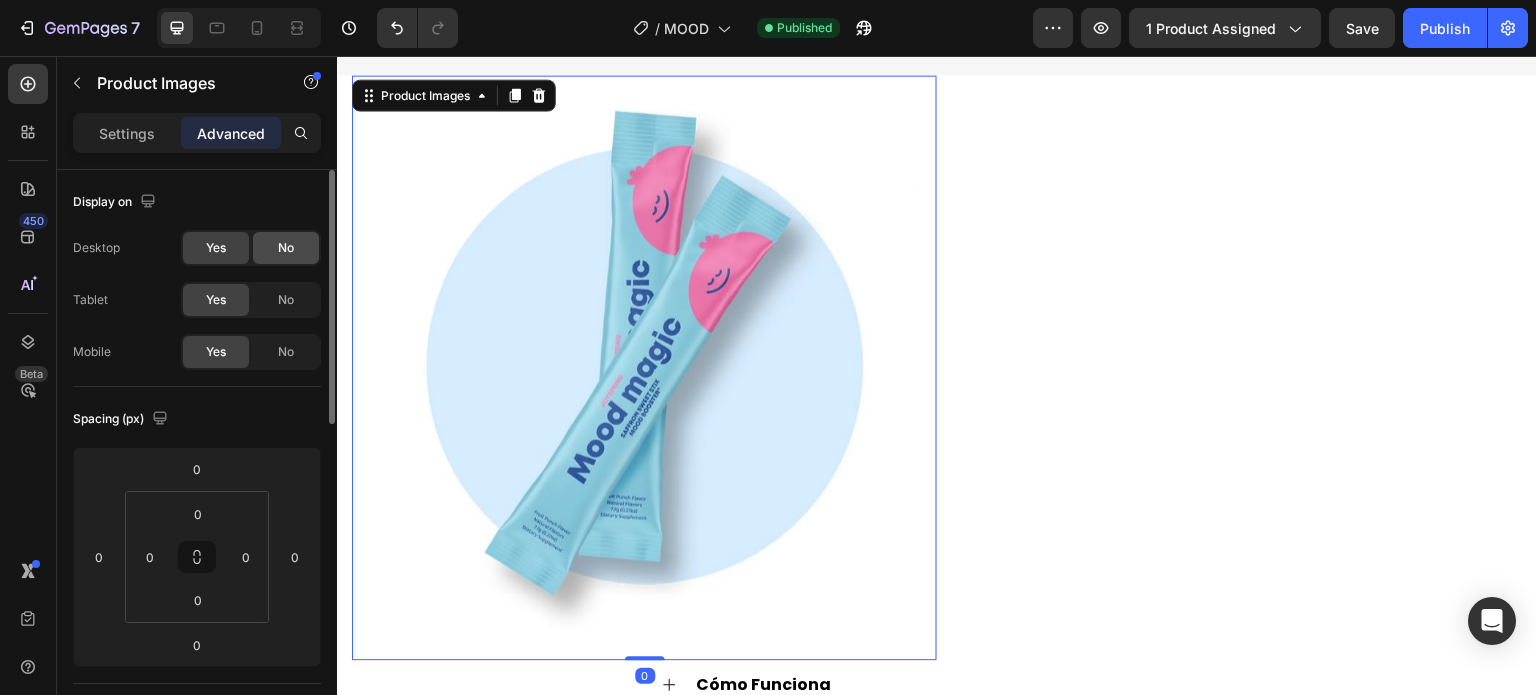 click on "No" 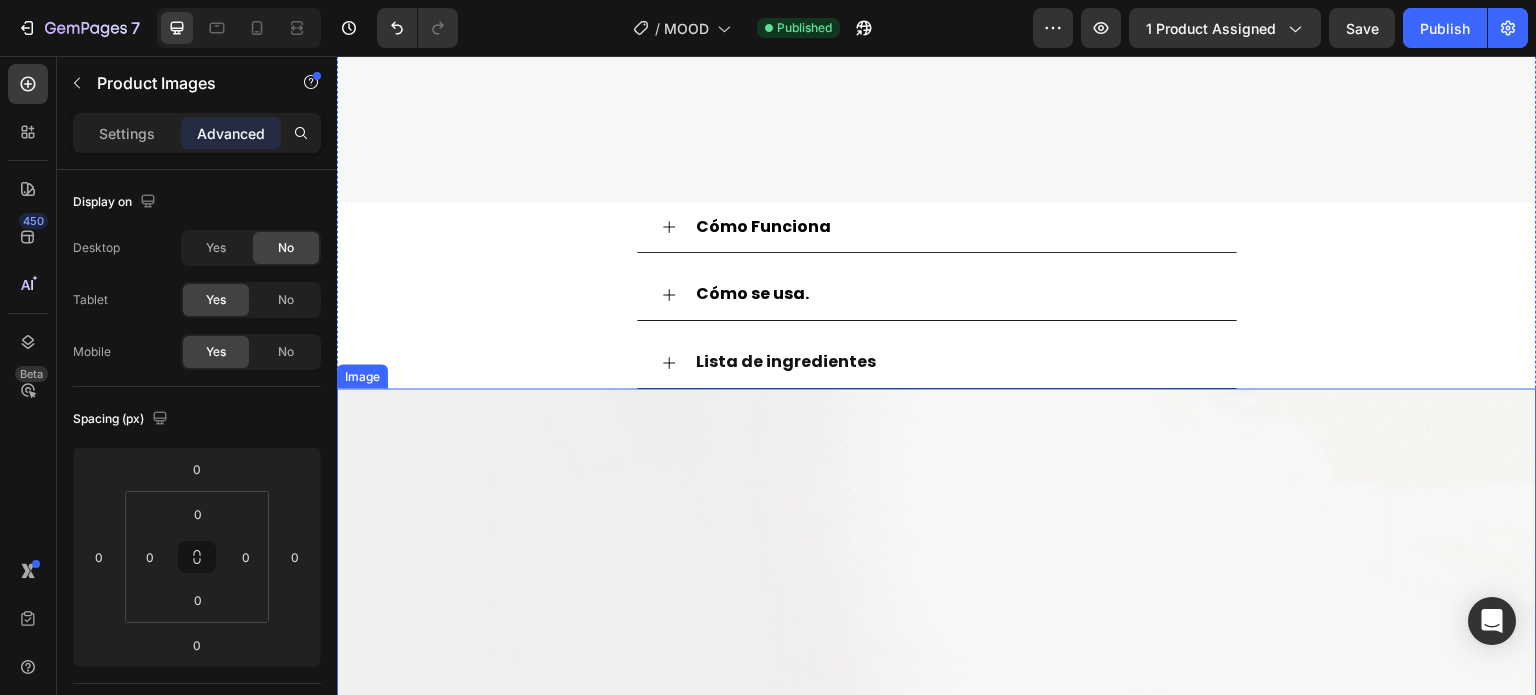 scroll, scrollTop: 2600, scrollLeft: 0, axis: vertical 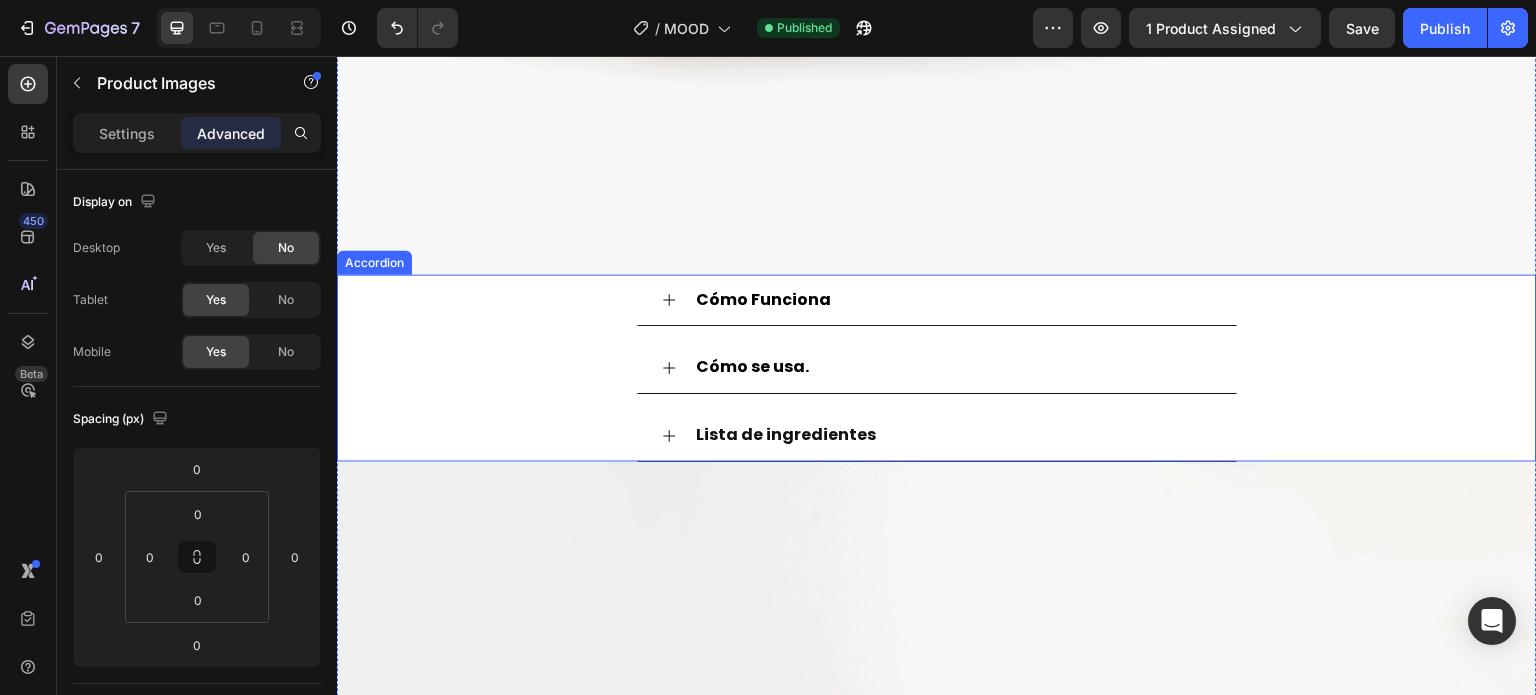 click on "Cómo Funciona" at bounding box center [937, 301] 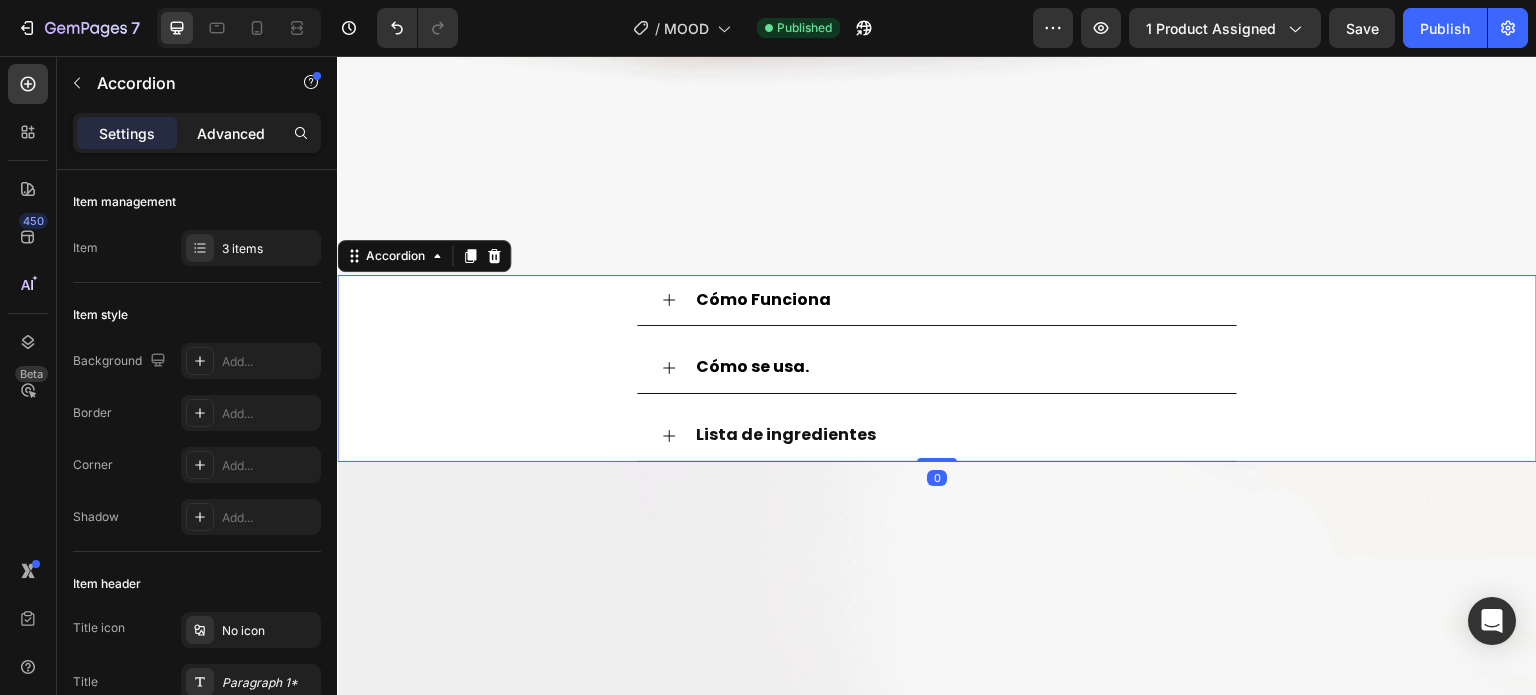 click on "Advanced" at bounding box center (231, 133) 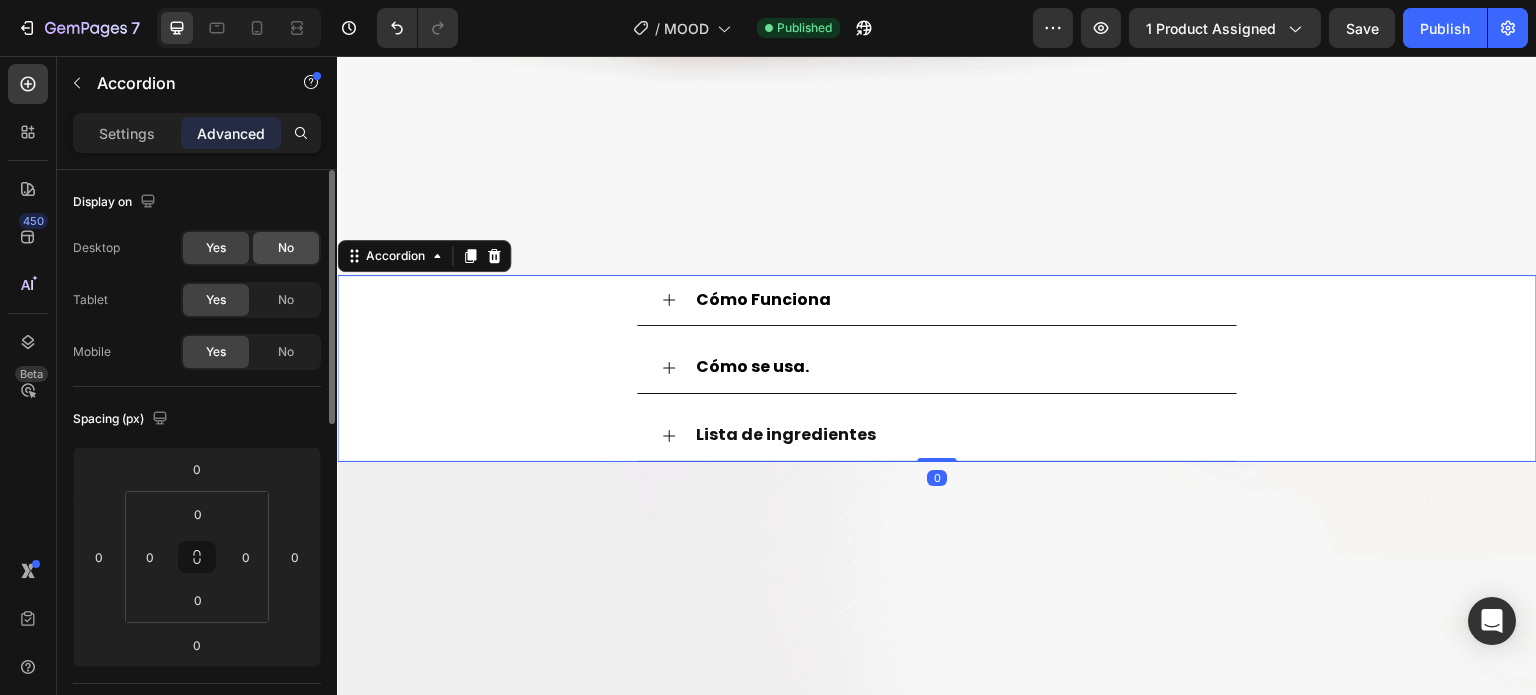 click on "No" 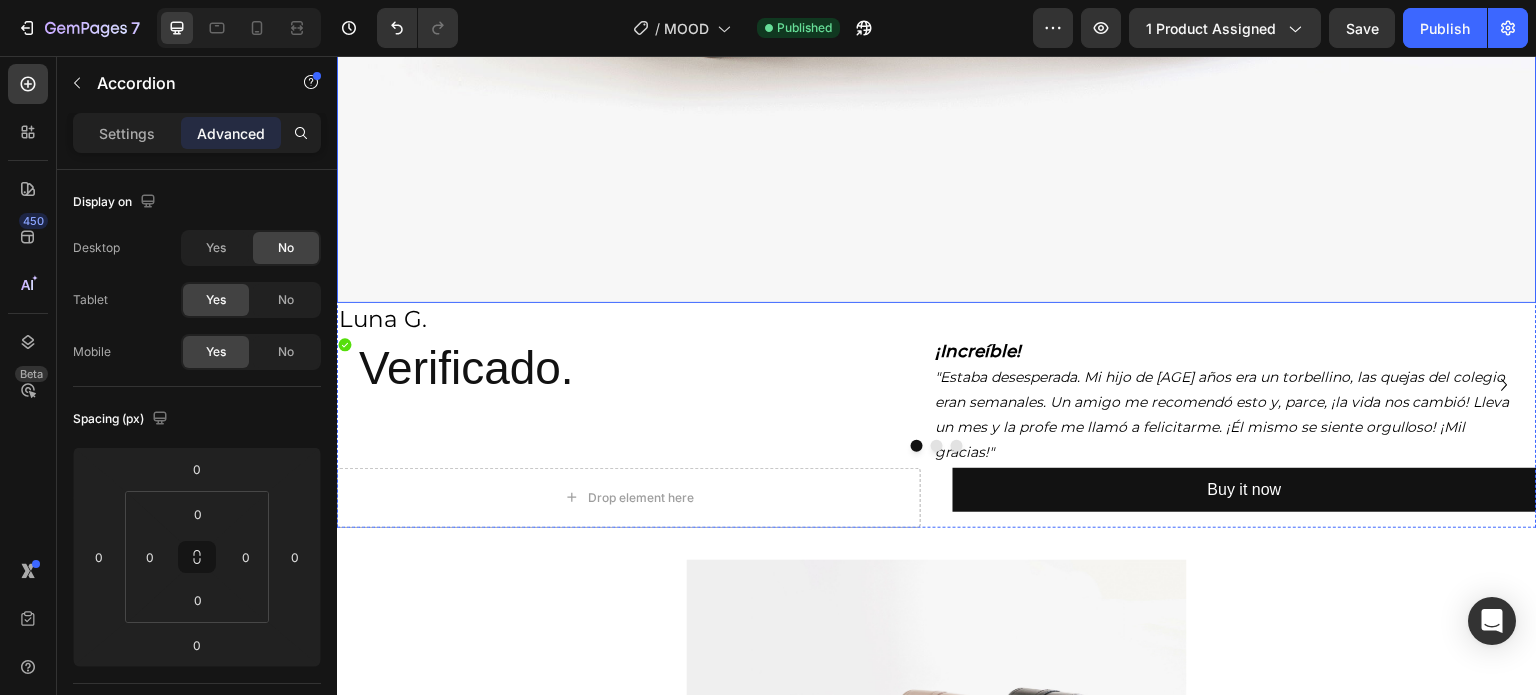 scroll, scrollTop: 3500, scrollLeft: 0, axis: vertical 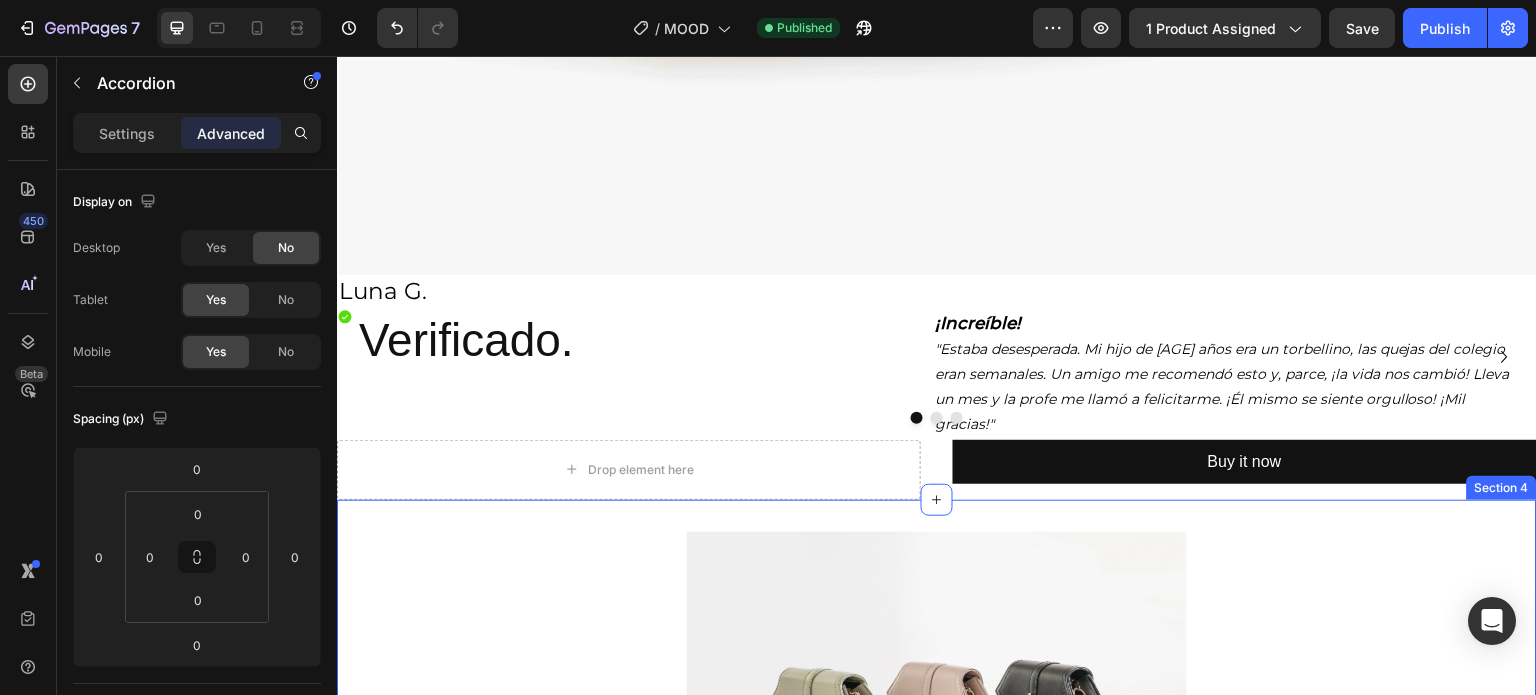 click on "Image Image Row Section 4" at bounding box center [937, 719] 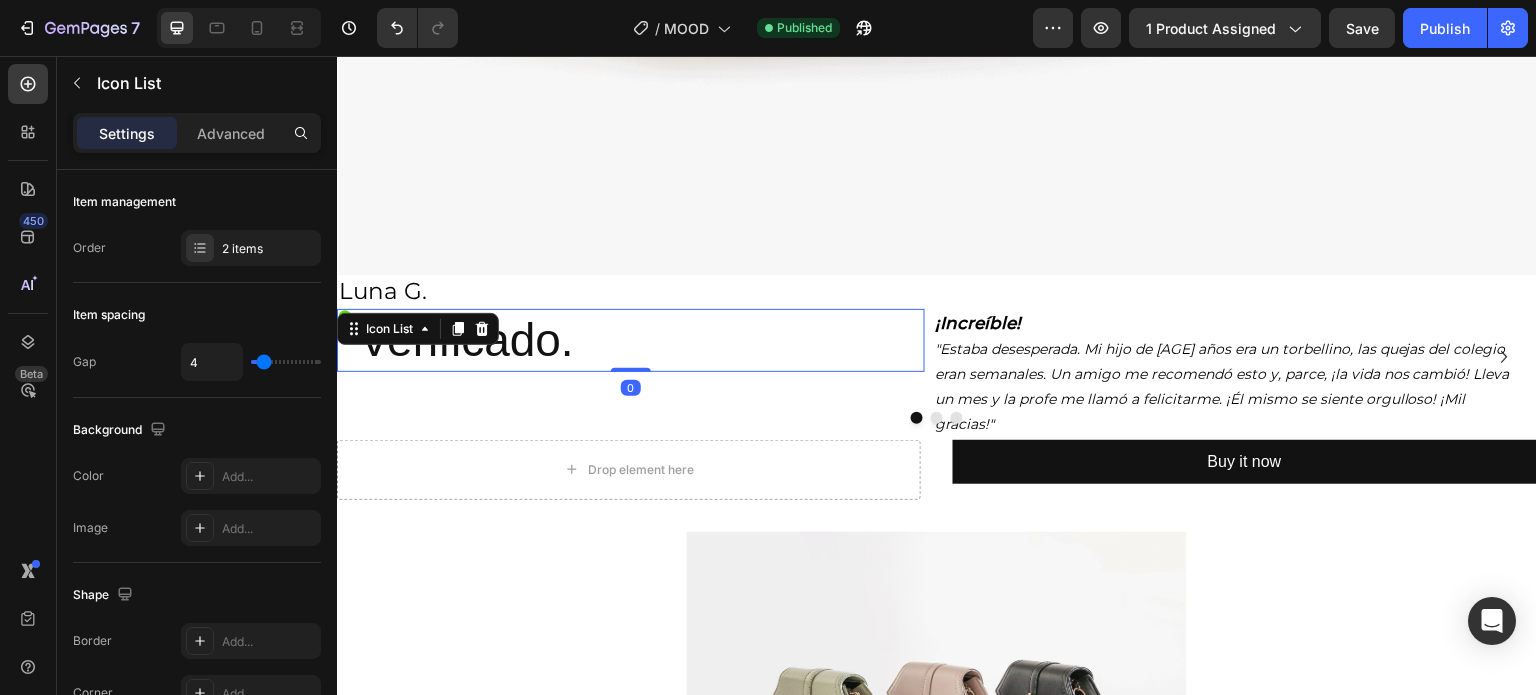 click on "Icon Verificado. Heading" at bounding box center (631, 341) 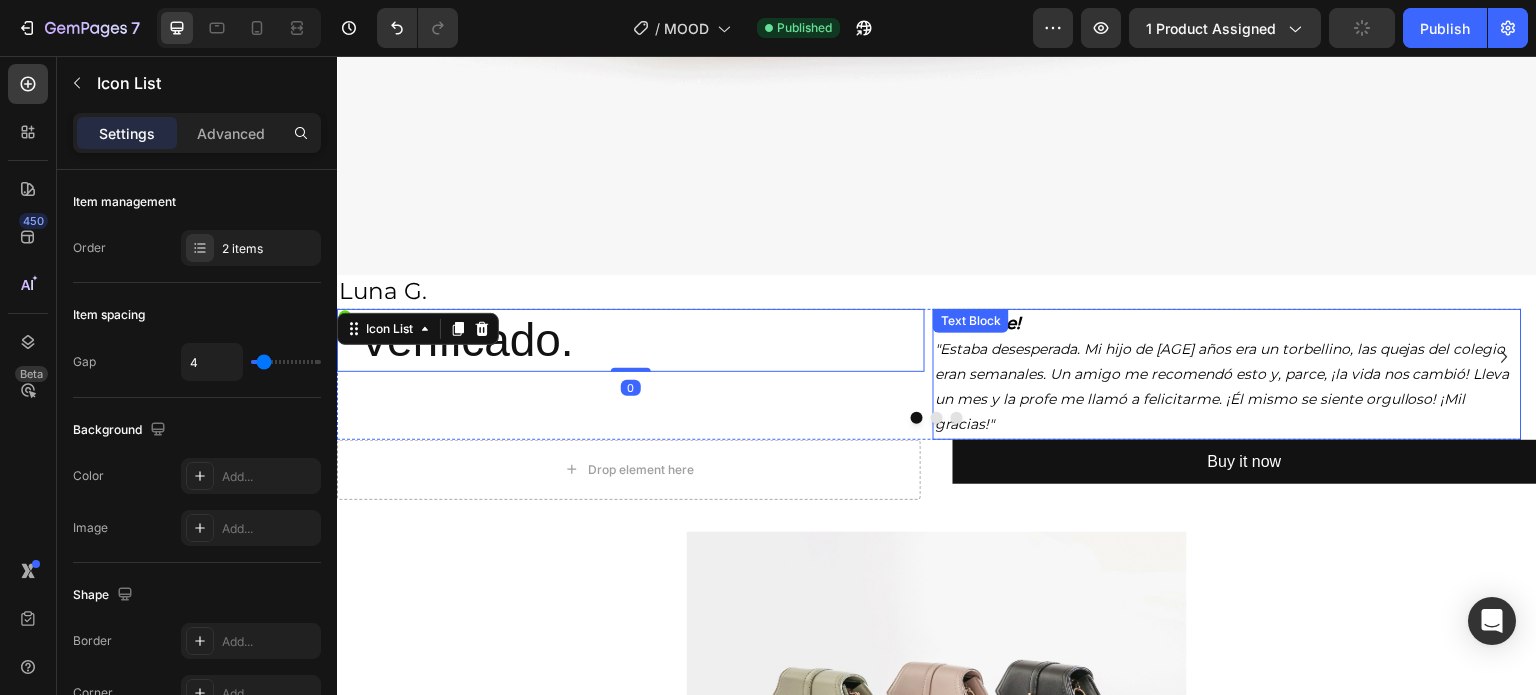 click on "¡Increíble! "Estaba desesperada. Mi hijo de 8 años era un torbellino, las quejas del colegio eran semanales. Un amigo me recomendó esto y, parce, ¡la vida nos cambió! Lleva un mes y la profe me llamó a felicitarme. ¡Él mismo se siente orgulloso! ¡Mil gracias!" Text Block" at bounding box center [1227, 374] 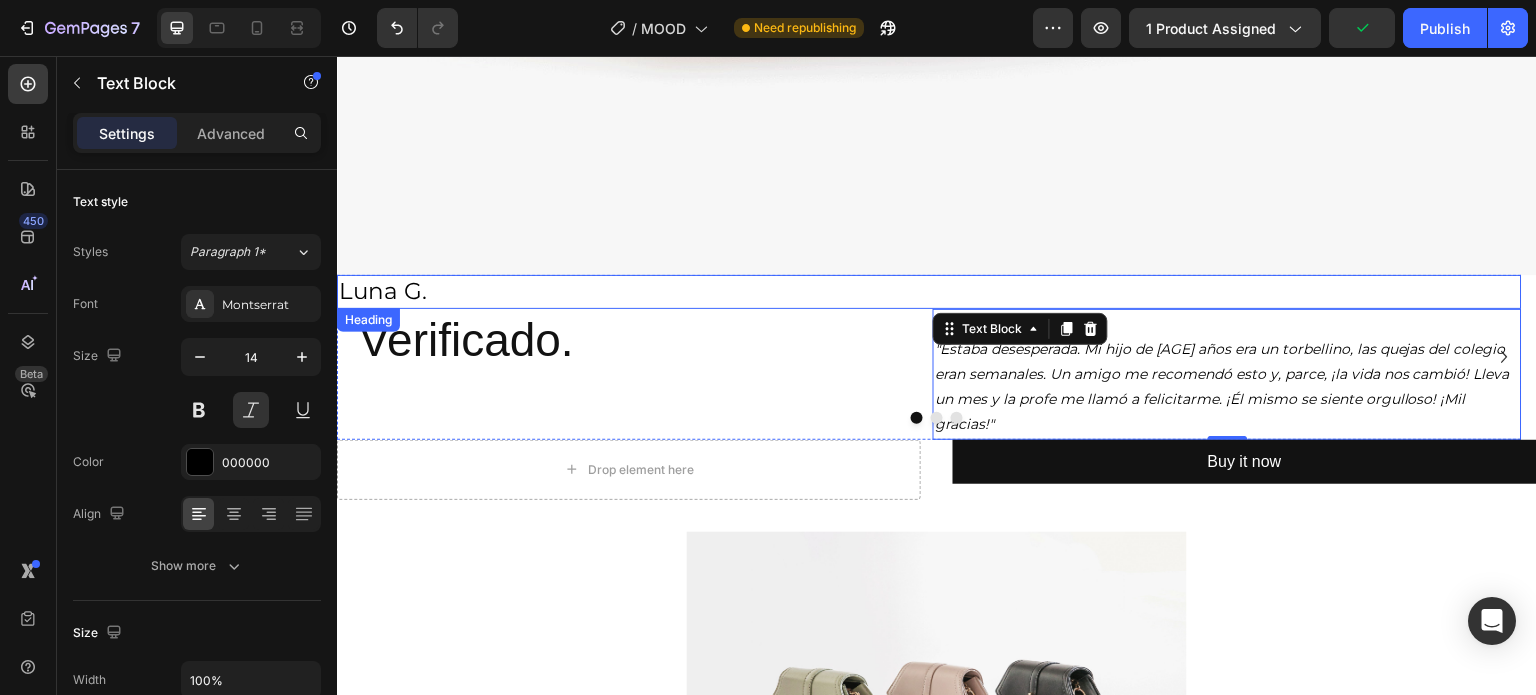 click on "Luna G." at bounding box center (929, 292) 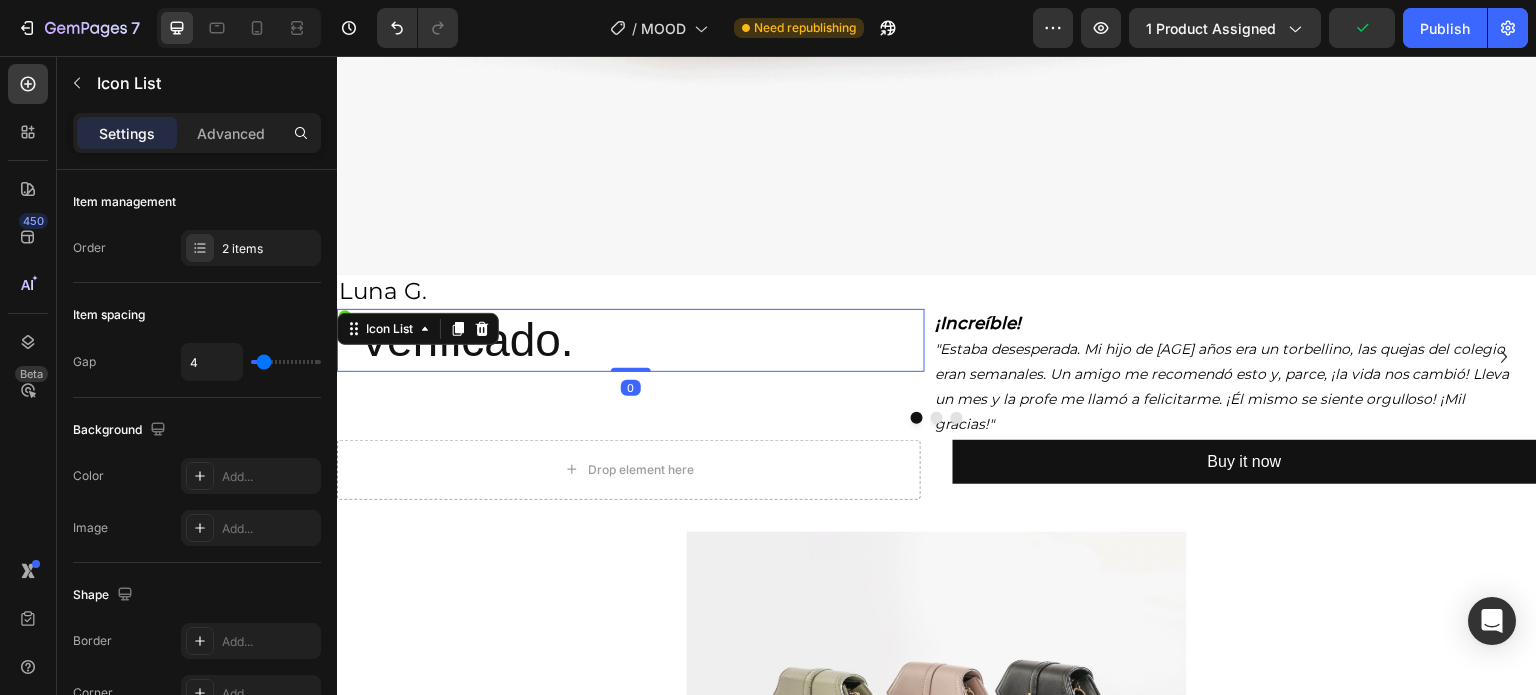 click on "Icon Verificado. Heading" at bounding box center (631, 341) 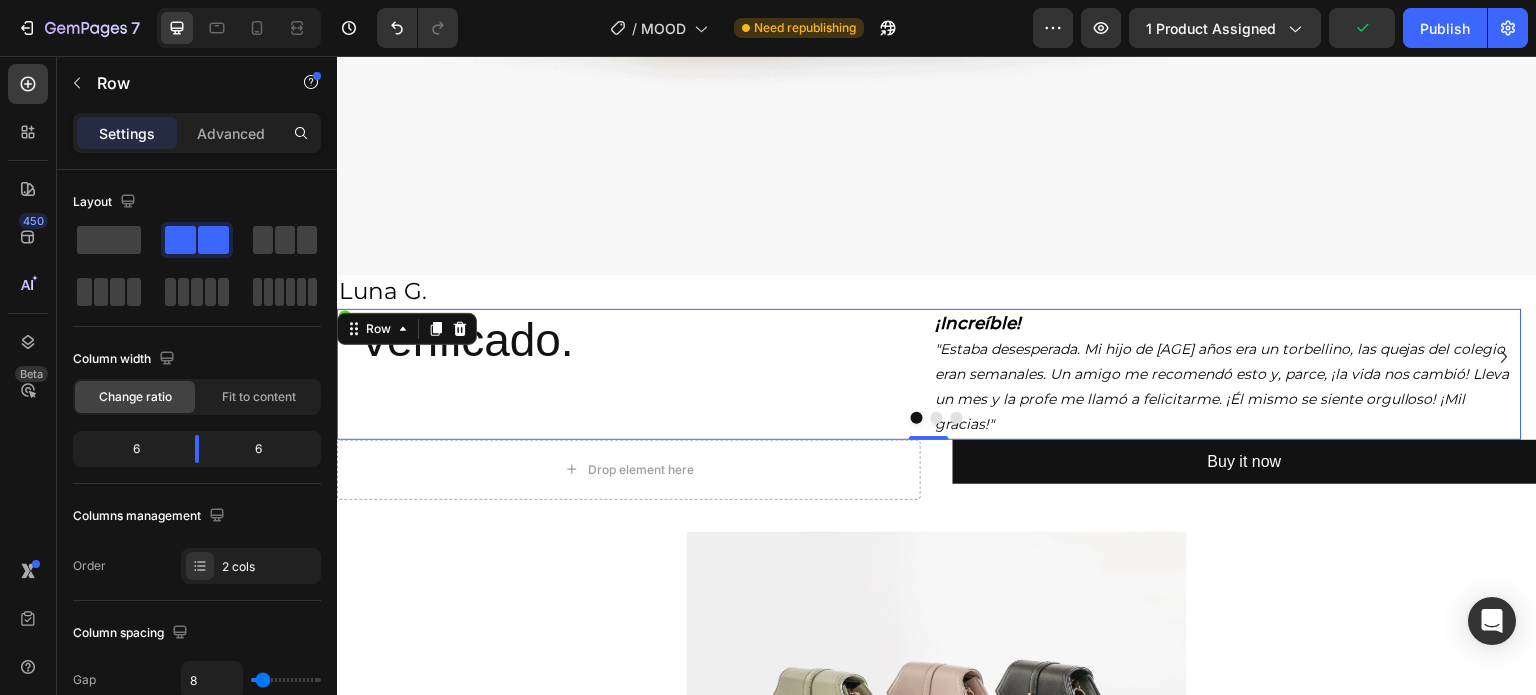 click on "Icon Verificado. Heading Icon List ¡Increíble! "Estaba desesperada. Mi hijo de 8 años era un torbellino, las quejas del colegio eran semanales. Un amigo me recomendó esto y, parce, ¡la vida nos cambió! Lleva un mes y la profe me llamó a felicitarme. ¡Él mismo se siente orgulloso! ¡Mil gracias!" Text Block Row   0" at bounding box center [929, 374] 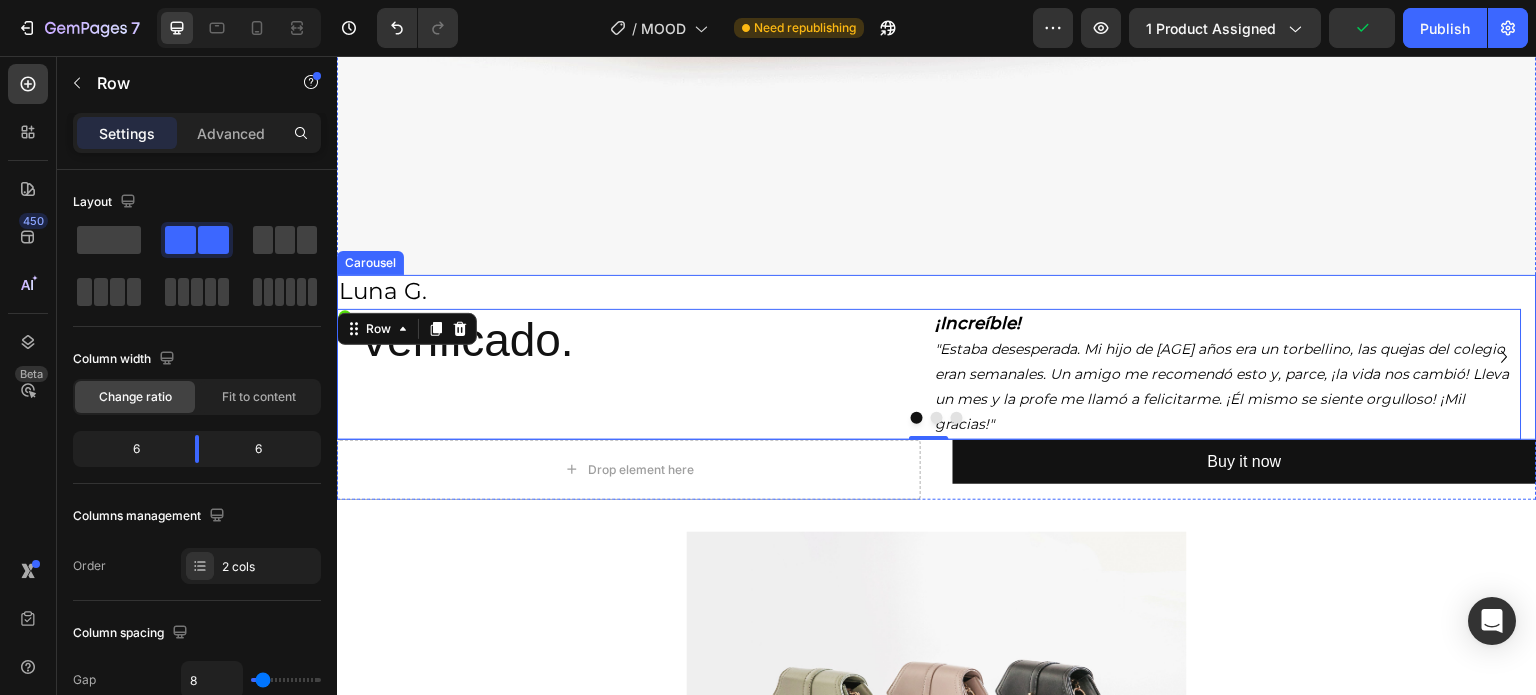 click at bounding box center [937, 418] 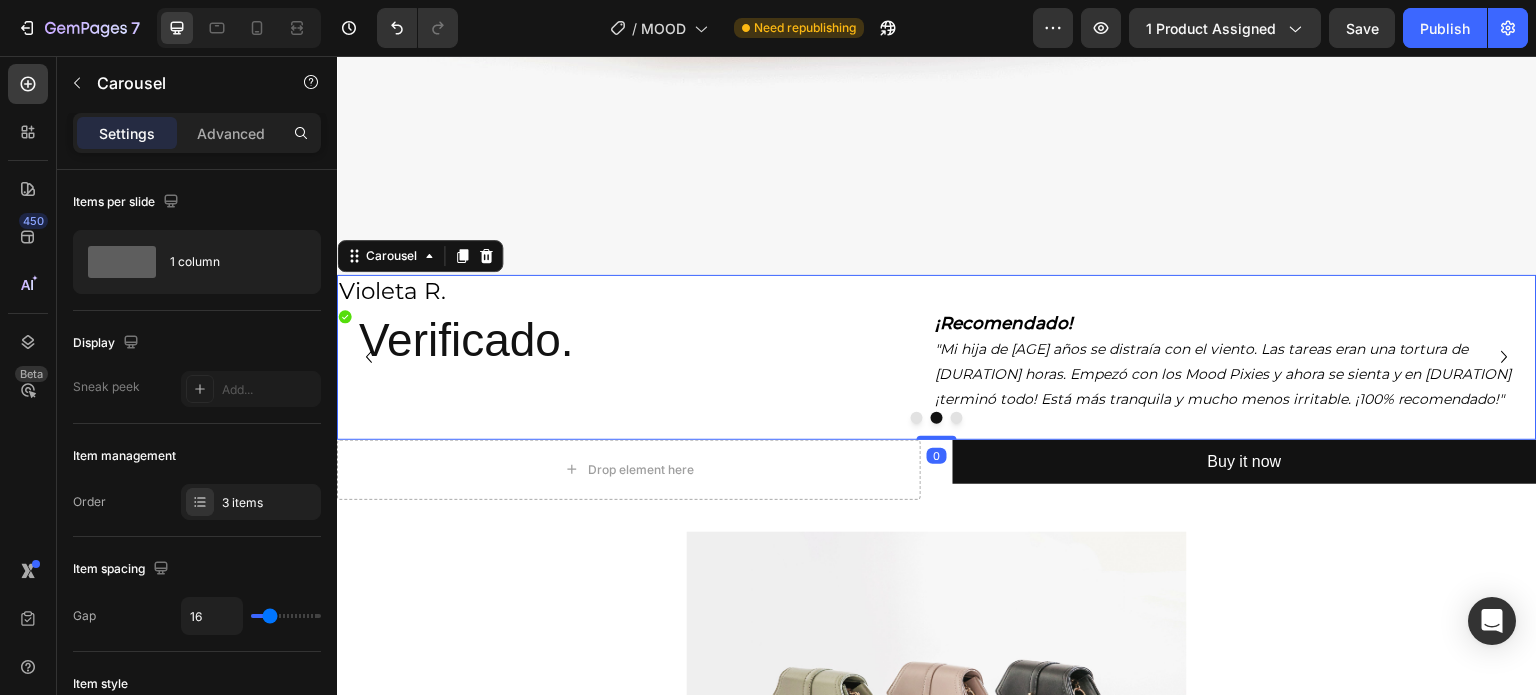 click at bounding box center (917, 418) 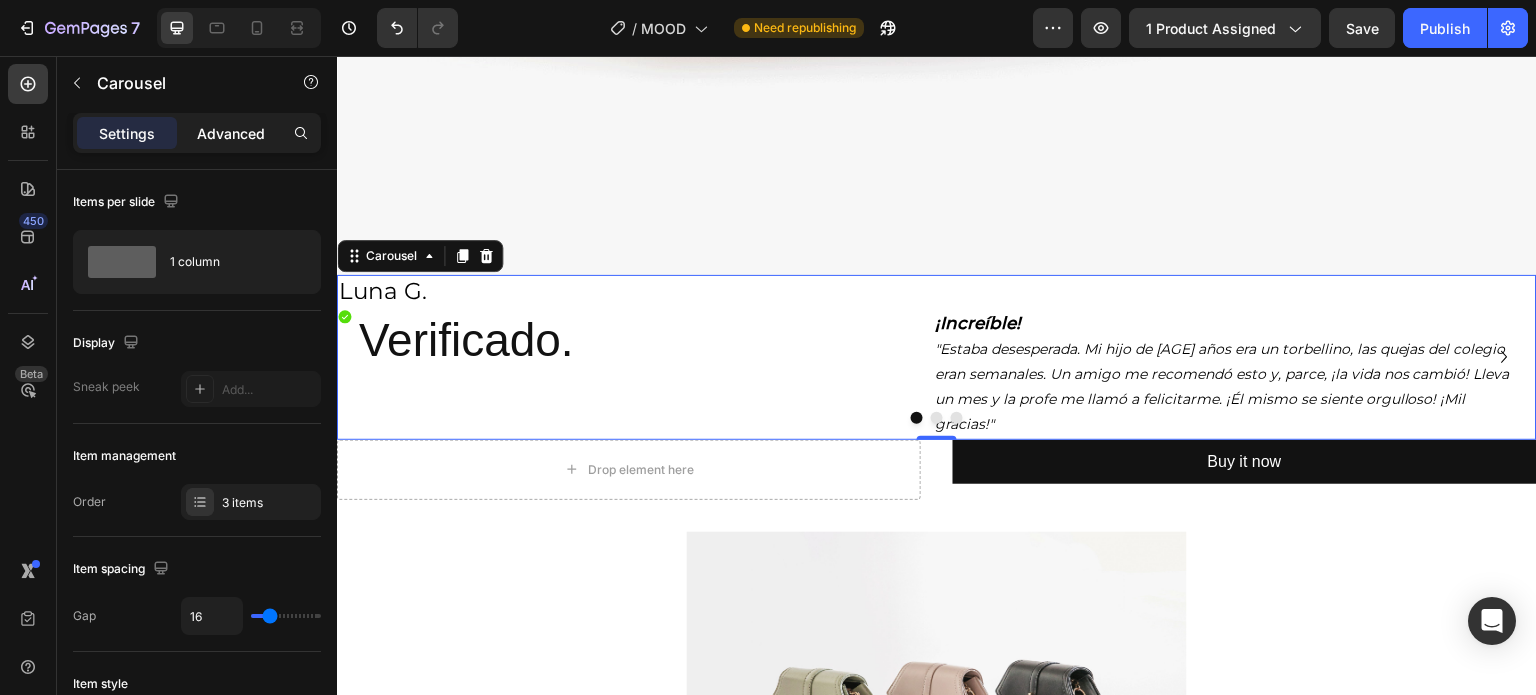click on "Advanced" at bounding box center [231, 133] 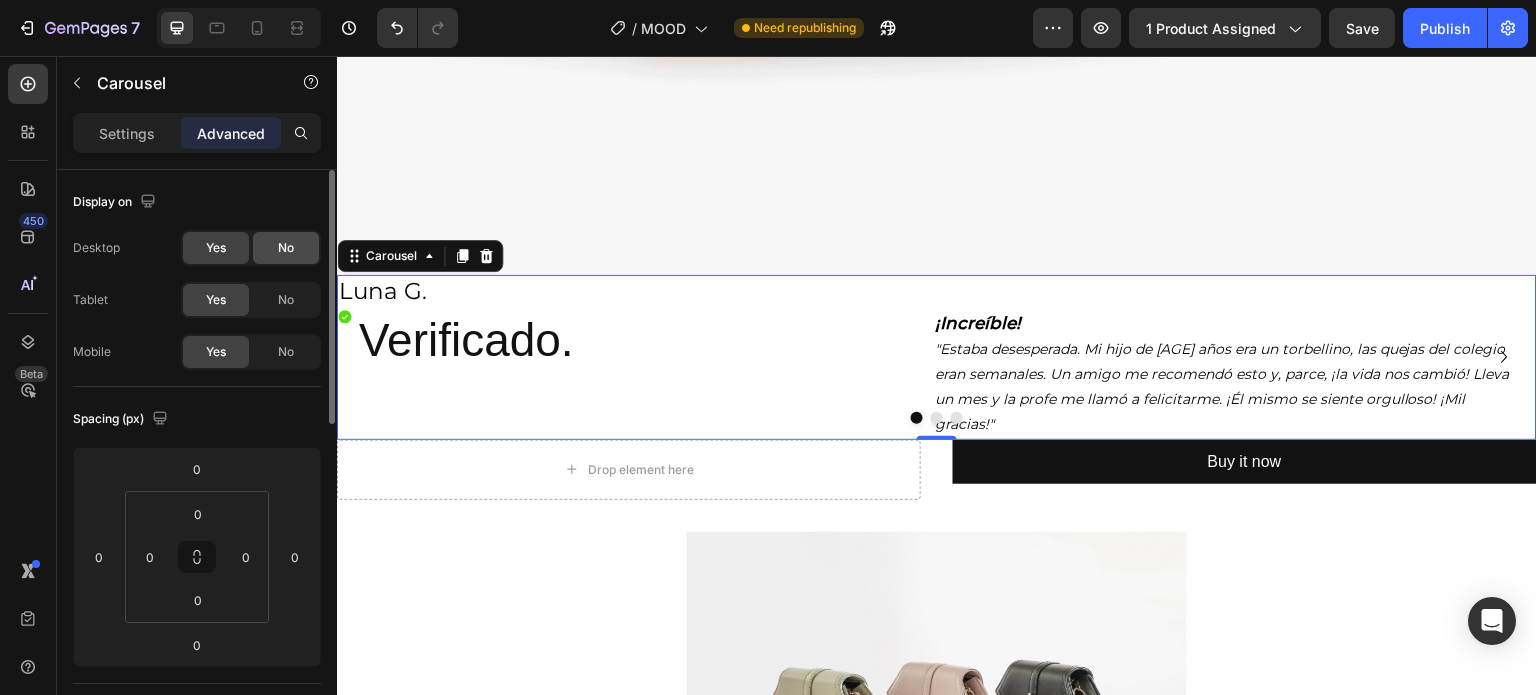 click on "No" 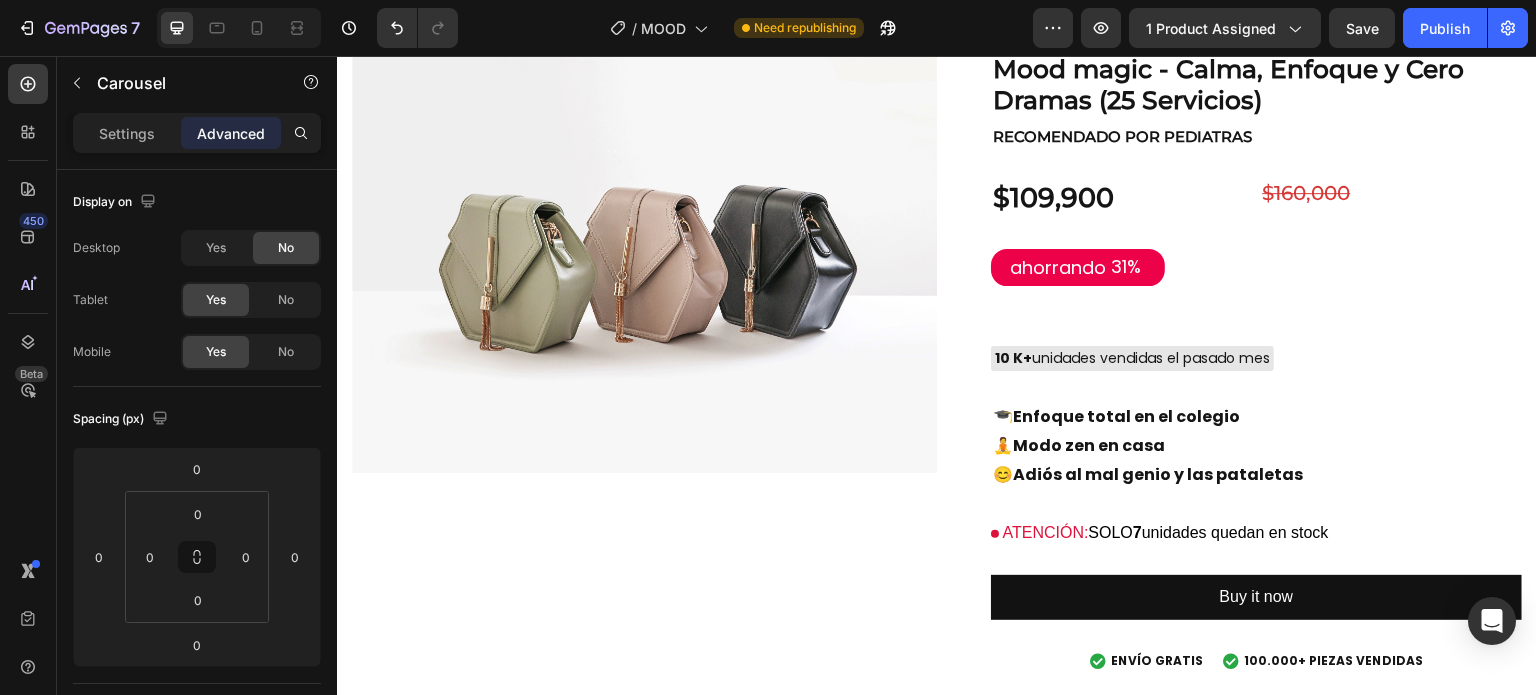 scroll, scrollTop: 5200, scrollLeft: 0, axis: vertical 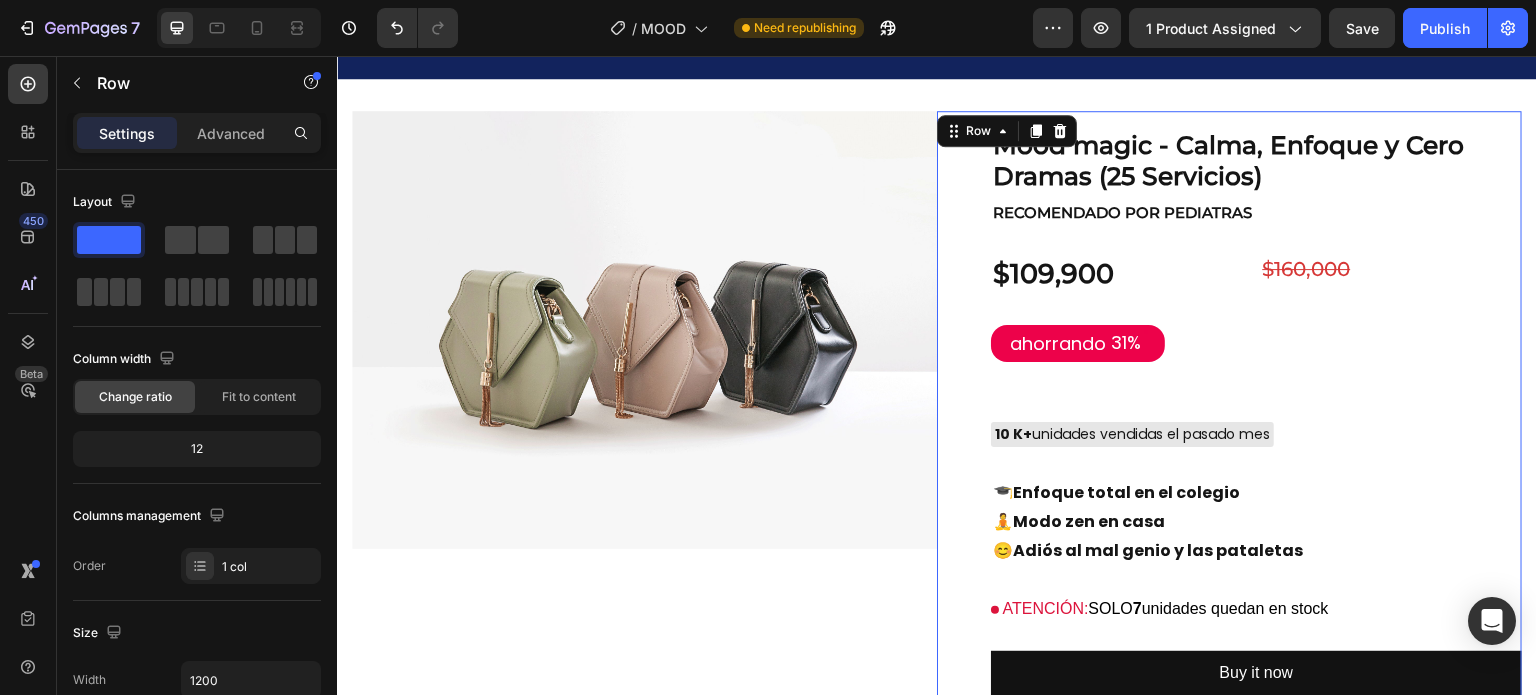 click on "Mood magic - Calma, Enfoque y Cero Dramas (25 Servicios) Product Title RECOMENDADO POR PEDIATRAS Text Block $109,900 Product Price Product Price ahorrando 31% Discount Tag $160,000 Product Price Product Price Row
10 K+  unidades vendidas el pasado mes
Custom Code 🎓  Enfoque total en el colegio 🧘  Modo zen en casa 😊  Adiós al mal genio y las pataletas Text Block
ATENCIÓN:  SOLO  7  unidades quedan en stock
Custom Code Buy it now Dynamic Checkout
Envio Gratis y Piezas Vendidas
ENVÍO GRATIS
100.000+ PIEZAS VENDIDAS
Custom Code Row   0" at bounding box center (1229, 434) 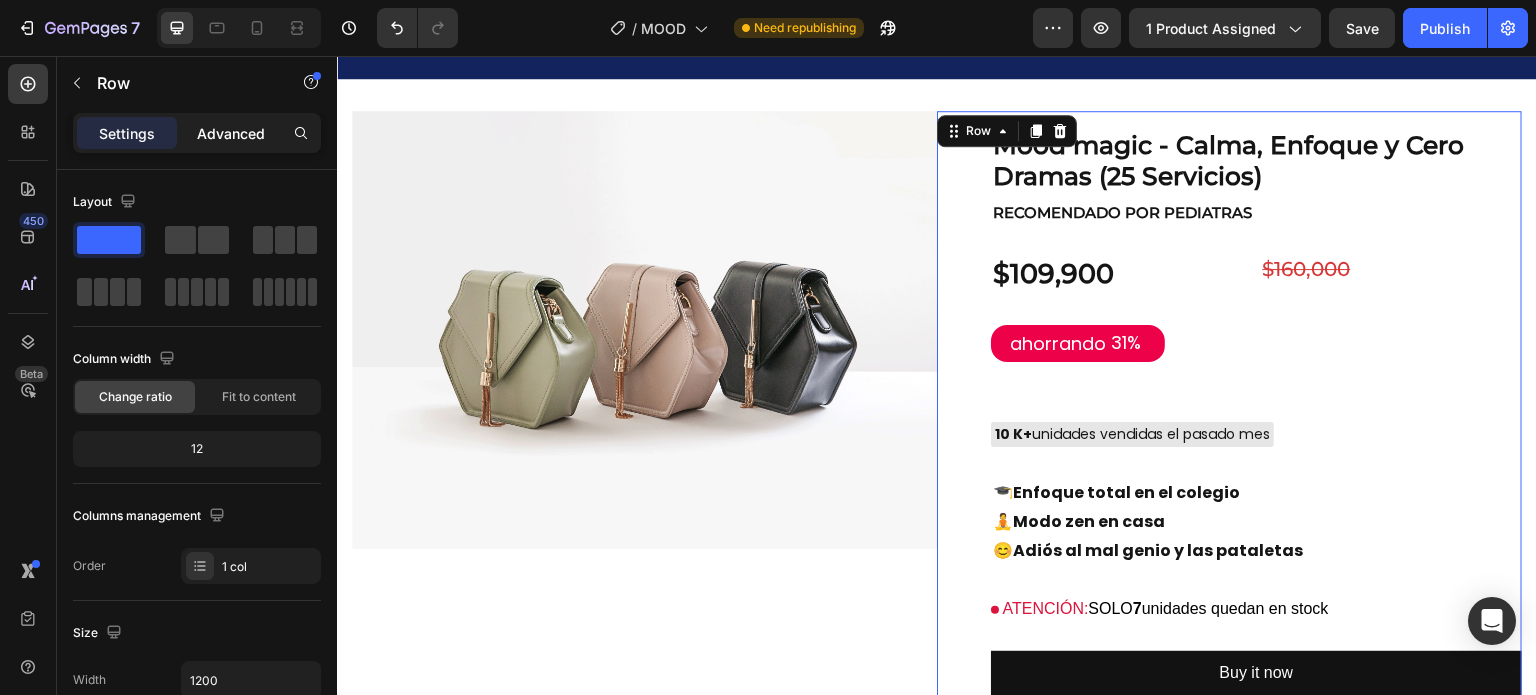 click on "Advanced" at bounding box center (231, 133) 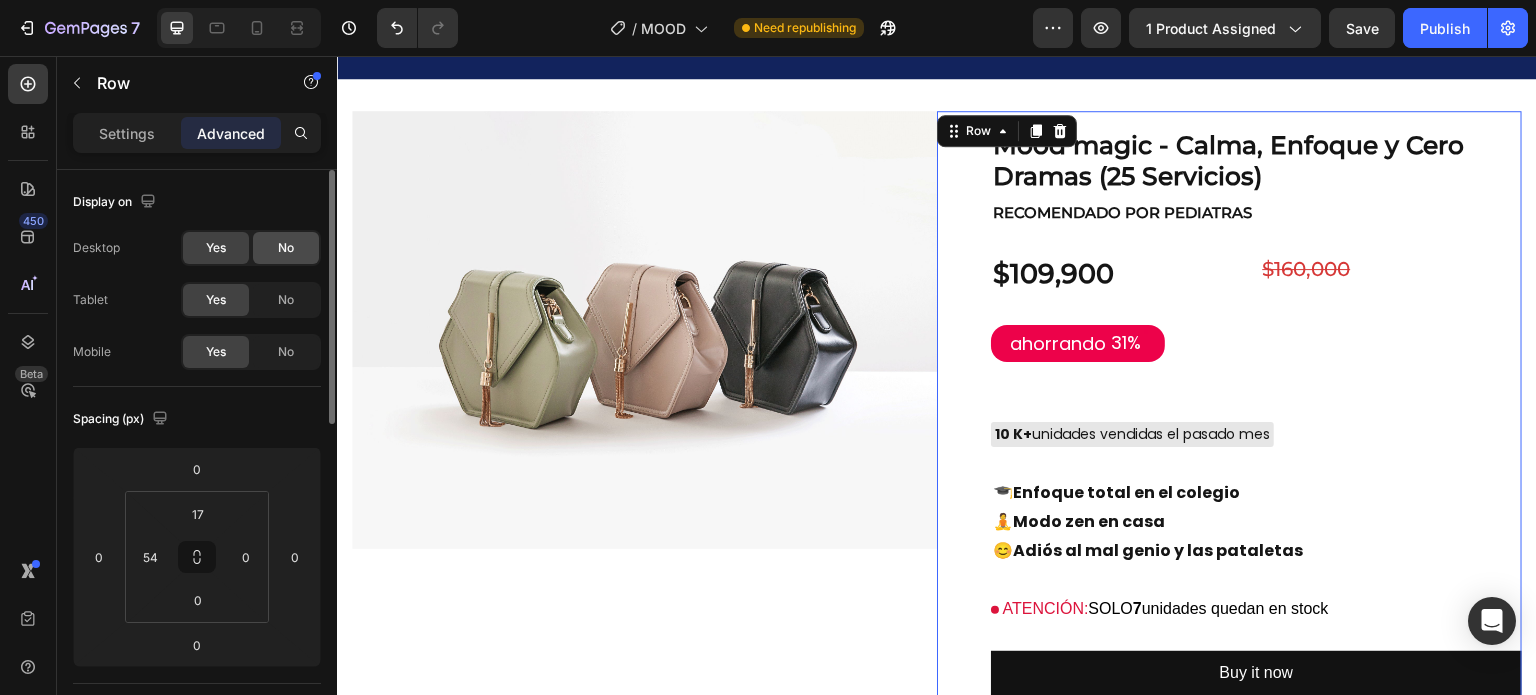 click on "No" 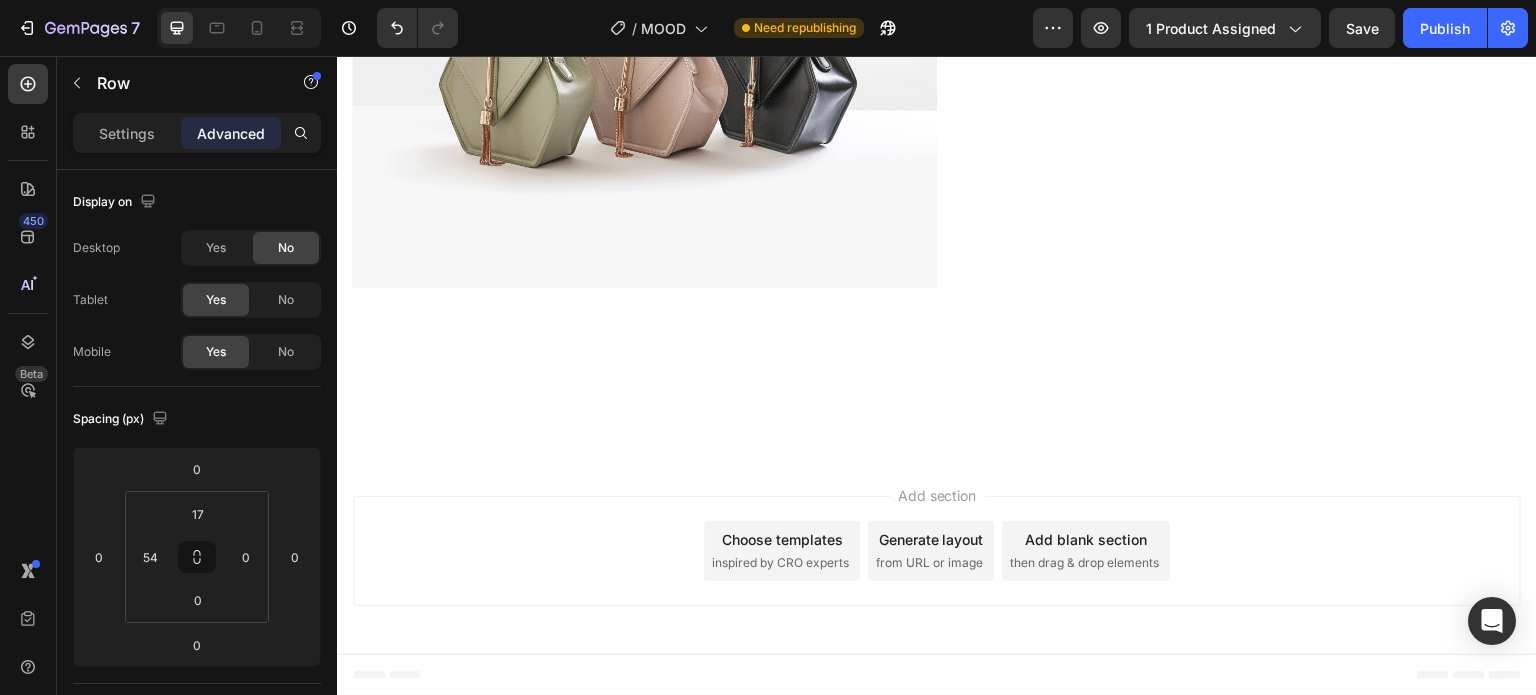 scroll, scrollTop: 4800, scrollLeft: 0, axis: vertical 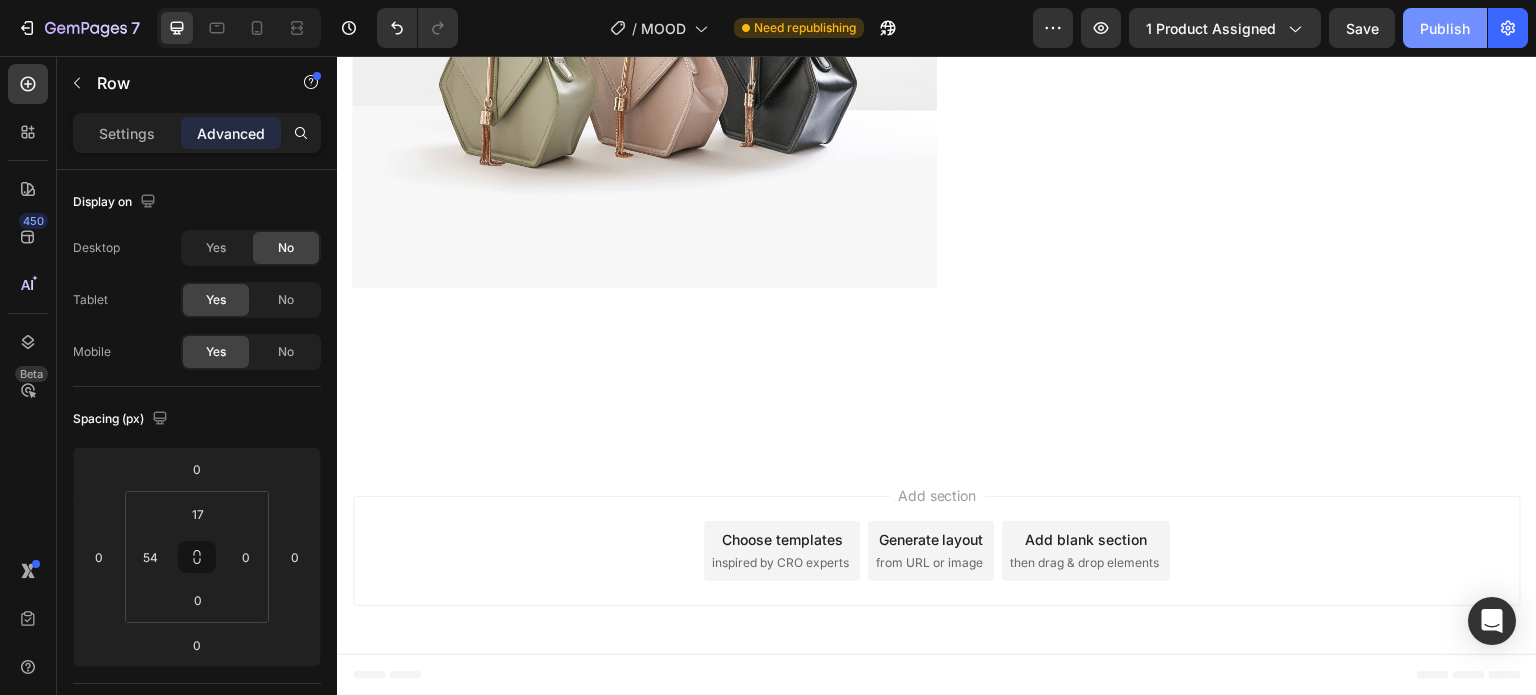 click on "Publish" at bounding box center [1445, 28] 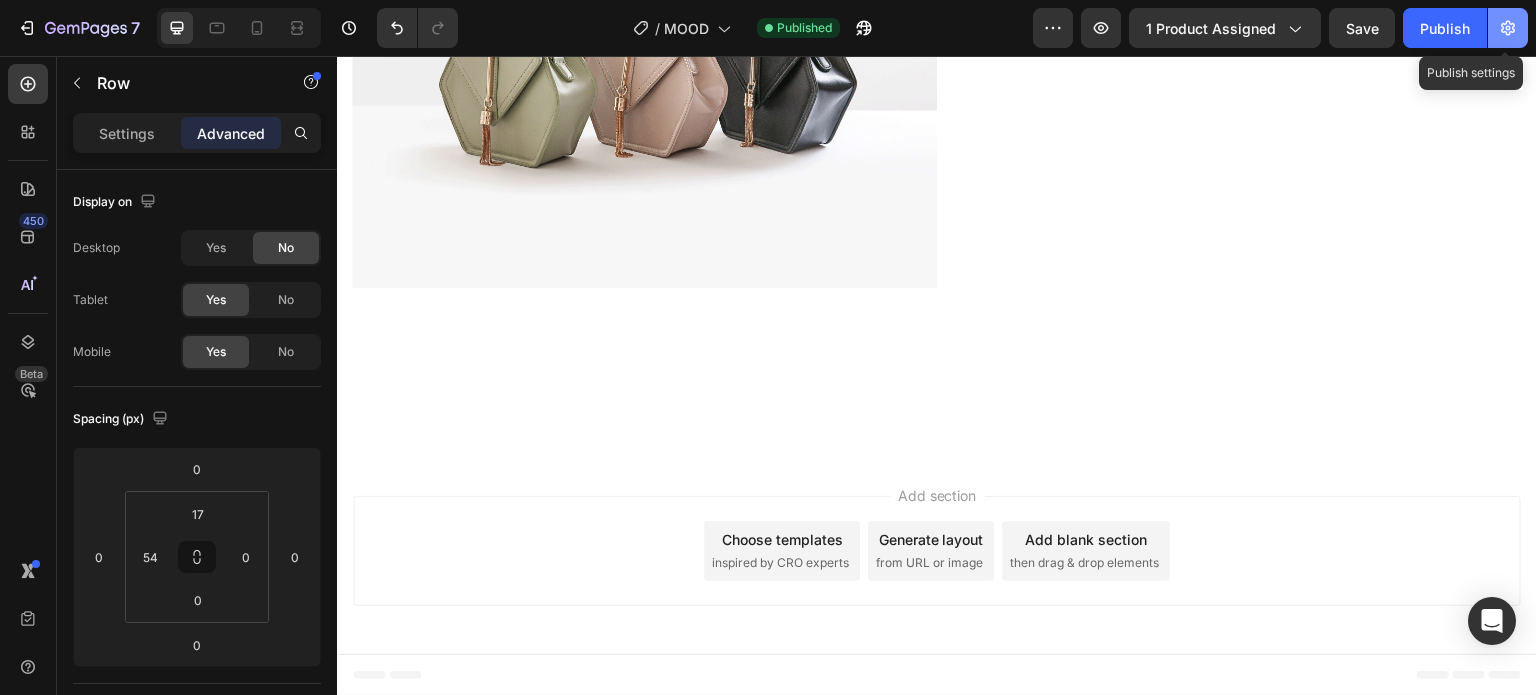 click 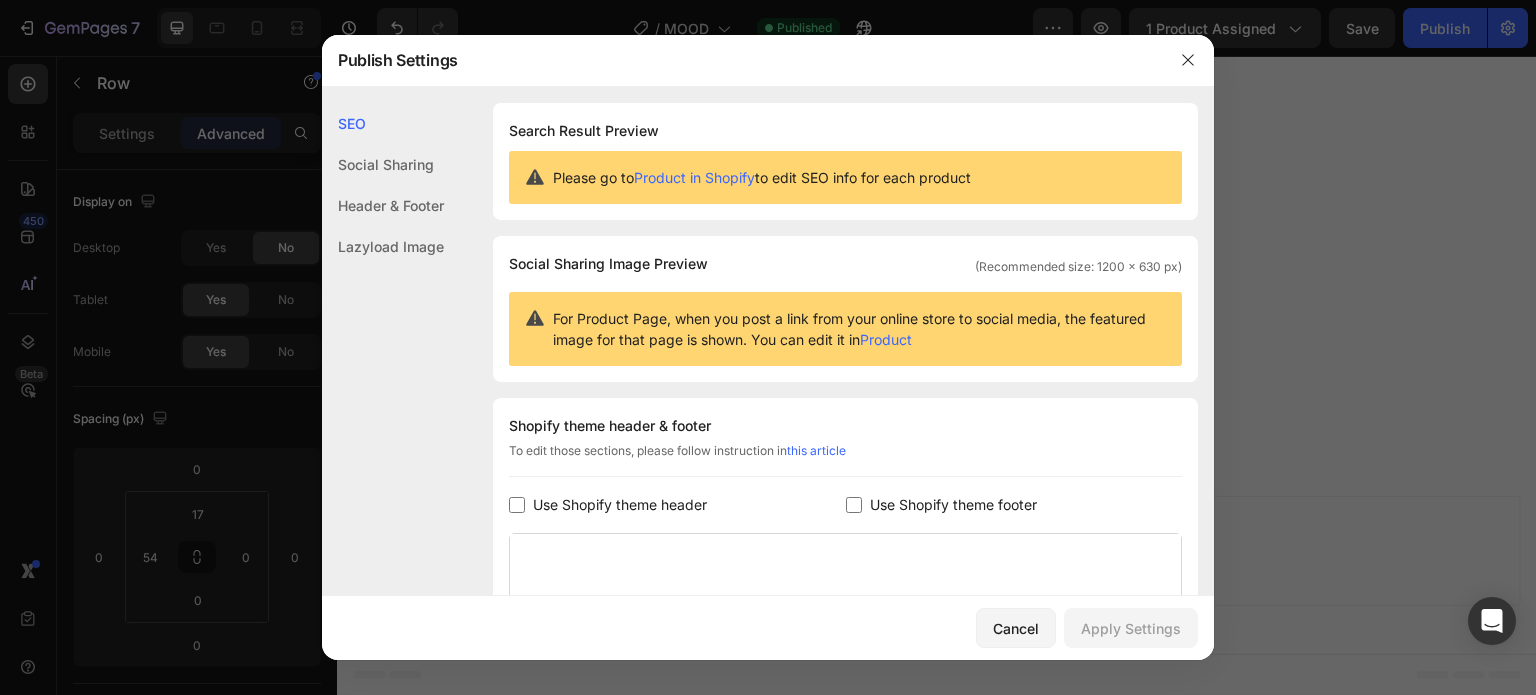click on "Use Shopify theme header" at bounding box center (620, 505) 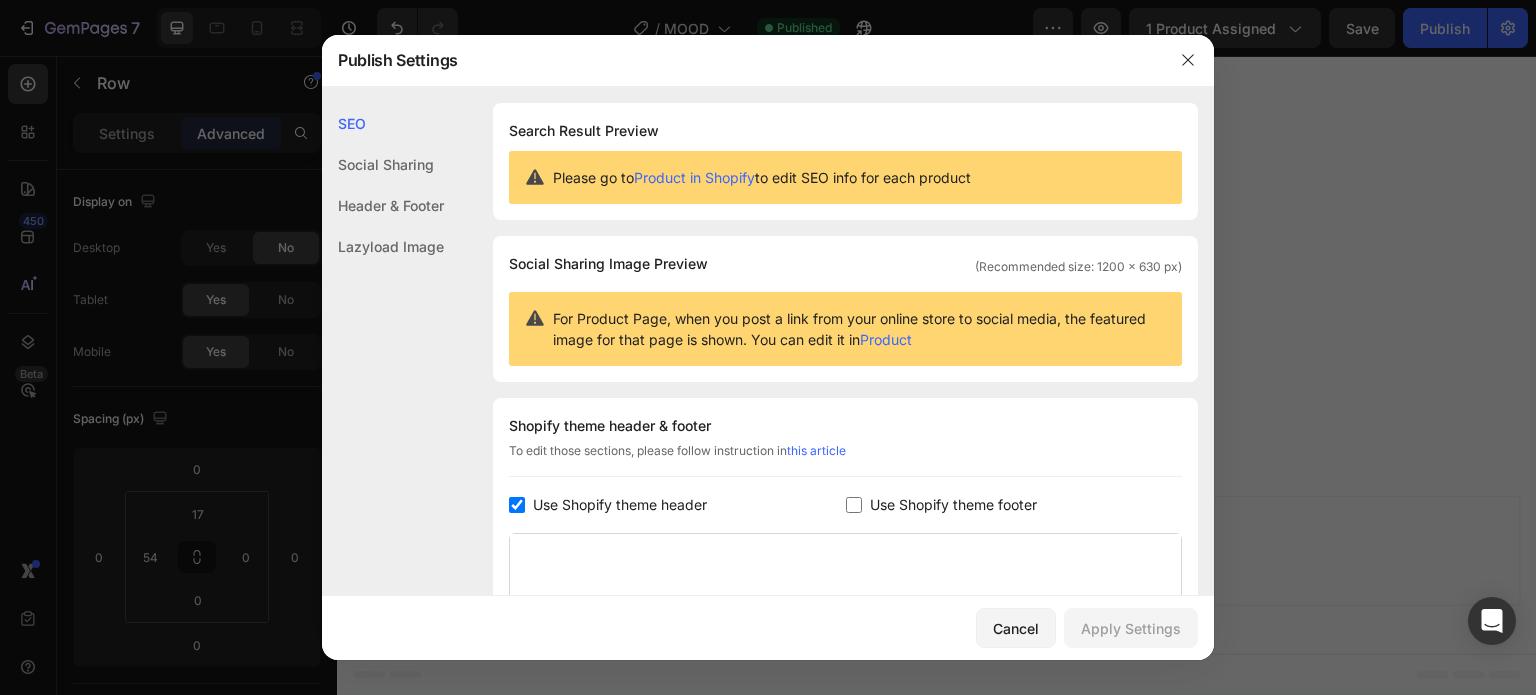 checkbox on "true" 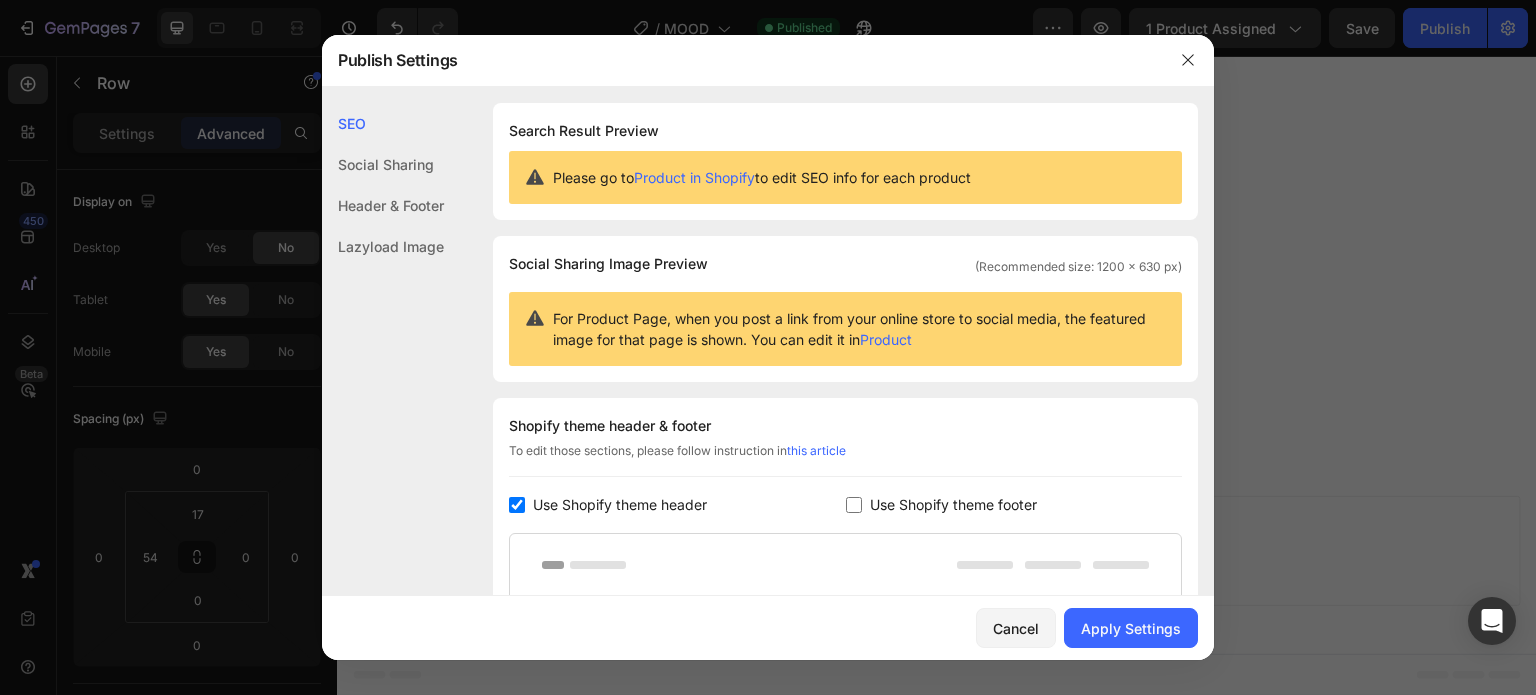 click on "Use Shopify theme footer" at bounding box center [953, 505] 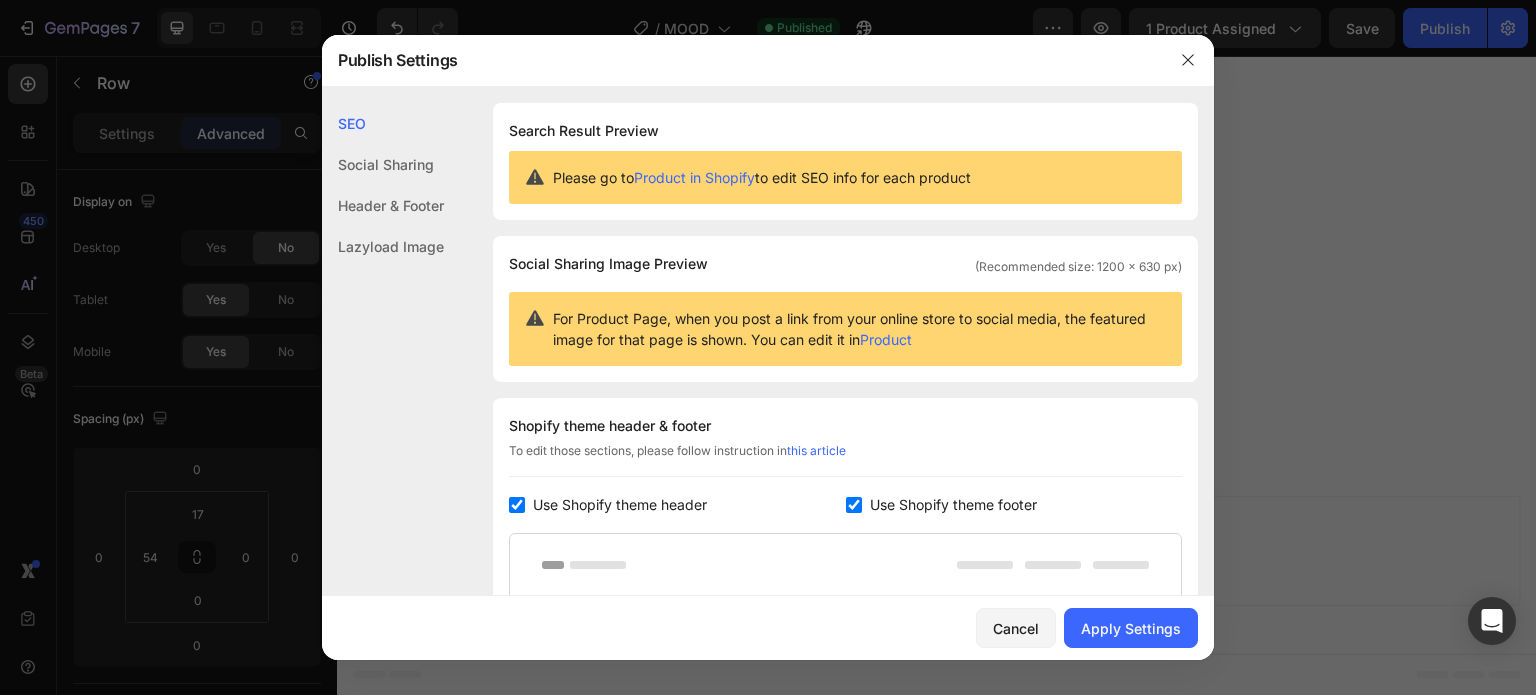 checkbox on "true" 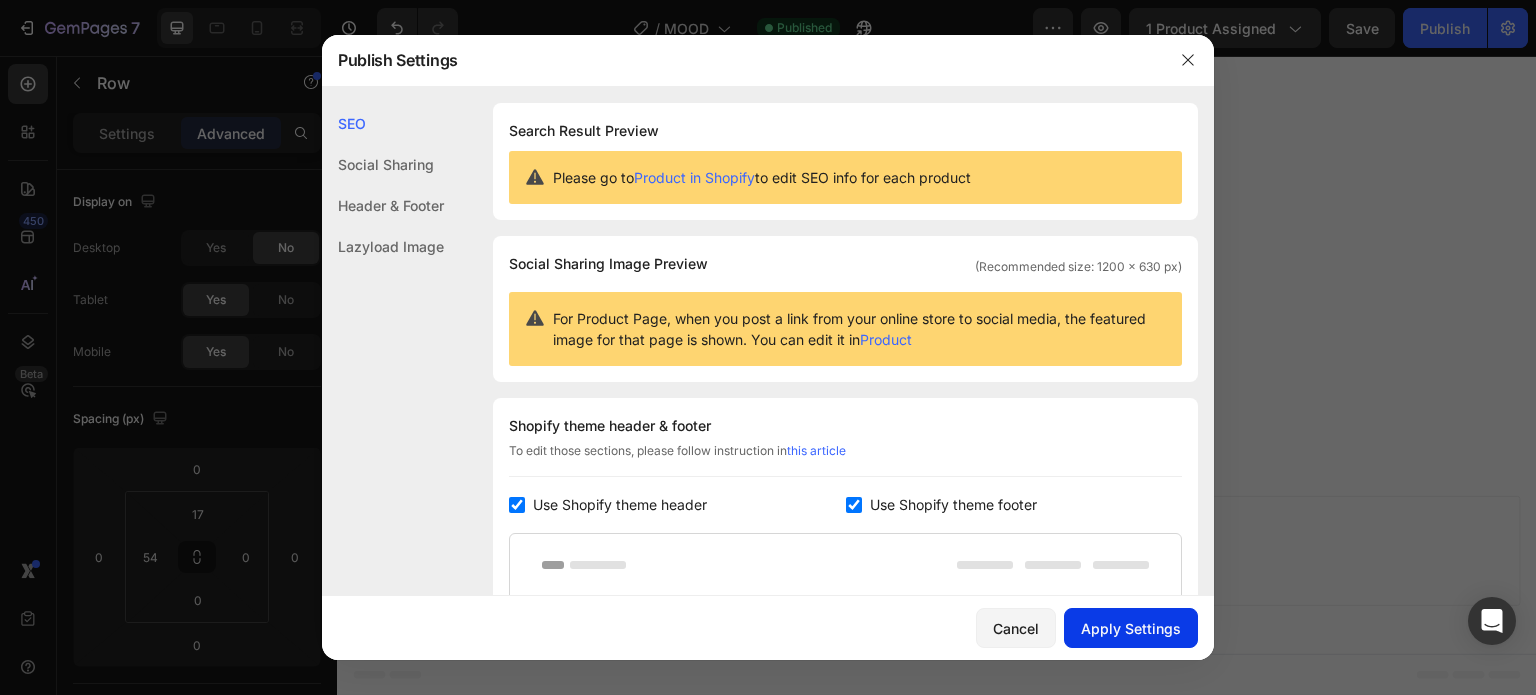 click on "Apply Settings" at bounding box center [1131, 628] 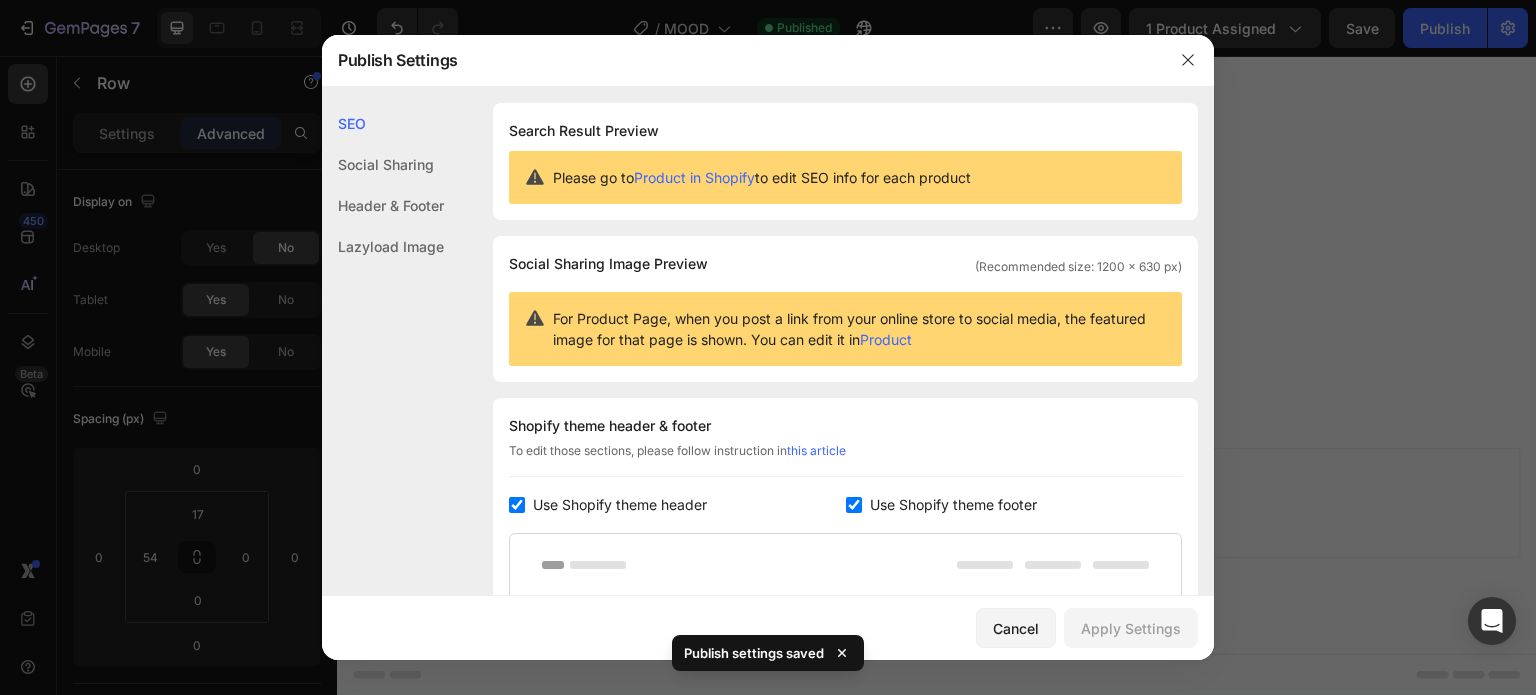 click on "Use Shopify theme header" at bounding box center [620, 505] 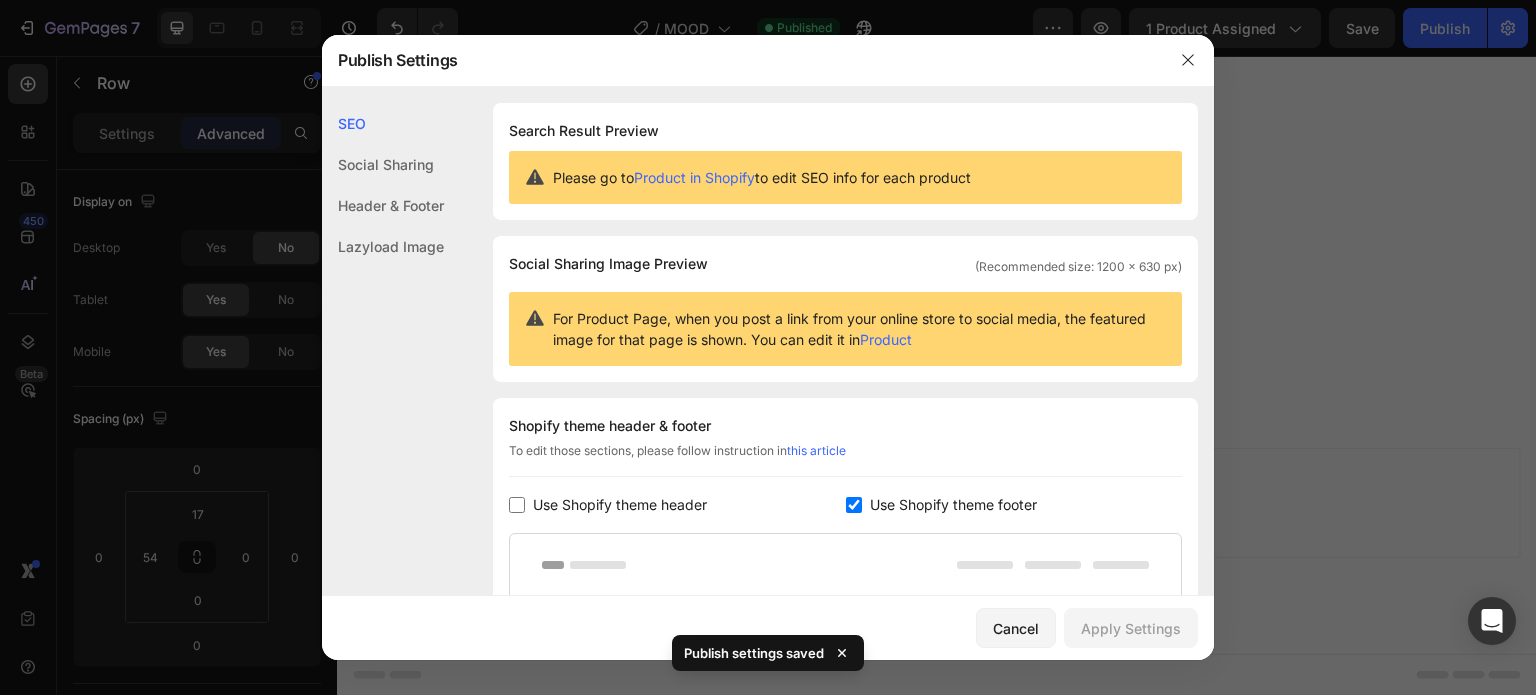 checkbox on "false" 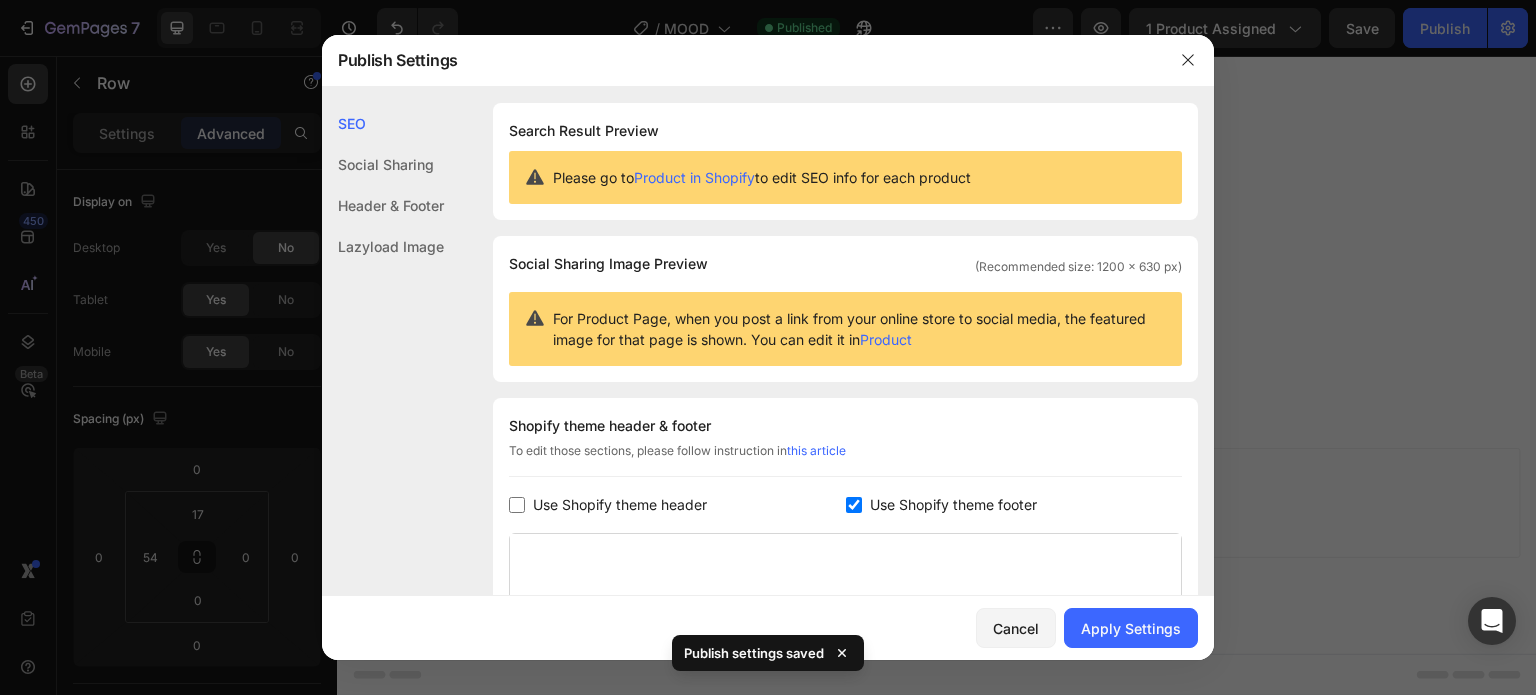 click on "Use Shopify theme footer" at bounding box center (953, 505) 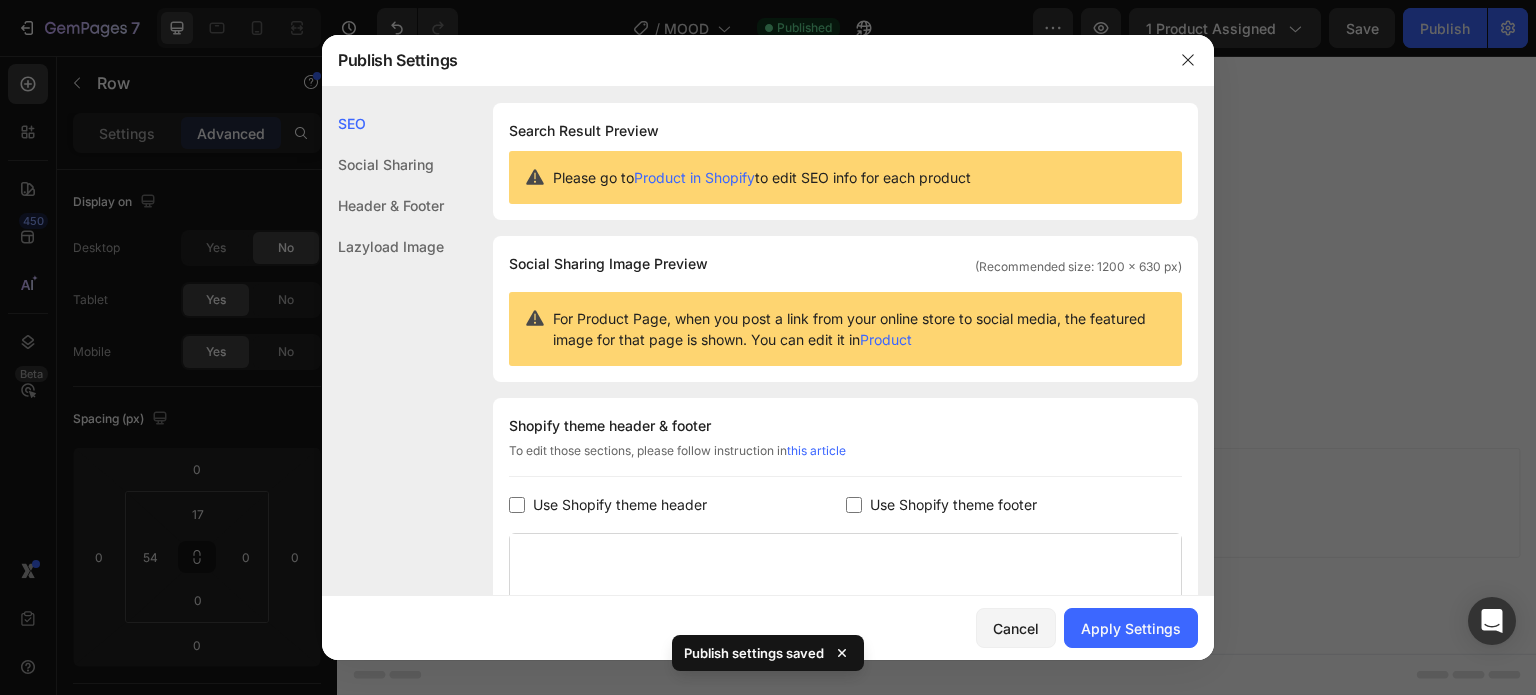 checkbox on "false" 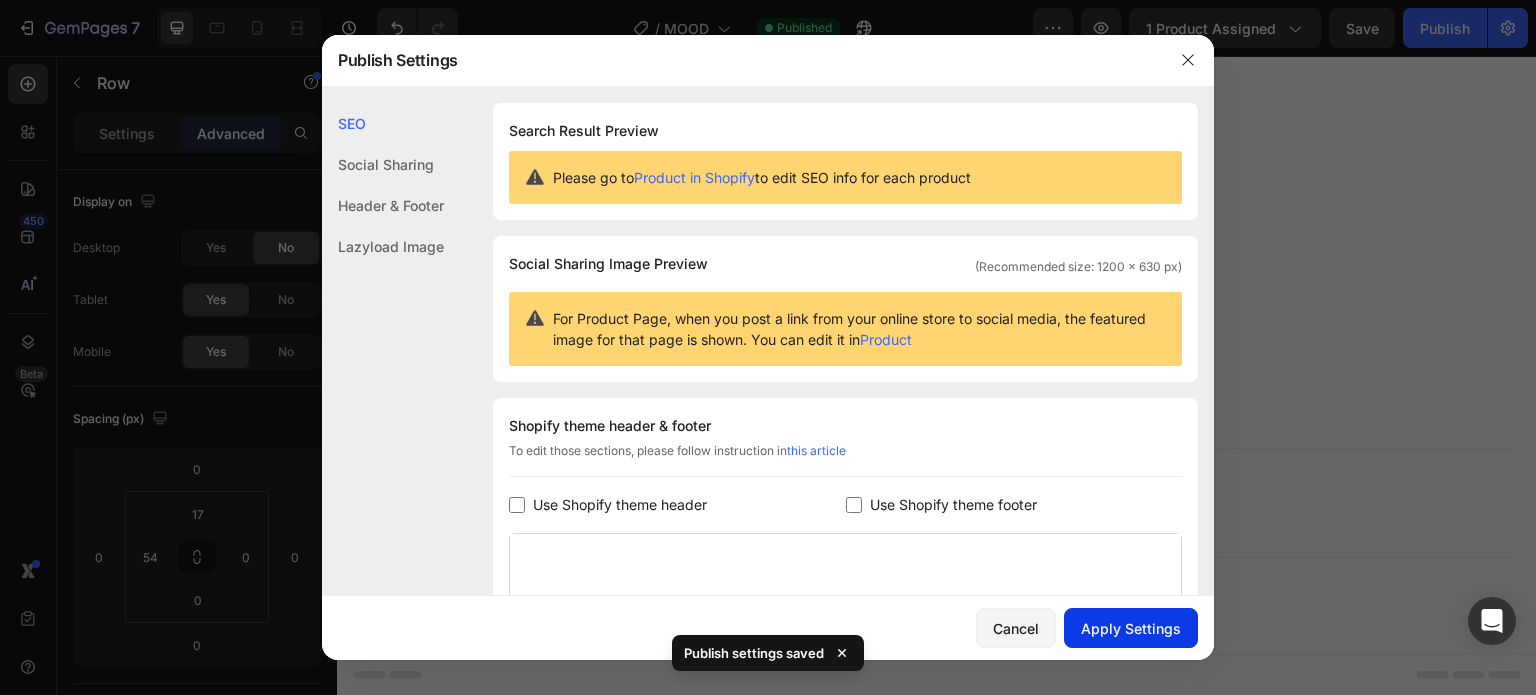 click on "Apply Settings" 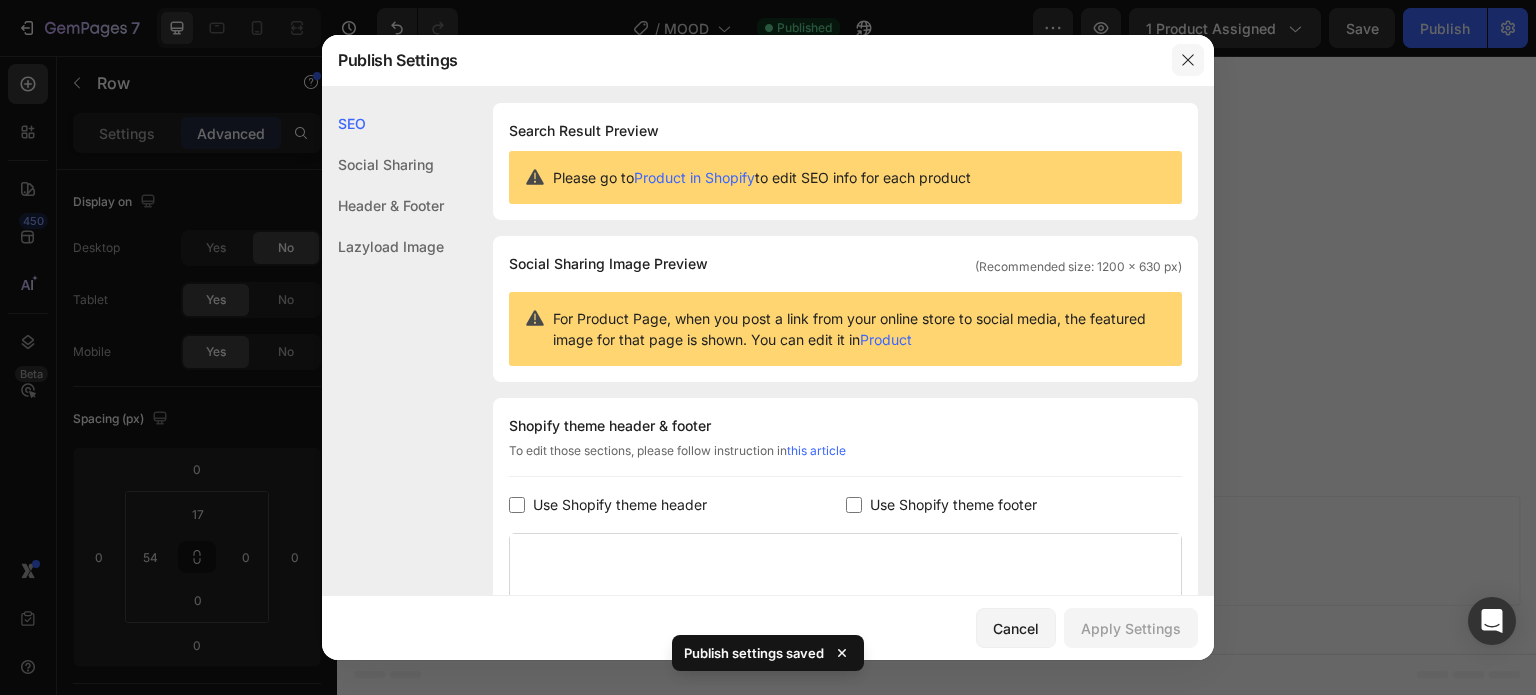 click 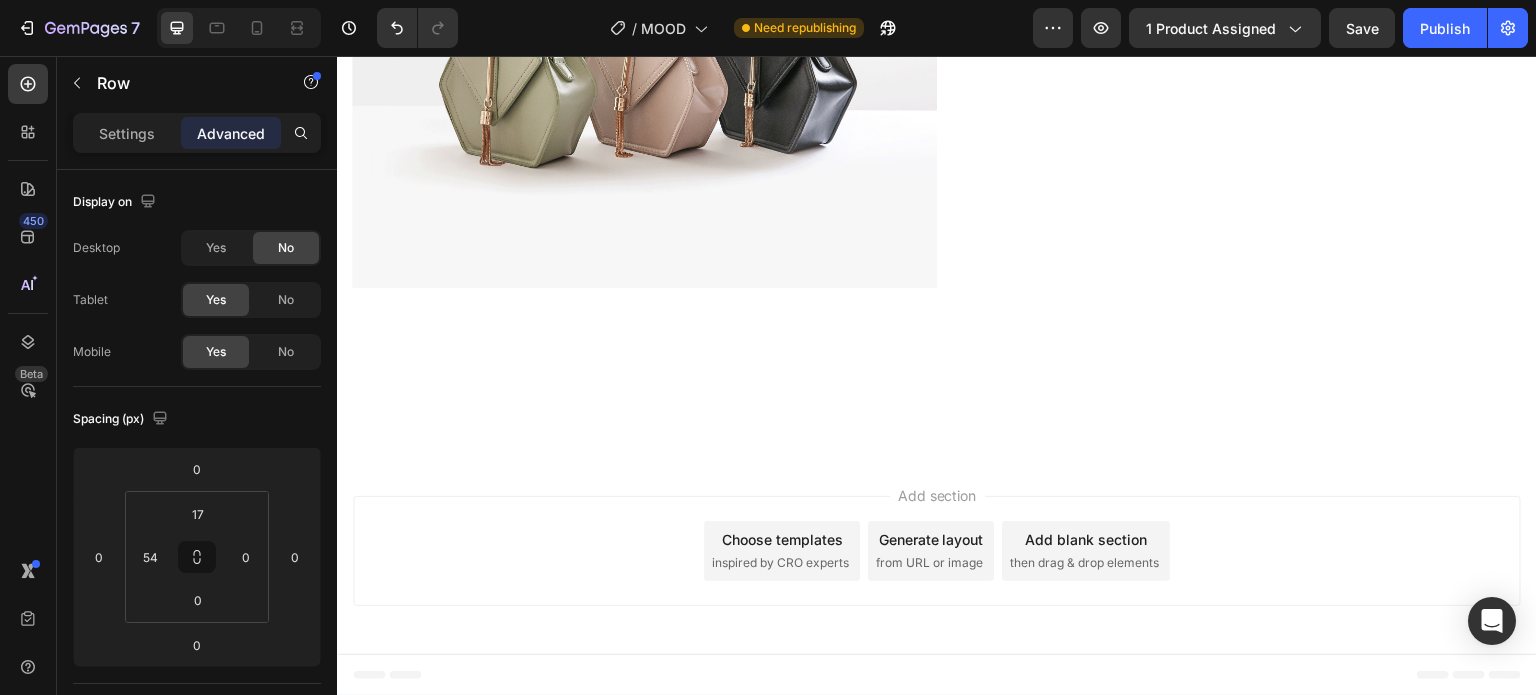 scroll, scrollTop: 5000, scrollLeft: 0, axis: vertical 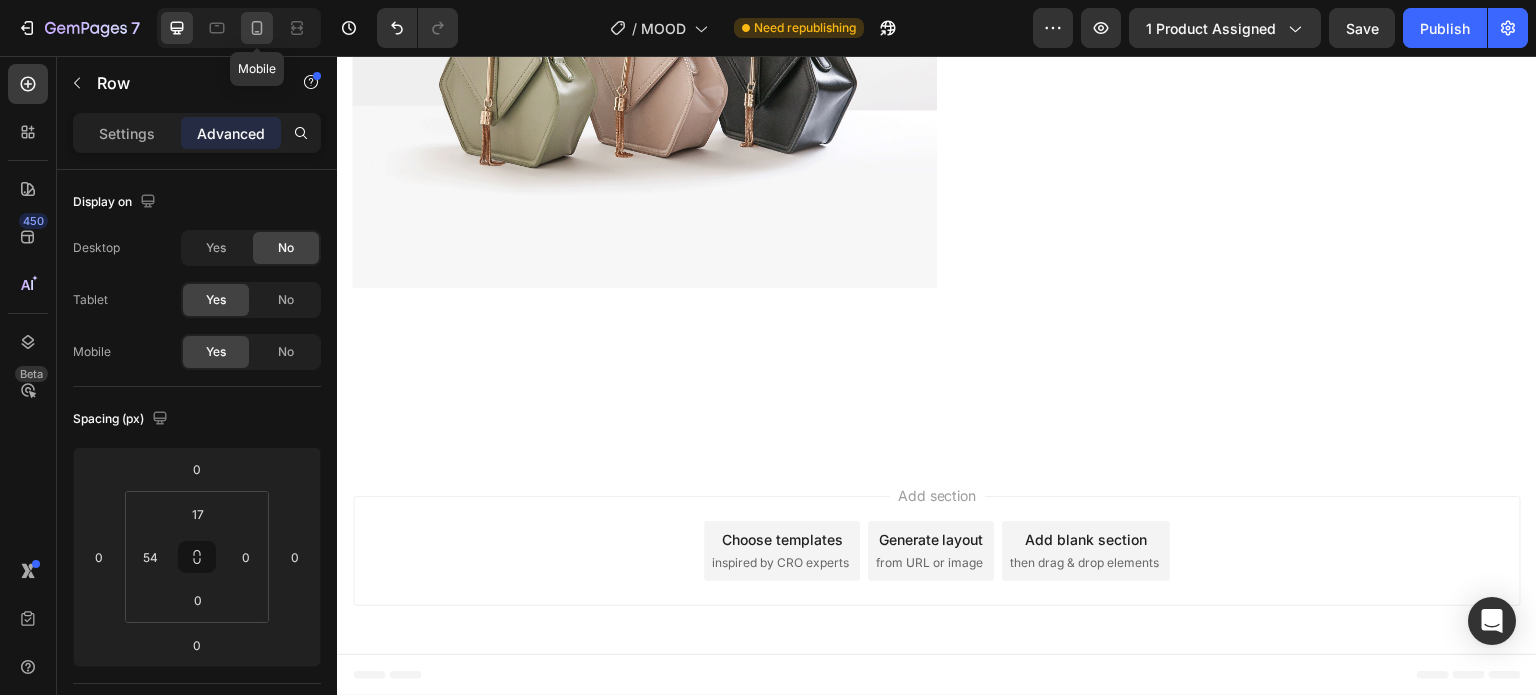 click 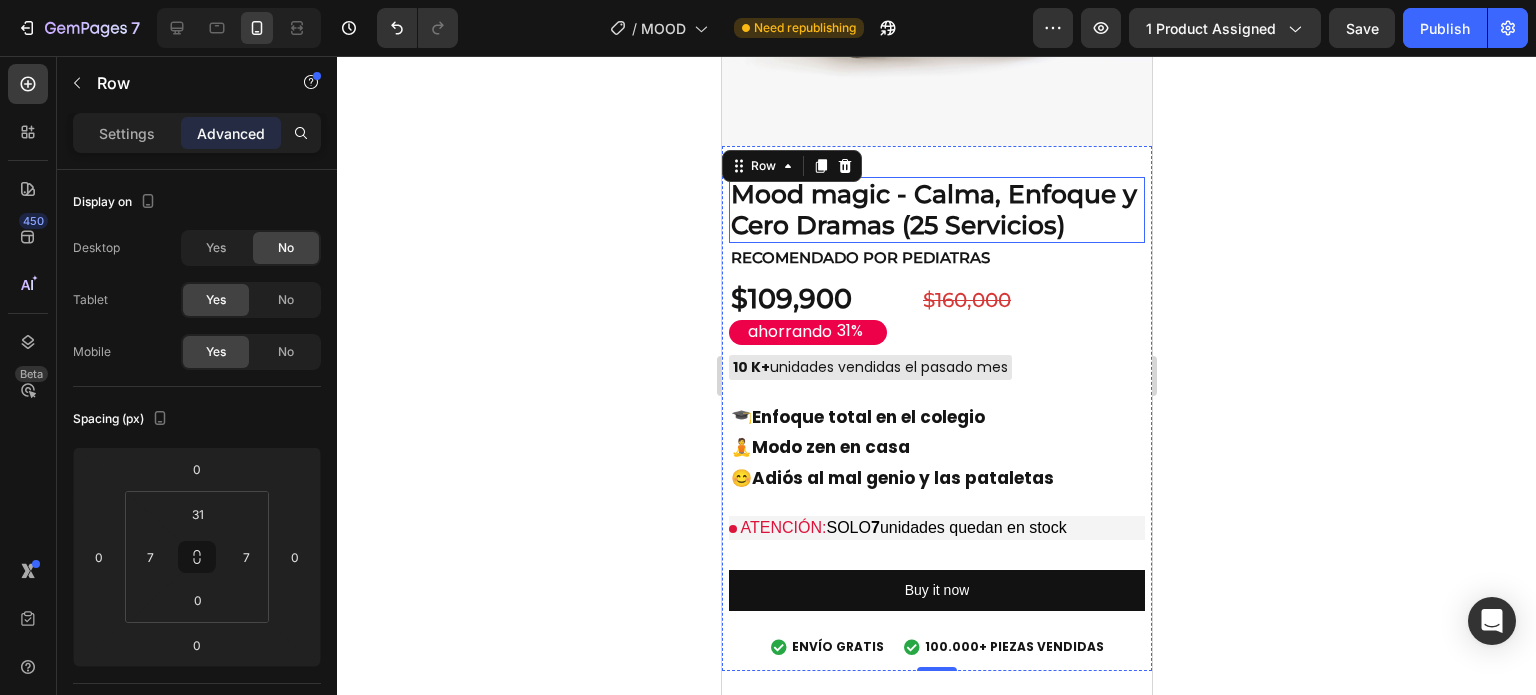 scroll, scrollTop: 5664, scrollLeft: 0, axis: vertical 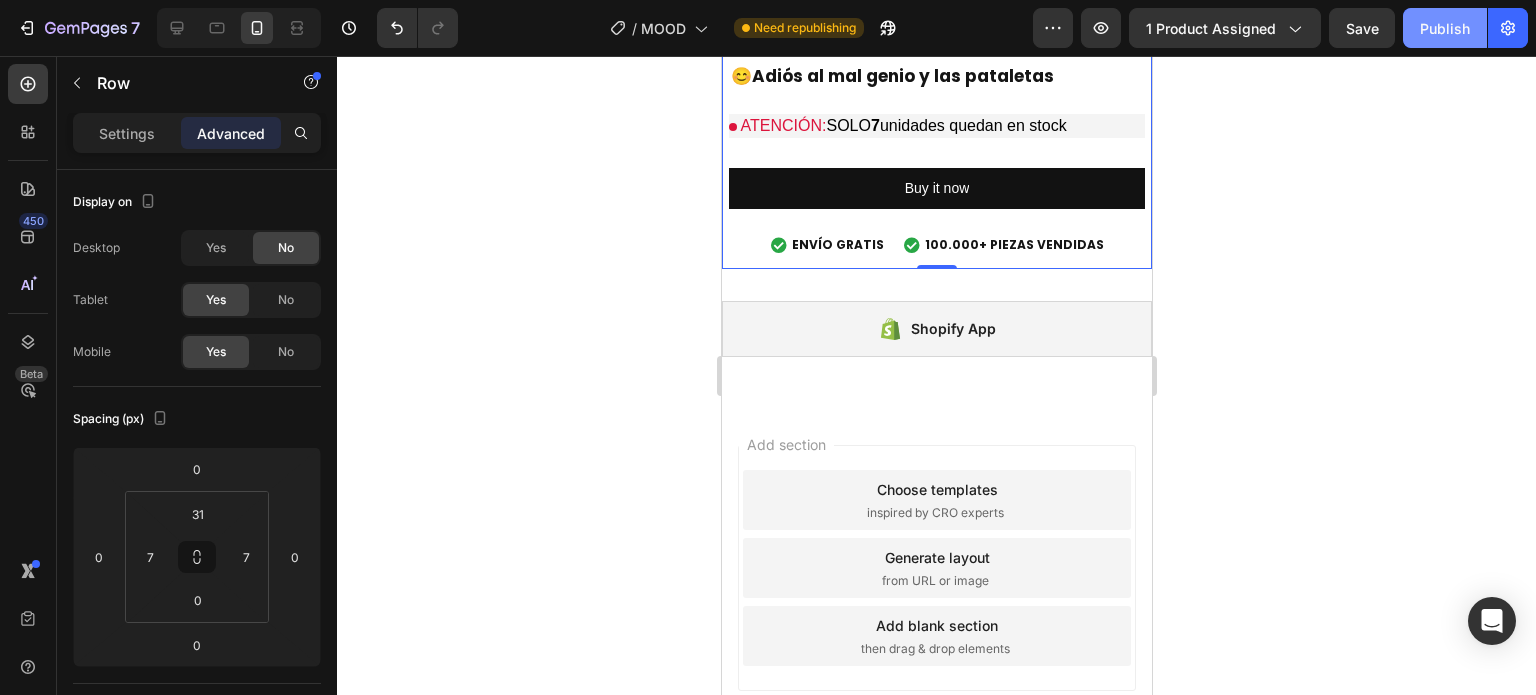 click on "Publish" 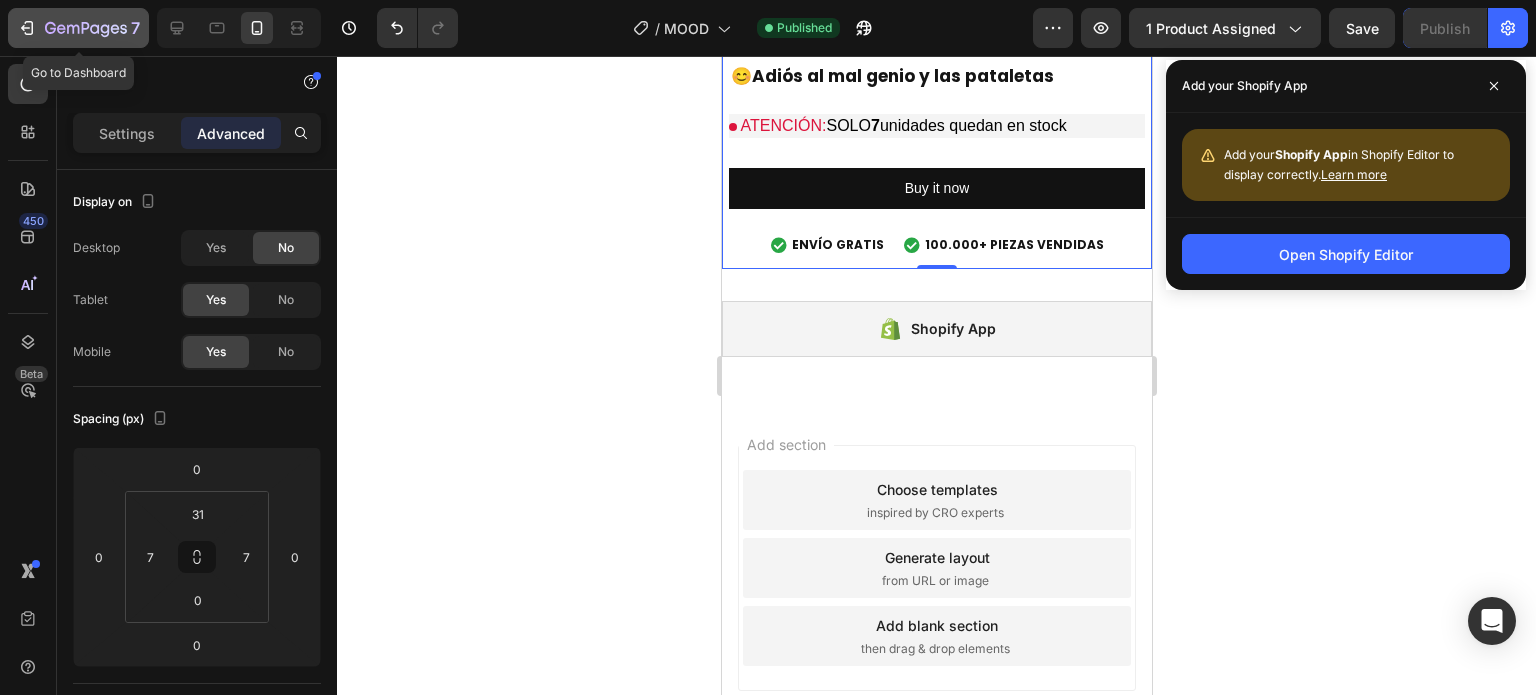 click on "7" at bounding box center [78, 28] 